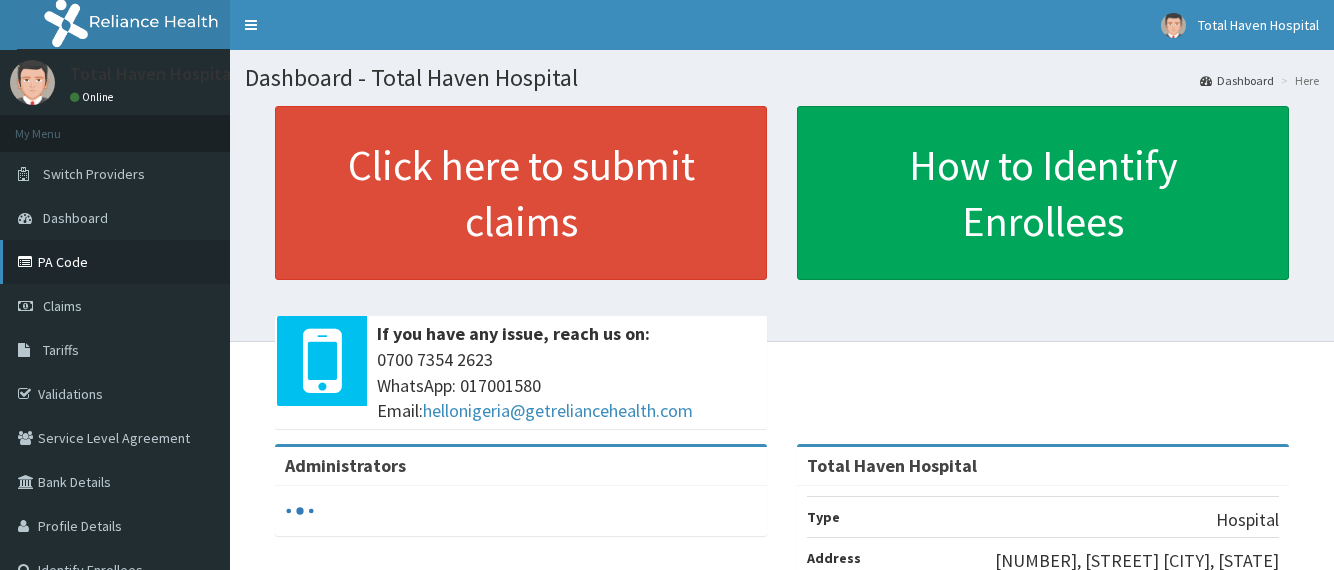 click on "PA Code" at bounding box center (115, 262) 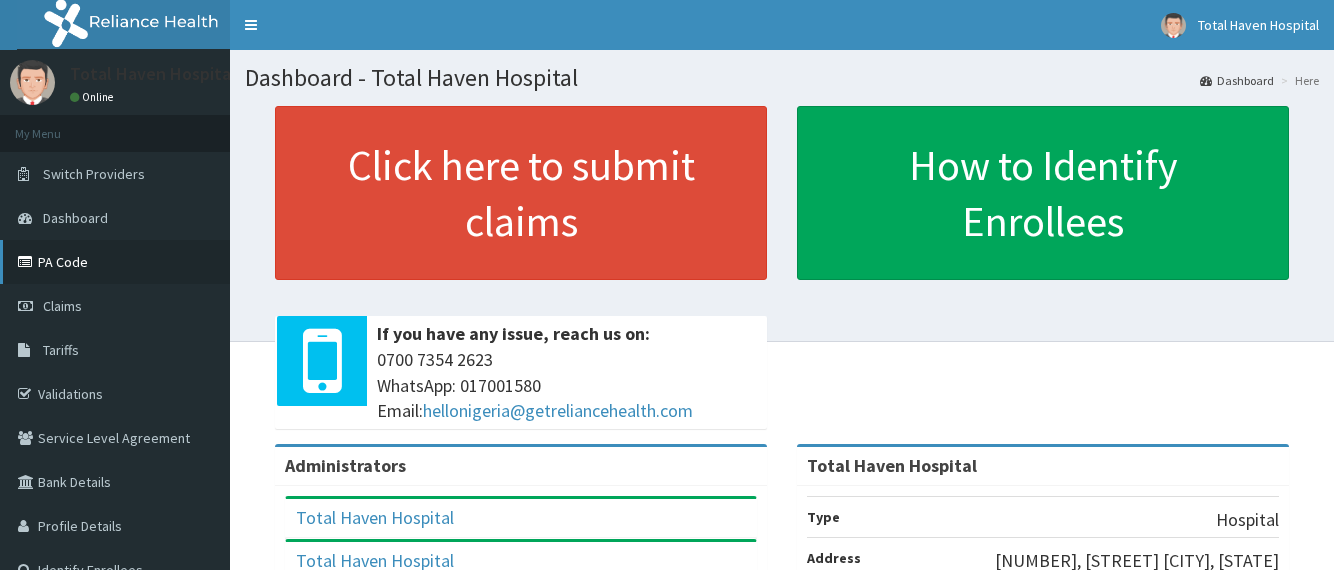scroll, scrollTop: 0, scrollLeft: 0, axis: both 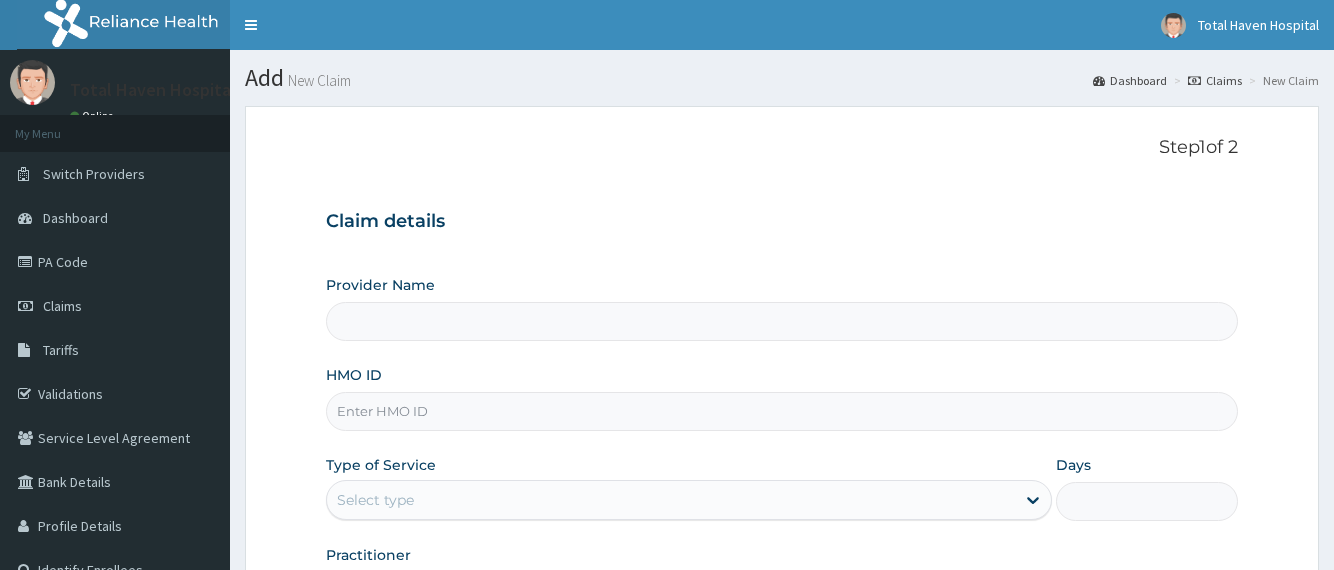 type on "Total Haven Hospital" 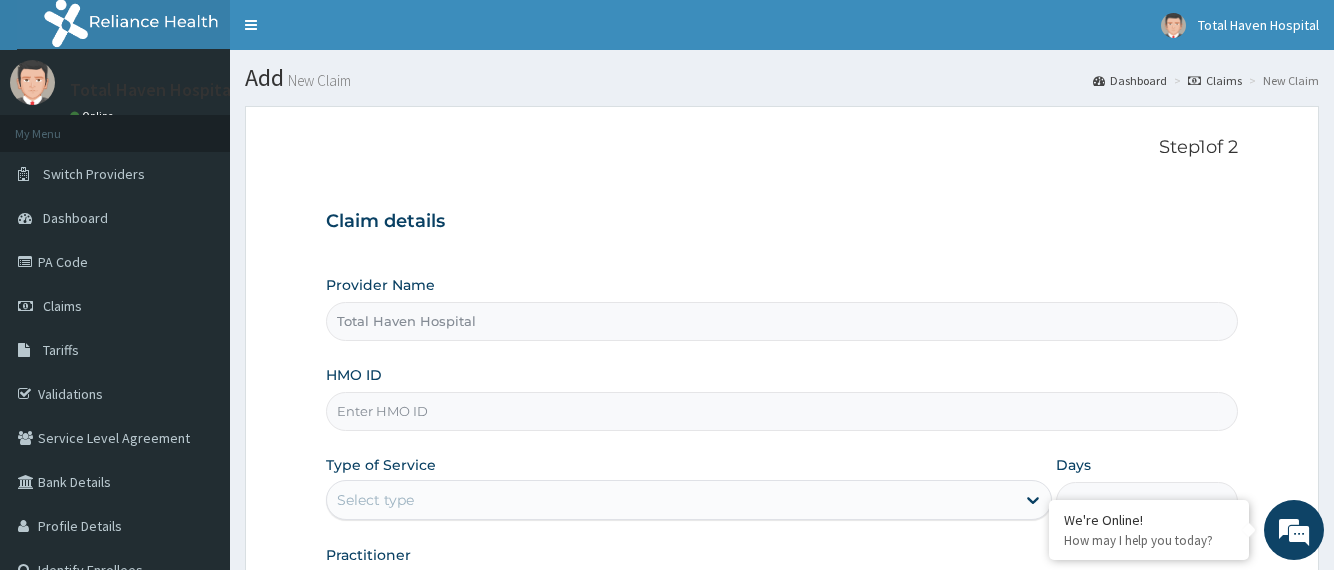click on "HMO ID" at bounding box center [781, 411] 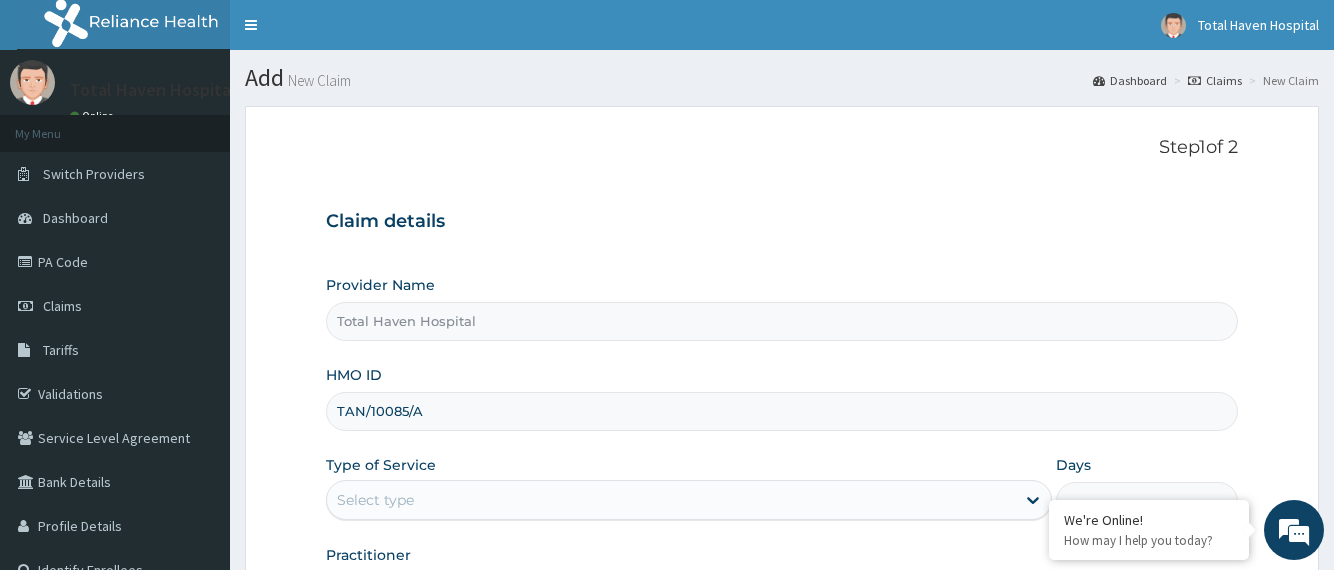 type on "TAN/10085/A" 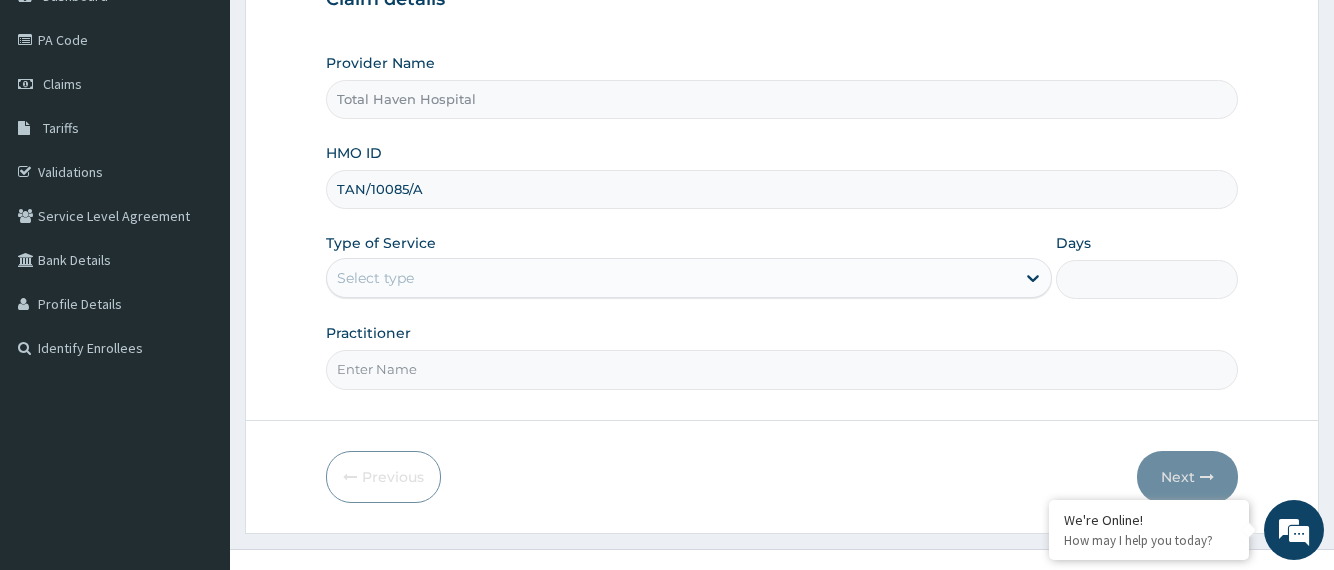 scroll, scrollTop: 252, scrollLeft: 0, axis: vertical 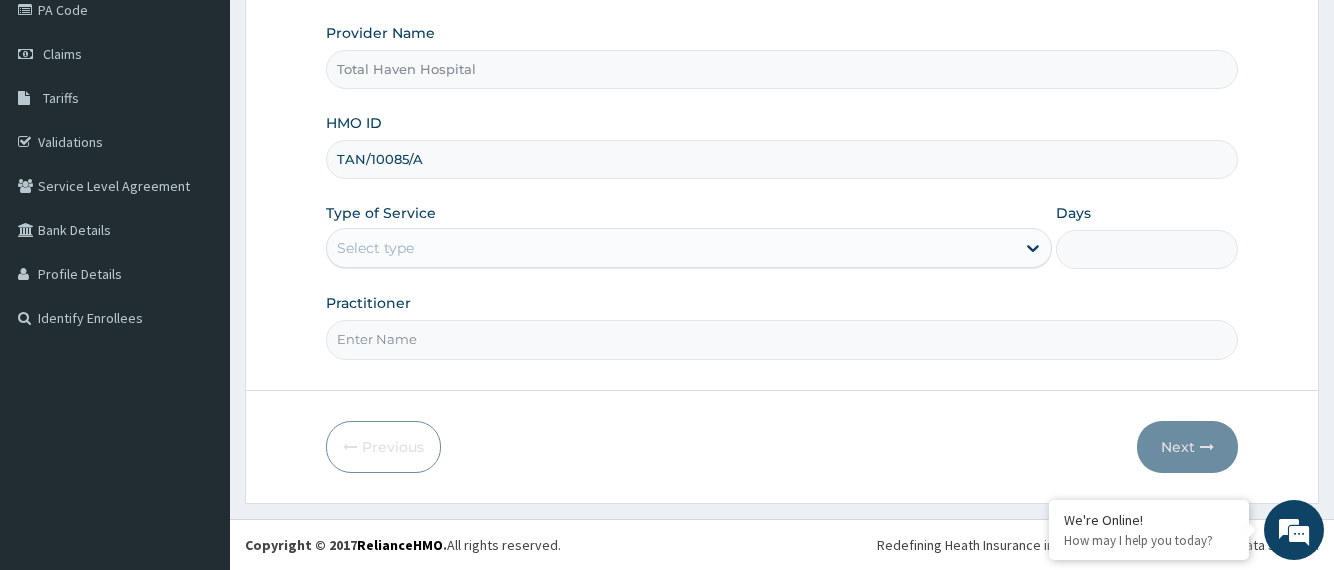 click on "Select type" at bounding box center [671, 248] 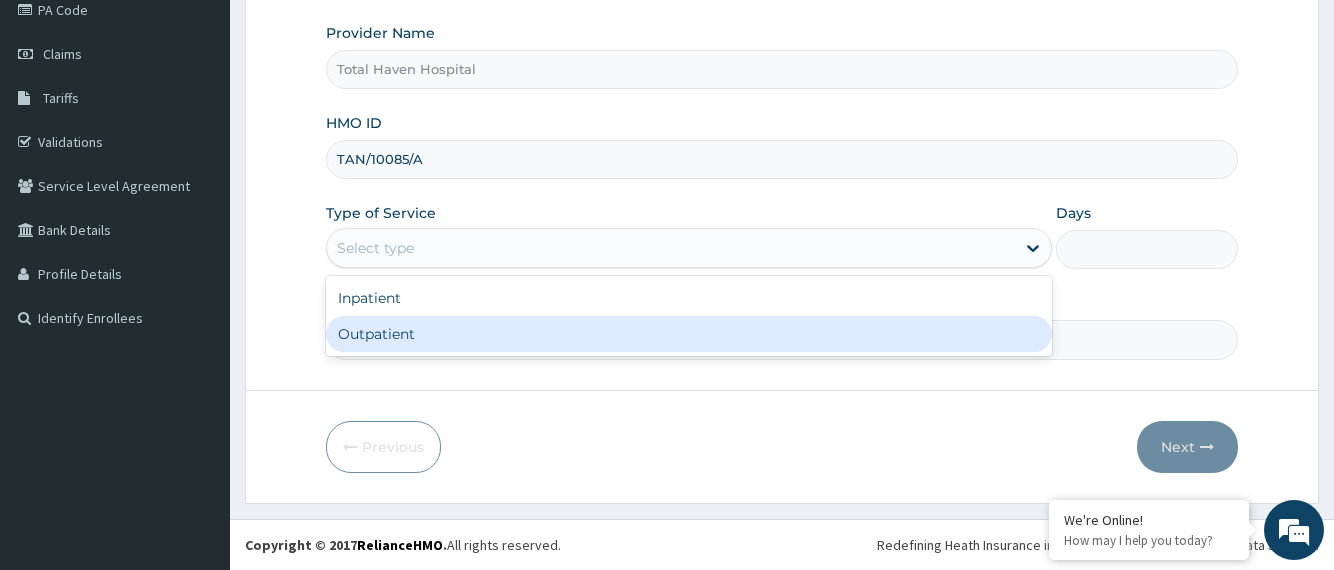 click on "Outpatient" at bounding box center [689, 334] 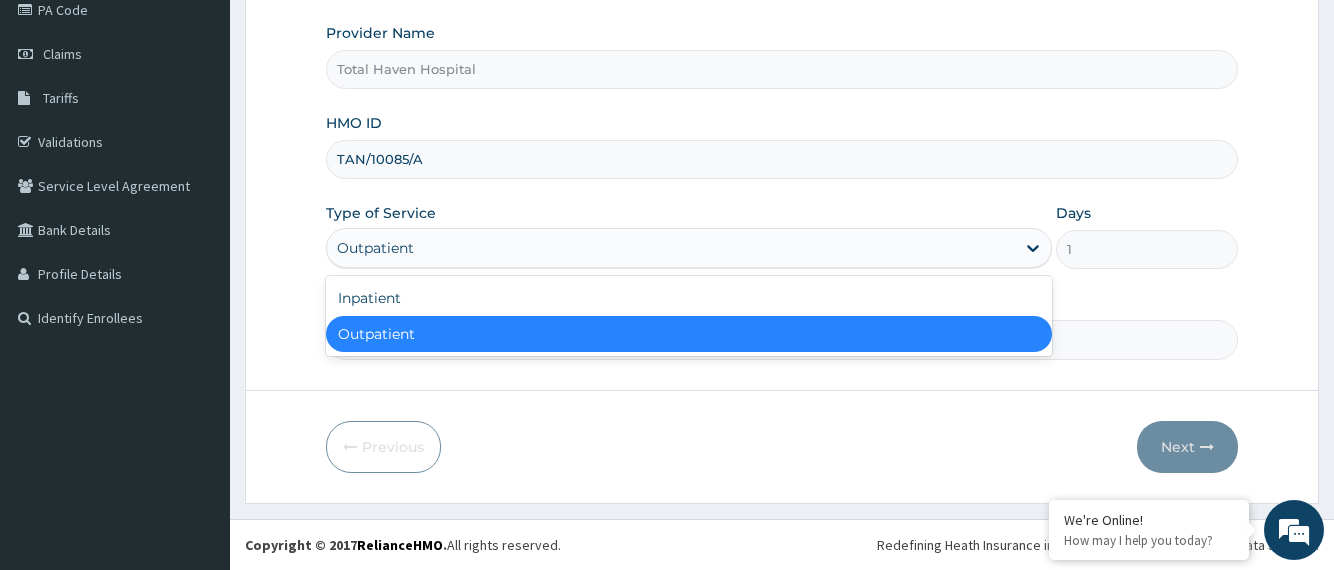 click on "Outpatient" at bounding box center [671, 248] 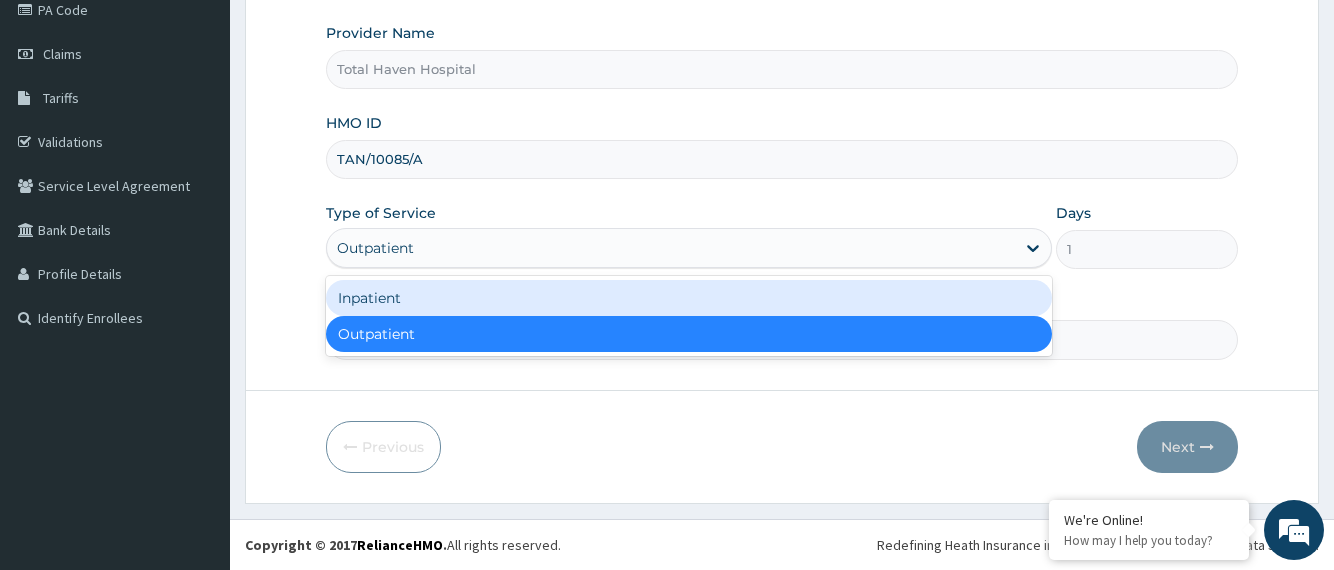 click on "Inpatient" at bounding box center (689, 298) 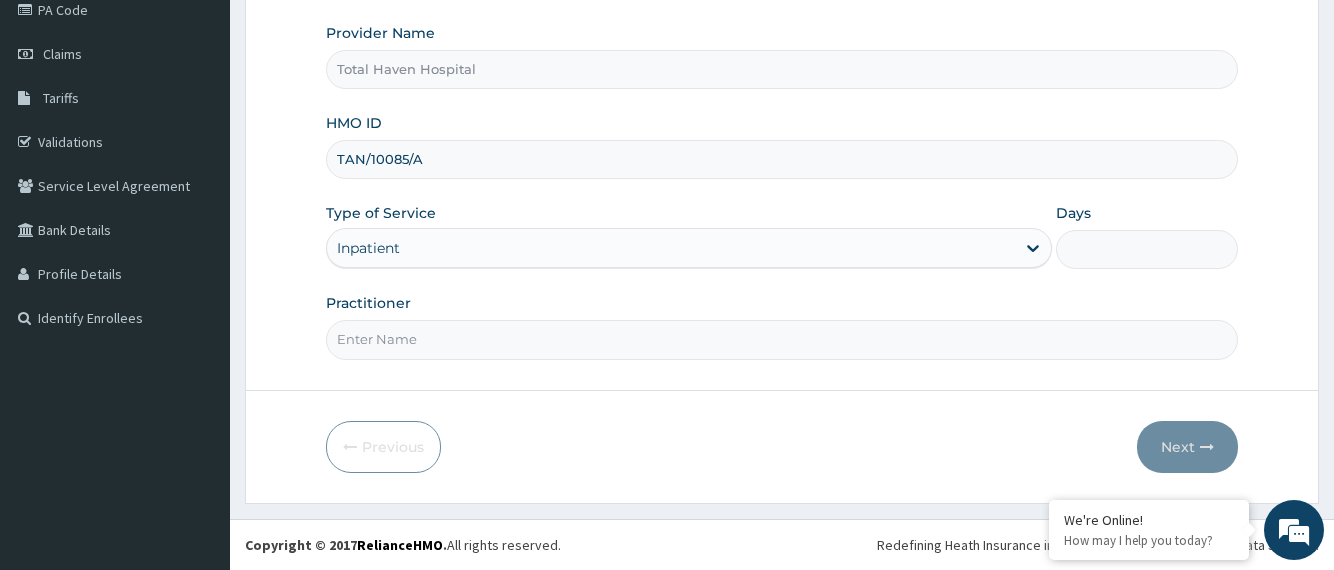 click on "Days" at bounding box center [1146, 249] 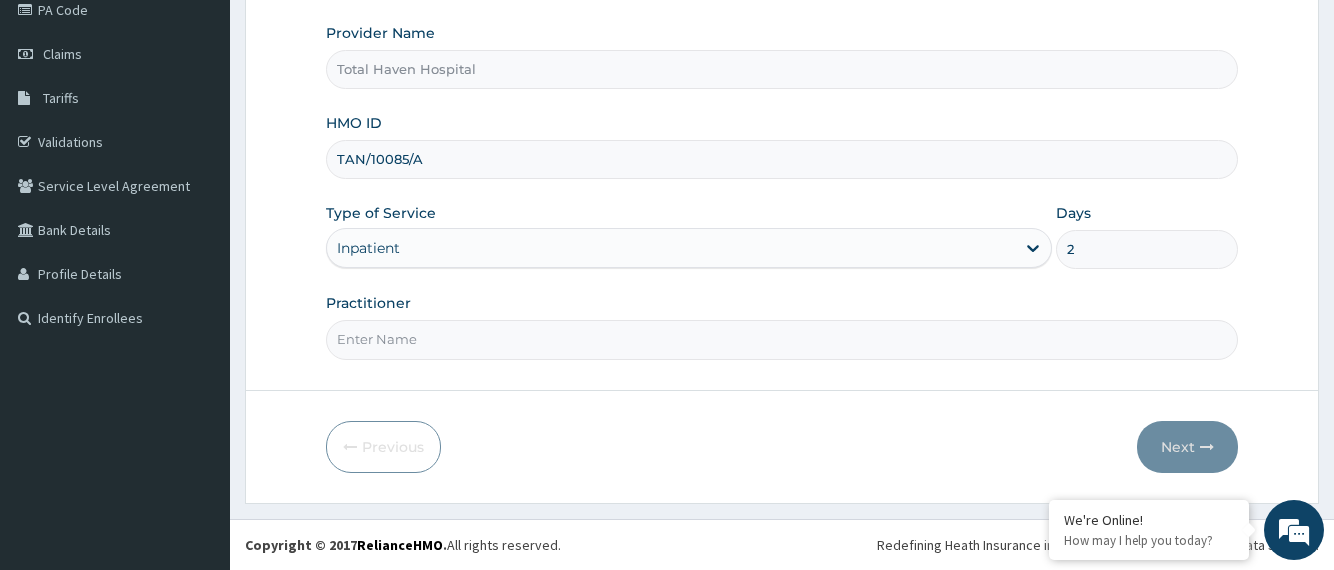 type on "2" 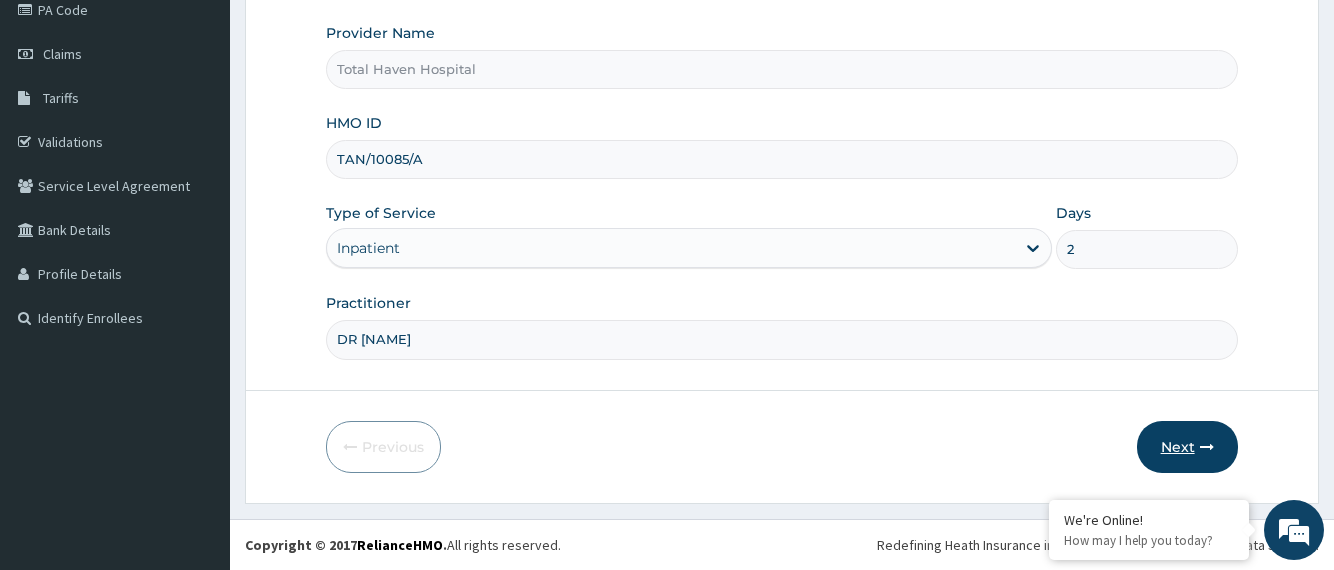 type on "DR CHIKA" 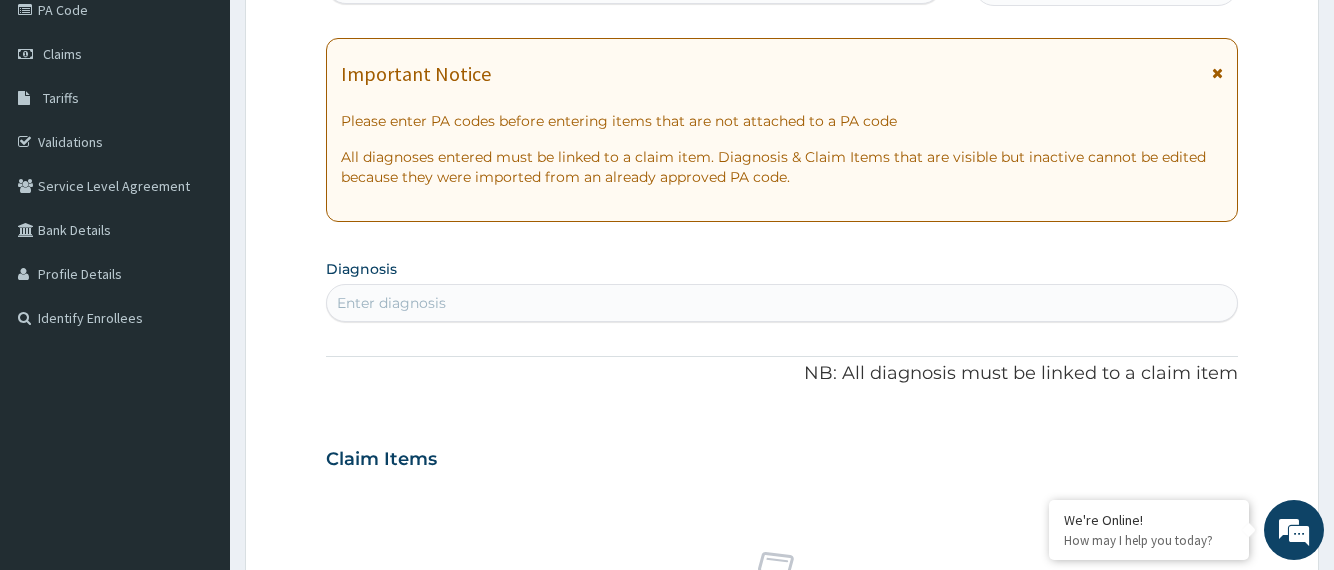 click on "Step  2  of 2 PA Code / Prescription Code Enter Code(Secondary Care Only) Encounter Date DD-MM-YYYY Important Notice Please enter PA codes before entering items that are not attached to a PA code   All diagnoses entered must be linked to a claim item. Diagnosis & Claim Items that are visible but inactive cannot be edited because they were imported from an already approved PA code. Diagnosis Enter diagnosis NB: All diagnosis must be linked to a claim item Claim Items No claim item Types Select Type Item Select Item Pair Diagnosis Select Diagnosis Unit Price 0 Add Comment     Previous   Submit" at bounding box center [782, 486] 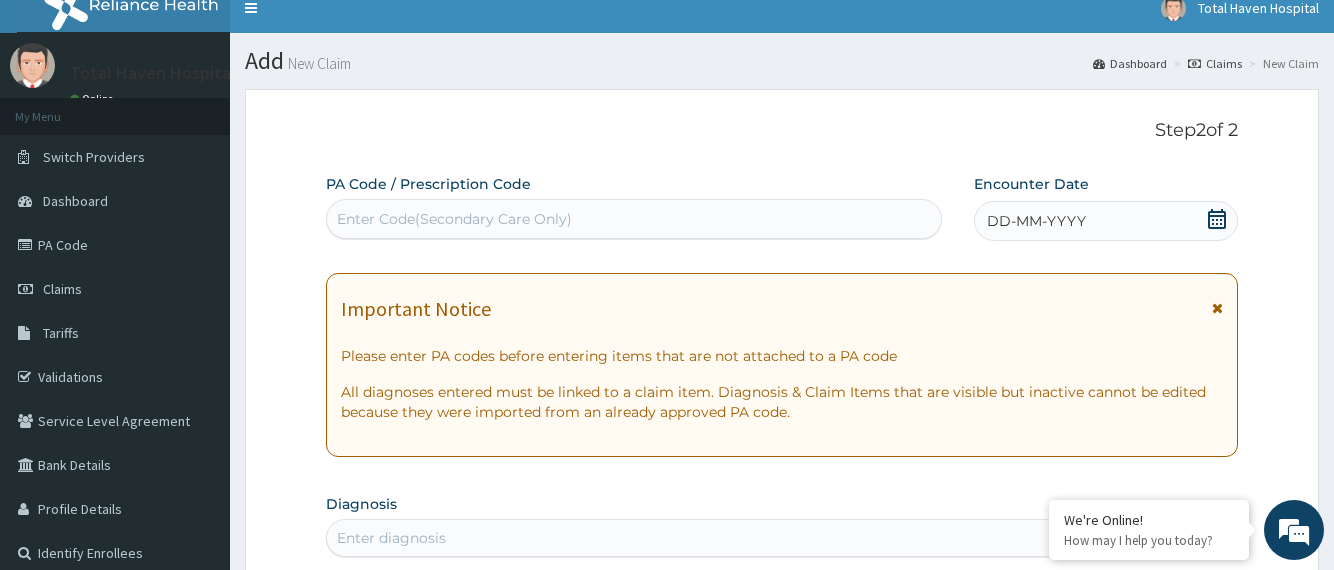 scroll, scrollTop: 0, scrollLeft: 0, axis: both 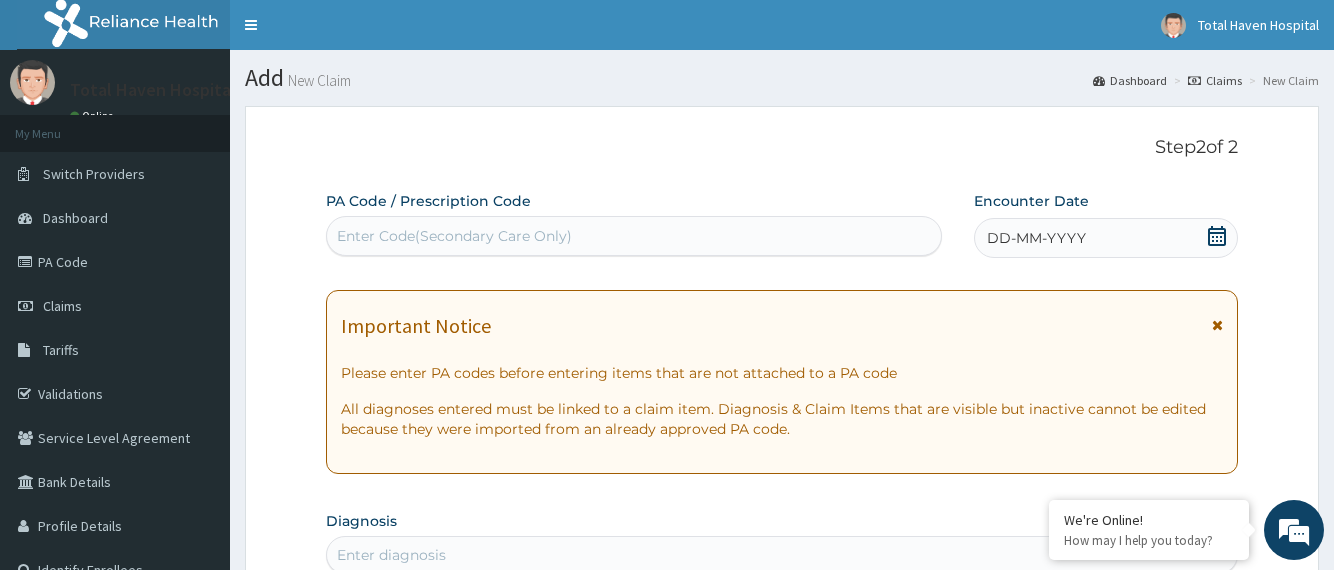 click on "Enter Code(Secondary Care Only)" at bounding box center (454, 236) 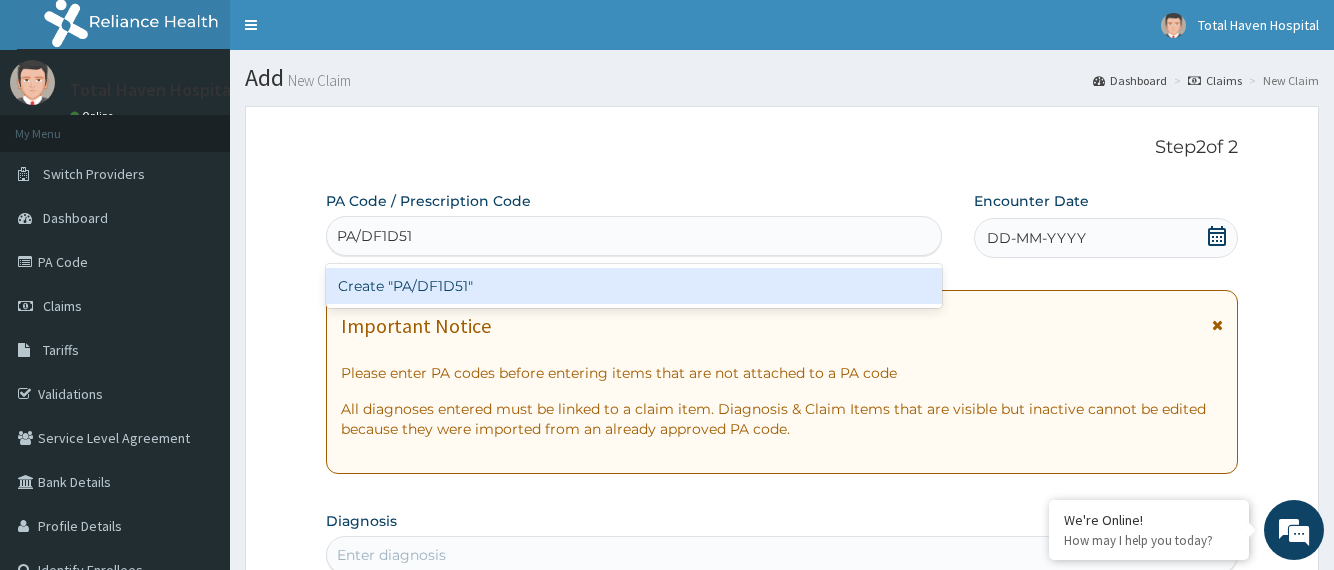 click on "Create "PA/DF1D51"" at bounding box center [633, 286] 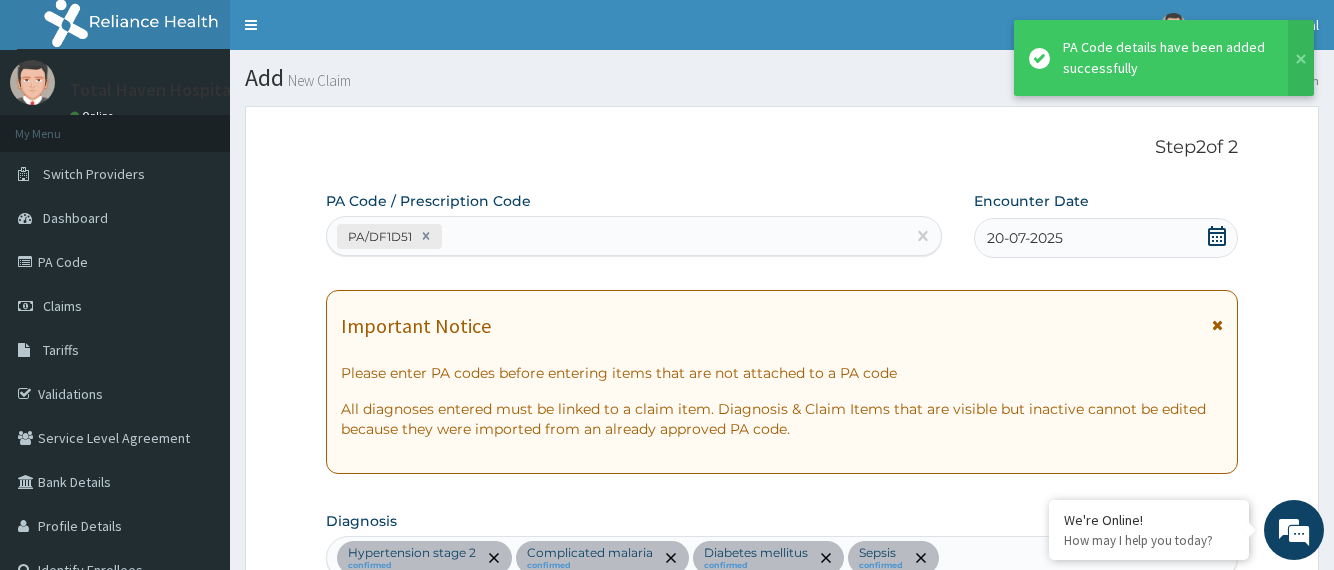 scroll, scrollTop: 972, scrollLeft: 0, axis: vertical 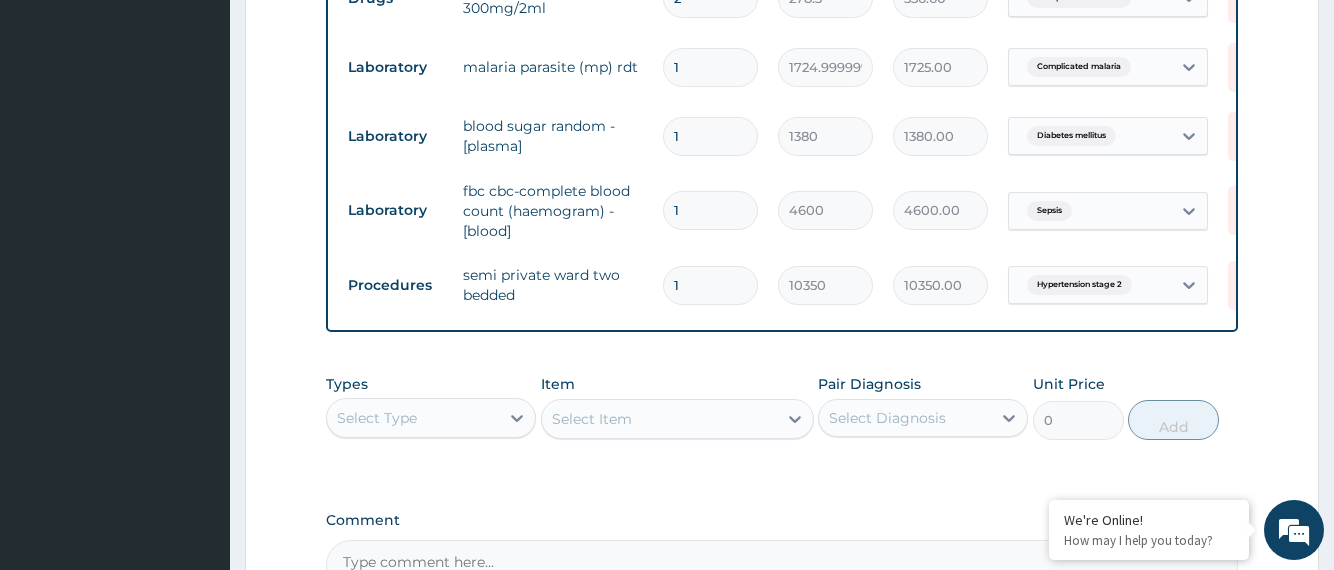 click on "Step  2  of 2 PA Code / Prescription Code PA/DF1D51 Encounter Date 20-07-2025 Important Notice Please enter PA codes before entering items that are not attached to a PA code   All diagnoses entered must be linked to a claim item. Diagnosis & Claim Items that are visible but inactive cannot be edited because they were imported from an already approved PA code. Diagnosis Hypertension stage 2 confirmed Complicated malaria confirmed Diabetes mellitus confirmed Sepsis confirmed NB: All diagnosis must be linked to a claim item Claim Items Type Name Quantity Unit Price Total Price Pair Diagnosis Actions Drugs amlodipine 10mg teva 30 107.525 3225.75 Hypertension stage 2 Delete Drugs lisinopril 5mg (pocco) 30 56.925000000000004 1707.75 Hypertension stage 2 Delete Drugs paracetamol injection 300mg/2ml 2 278.3 556.60 Complicated malaria Delete Laboratory malaria parasite (mp) rdt 1 1724.9999999999998 1725.00 Complicated malaria Delete Laboratory blood sugar random - [plasma] 1 1380 1380.00 Diabetes mellitus Delete 1 1 0" at bounding box center [782, -67] 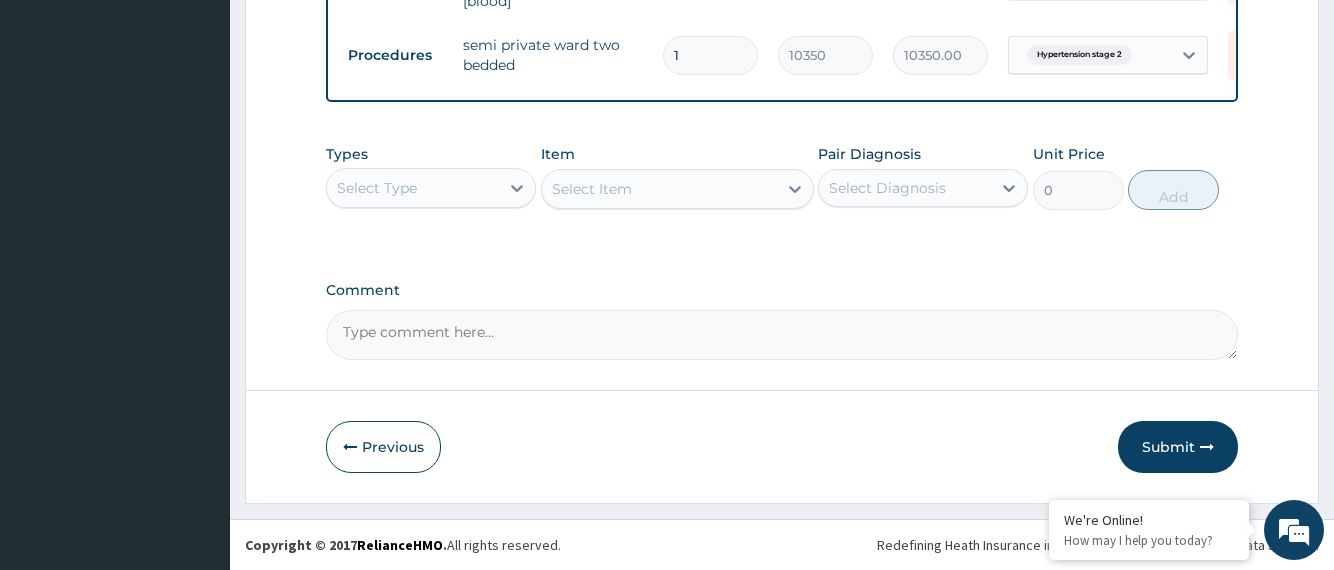 scroll, scrollTop: 1217, scrollLeft: 0, axis: vertical 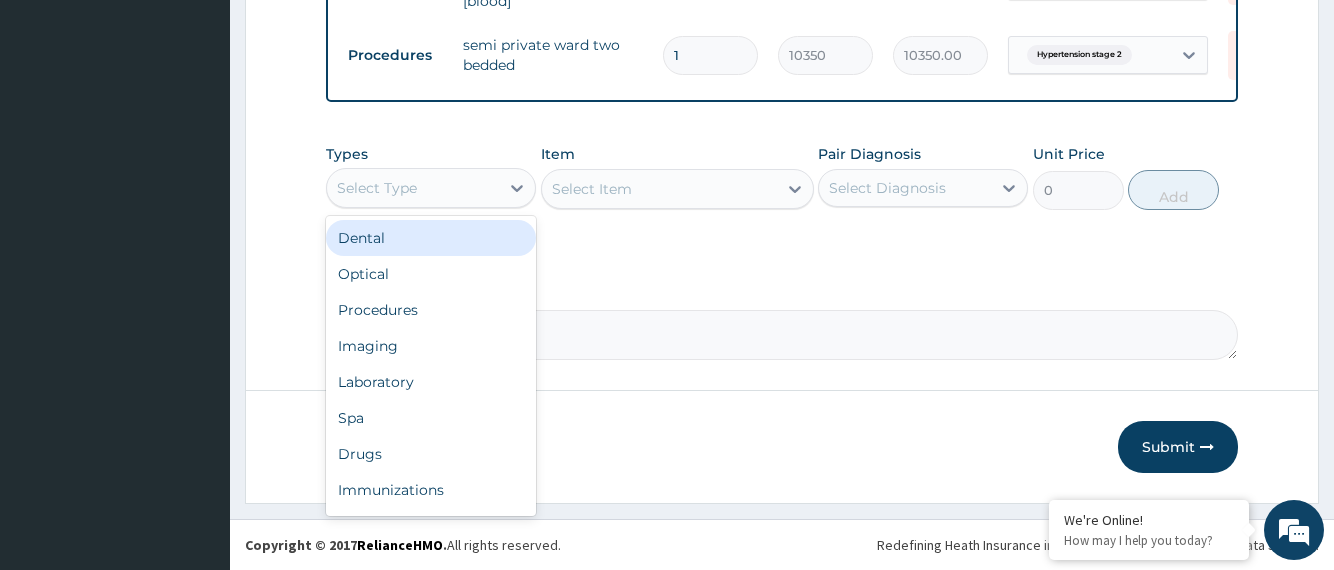 click on "Select Type" at bounding box center (413, 188) 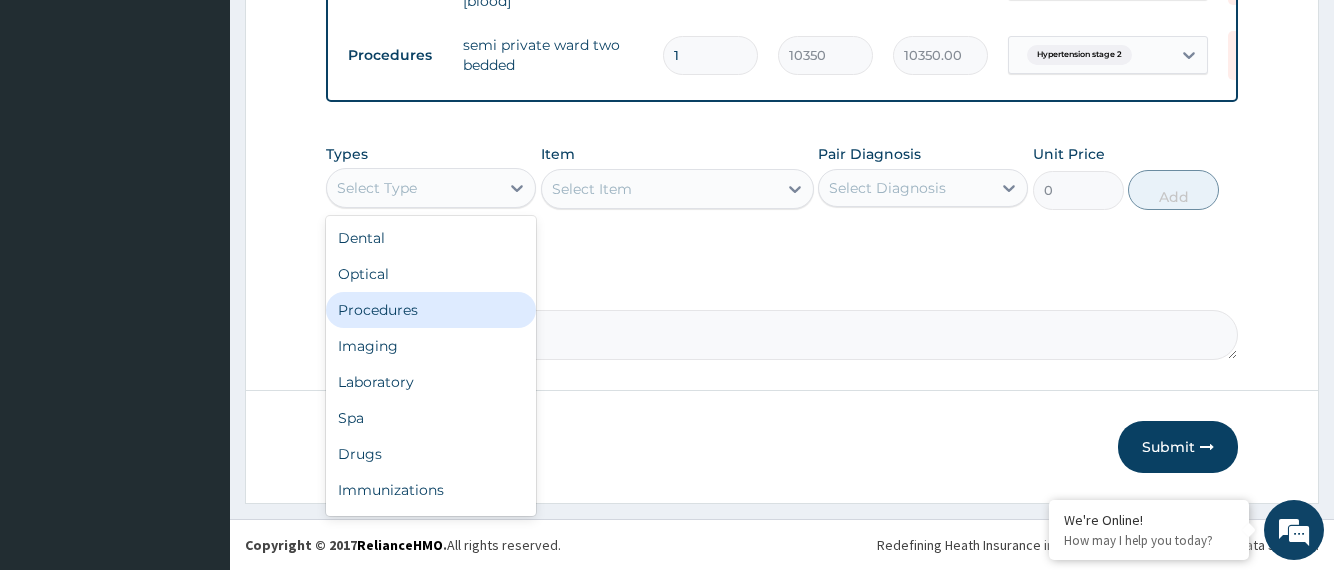 click on "Procedures" at bounding box center [431, 310] 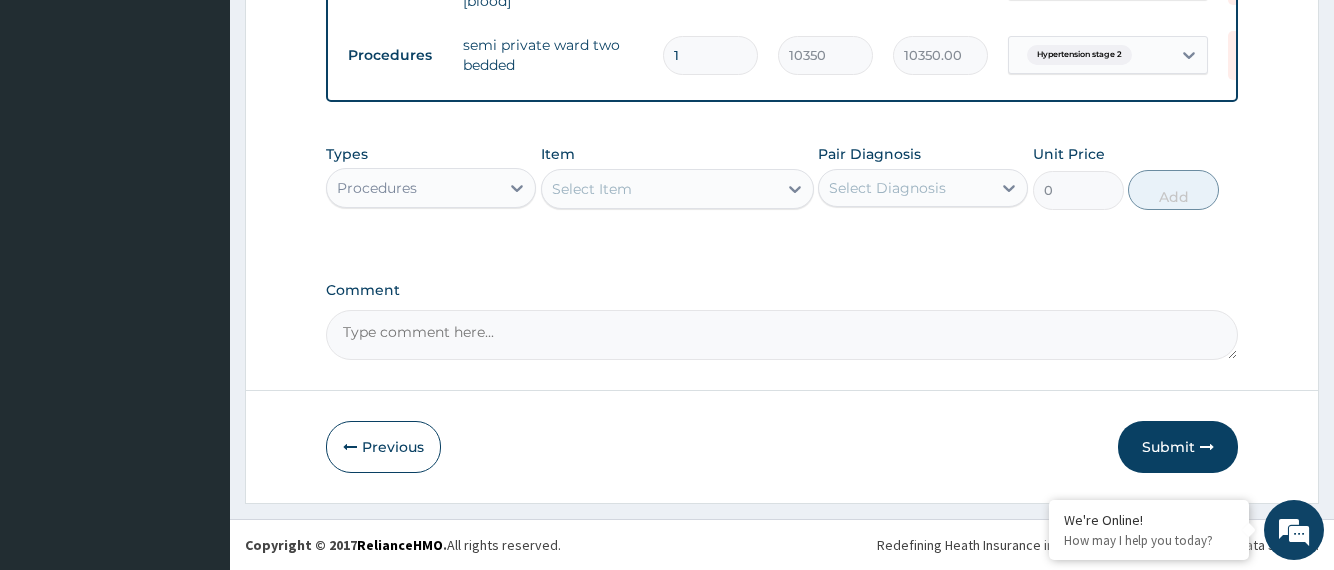 click on "Select Item" at bounding box center [659, 189] 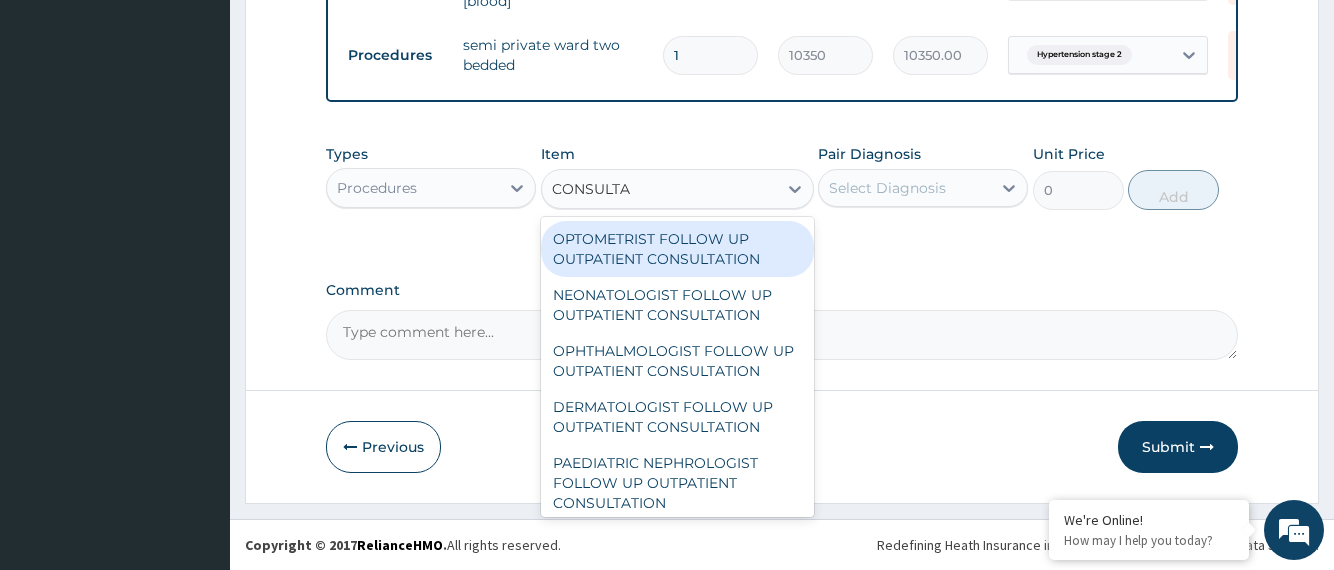 type on "CONSULTAT" 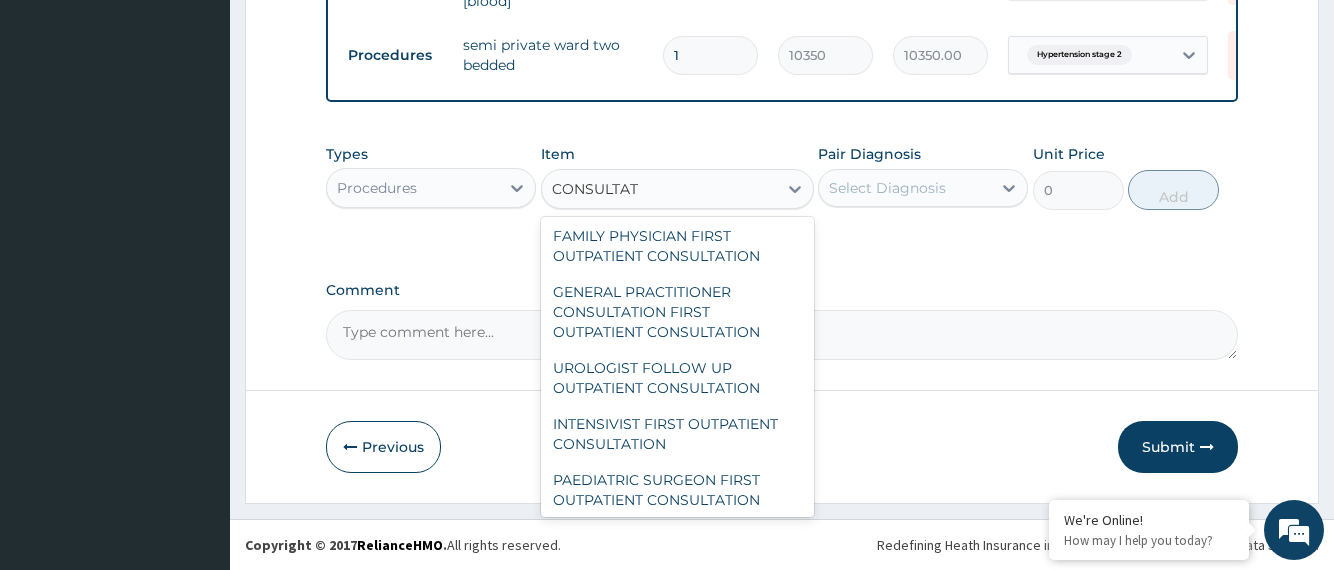 scroll, scrollTop: 920, scrollLeft: 0, axis: vertical 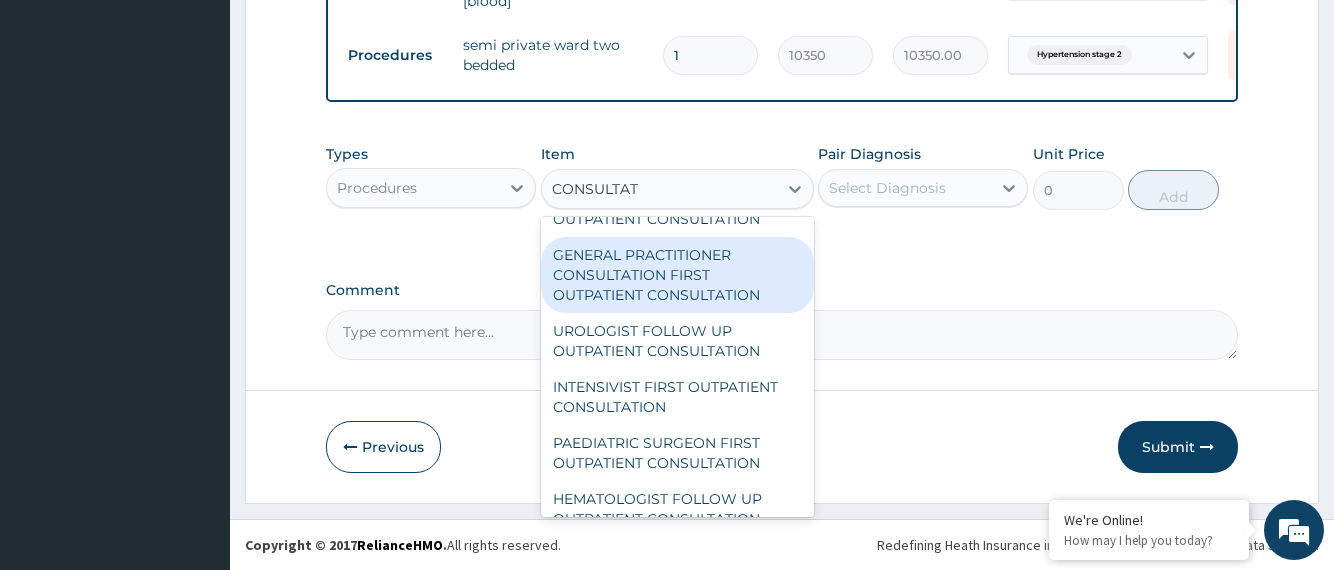 click on "GENERAL PRACTITIONER CONSULTATION FIRST OUTPATIENT CONSULTATION" at bounding box center [677, 275] 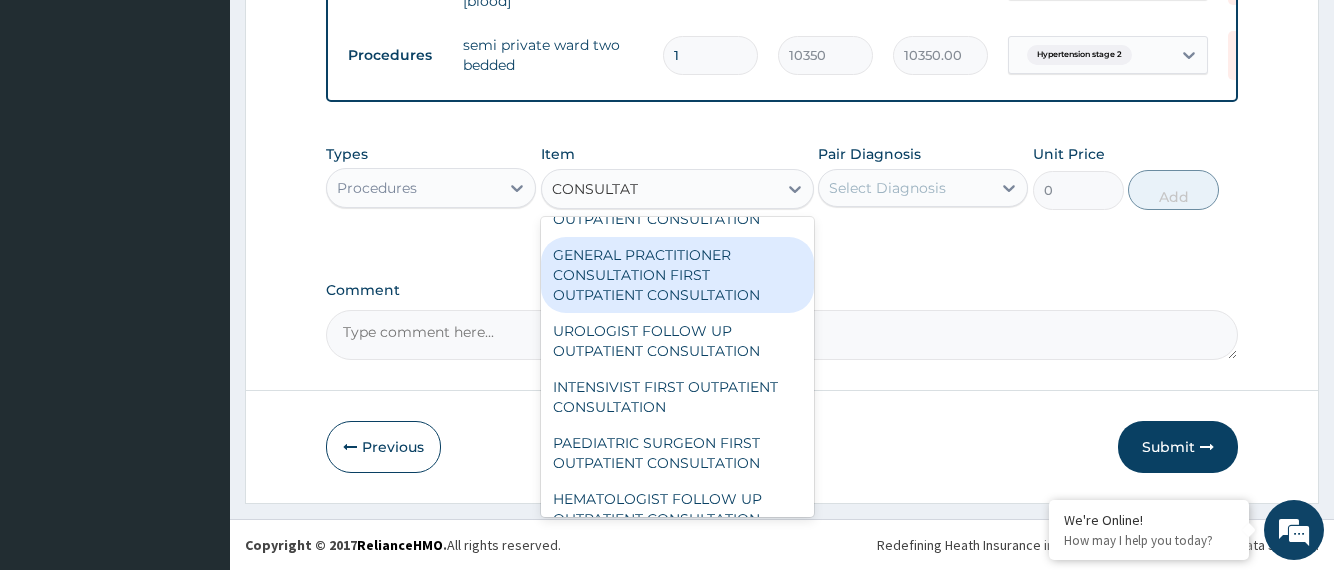 type 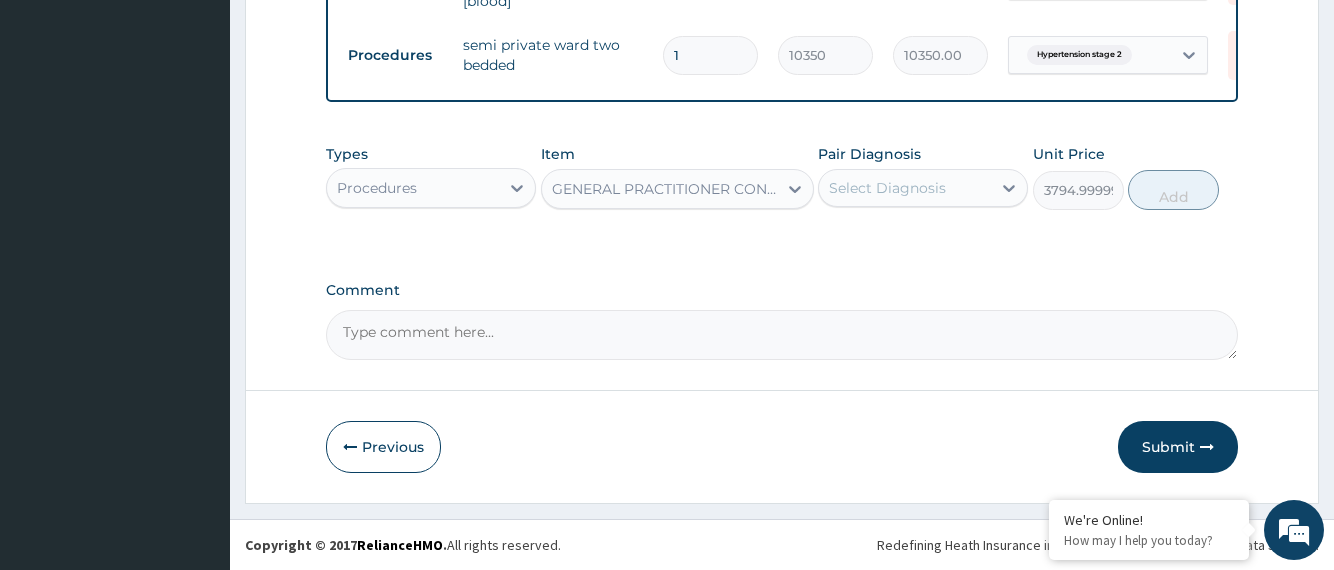 click on "Select Diagnosis" at bounding box center (887, 188) 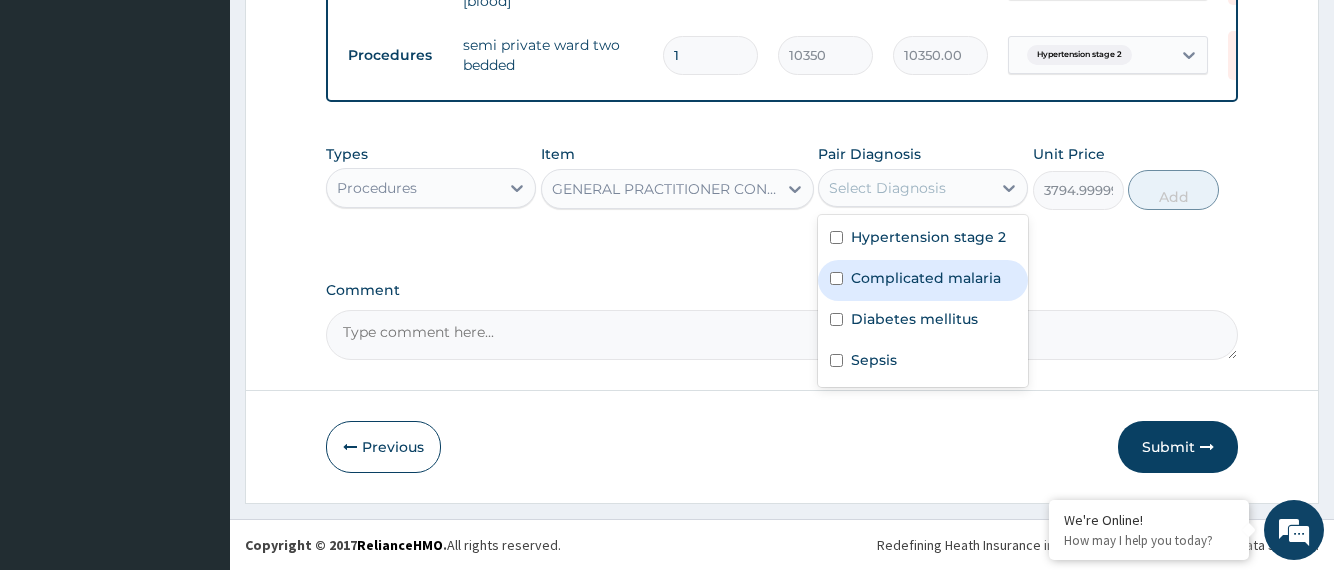 click at bounding box center [836, 278] 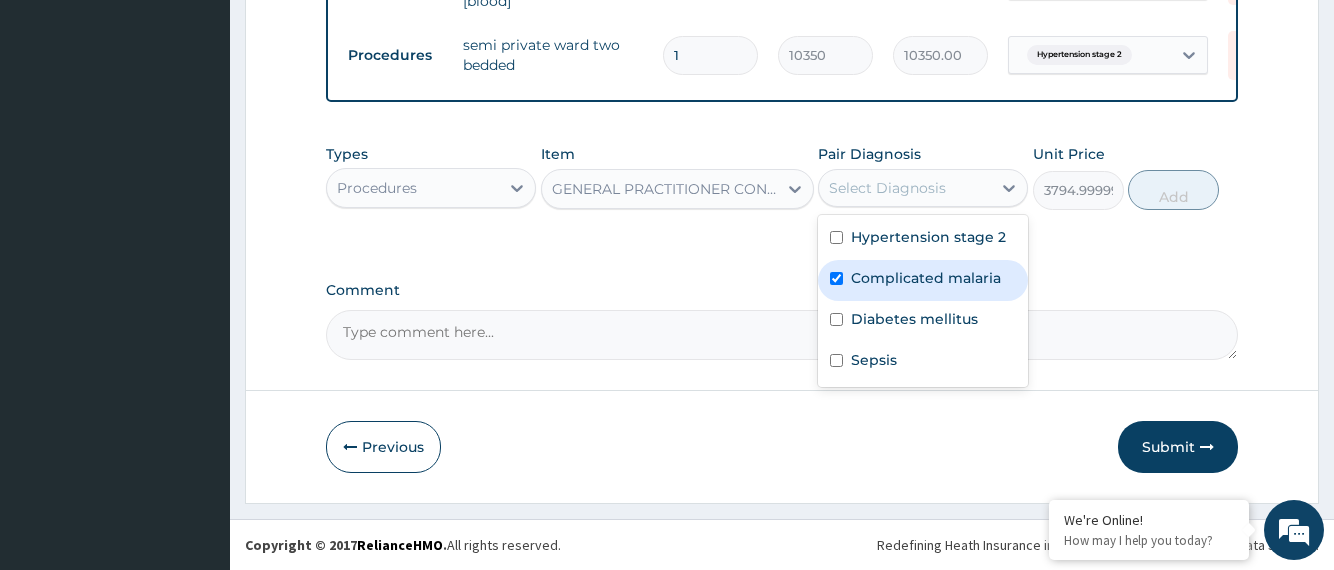 checkbox on "true" 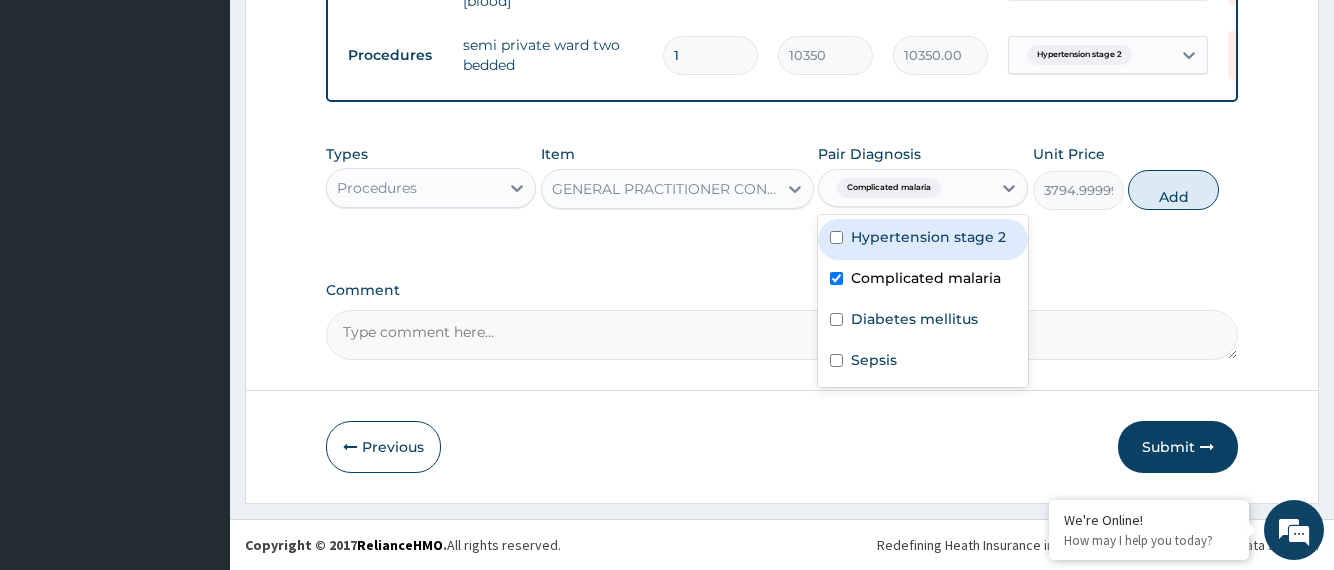 click at bounding box center (836, 237) 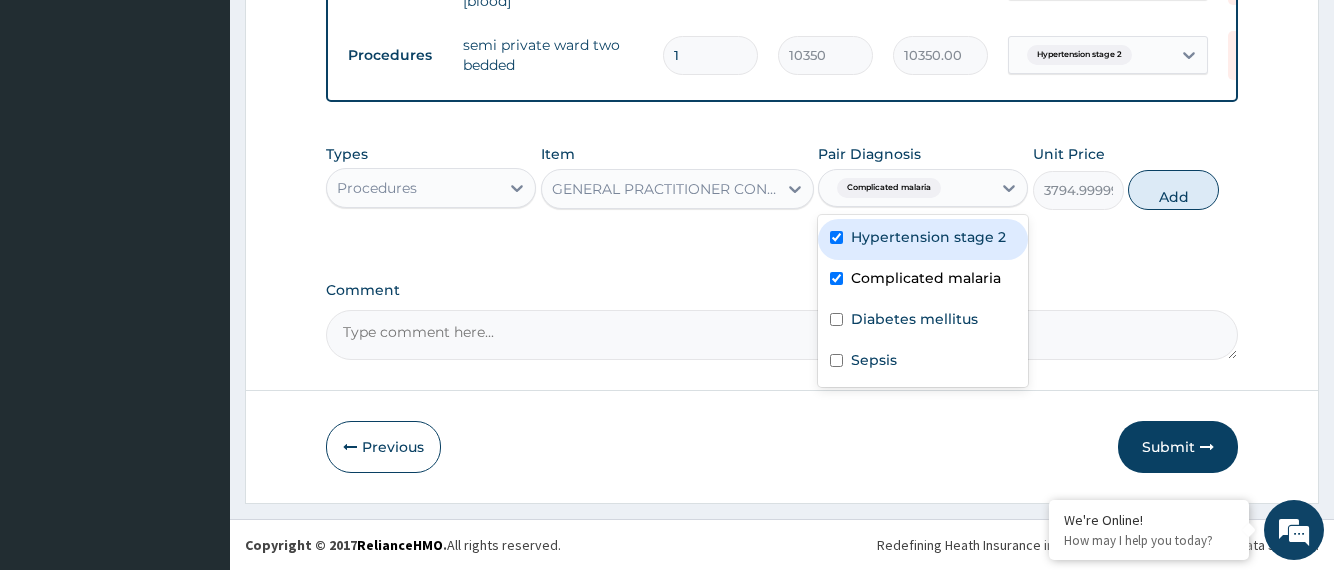 checkbox on "true" 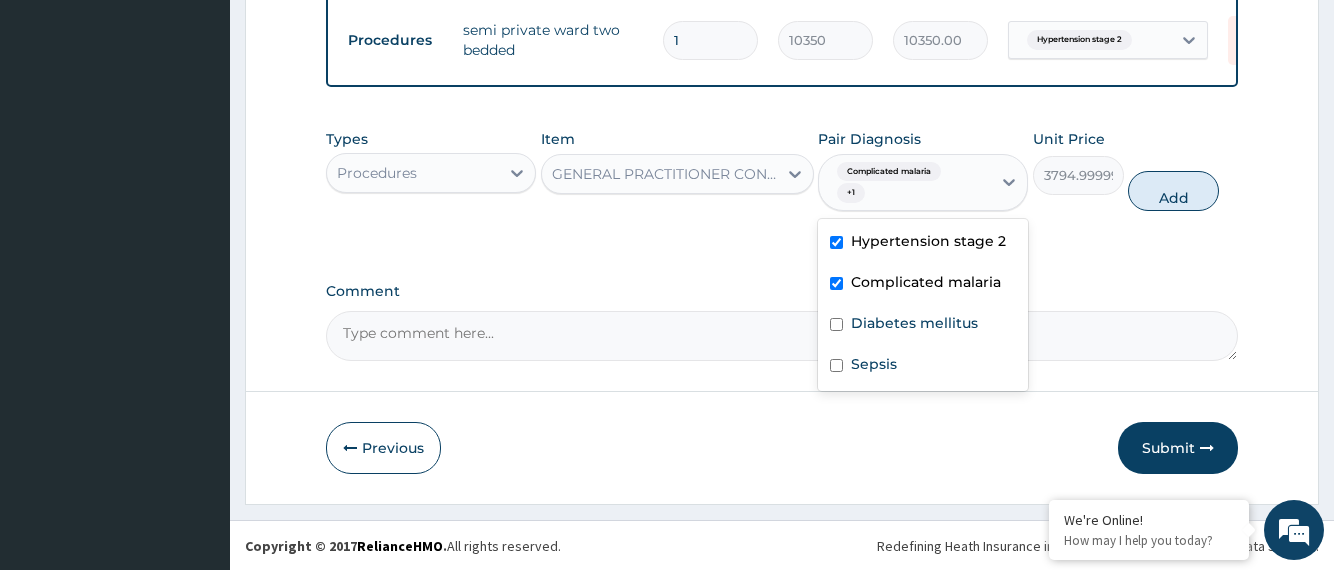 click at bounding box center (836, 283) 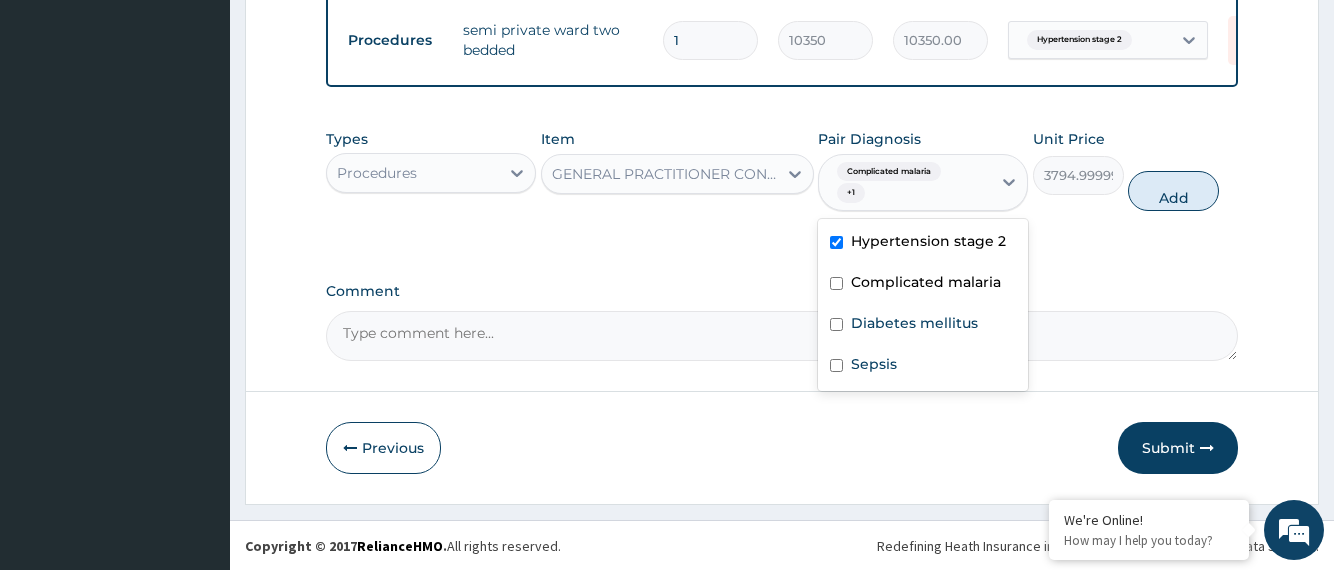 checkbox on "false" 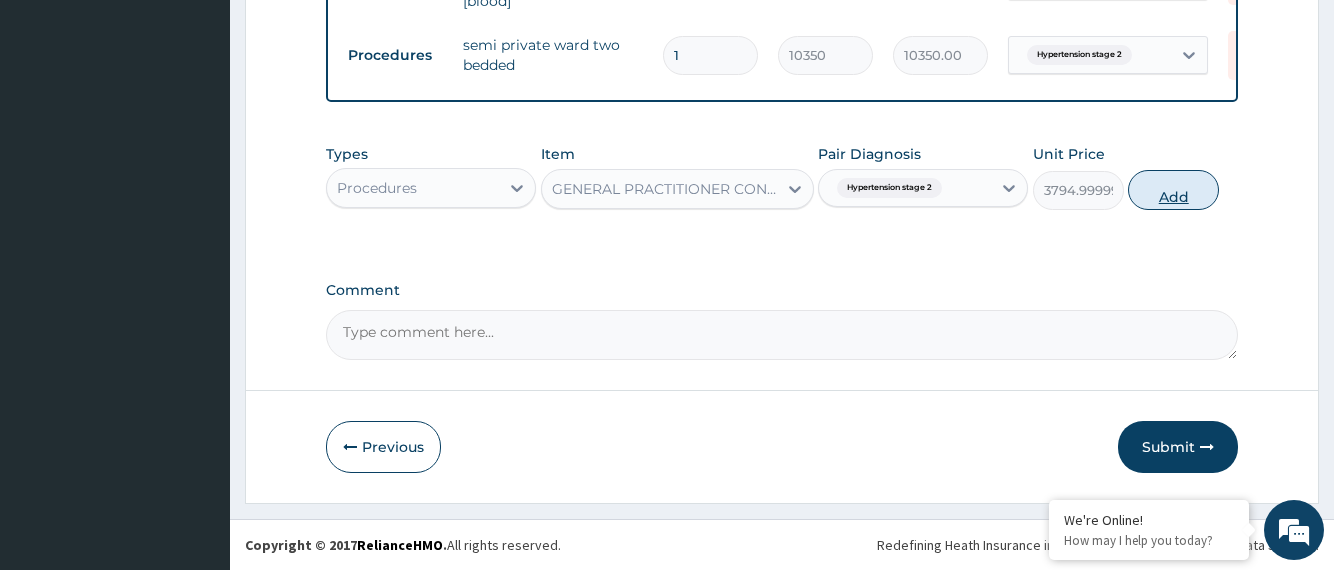 click on "Add" at bounding box center [1173, 190] 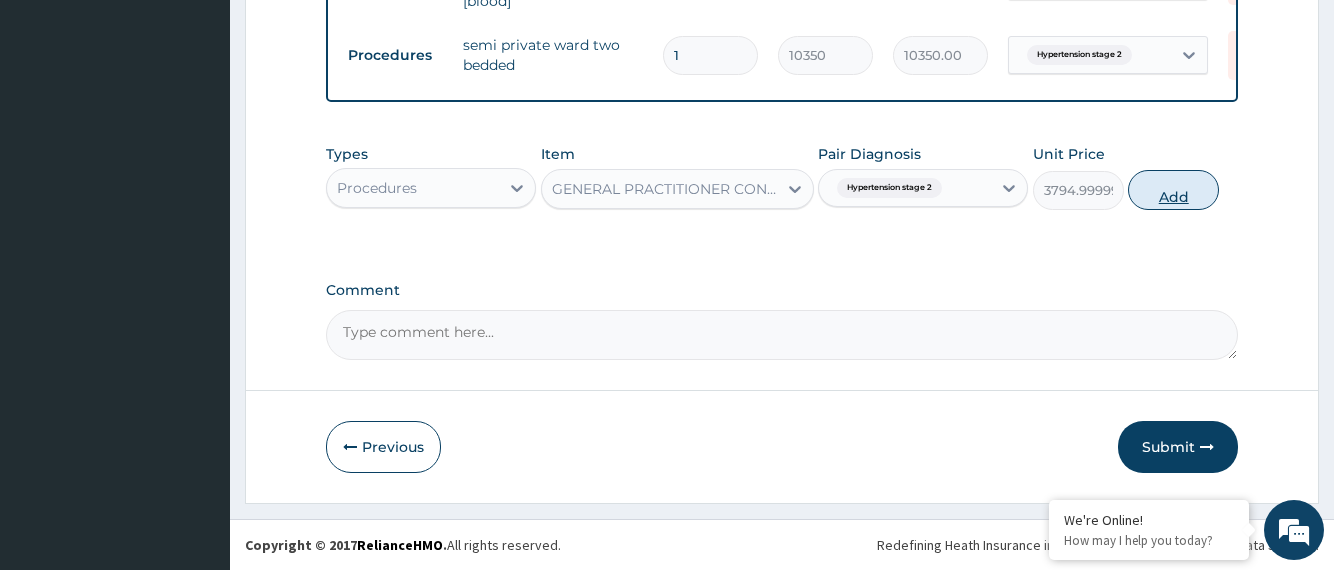 type on "0" 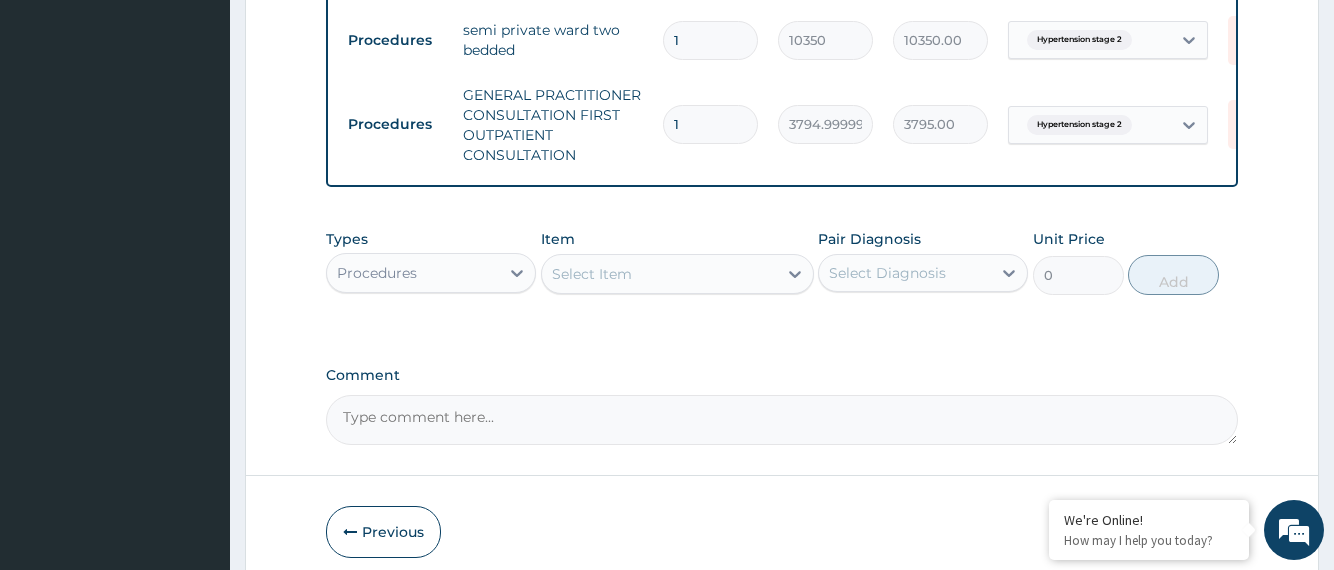 click on "Procedures" at bounding box center [413, 273] 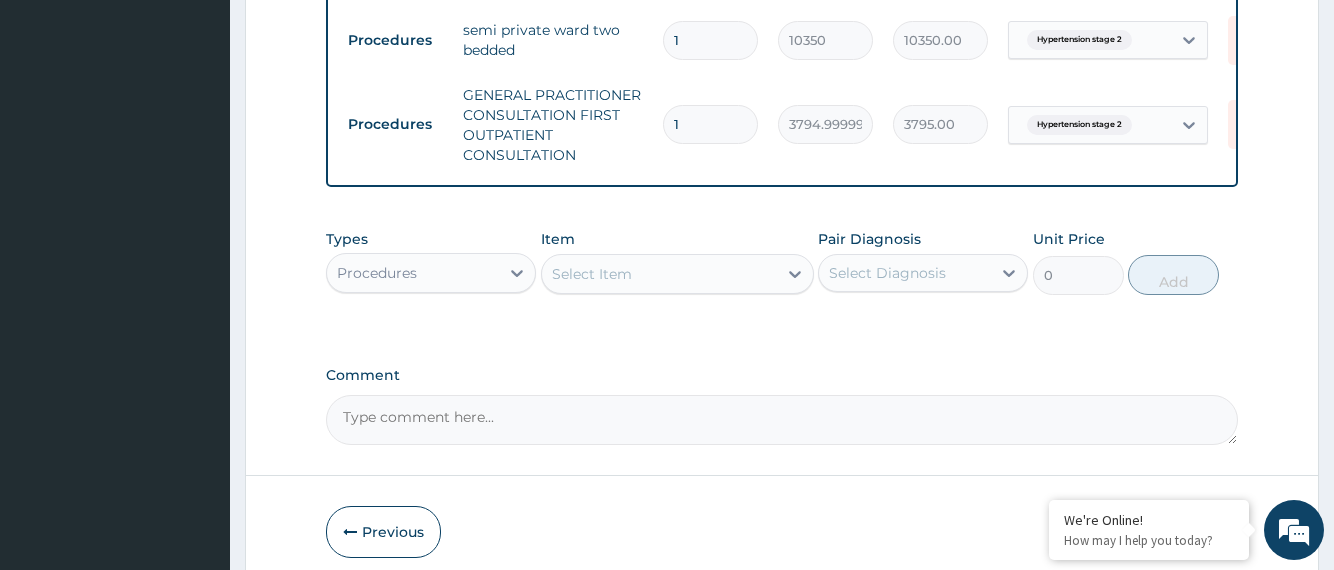 click on "Comment" at bounding box center (781, 406) 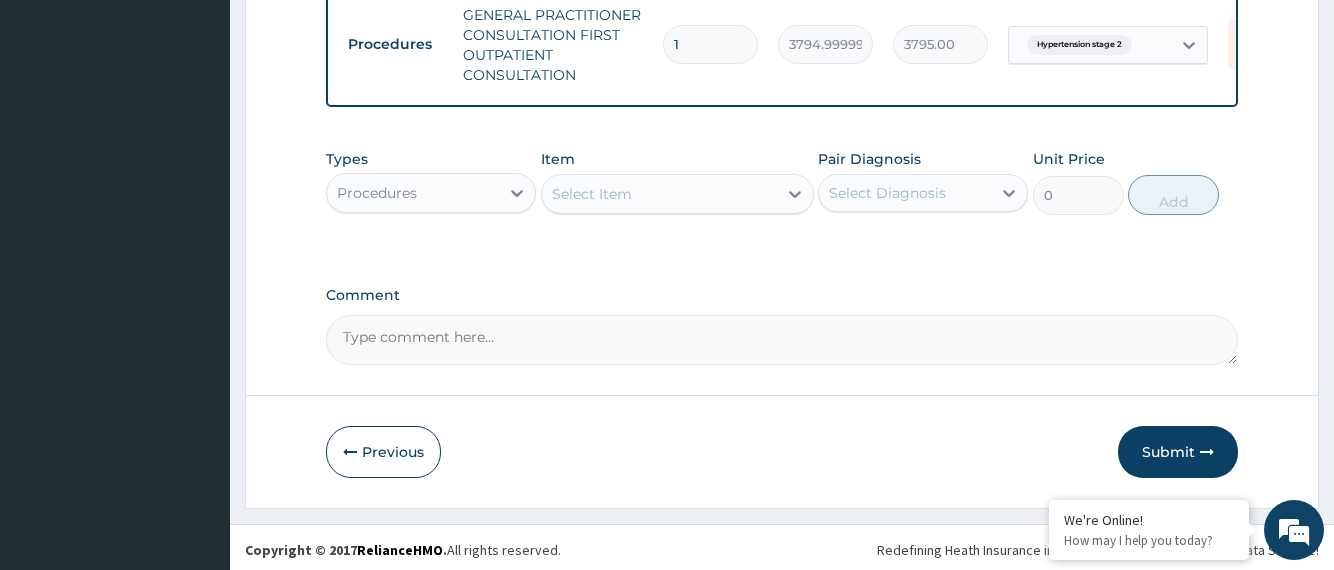 scroll, scrollTop: 1317, scrollLeft: 0, axis: vertical 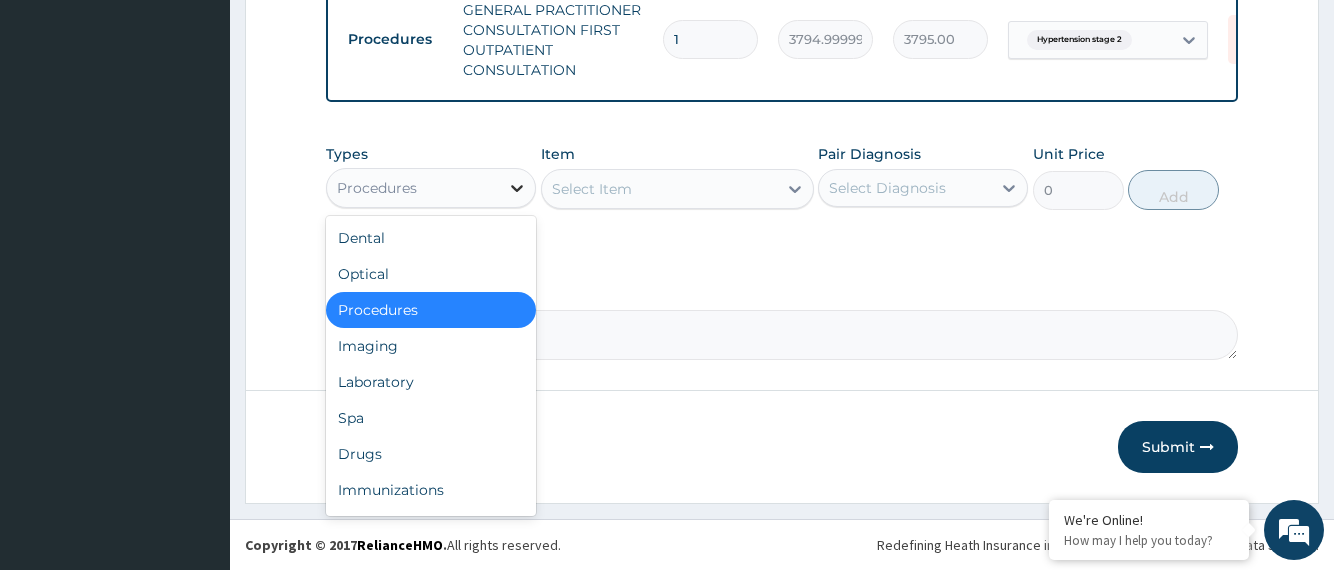 click 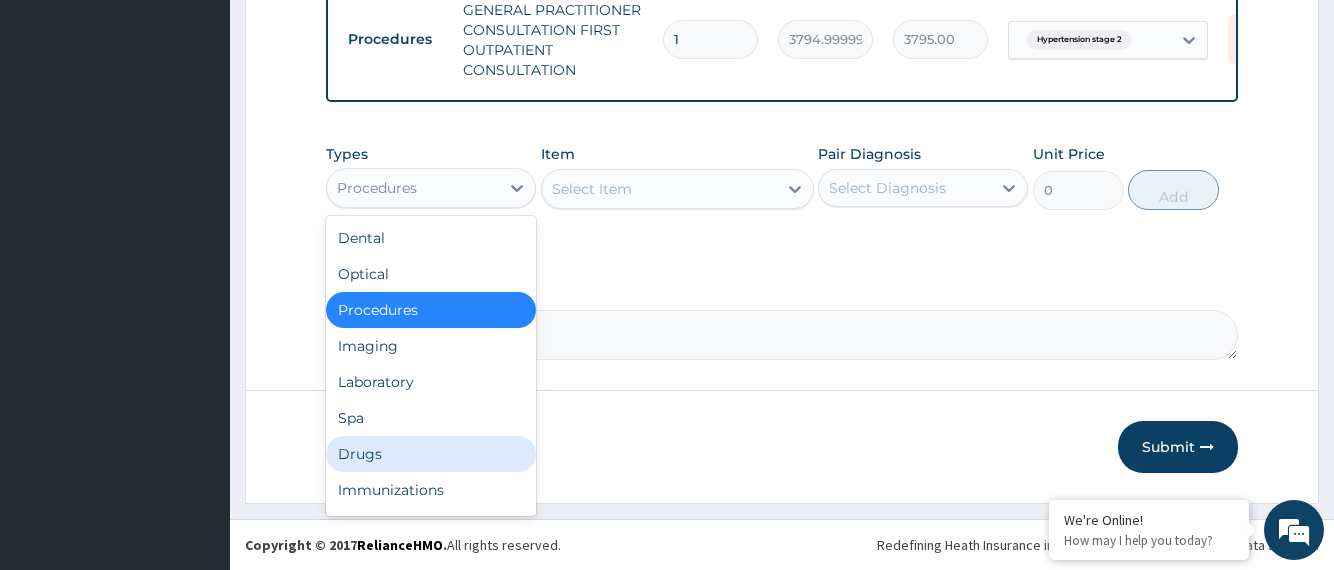 click on "Drugs" at bounding box center (431, 454) 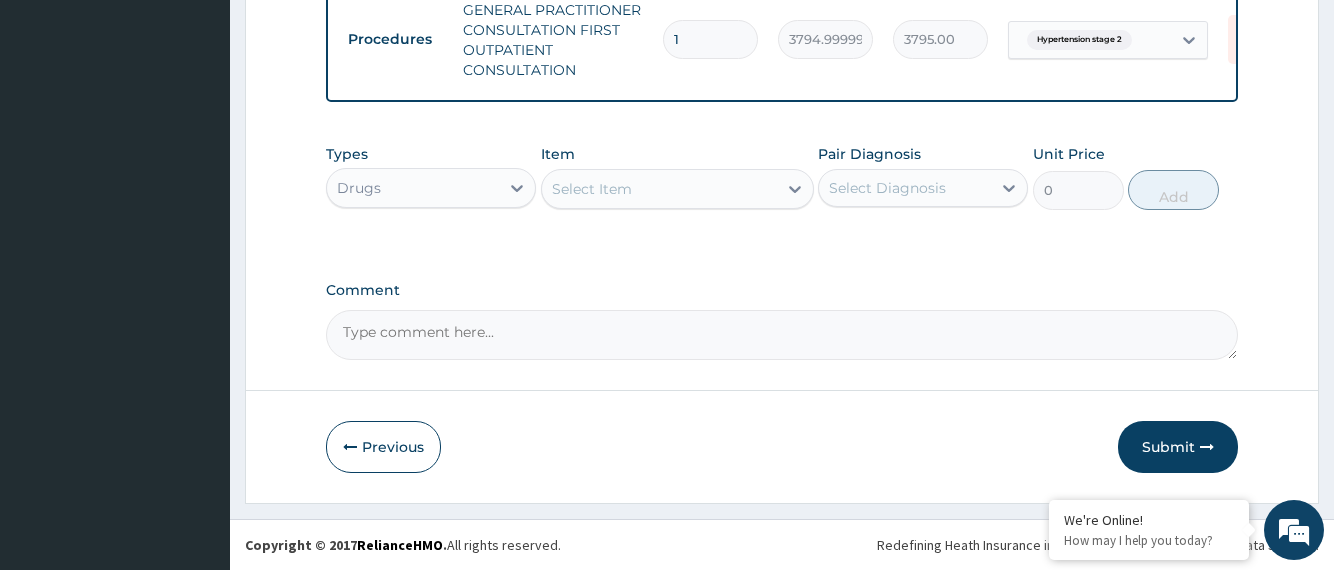 click on "Select Item" at bounding box center [659, 189] 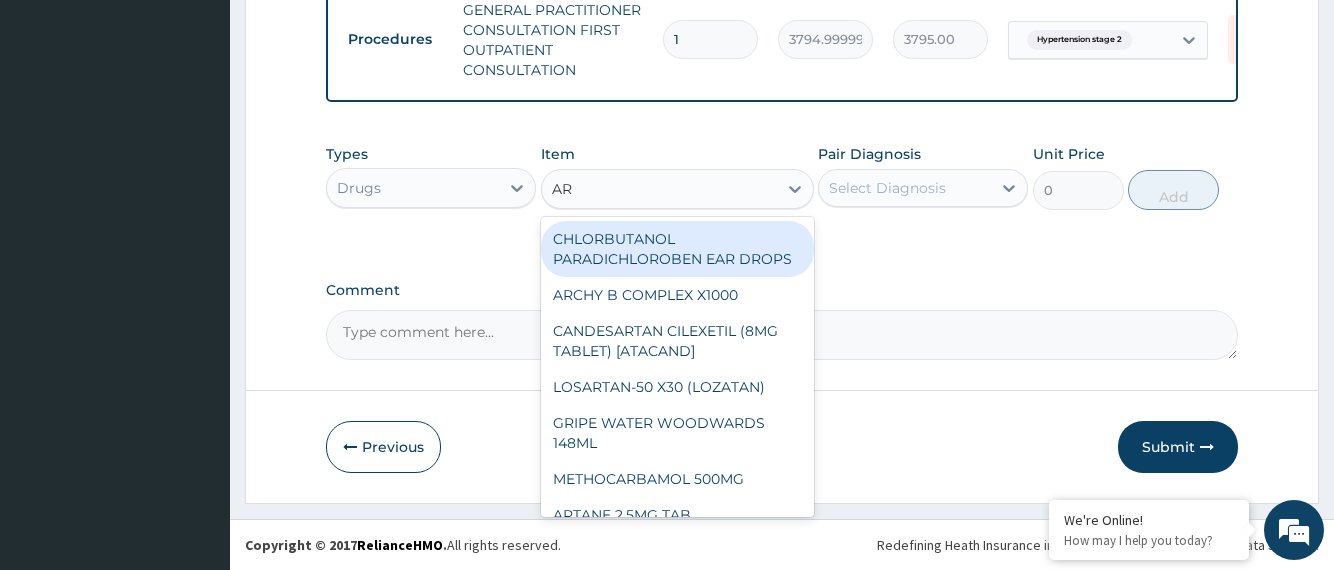 type on "ART" 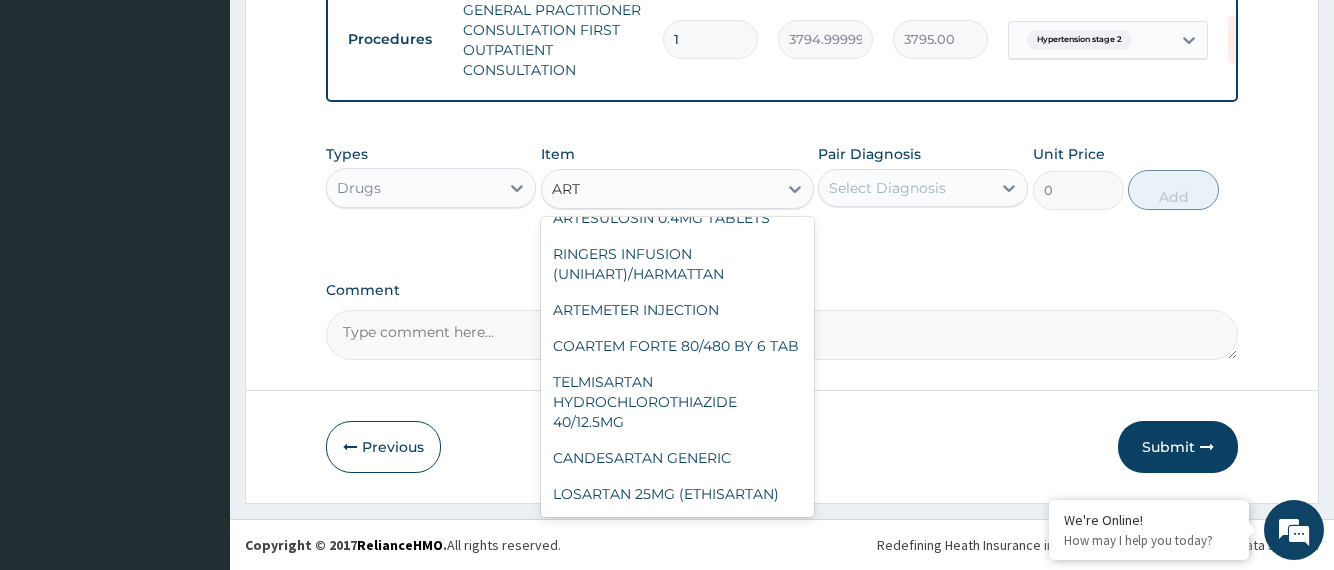 scroll, scrollTop: 320, scrollLeft: 0, axis: vertical 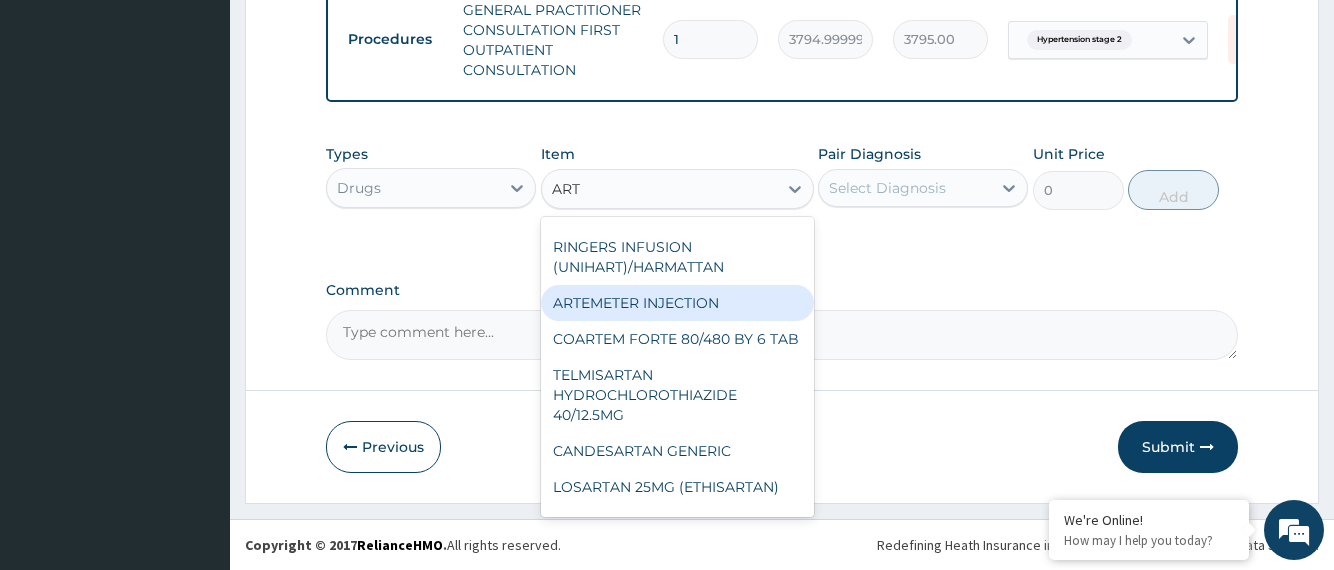 click on "ARTEMETER INJECTION" at bounding box center (677, 303) 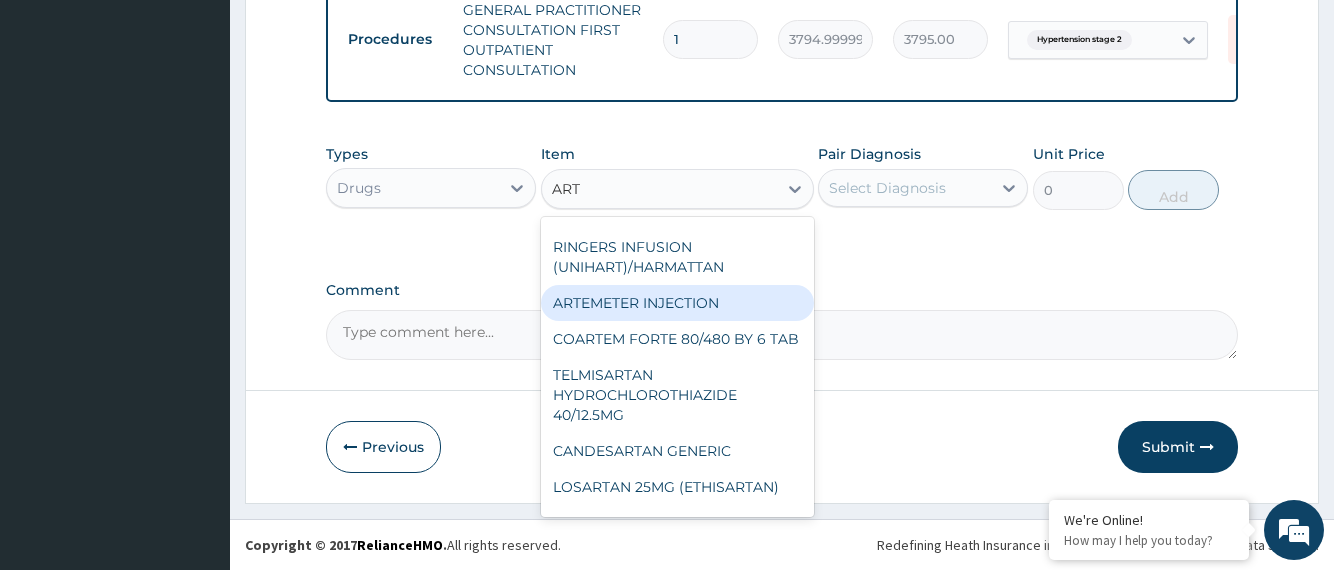 type 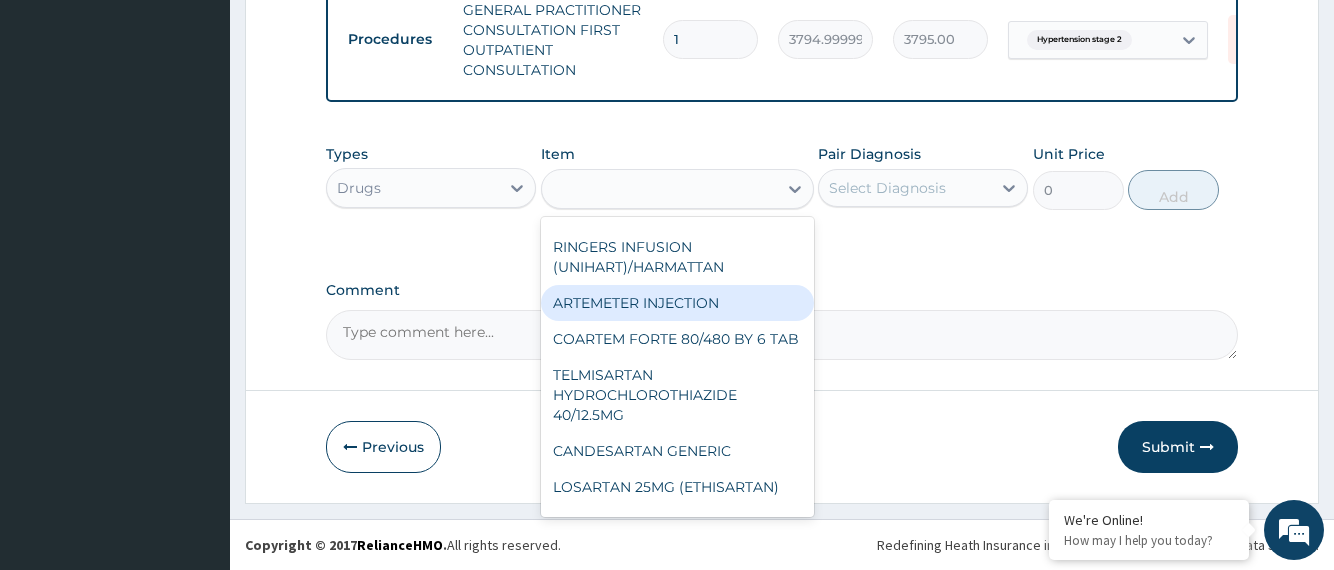 type on "1012" 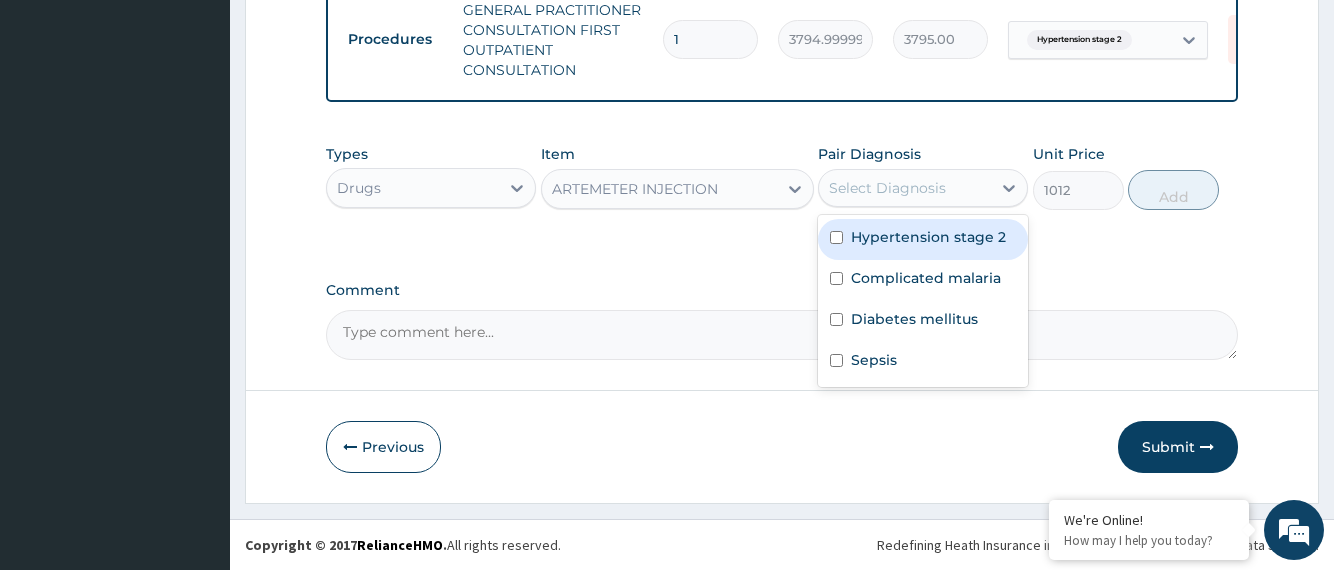 click on "Select Diagnosis" at bounding box center [887, 188] 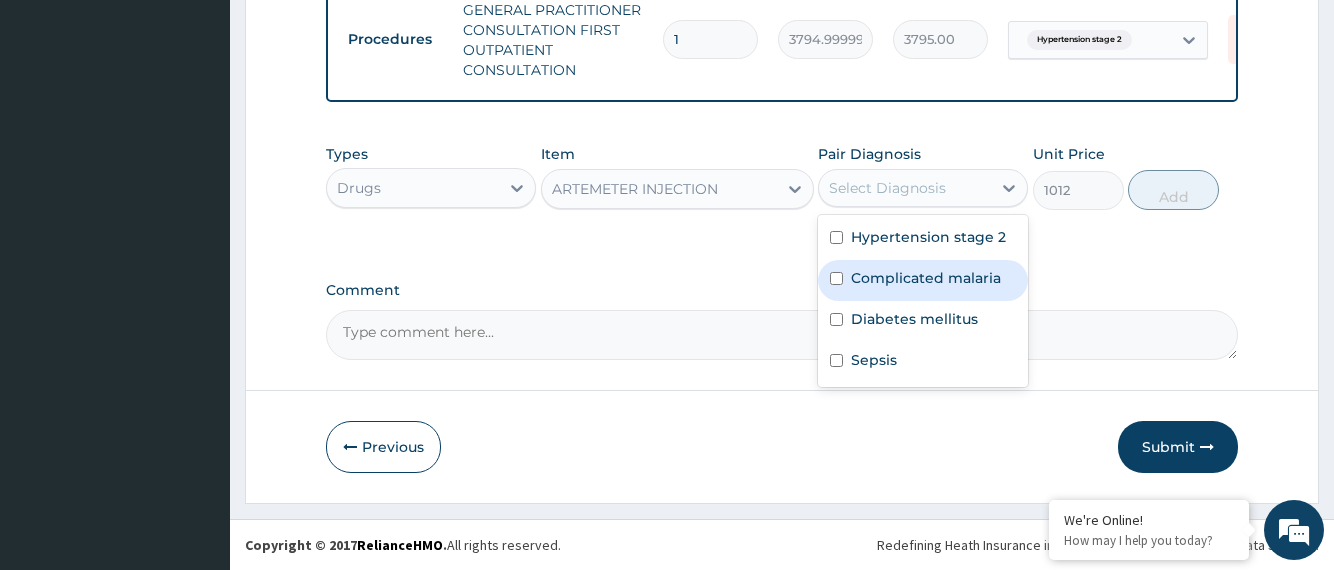 click at bounding box center (836, 278) 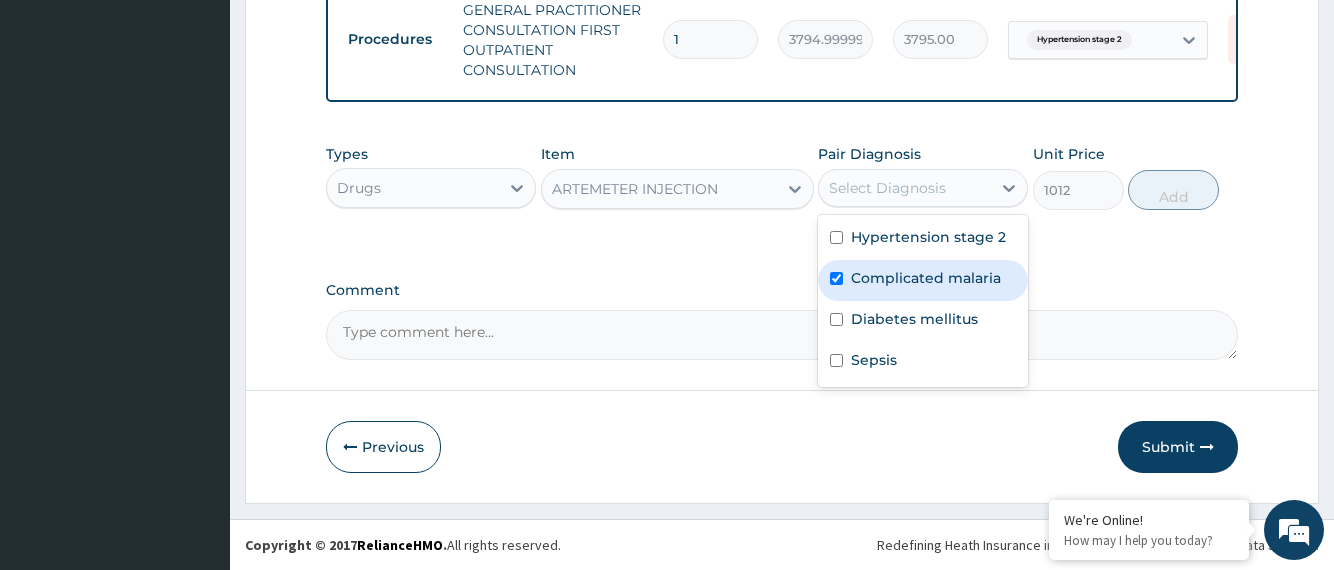 checkbox on "true" 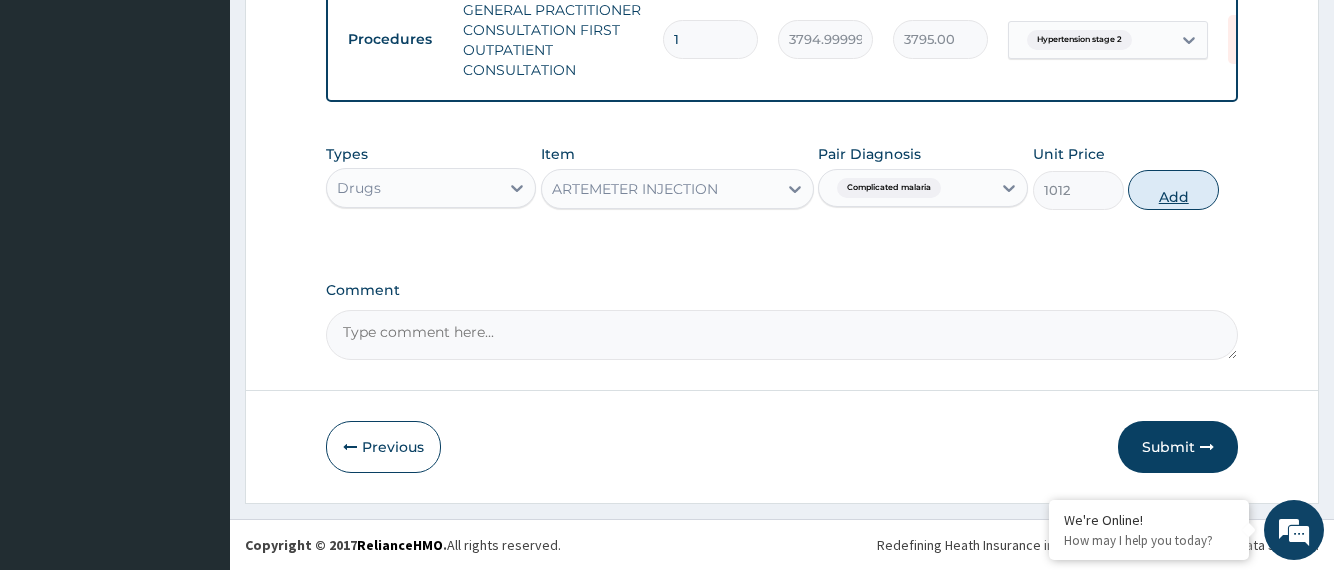 click on "Add" at bounding box center (1173, 190) 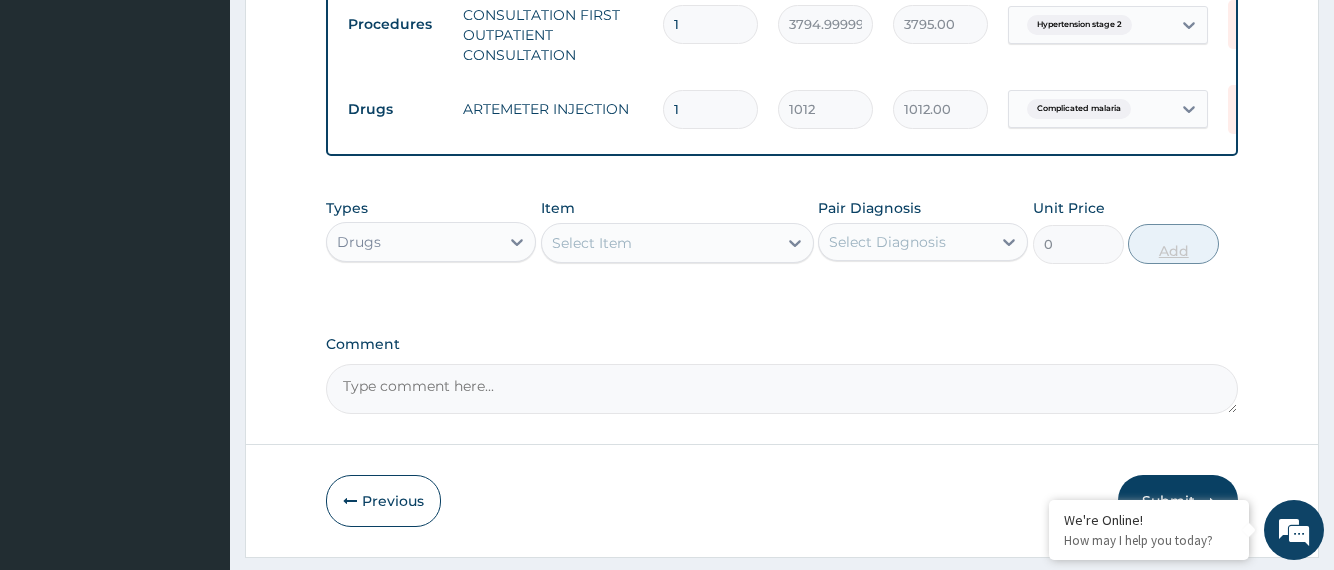 type 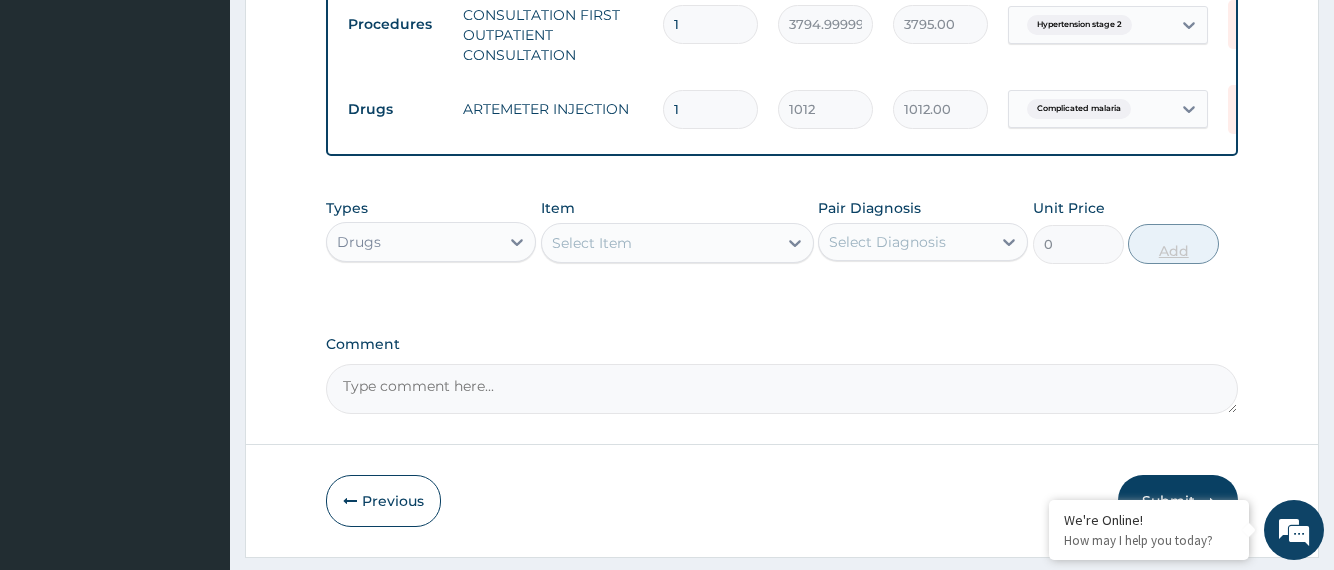 type on "0.00" 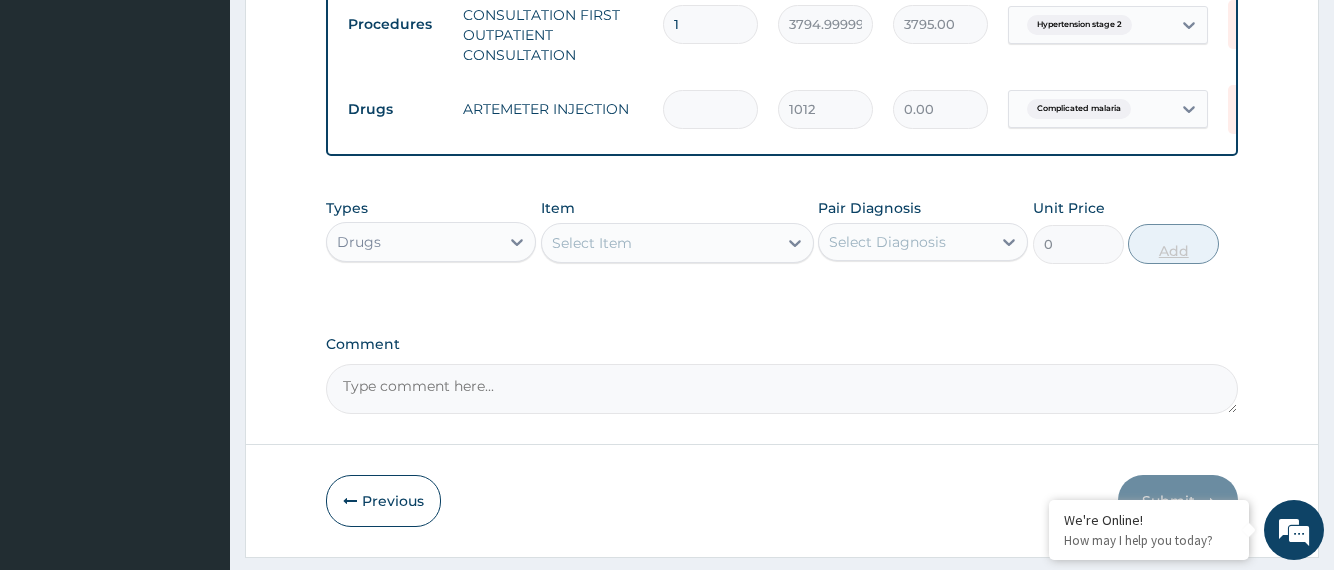 type on "3" 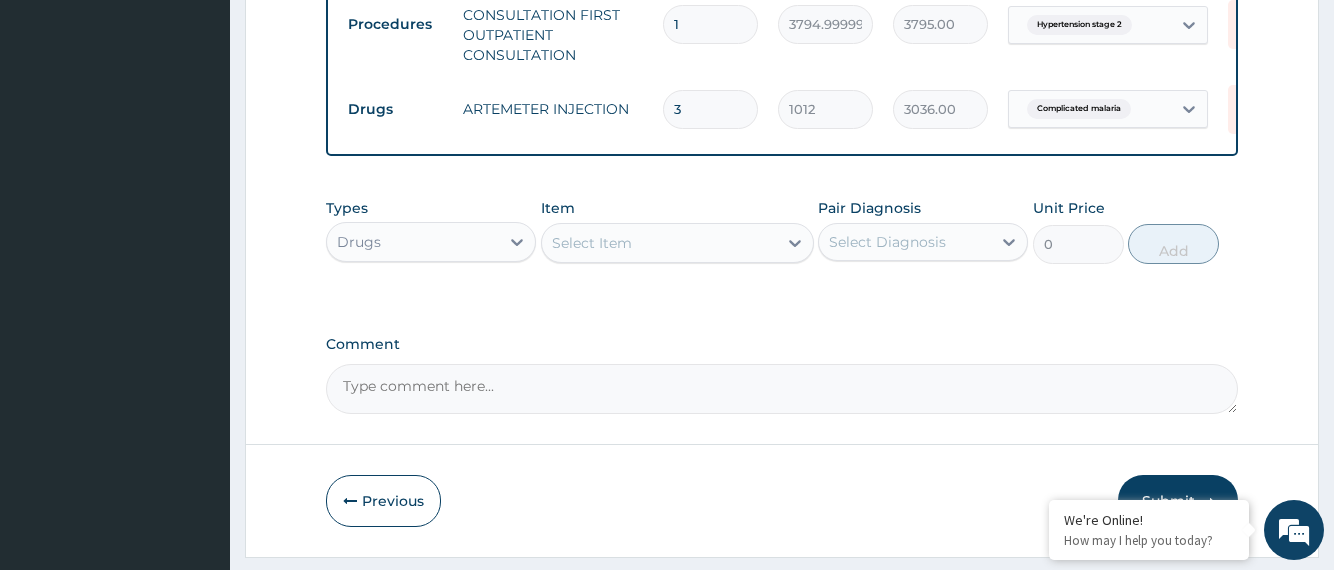 type on "3" 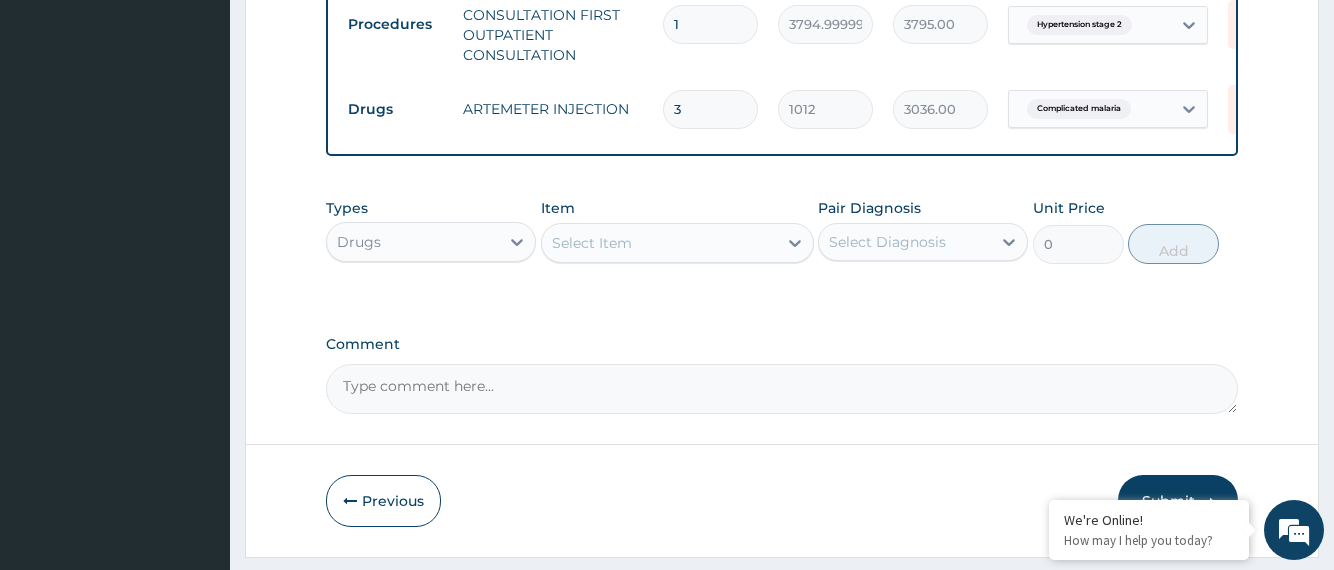click on "PA Code / Prescription Code PA/DF1D51 Encounter Date 20-07-2025 Important Notice Please enter PA codes before entering items that are not attached to a PA code   All diagnoses entered must be linked to a claim item. Diagnosis & Claim Items that are visible but inactive cannot be edited because they were imported from an already approved PA code. Diagnosis Hypertension stage 2 confirmed Complicated malaria confirmed Diabetes mellitus confirmed Sepsis confirmed NB: All diagnosis must be linked to a claim item Claim Items Type Name Quantity Unit Price Total Price Pair Diagnosis Actions Drugs amlodipine 10mg teva 30 107.525 3225.75 Hypertension stage 2 Delete Drugs lisinopril 5mg (pocco) 30 56.925000000000004 1707.75 Hypertension stage 2 Delete Drugs paracetamol injection 300mg/2ml 2 278.3 556.60 Complicated malaria Delete Laboratory malaria parasite (mp) rdt 1 1724.9999999999998 1725.00 Complicated malaria Delete Laboratory blood sugar random - [plasma] 1 1380 1380.00 Diabetes mellitus Delete Laboratory 1 4600 1" at bounding box center [781, -356] 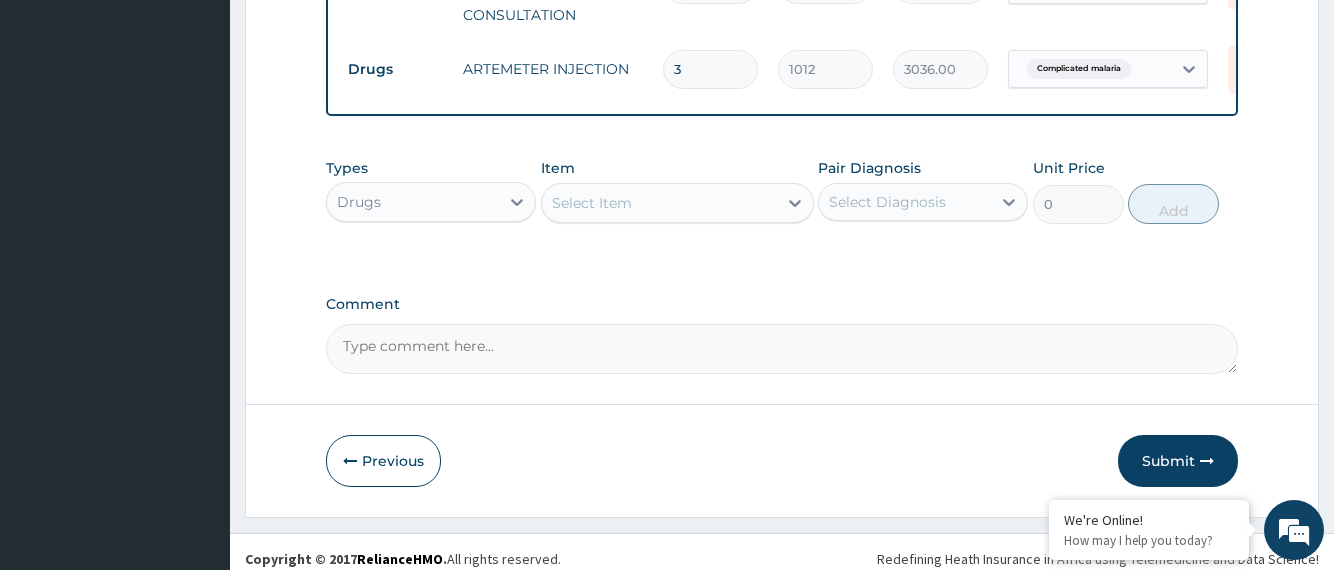 scroll, scrollTop: 1386, scrollLeft: 0, axis: vertical 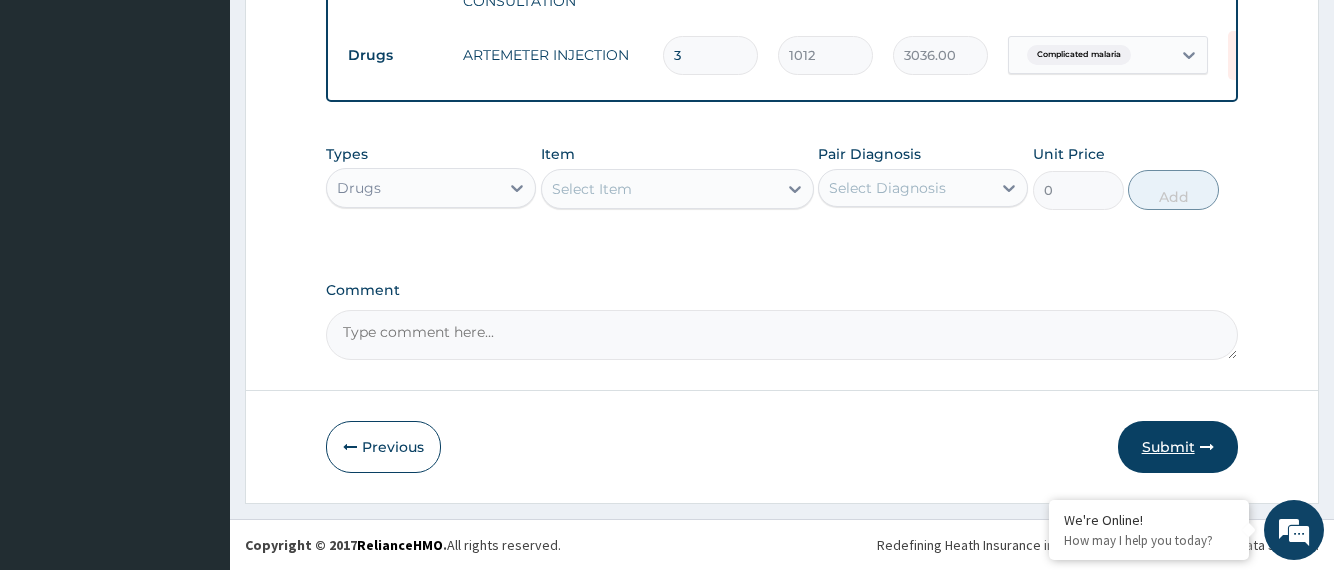 click on "Submit" at bounding box center (1178, 447) 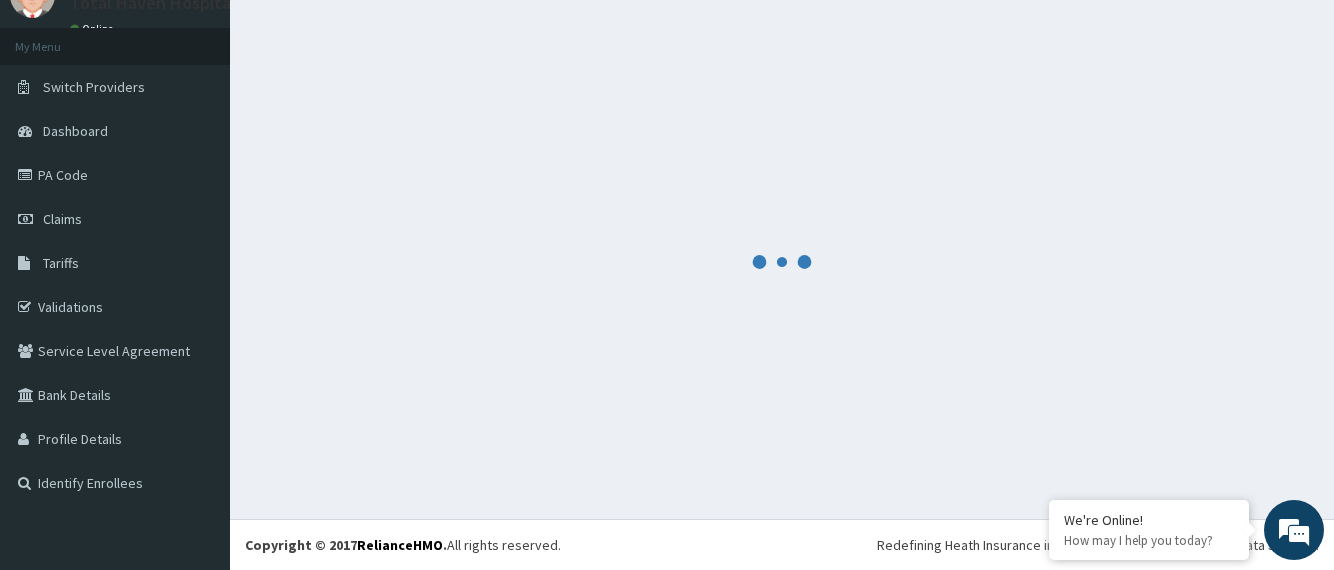 scroll, scrollTop: 1386, scrollLeft: 0, axis: vertical 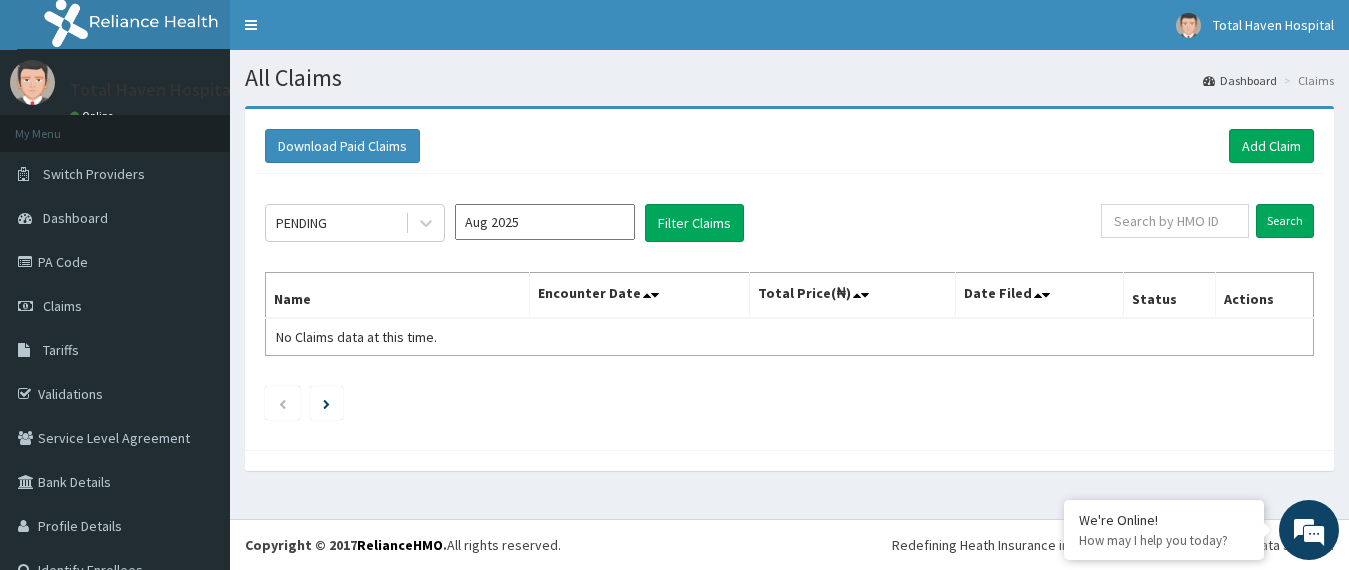 click on "Aug 2025" at bounding box center (545, 222) 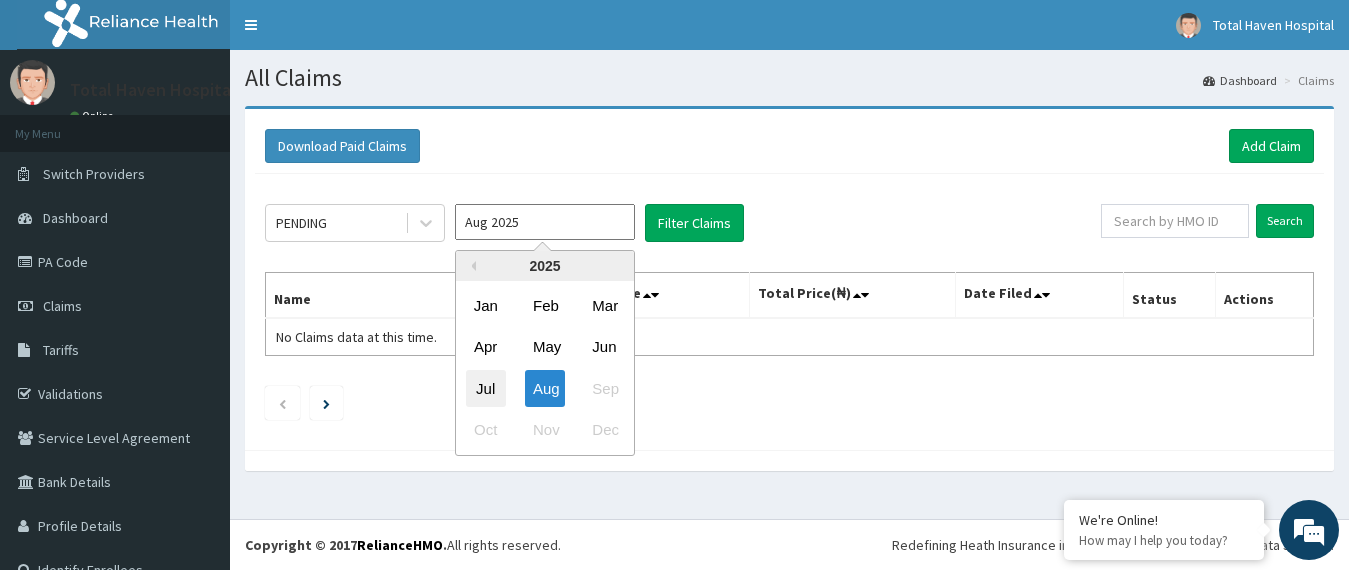 click on "Jul" at bounding box center [486, 388] 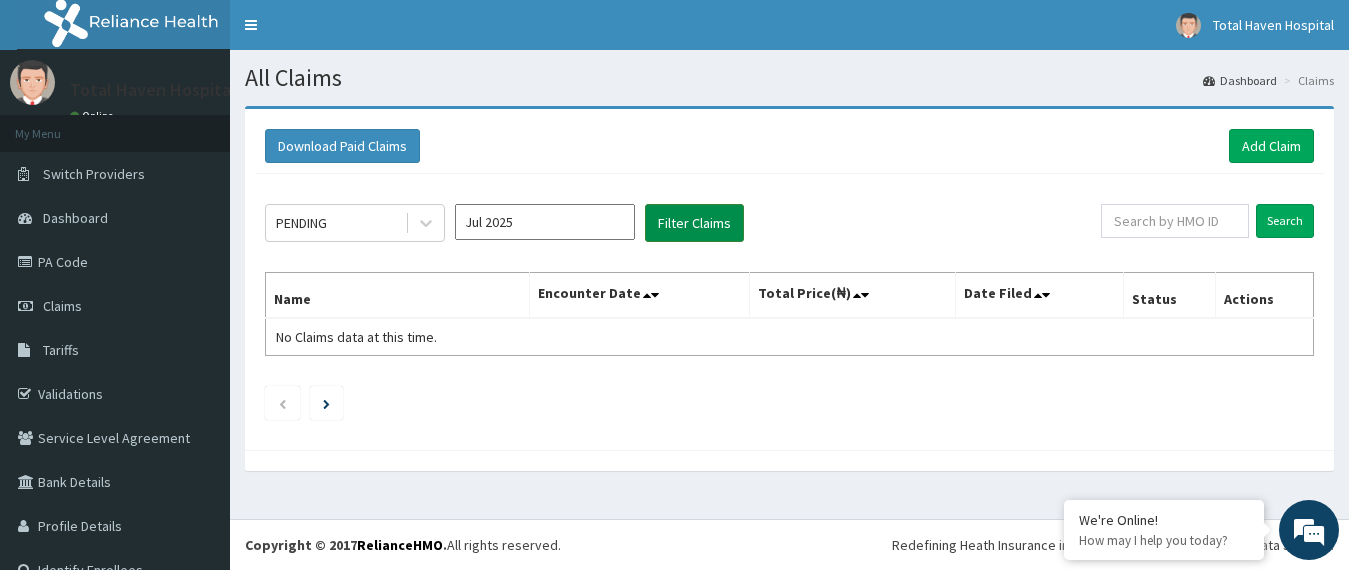 click on "Filter Claims" at bounding box center [694, 223] 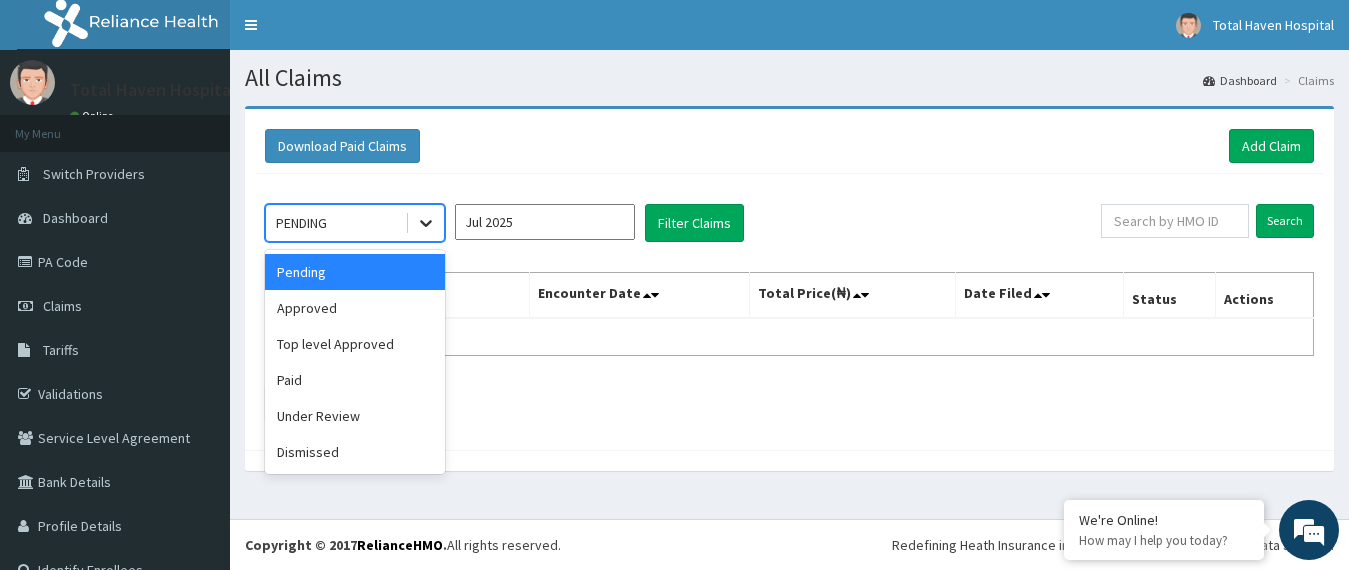 click 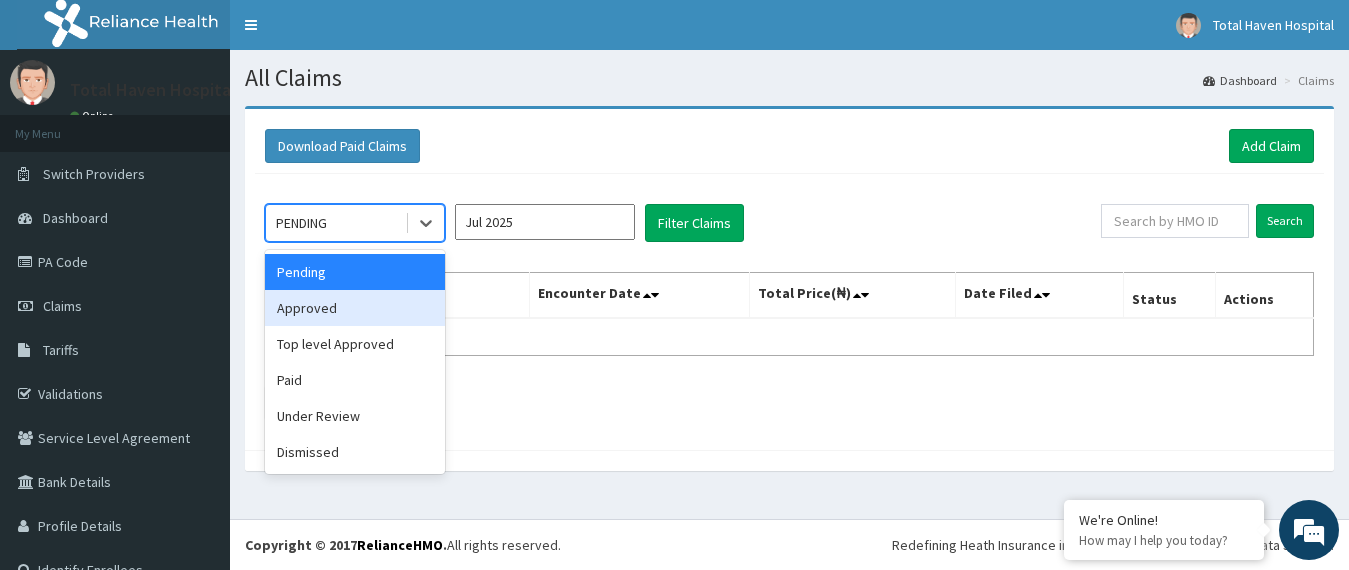 click on "Approved" at bounding box center [355, 308] 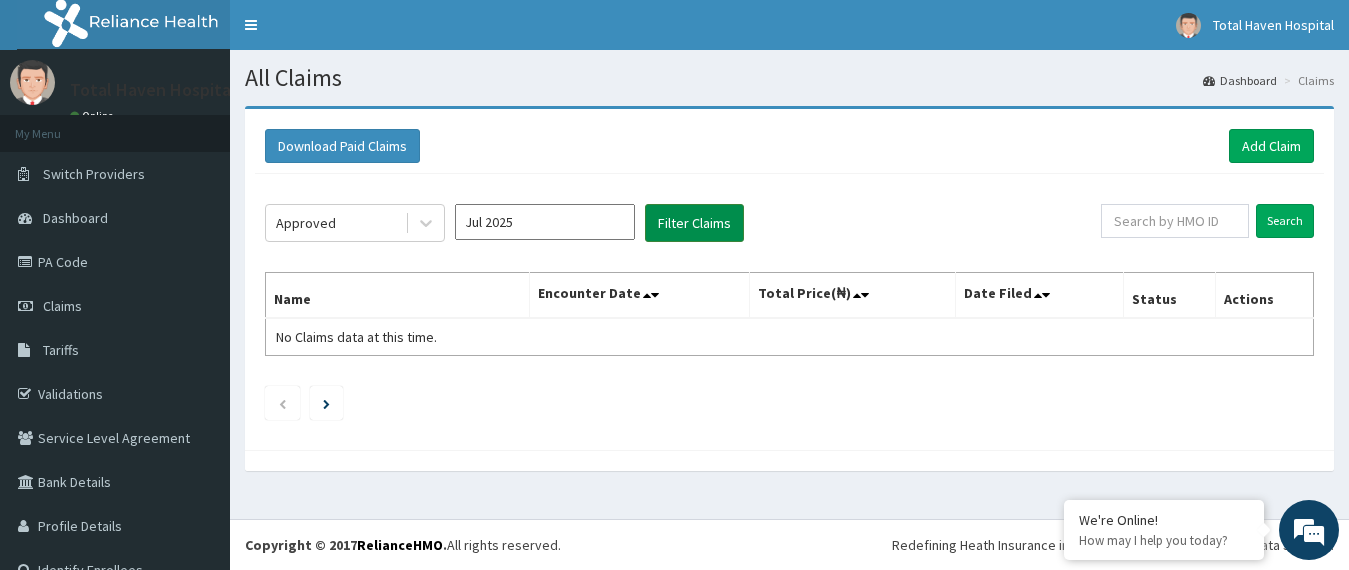 click on "Filter Claims" at bounding box center (694, 223) 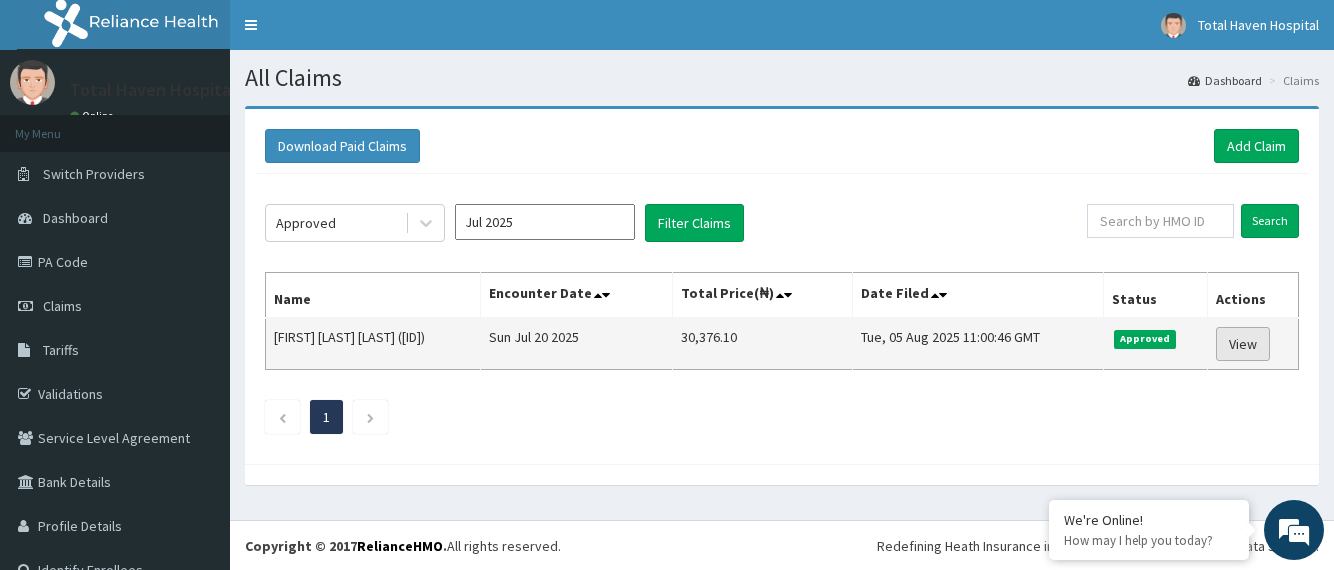 click on "View" at bounding box center [1243, 344] 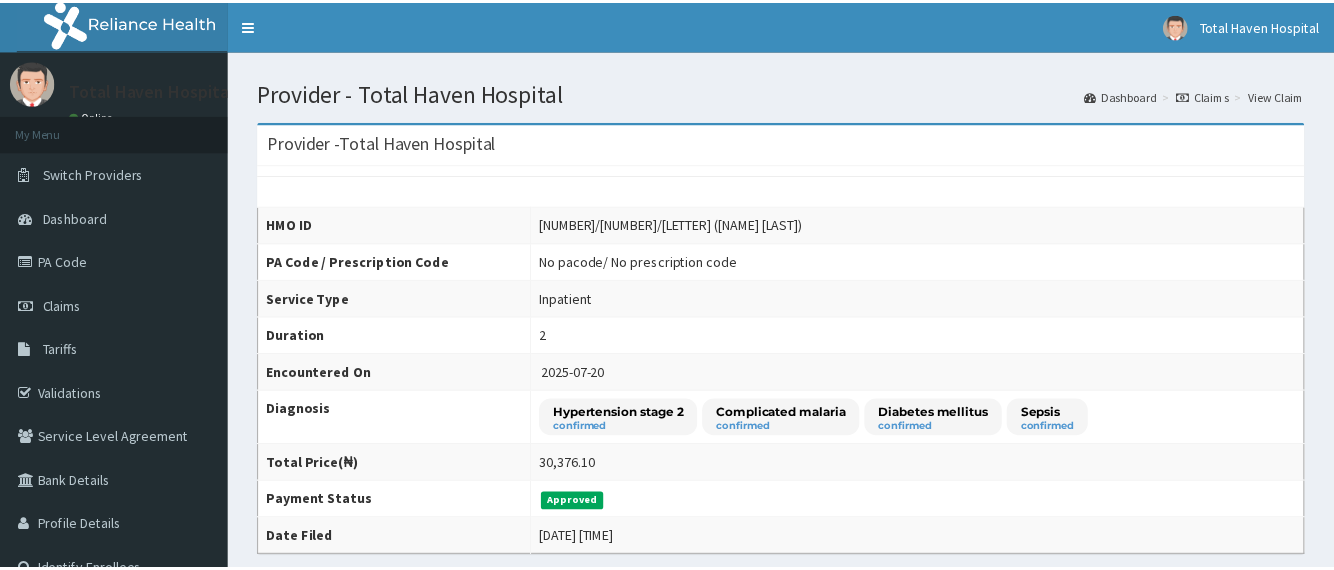 scroll, scrollTop: 0, scrollLeft: 0, axis: both 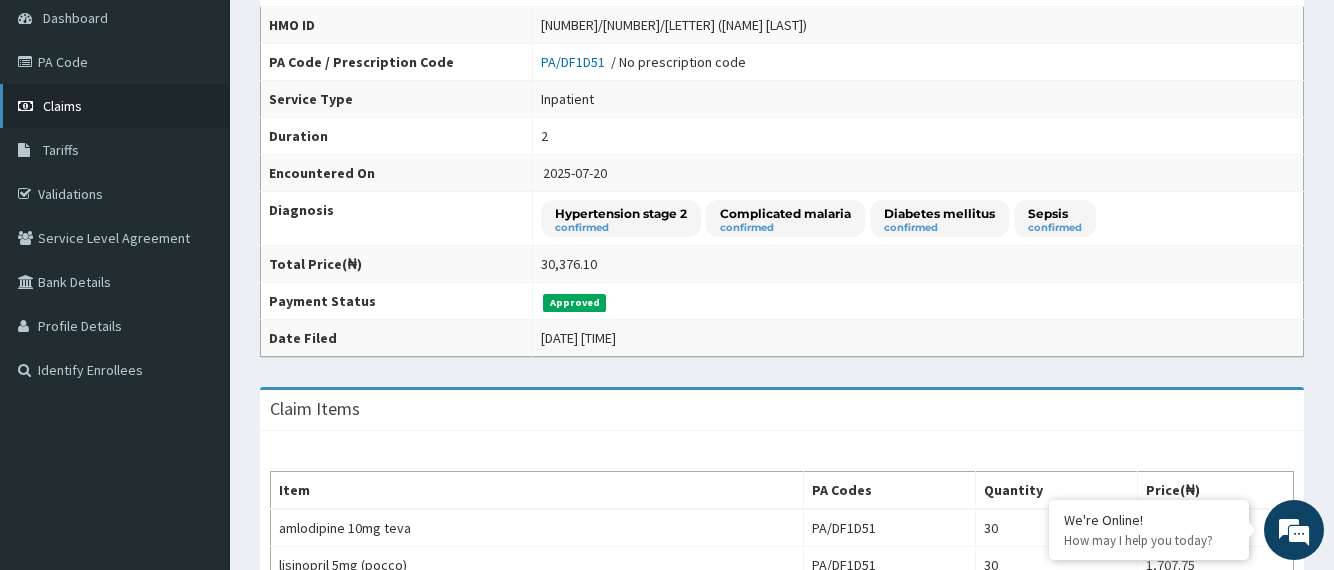click on "Claims" at bounding box center (115, 106) 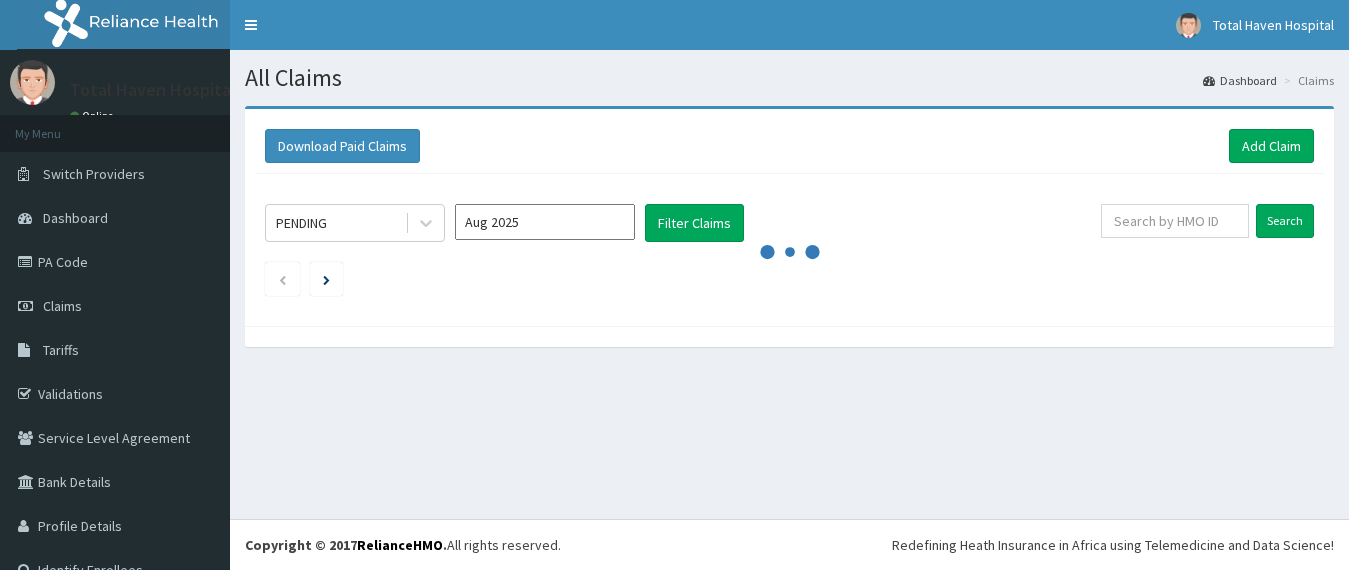 scroll, scrollTop: 0, scrollLeft: 0, axis: both 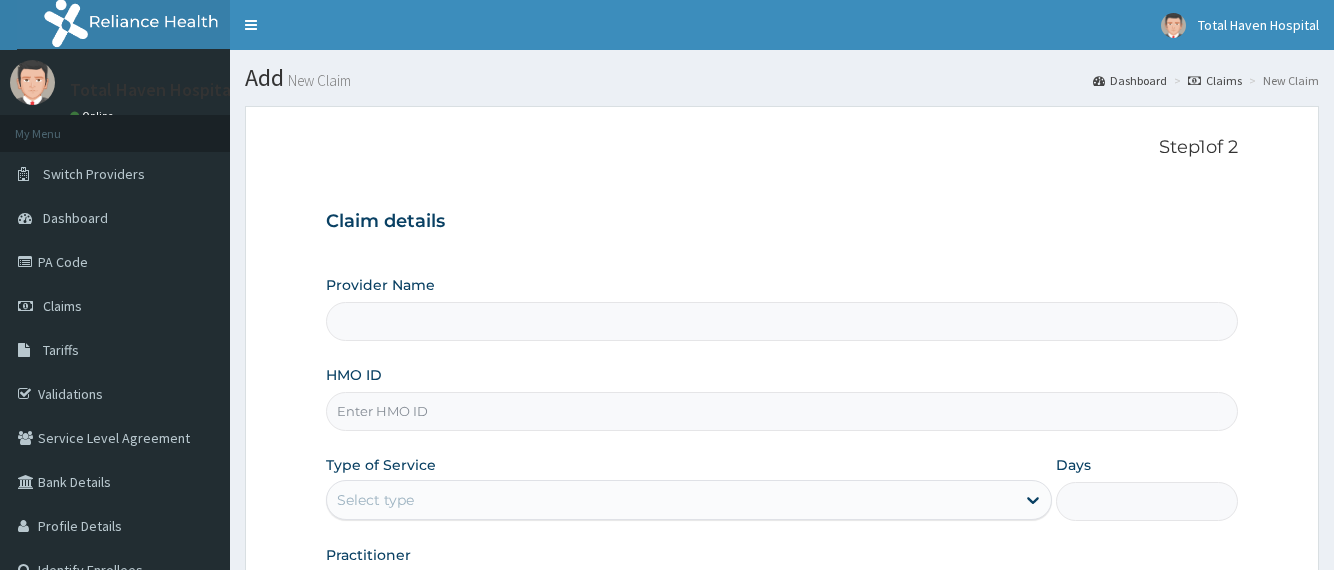 click on "HMO ID" at bounding box center [781, 411] 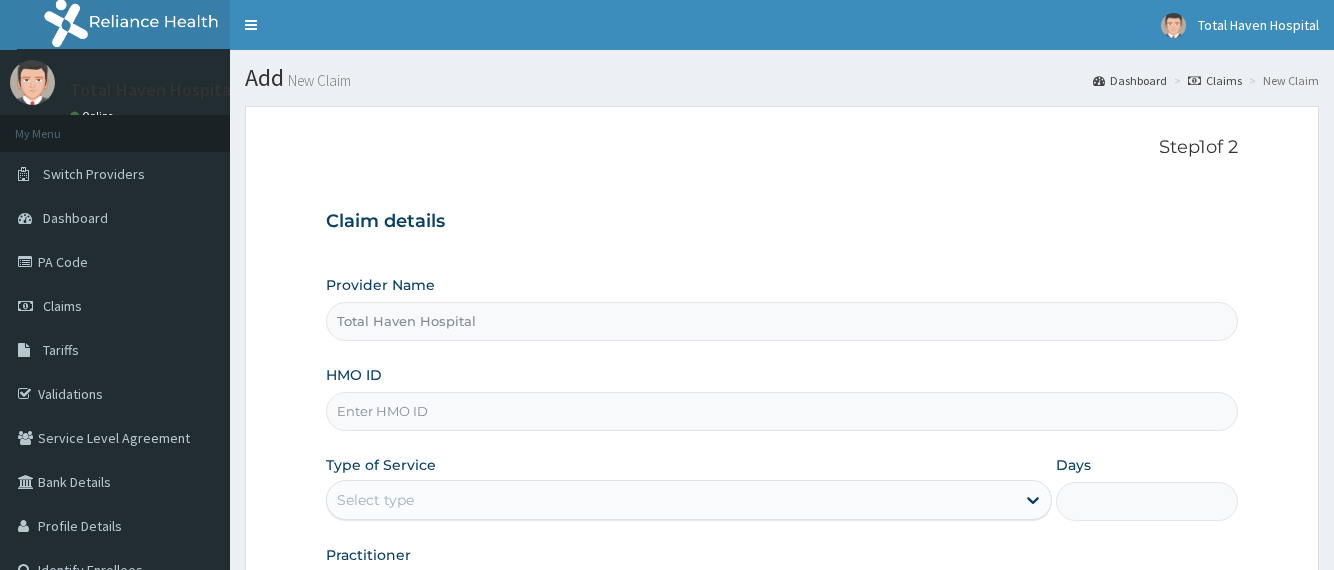 type on "TAN/10085/A" 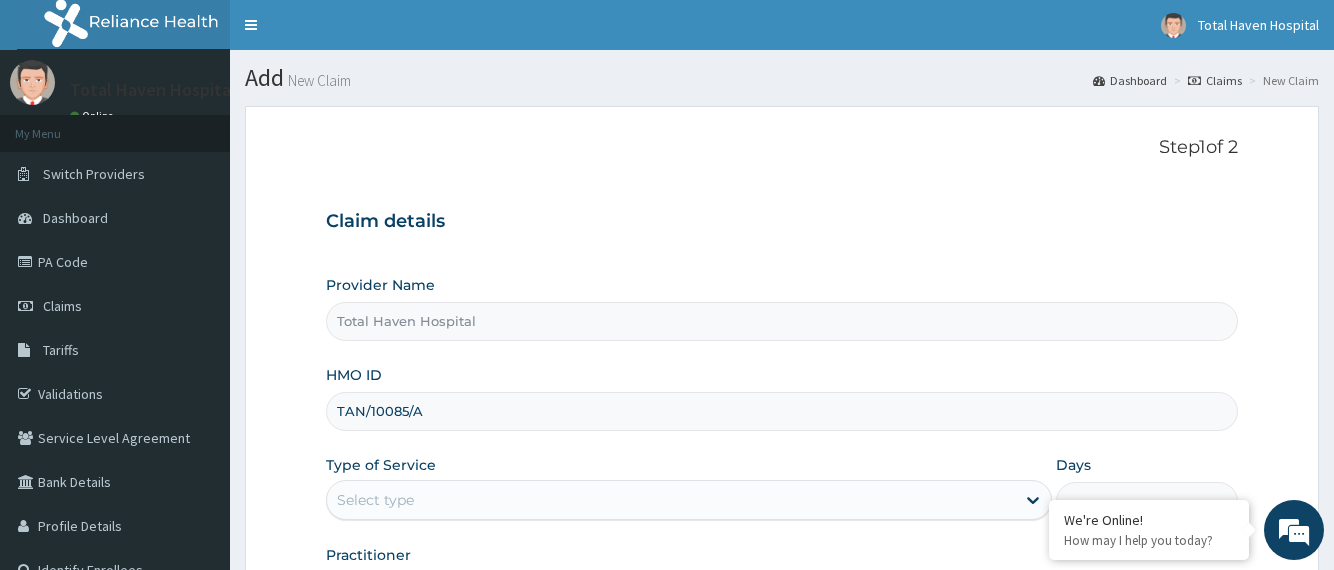 click on "Claim details" at bounding box center (781, 222) 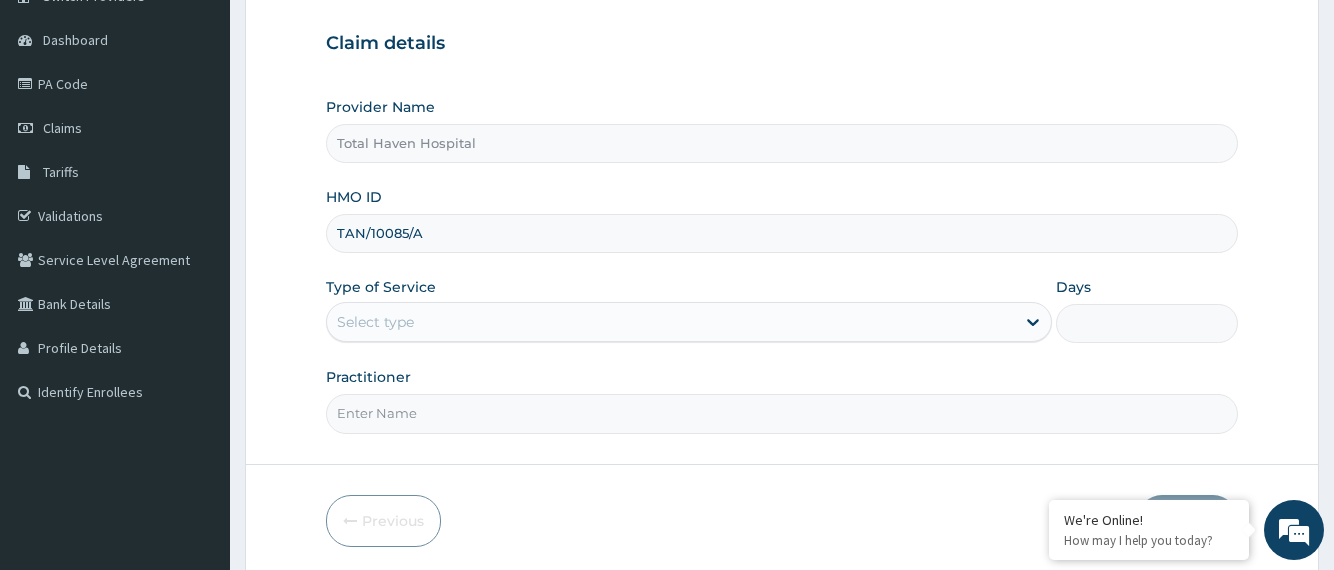 scroll, scrollTop: 252, scrollLeft: 0, axis: vertical 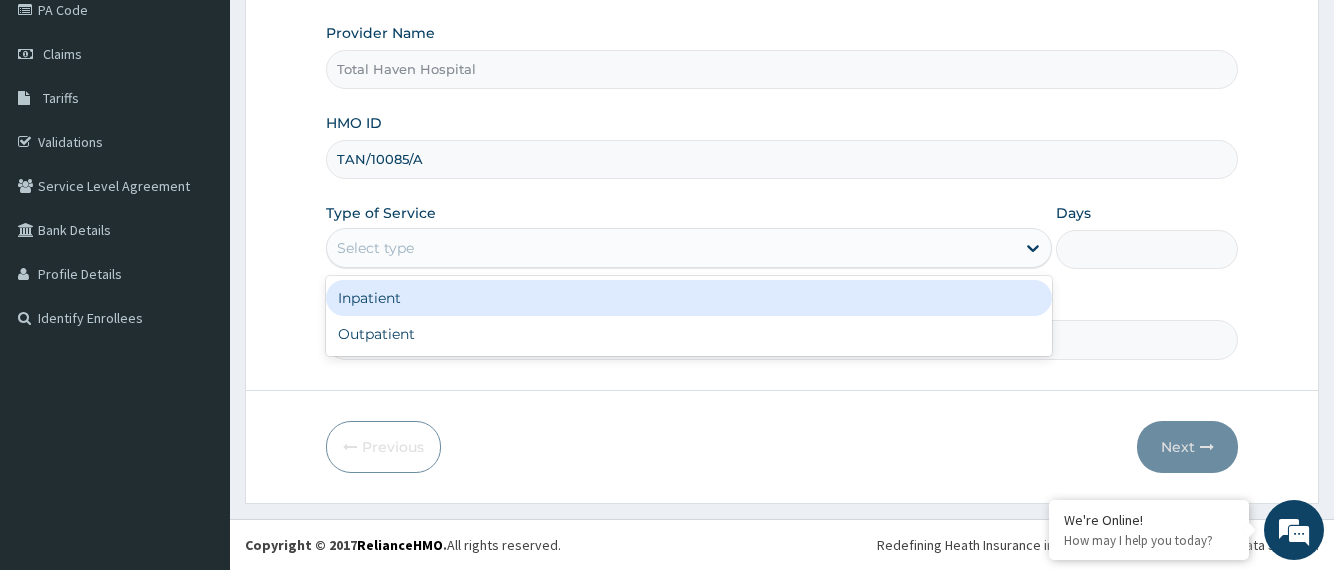 click on "Select type" at bounding box center [689, 248] 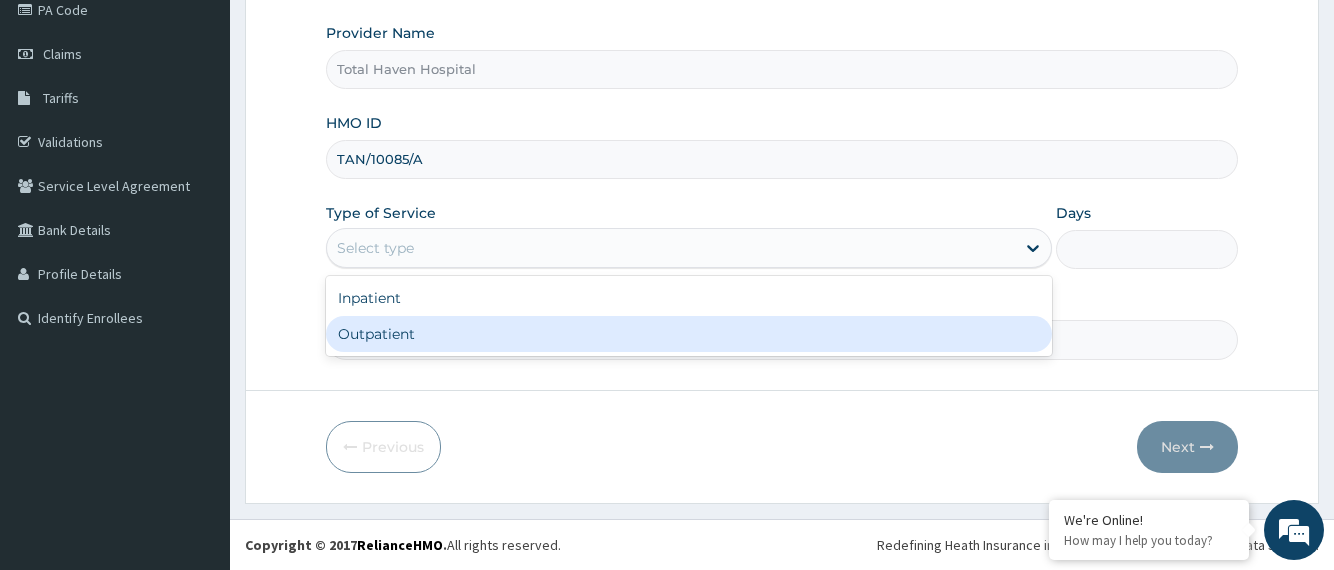 click on "Outpatient" at bounding box center (689, 334) 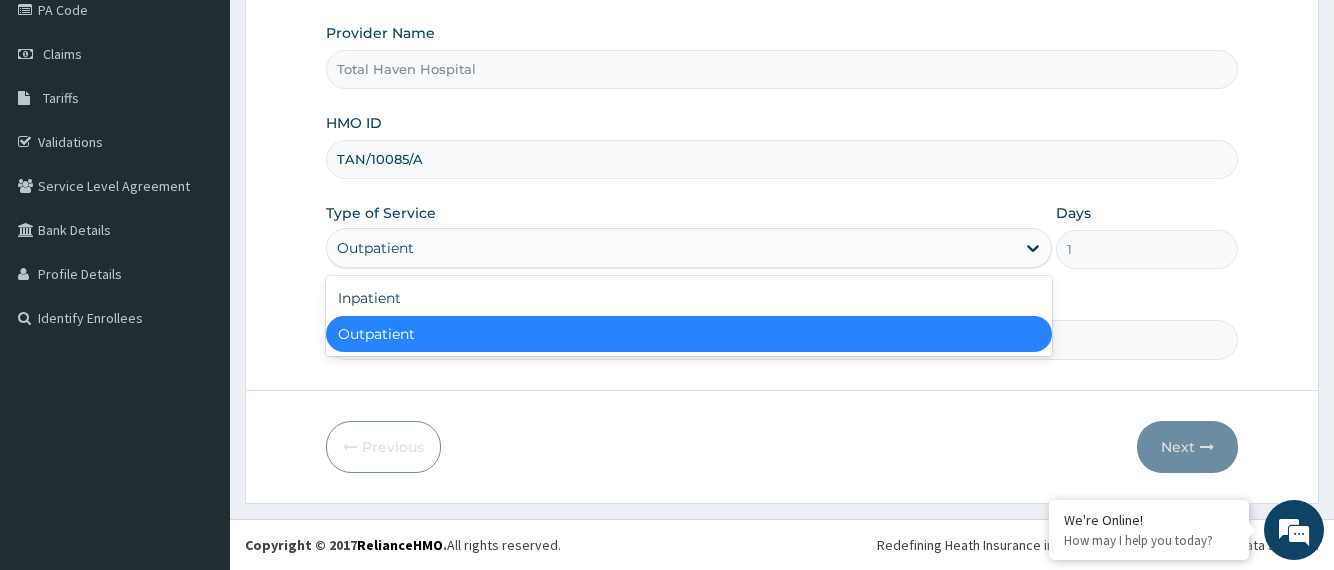 click on "Outpatient" at bounding box center [671, 248] 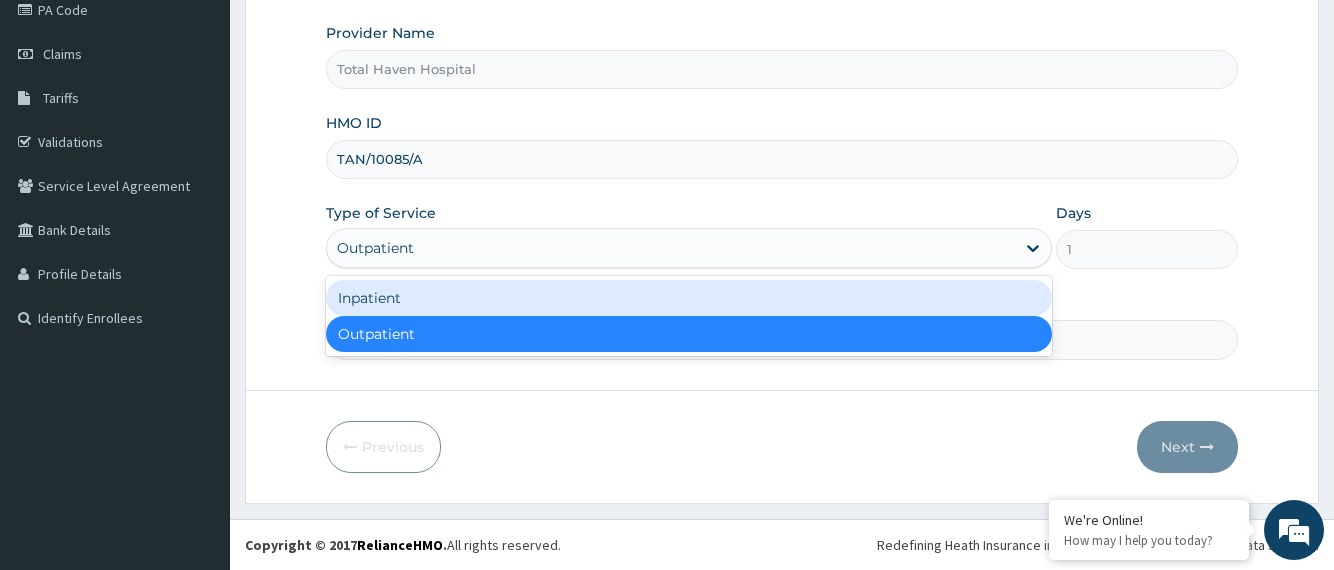 click on "Inpatient" at bounding box center (689, 298) 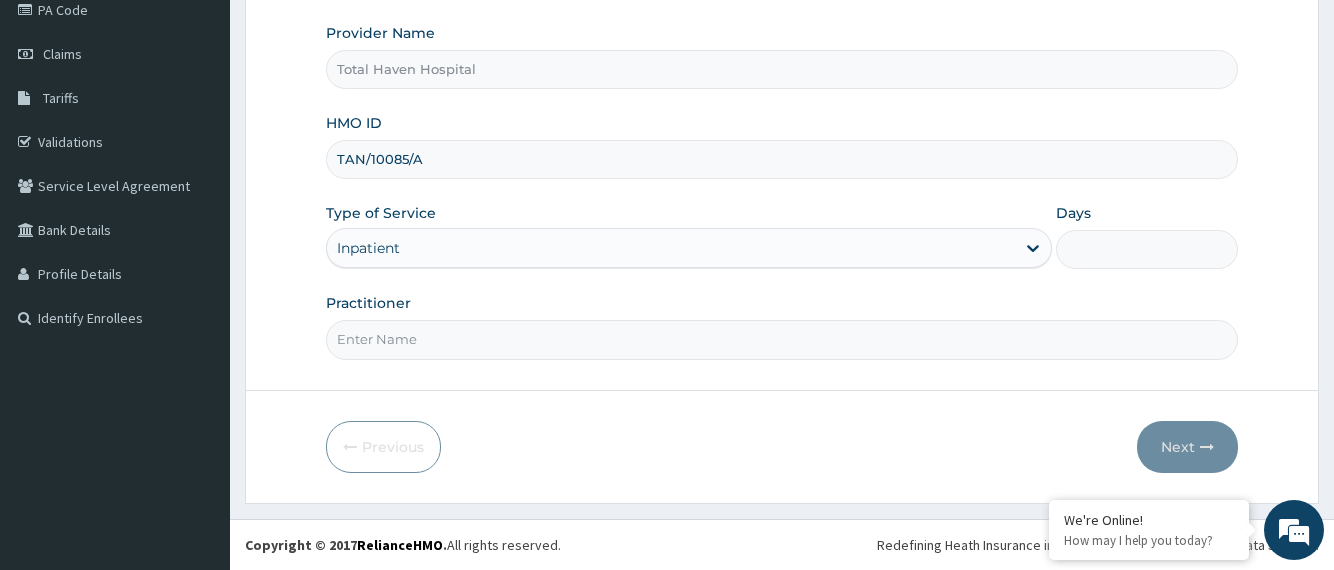 click on "Days" at bounding box center (1146, 249) 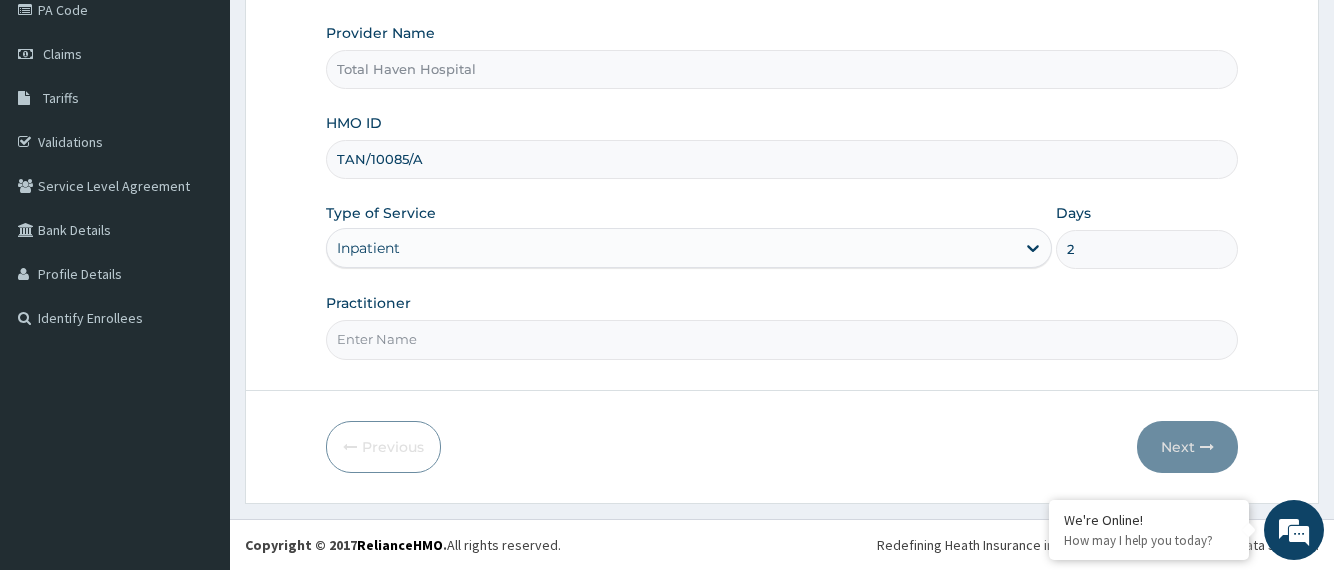 scroll, scrollTop: 0, scrollLeft: 0, axis: both 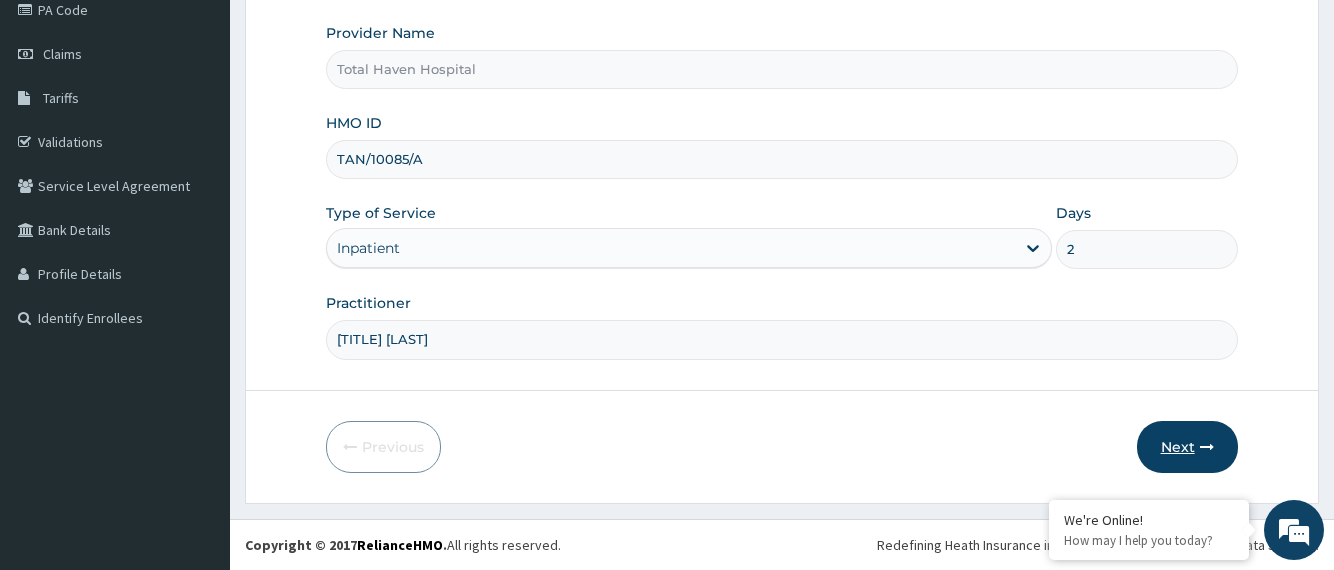 type on "DR CHIKA" 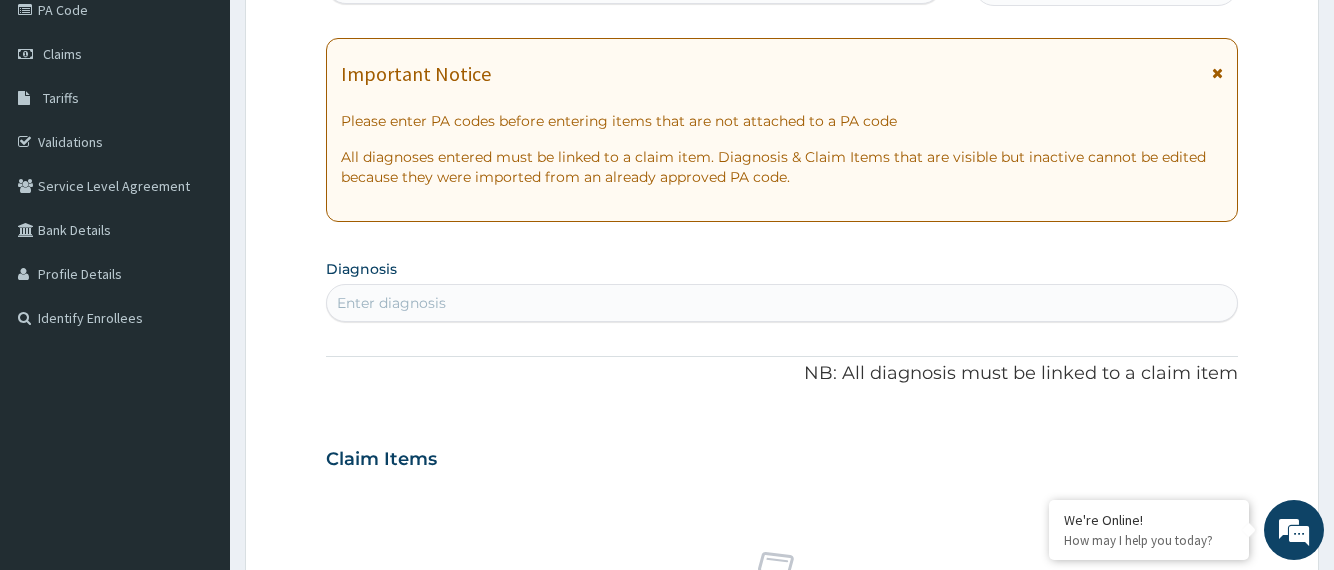click on "Step  2  of 2 PA Code / Prescription Code Enter Code(Secondary Care Only) Encounter Date DD-MM-YYYY Important Notice Please enter PA codes before entering items that are not attached to a PA code   All diagnoses entered must be linked to a claim item. Diagnosis & Claim Items that are visible but inactive cannot be edited because they were imported from an already approved PA code. Diagnosis Enter diagnosis NB: All diagnosis must be linked to a claim item Claim Items No claim item Types Select Type Item Select Item Pair Diagnosis Select Diagnosis Unit Price 0 Add Comment     Previous   Submit" at bounding box center (782, 486) 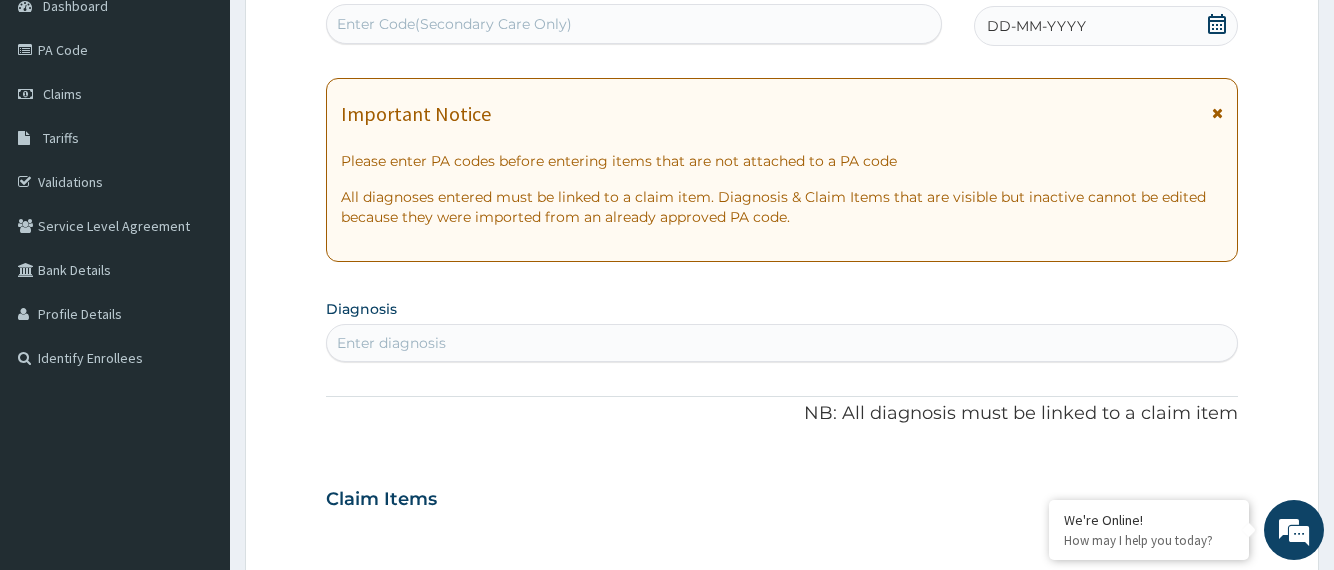 scroll, scrollTop: 0, scrollLeft: 0, axis: both 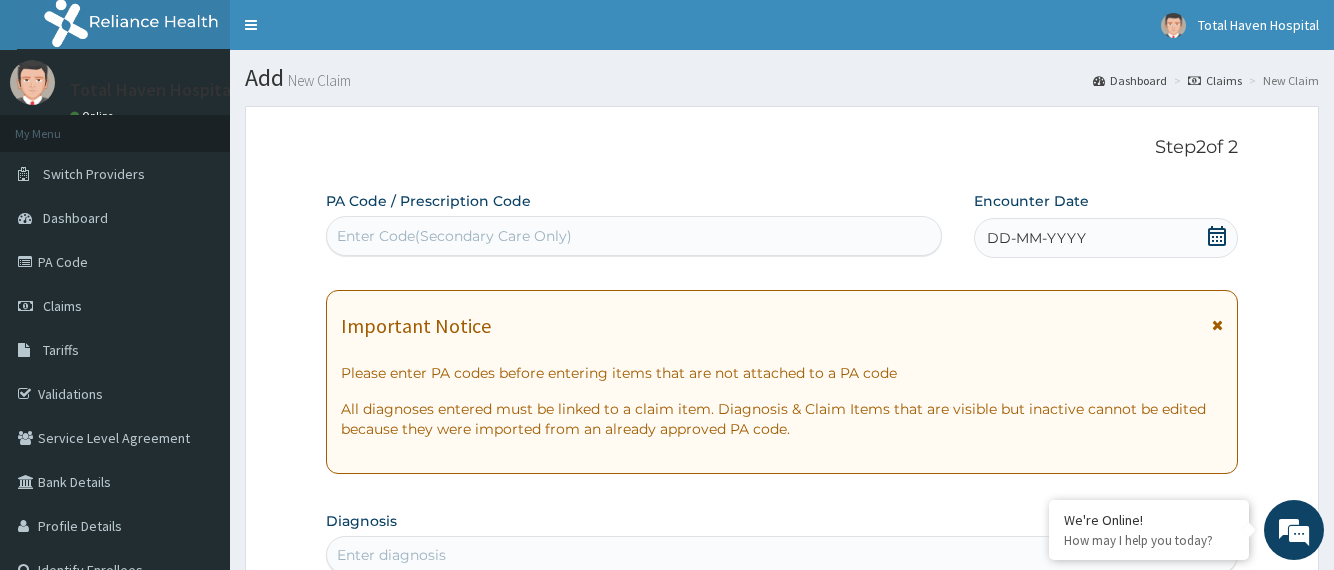 click on "Enter Code(Secondary Care Only)" at bounding box center (633, 236) 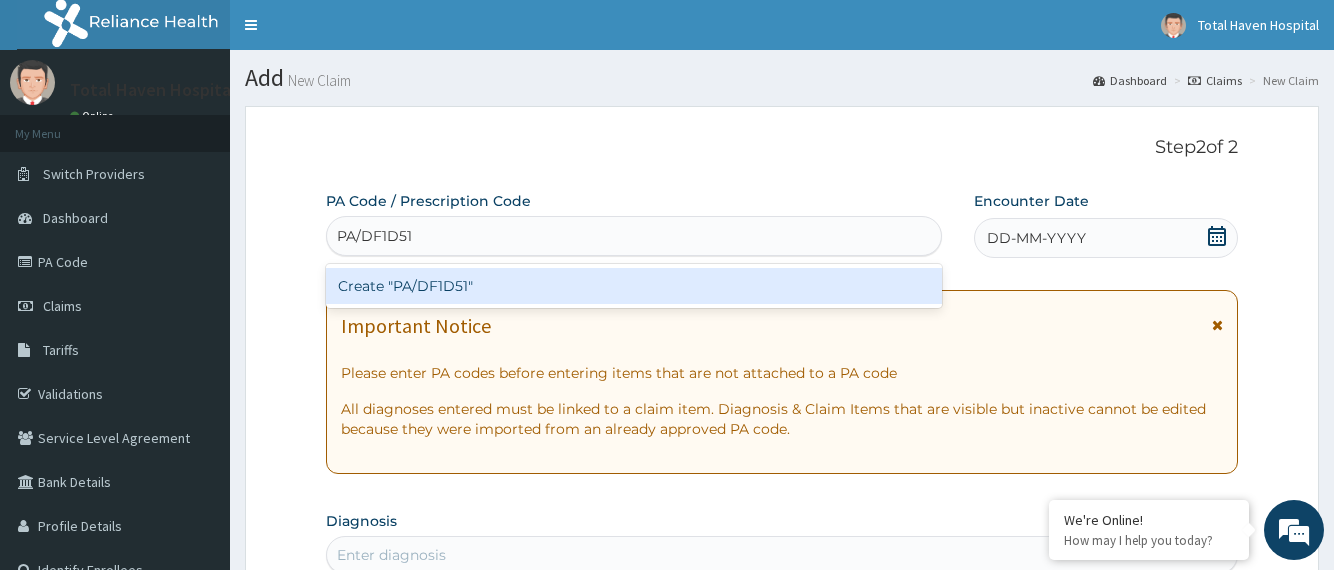 click on "Create "PA/DF1D51"" at bounding box center (633, 286) 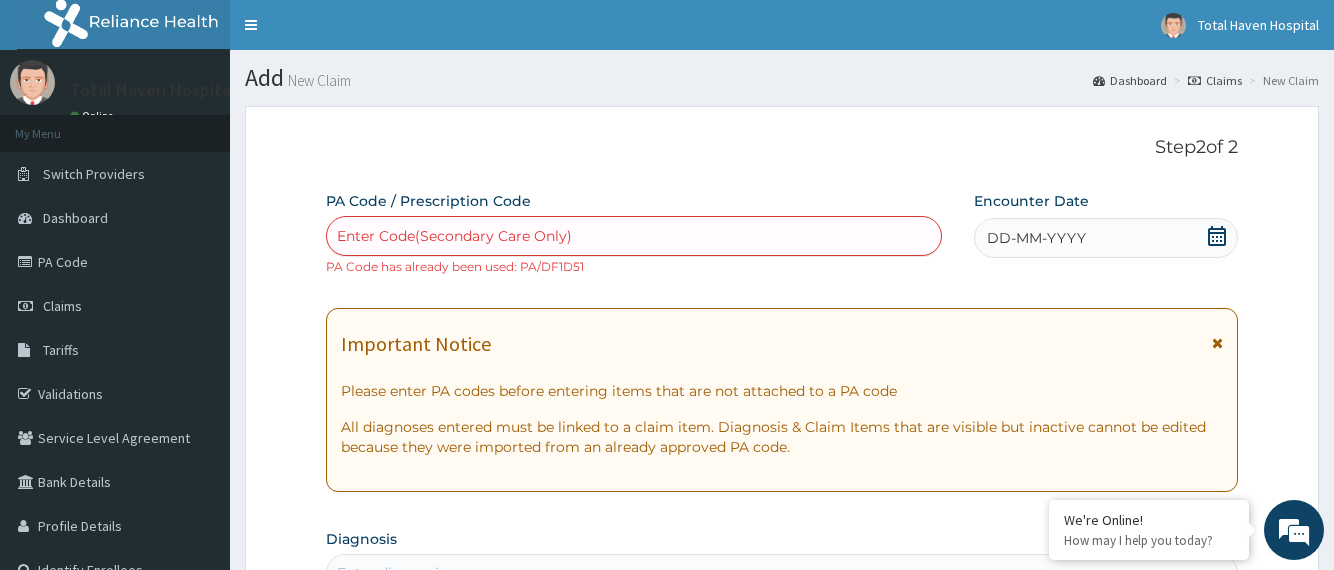 click 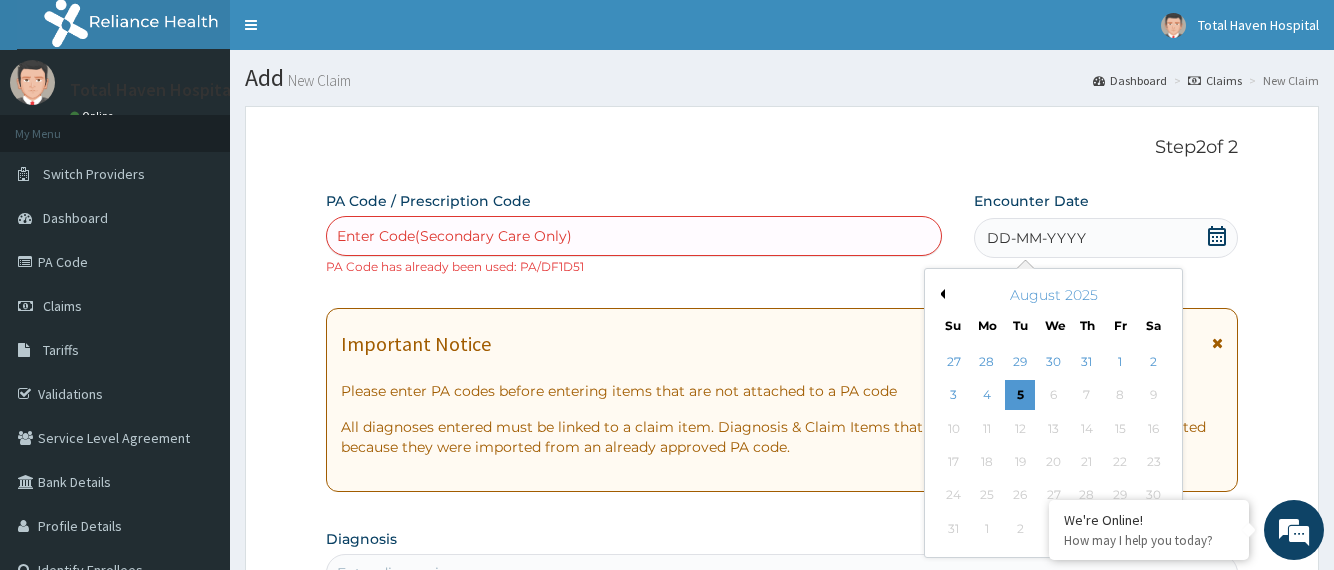 click on "Previous Month" at bounding box center (940, 294) 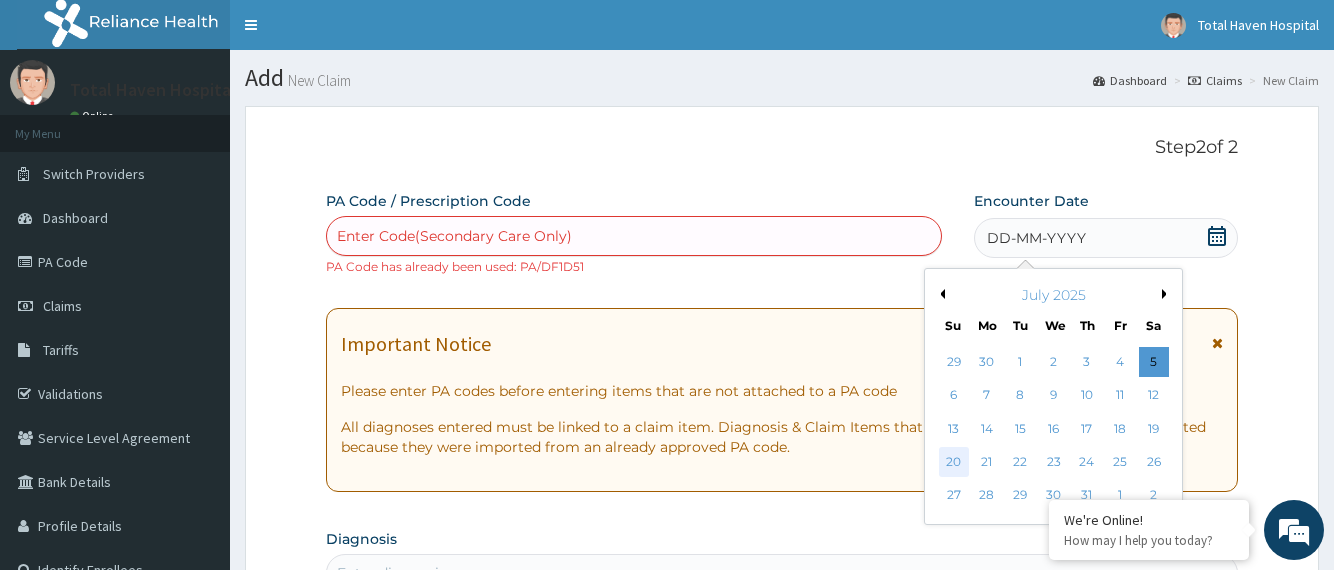click on "20" at bounding box center [953, 462] 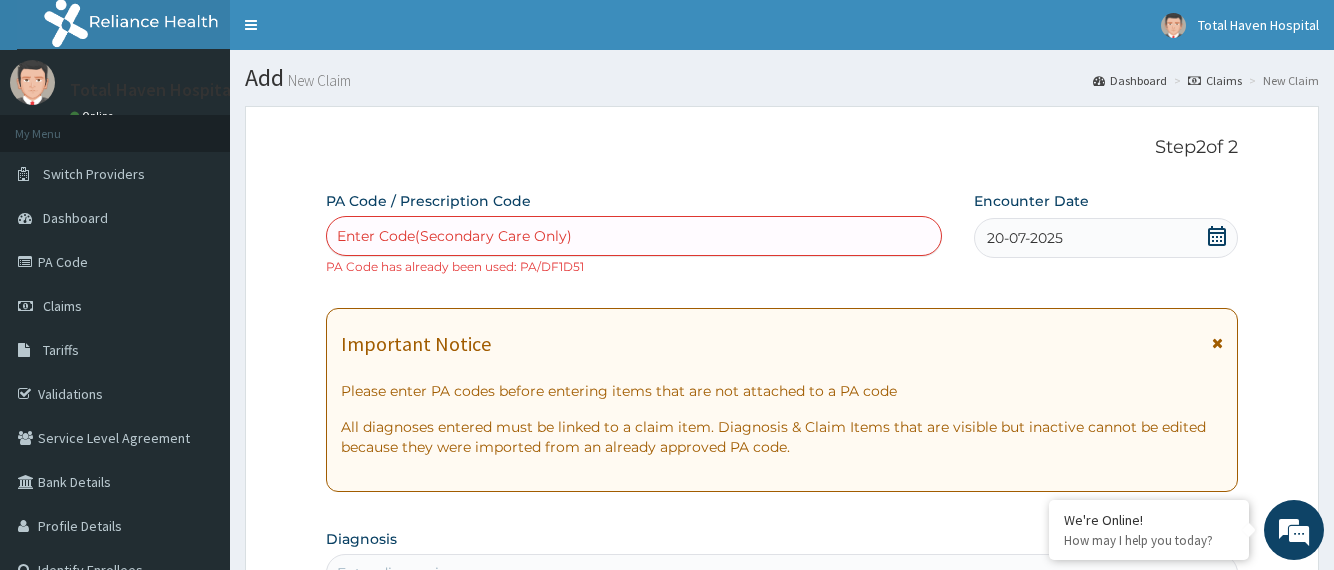 click on "PA Code / Prescription Code Enter Code(Secondary Care Only) PA Code has already been used: PA/DF1D51 Encounter Date 20-07-2025 Important Notice Please enter PA codes before entering items that are not attached to a PA code   All diagnoses entered must be linked to a claim item. Diagnosis & Claim Items that are visible but inactive cannot be edited because they were imported from an already approved PA code. Diagnosis Enter diagnosis NB: All diagnosis must be linked to a claim item Claim Items No claim item Types Select Type Item Select Item Pair Diagnosis Select Diagnosis Unit Price 0 Add Comment" at bounding box center (781, 717) 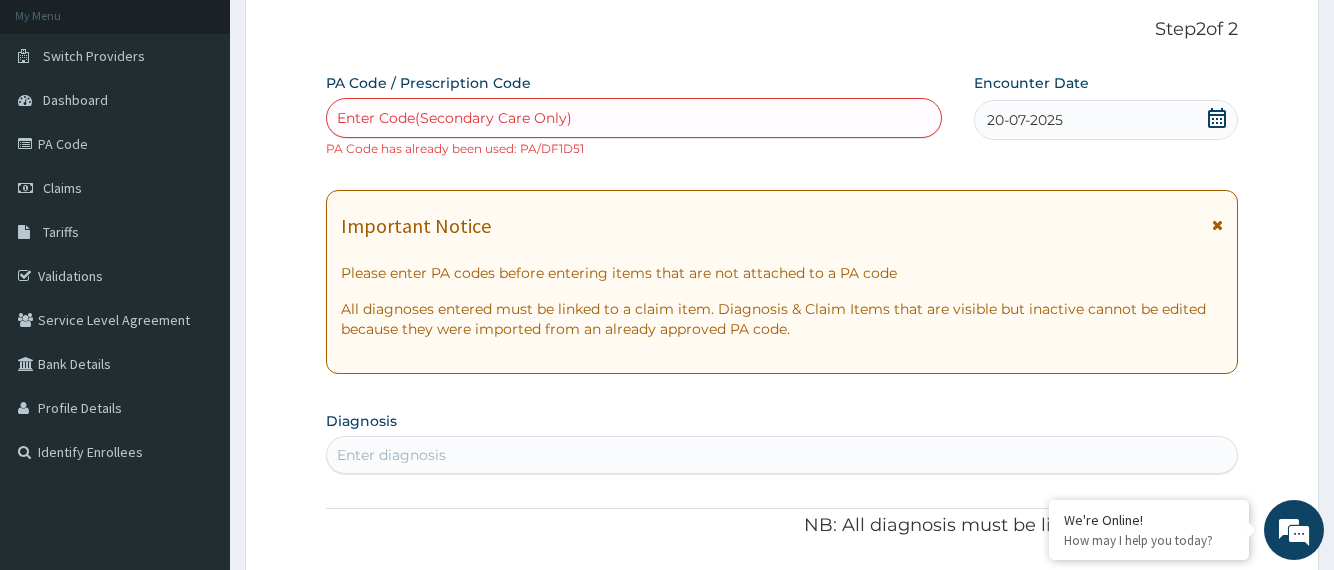 scroll, scrollTop: 120, scrollLeft: 0, axis: vertical 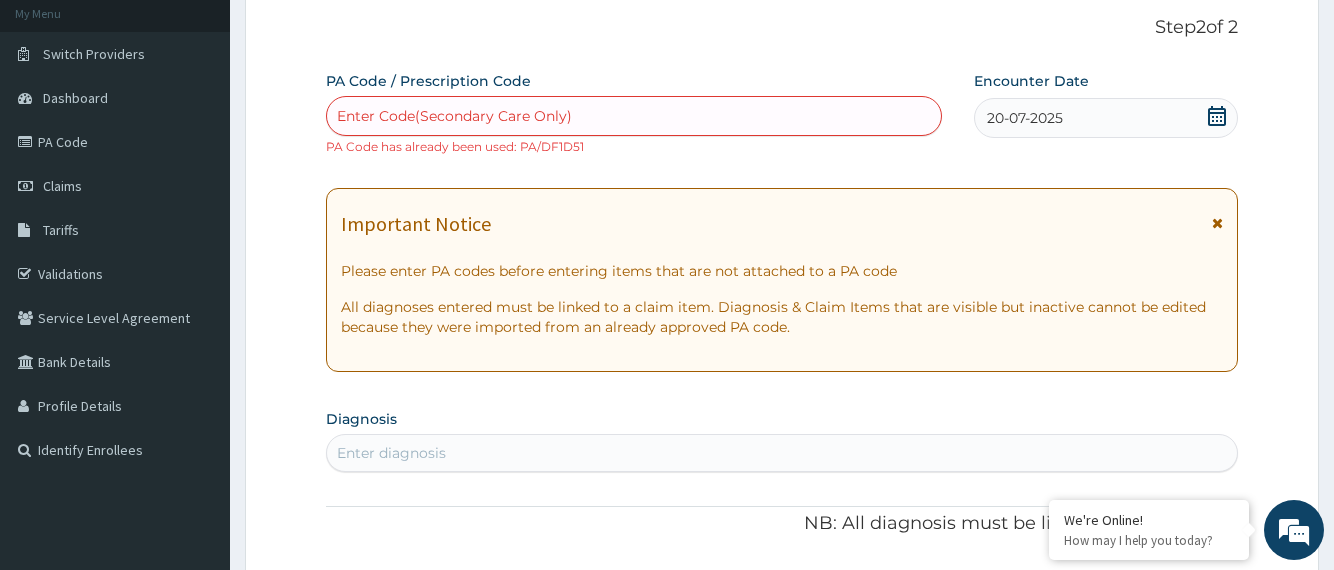 click on "Enter Code(Secondary Care Only)" at bounding box center (633, 116) 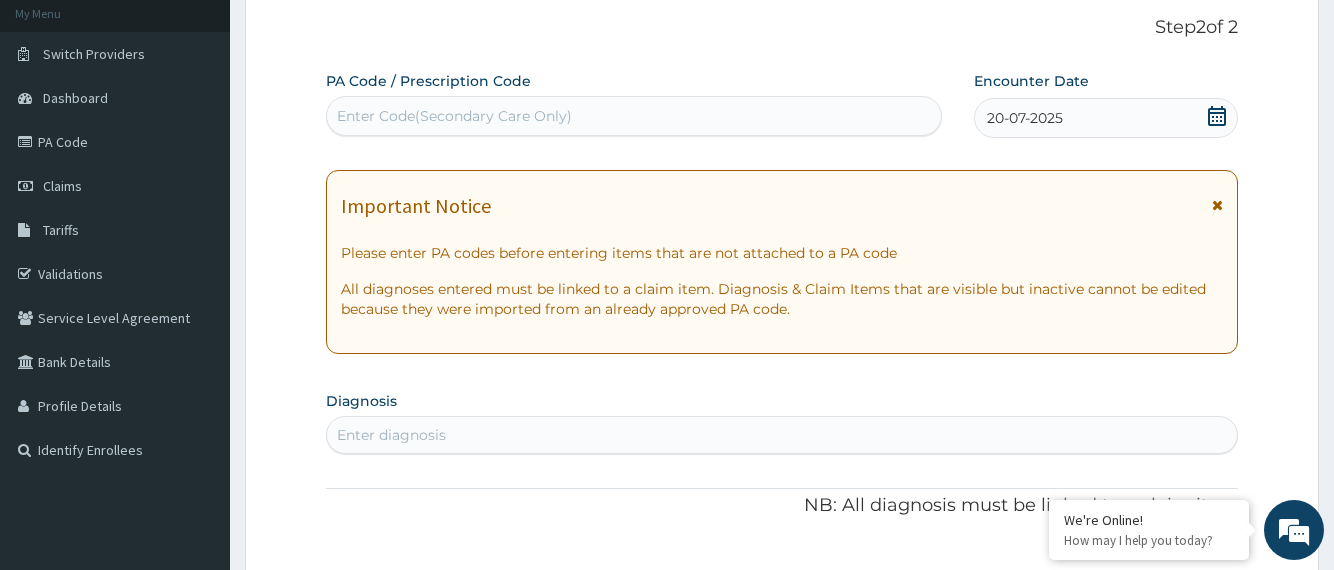 click on "Diagnosis Enter diagnosis" at bounding box center (781, 420) 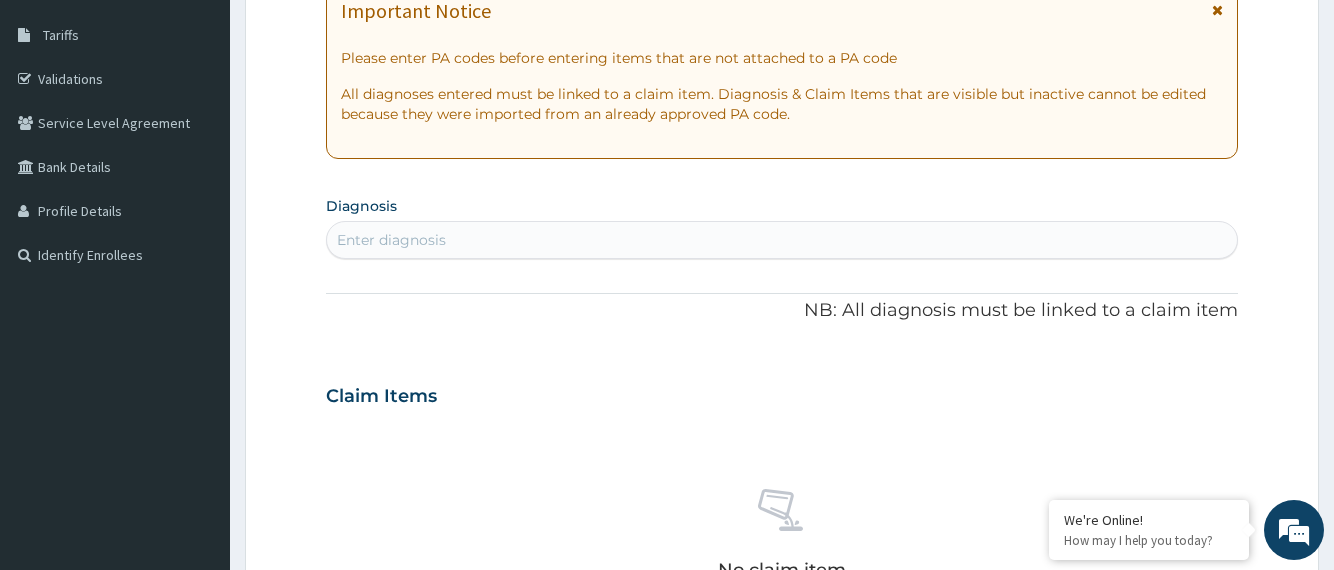 scroll, scrollTop: 320, scrollLeft: 0, axis: vertical 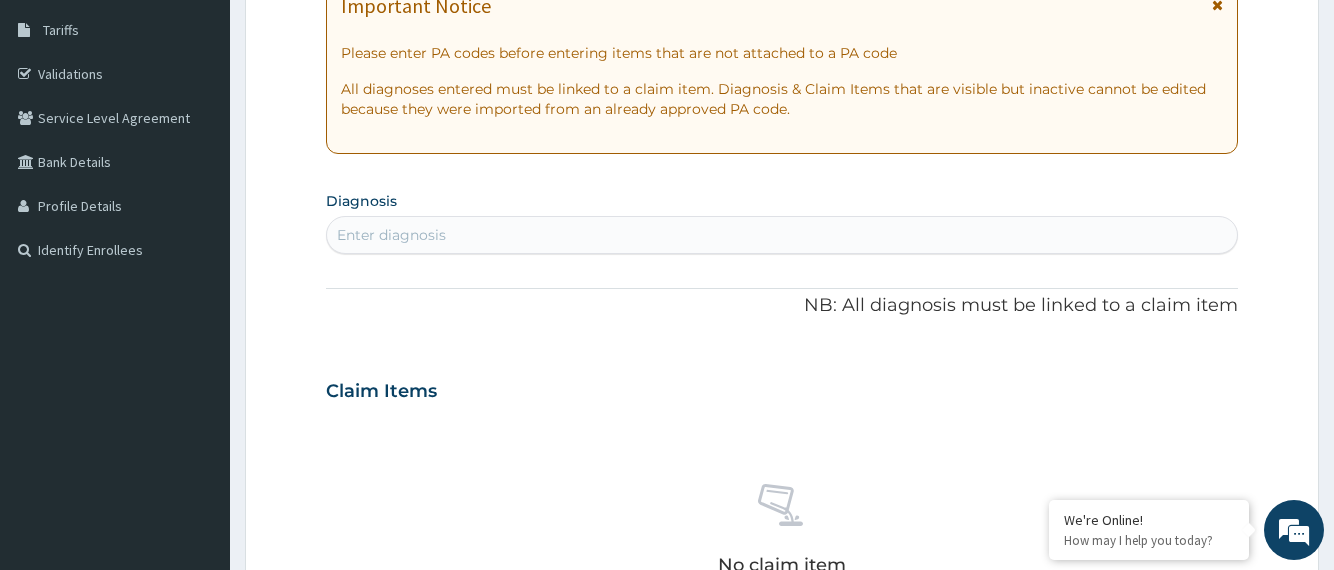 click on "Enter diagnosis" at bounding box center [781, 235] 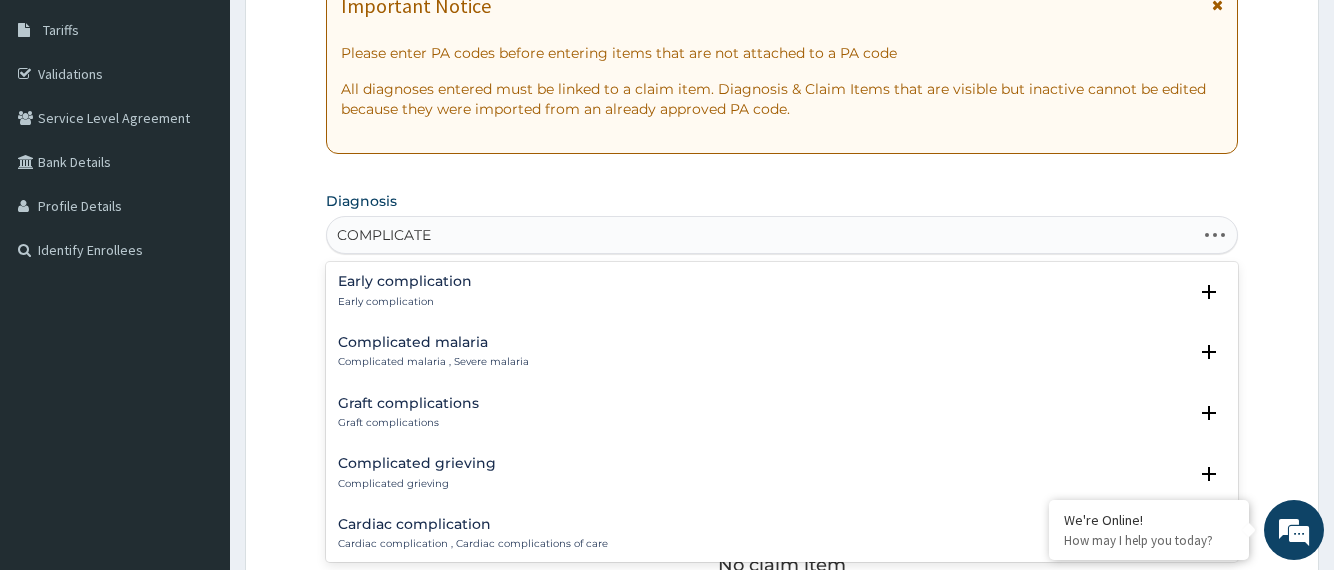 type on "COMPLICATED" 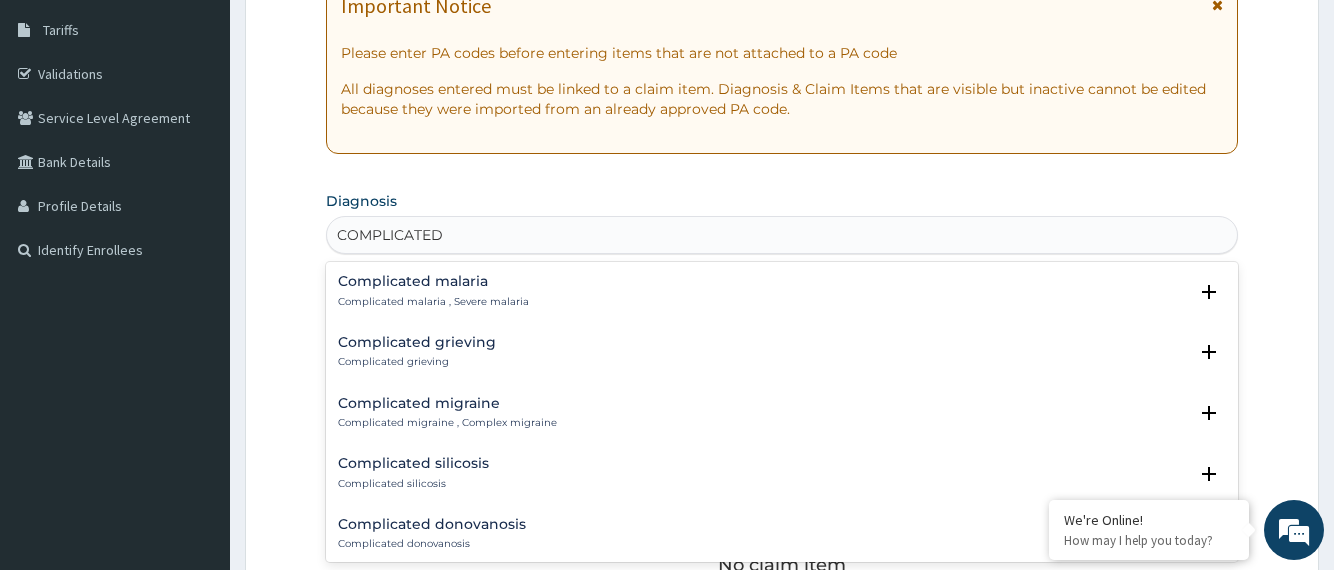 click on "Complicated malaria" at bounding box center [433, 281] 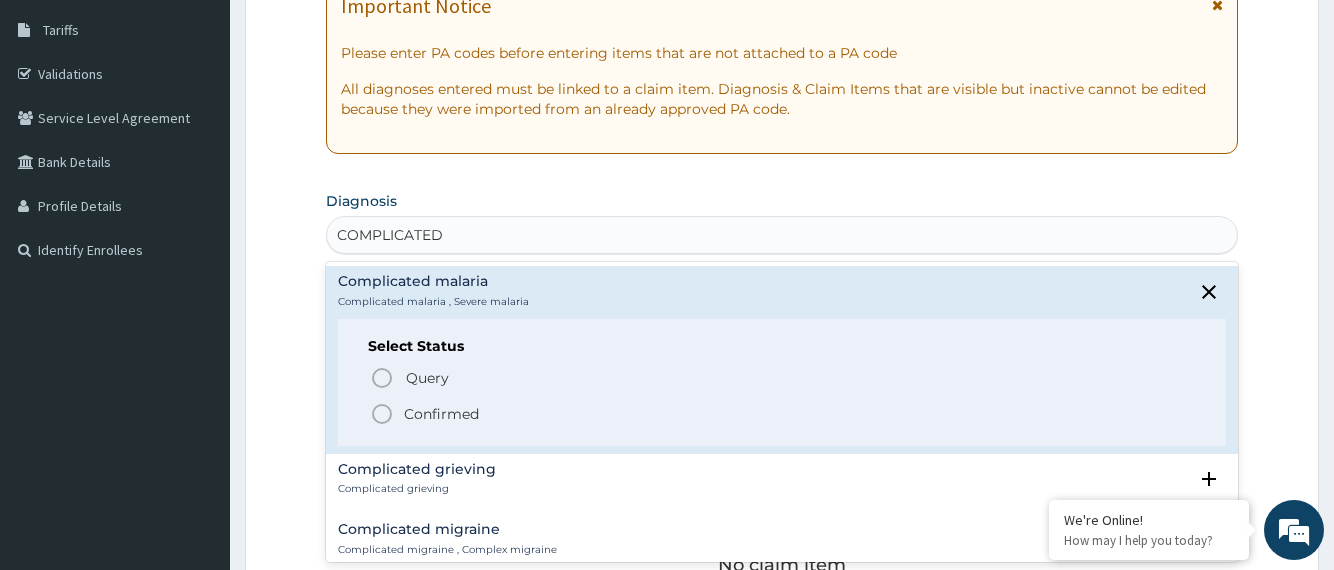 click 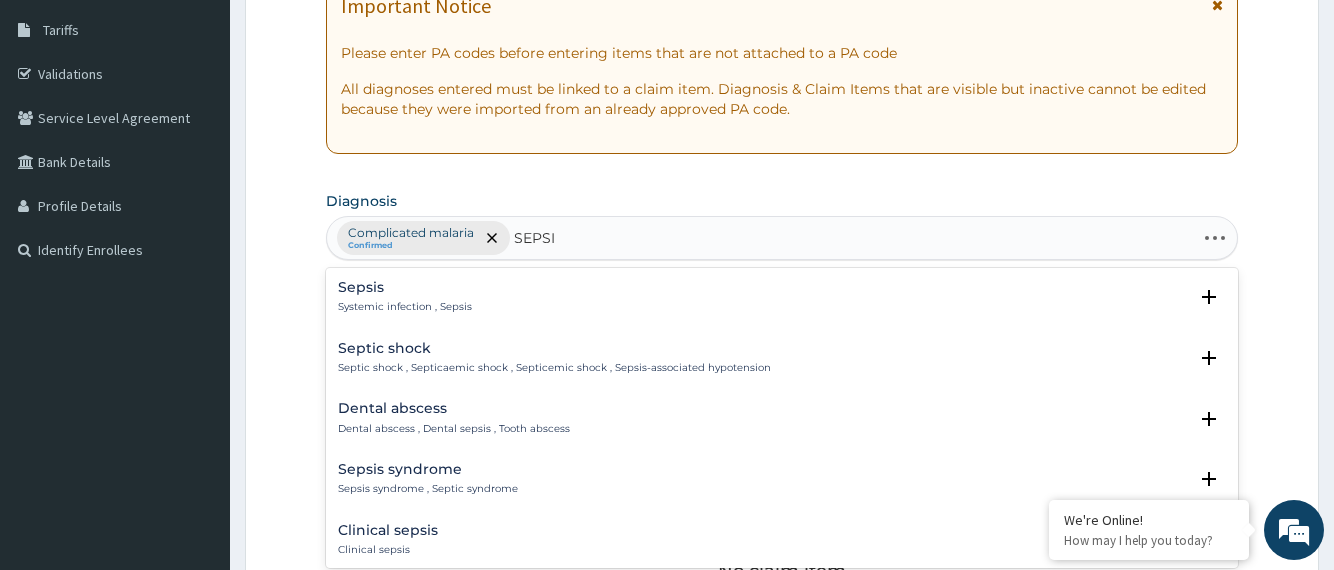 type on "SEPSIS" 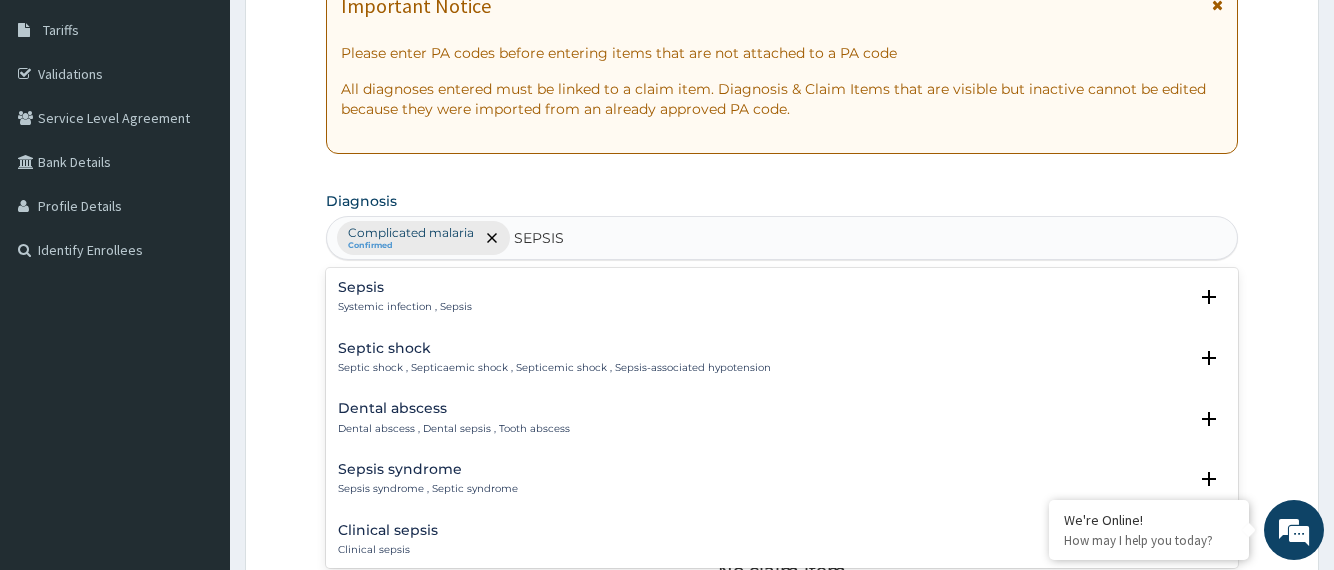 click on "Sepsis" at bounding box center [405, 287] 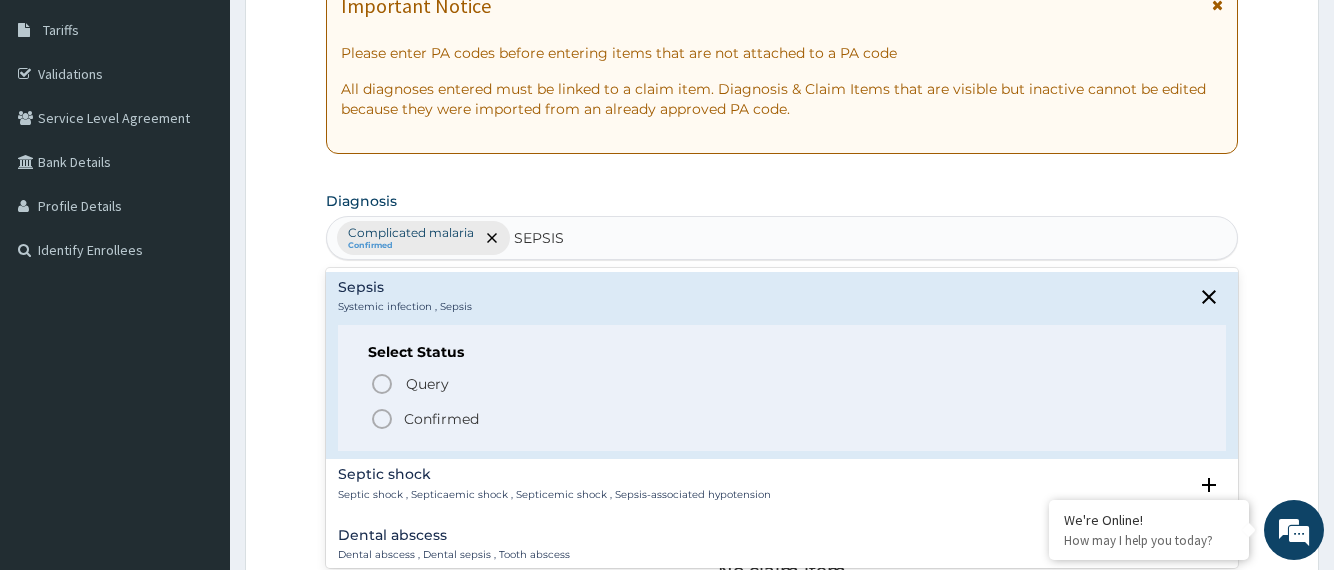 click 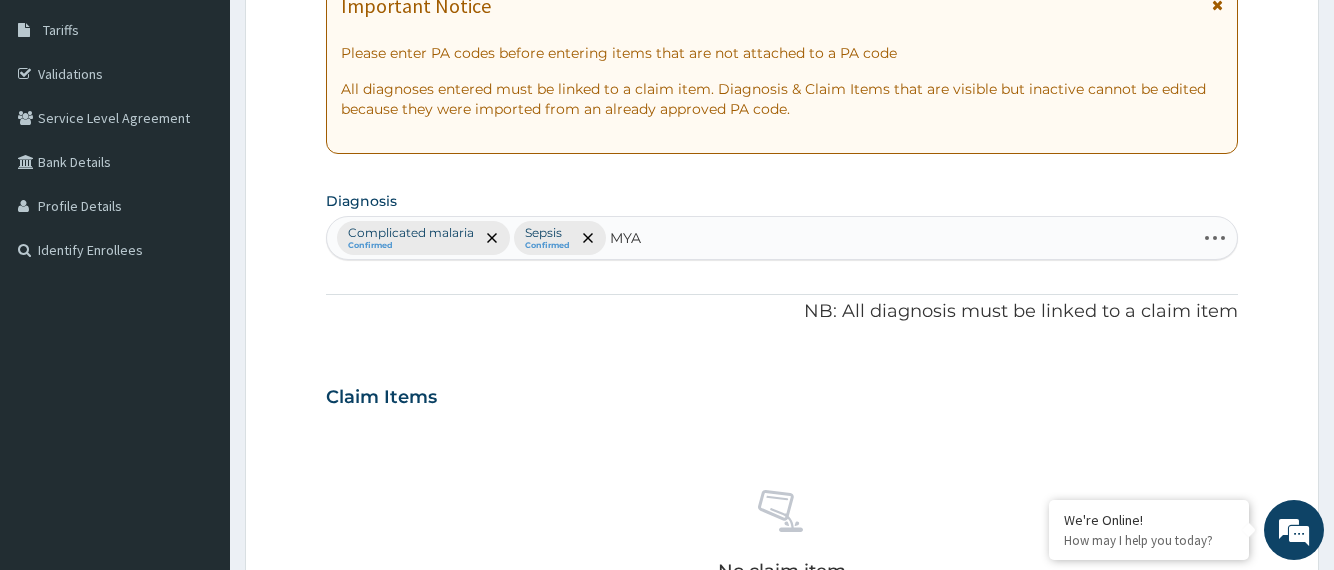 type on "MYAL" 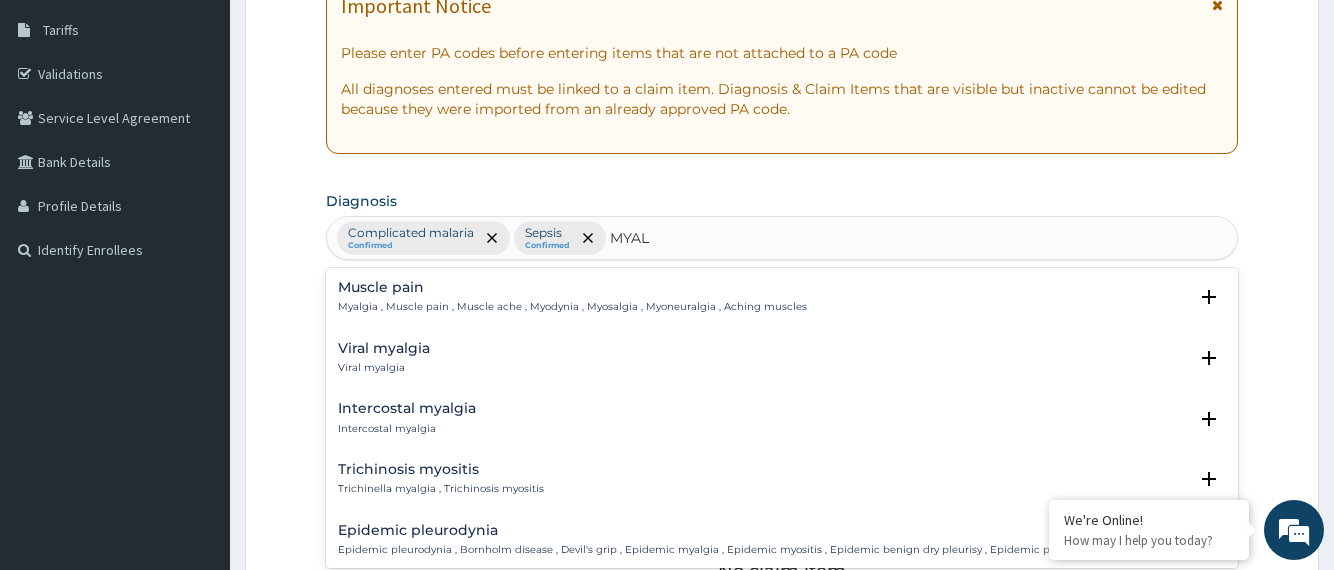 click on "Myalgia , Muscle pain , Muscle ache , Myodynia , Myosalgia , Myoneuralgia , Aching muscles" at bounding box center [572, 307] 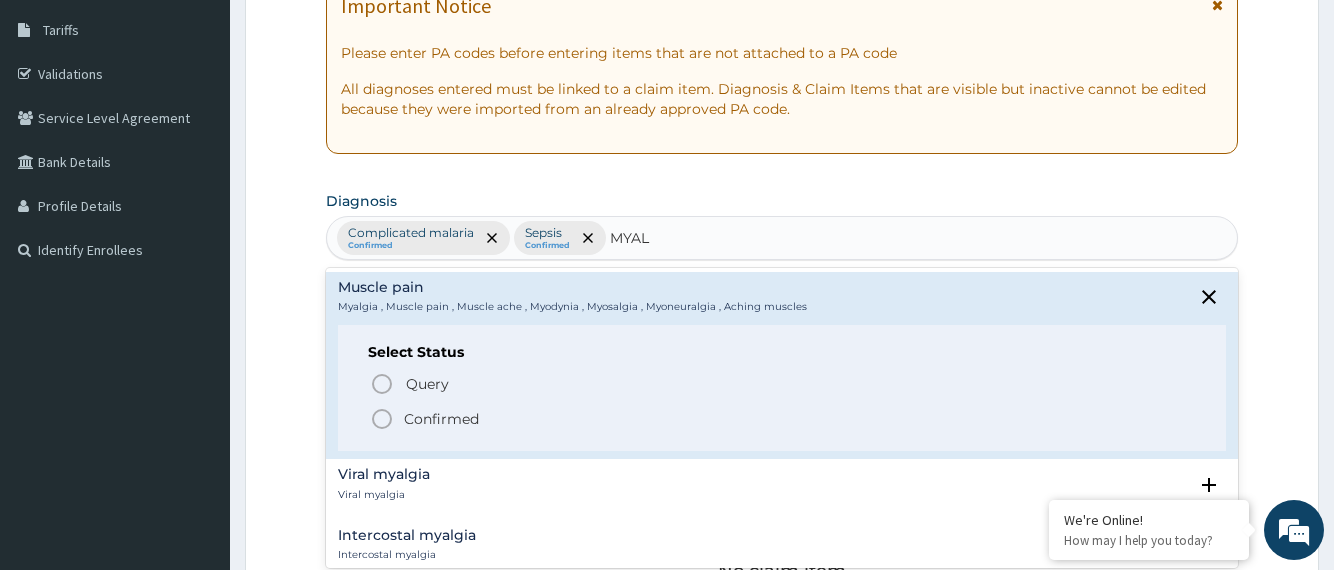 click 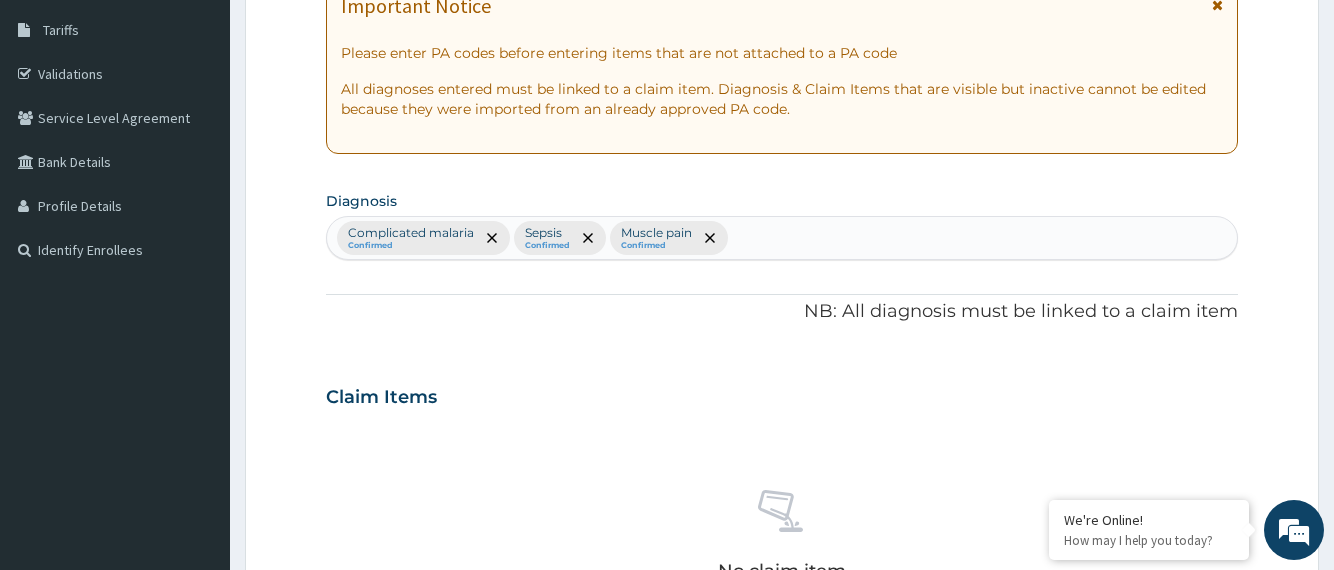 click on "PA Code / Prescription Code Enter Code(Secondary Care Only) Encounter Date 20-07-2025 Important Notice Please enter PA codes before entering items that are not attached to a PA code   All diagnoses entered must be linked to a claim item. Diagnosis & Claim Items that are visible but inactive cannot be edited because they were imported from an already approved PA code. Diagnosis Complicated malaria Confirmed Sepsis Confirmed Muscle pain Confirmed NB: All diagnosis must be linked to a claim item Claim Items No claim item Types Select Type Item Select Item Pair Diagnosis Select Diagnosis Unit Price 0 Add Comment" at bounding box center [781, 391] 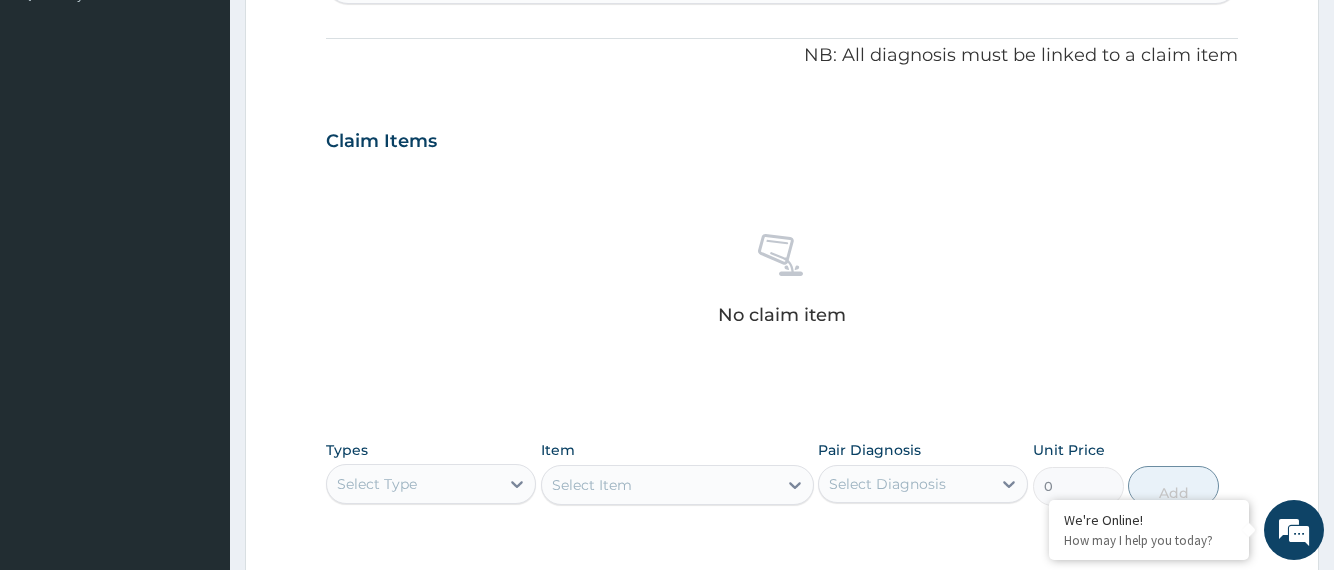 scroll, scrollTop: 800, scrollLeft: 0, axis: vertical 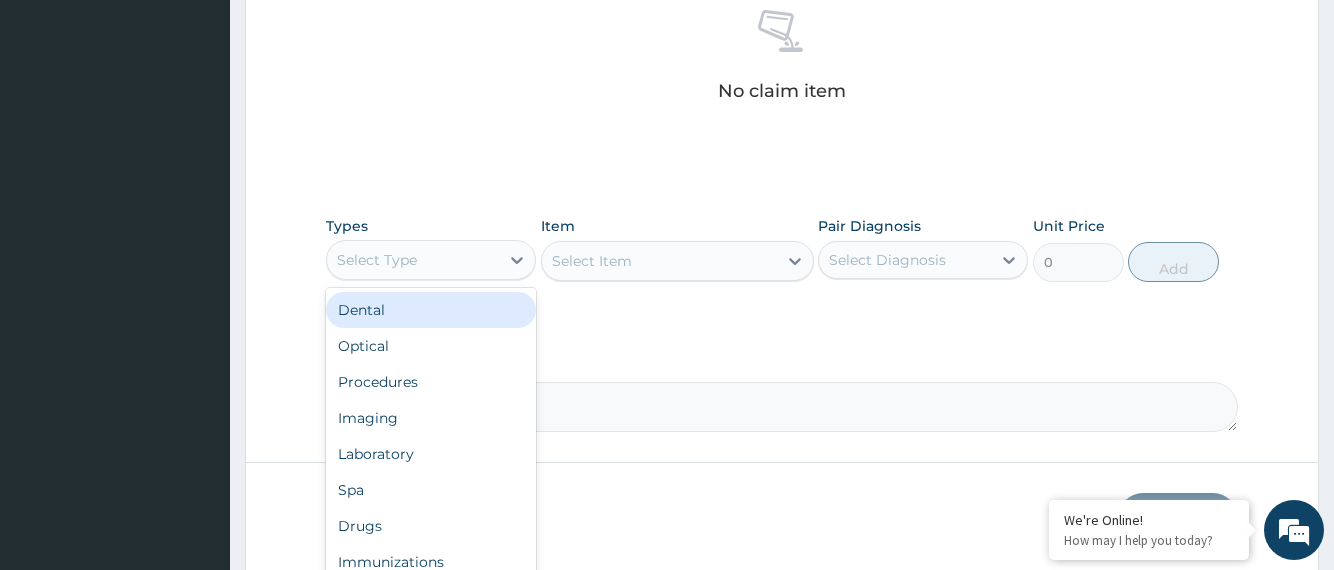 click on "Select Type" at bounding box center (413, 260) 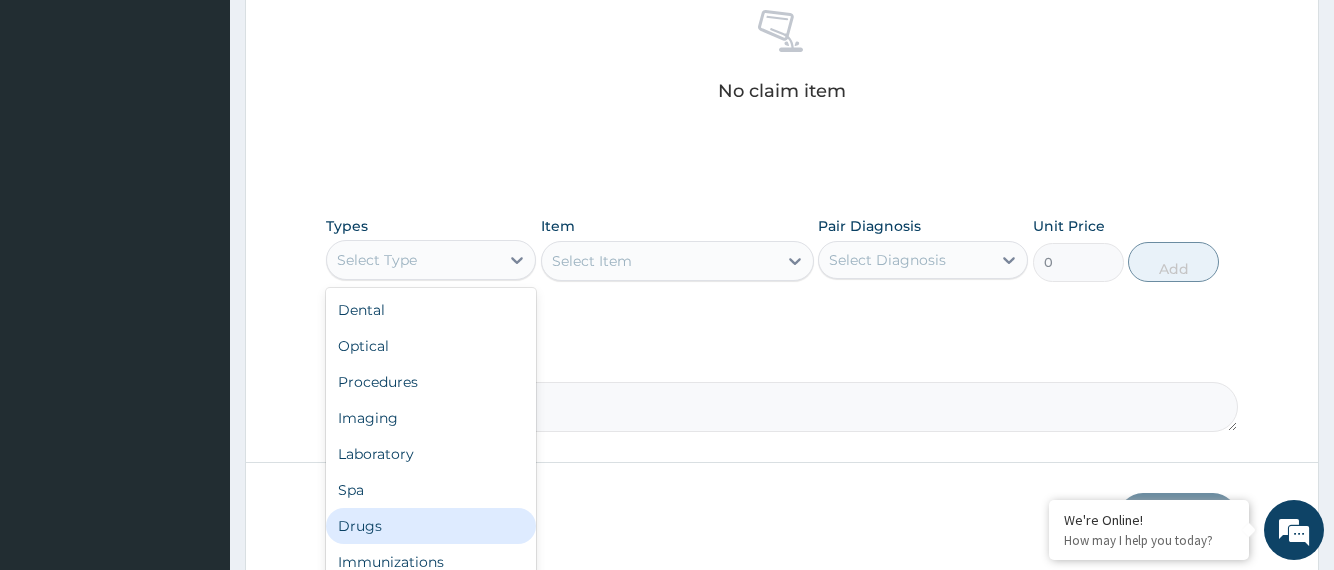 click on "Drugs" at bounding box center (431, 526) 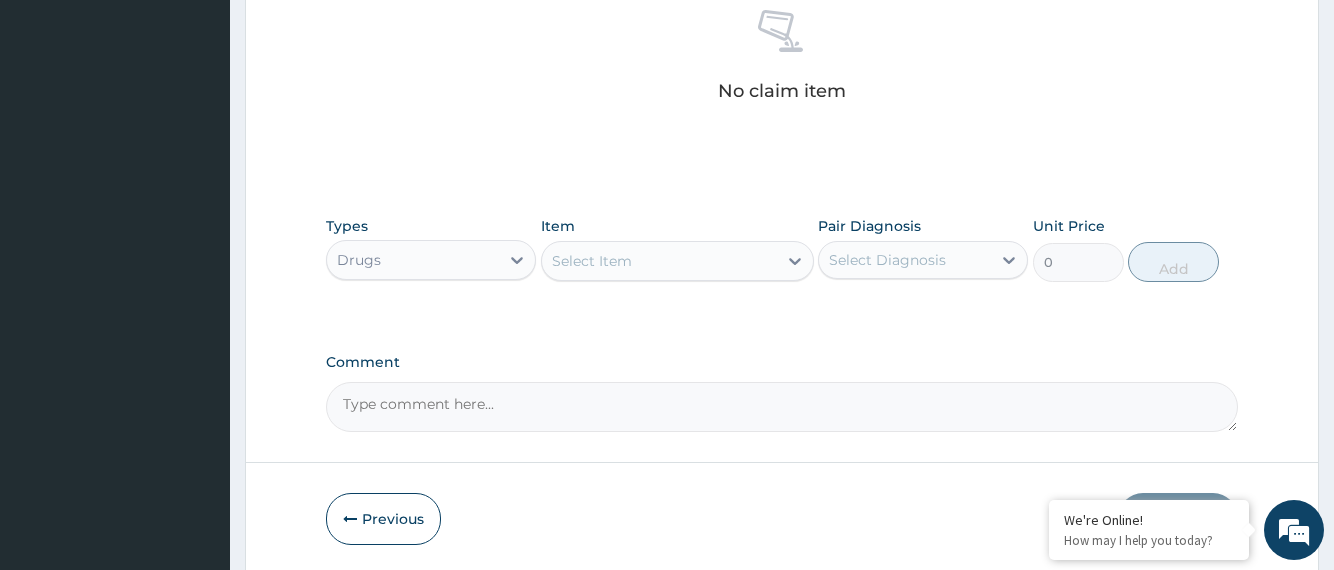 click on "Select Item" at bounding box center (659, 261) 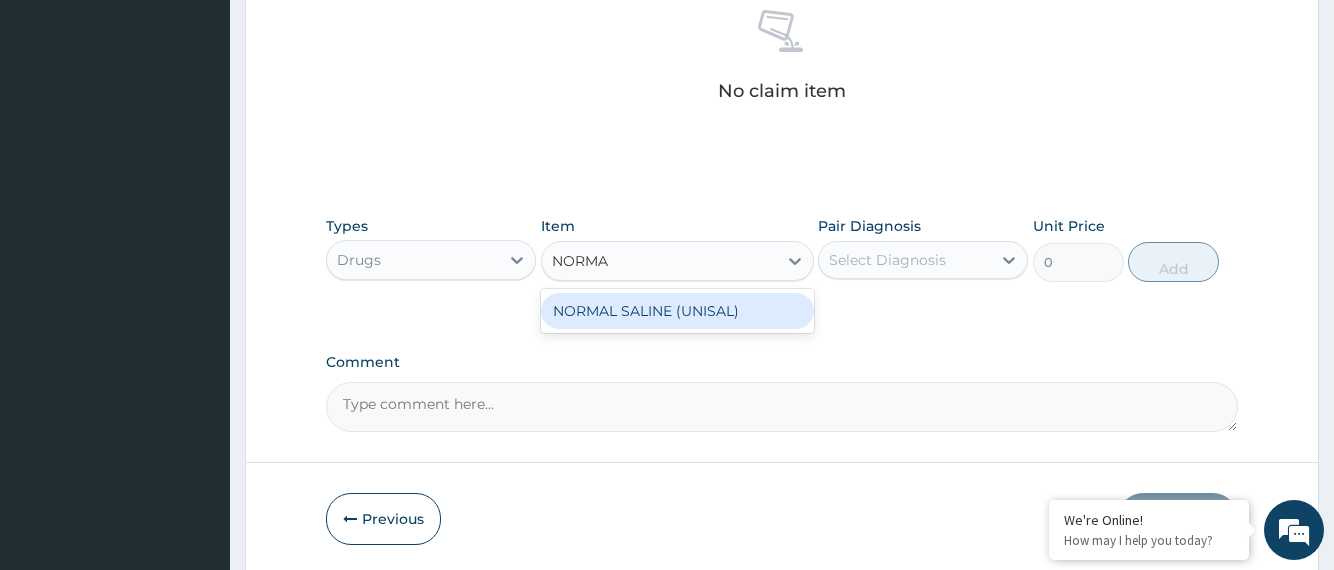 type on "NORMAL" 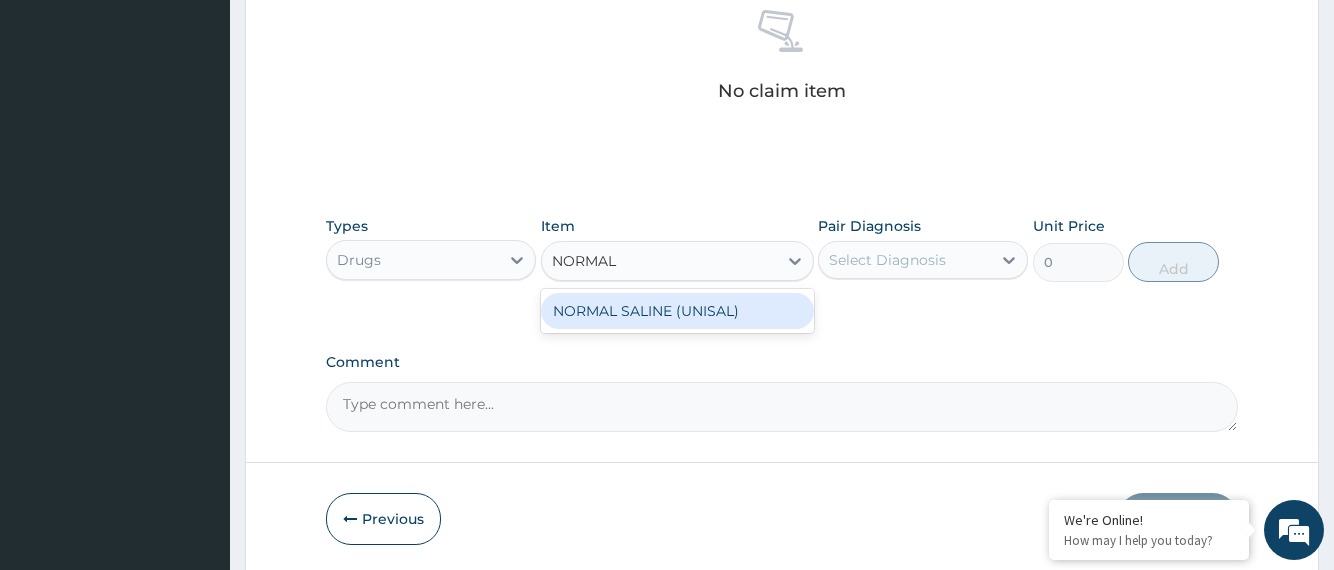 click on "NORMAL SALINE (UNISAL)" at bounding box center [677, 311] 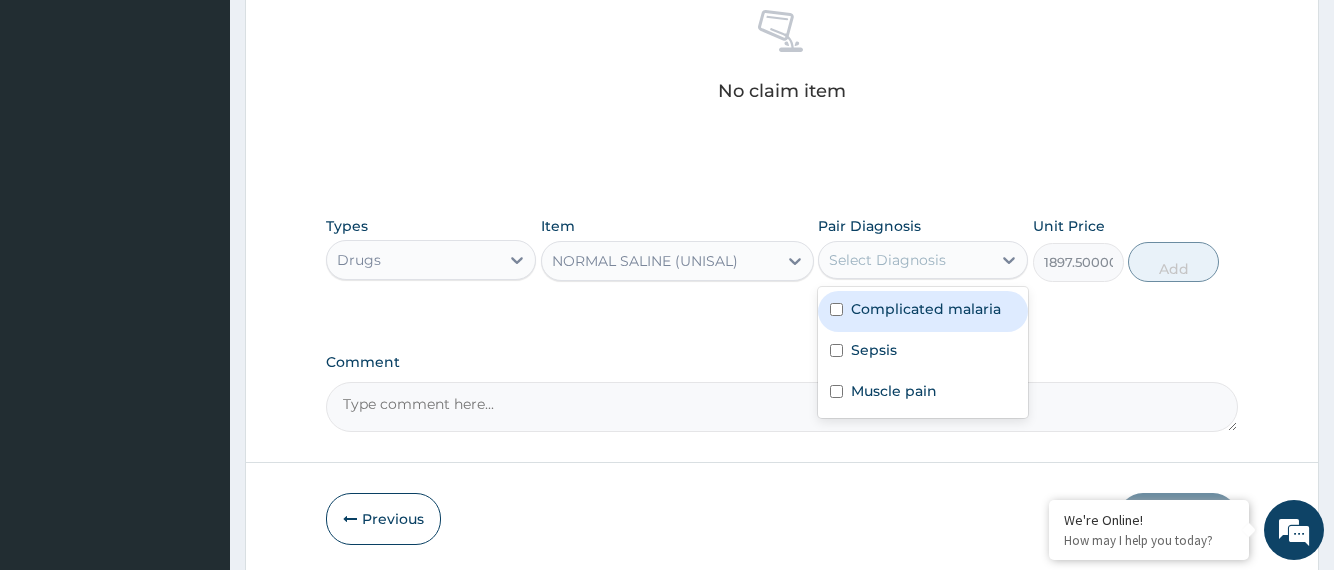 click on "Select Diagnosis" at bounding box center [887, 260] 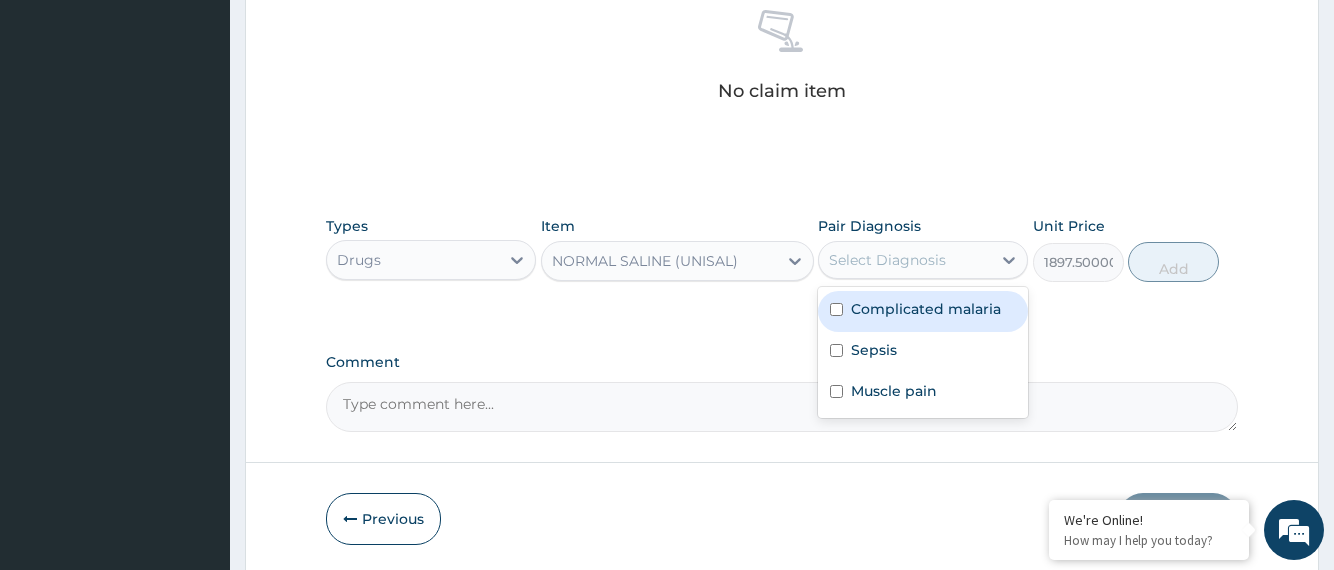 click at bounding box center [836, 309] 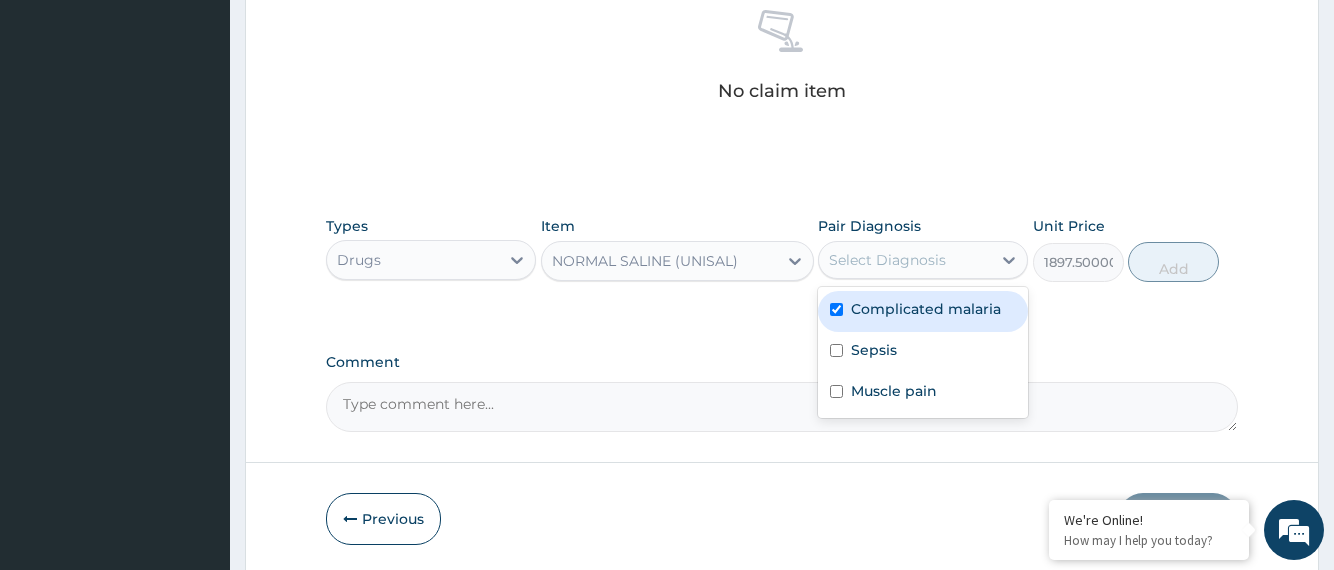 checkbox on "true" 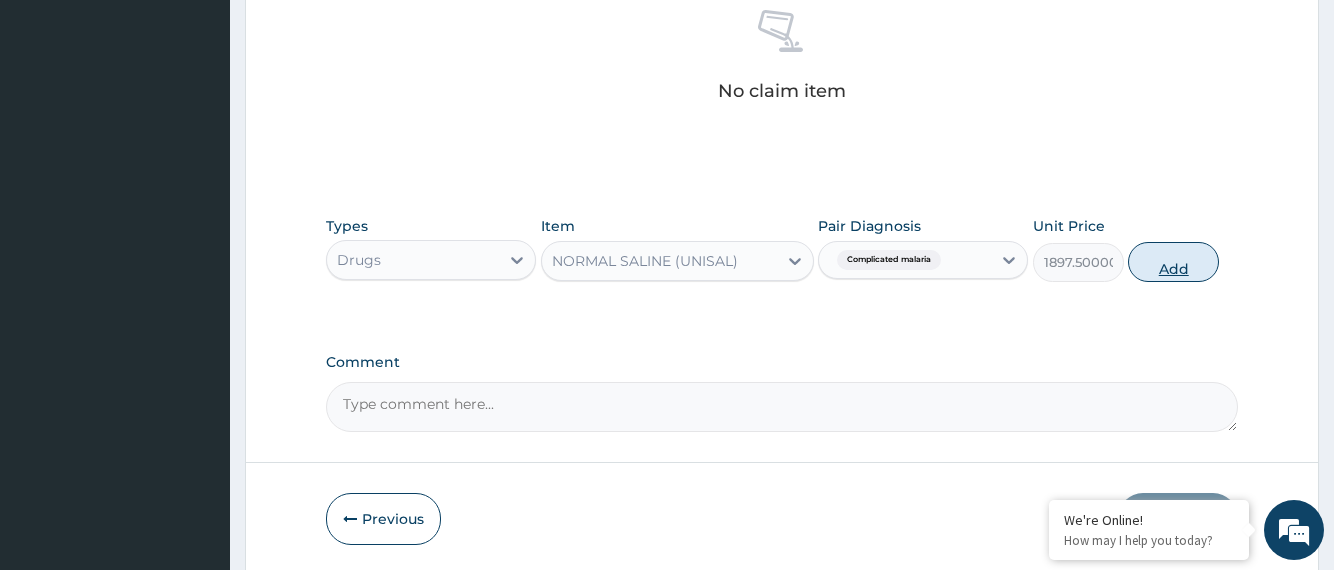 click on "Add" at bounding box center [1173, 262] 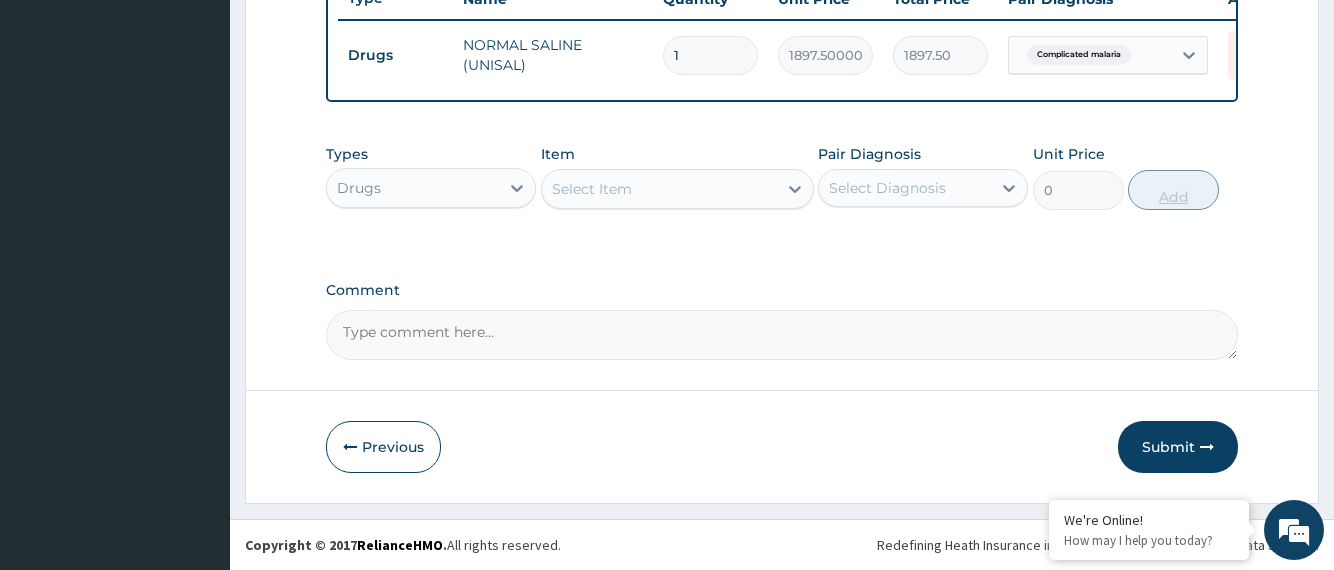 scroll, scrollTop: 792, scrollLeft: 0, axis: vertical 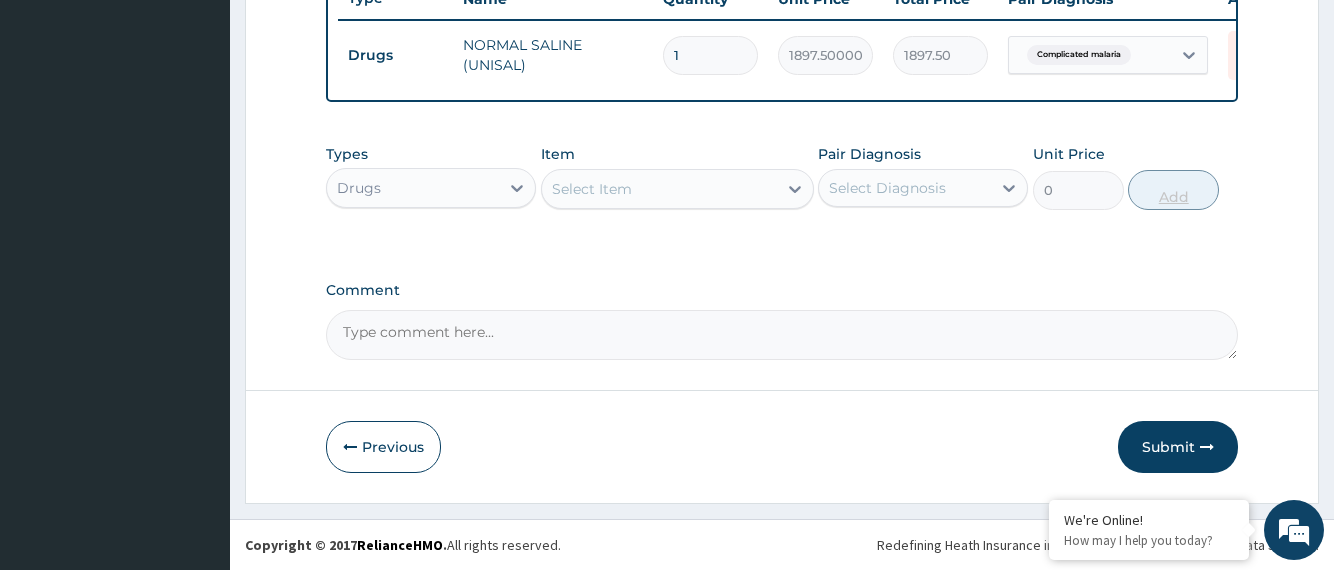 type on "0.00" 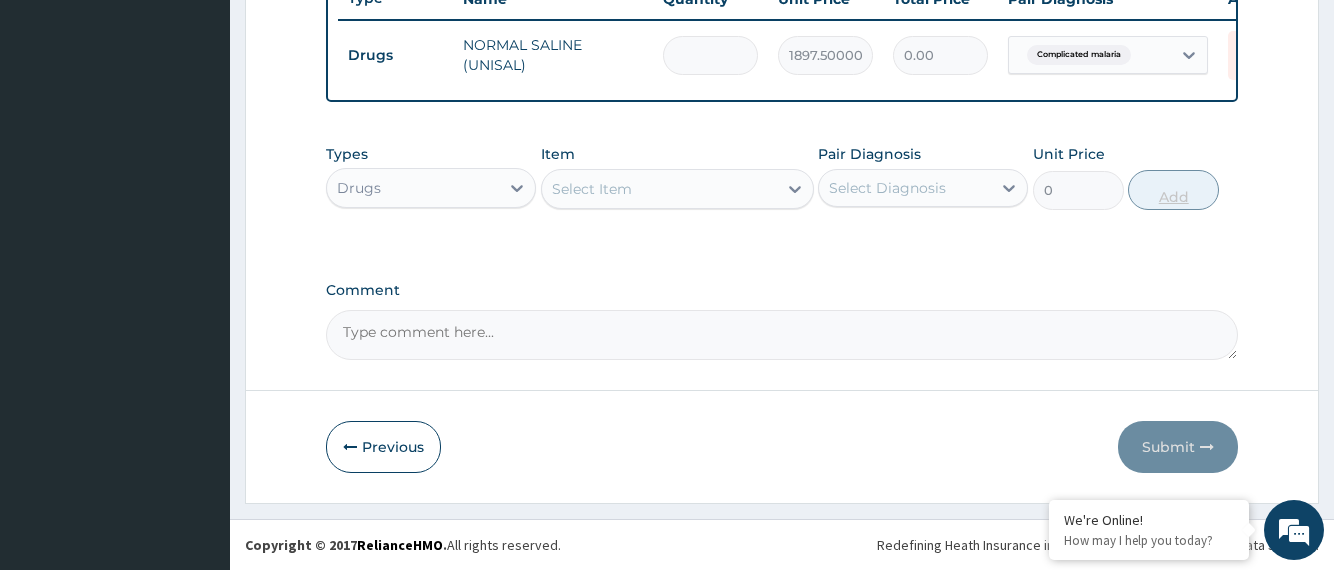 type on "2" 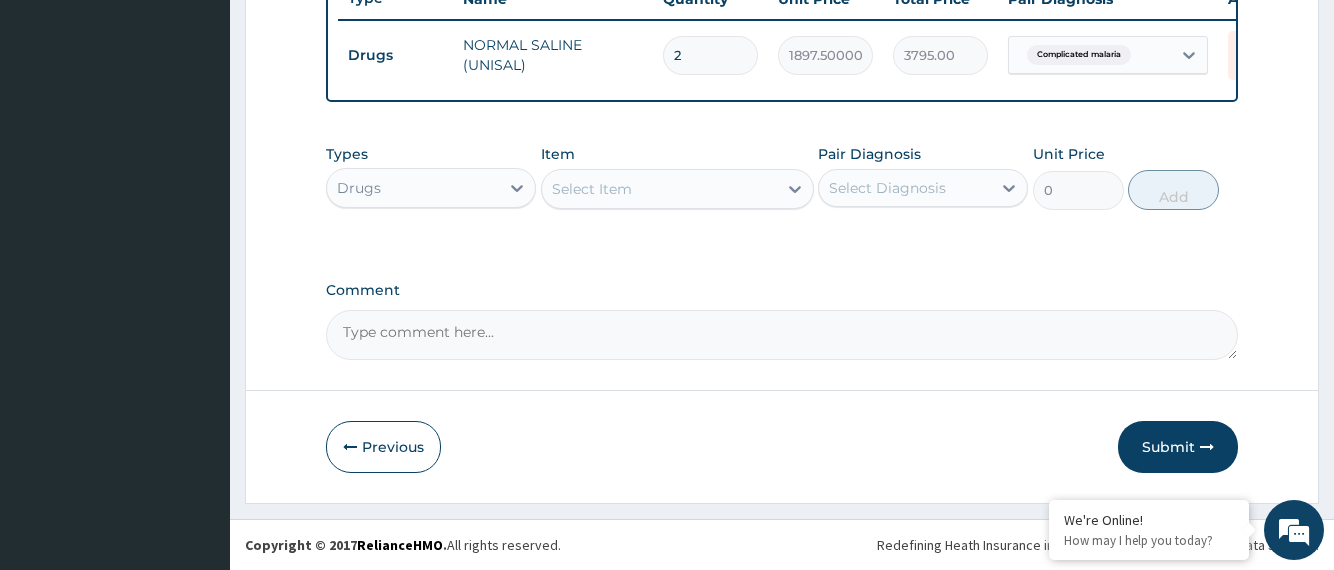 type on "2" 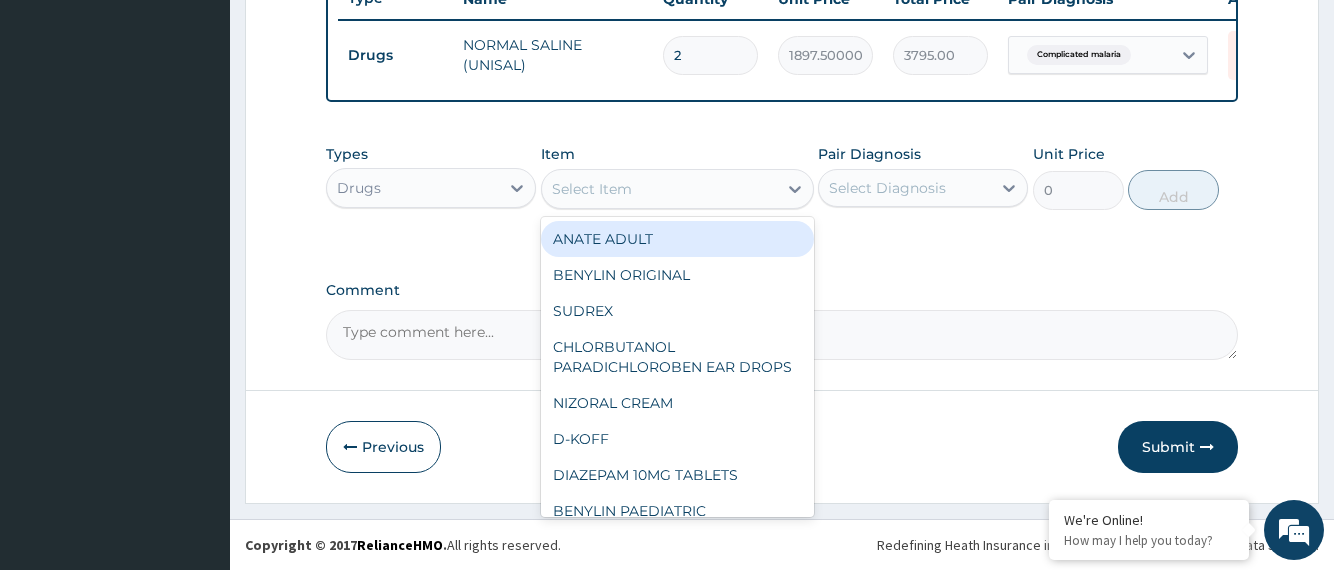 type on "C" 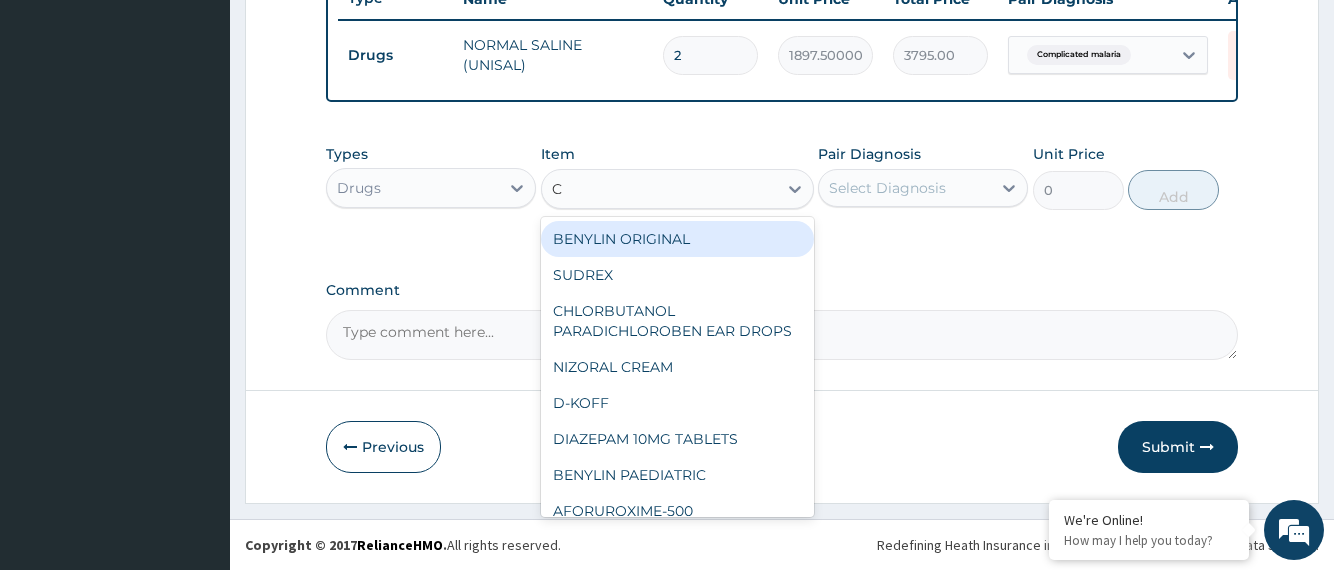 type 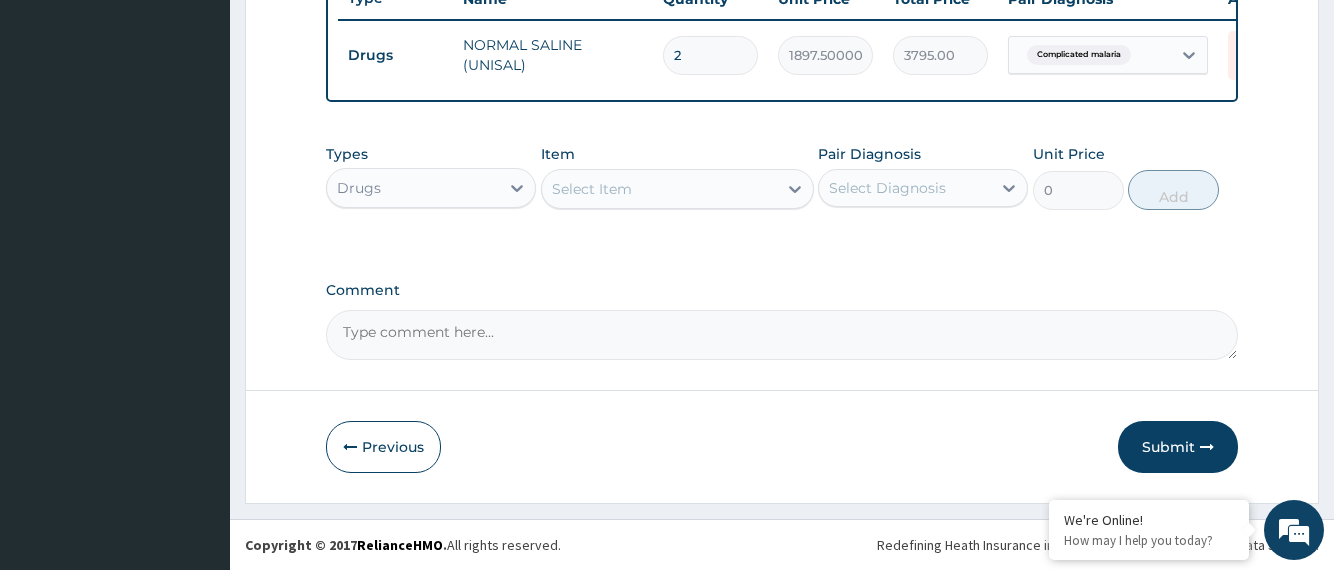 click on "Comment" at bounding box center [781, 290] 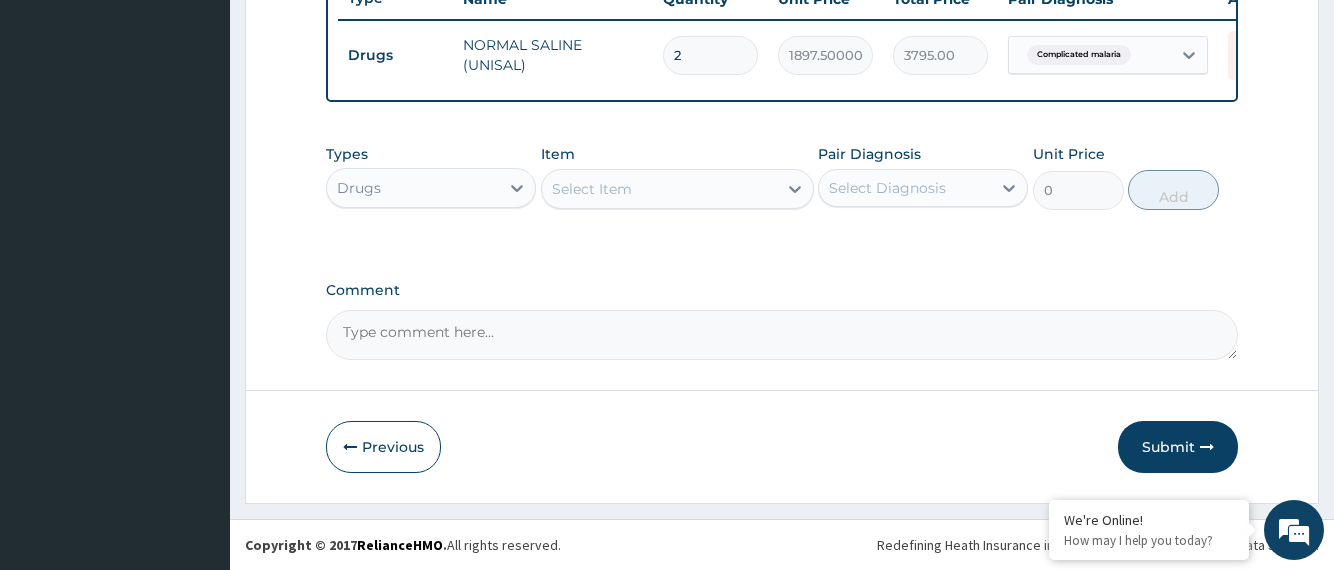 click on "Comment" at bounding box center (781, 290) 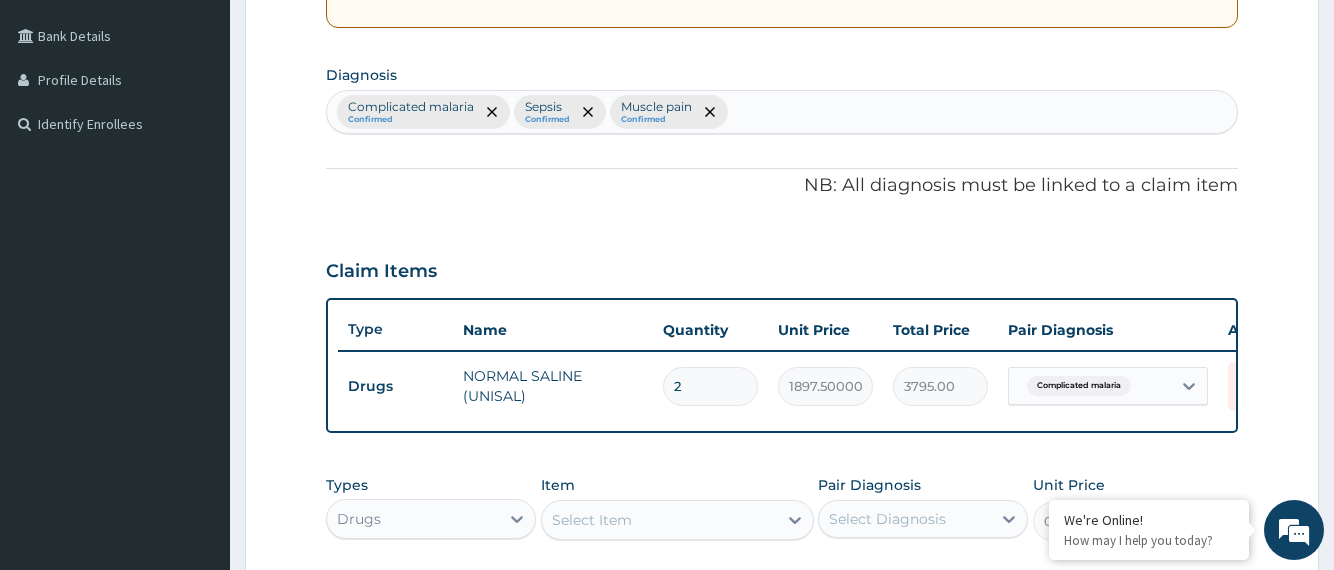 scroll, scrollTop: 472, scrollLeft: 0, axis: vertical 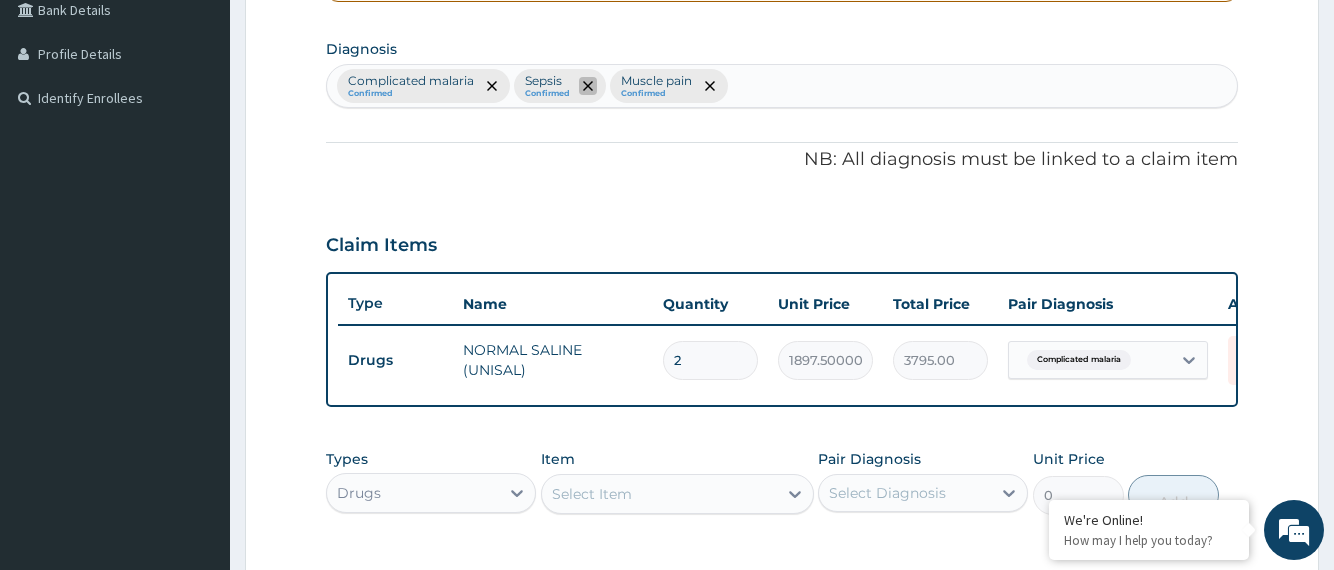 click 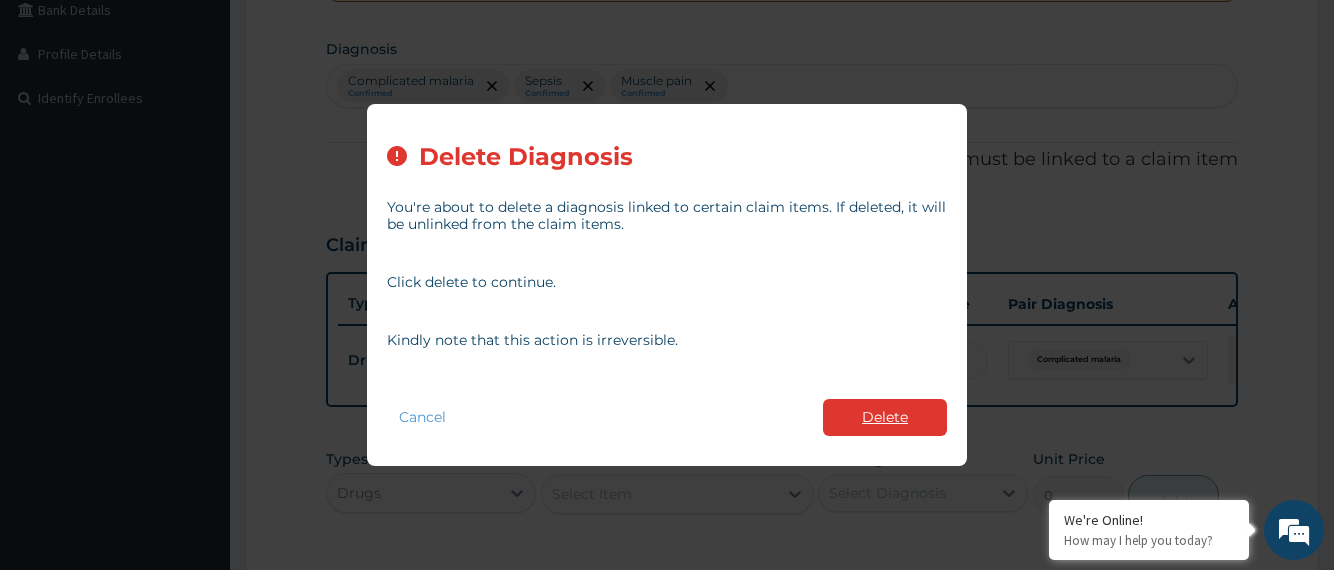 click on "Delete" at bounding box center (885, 417) 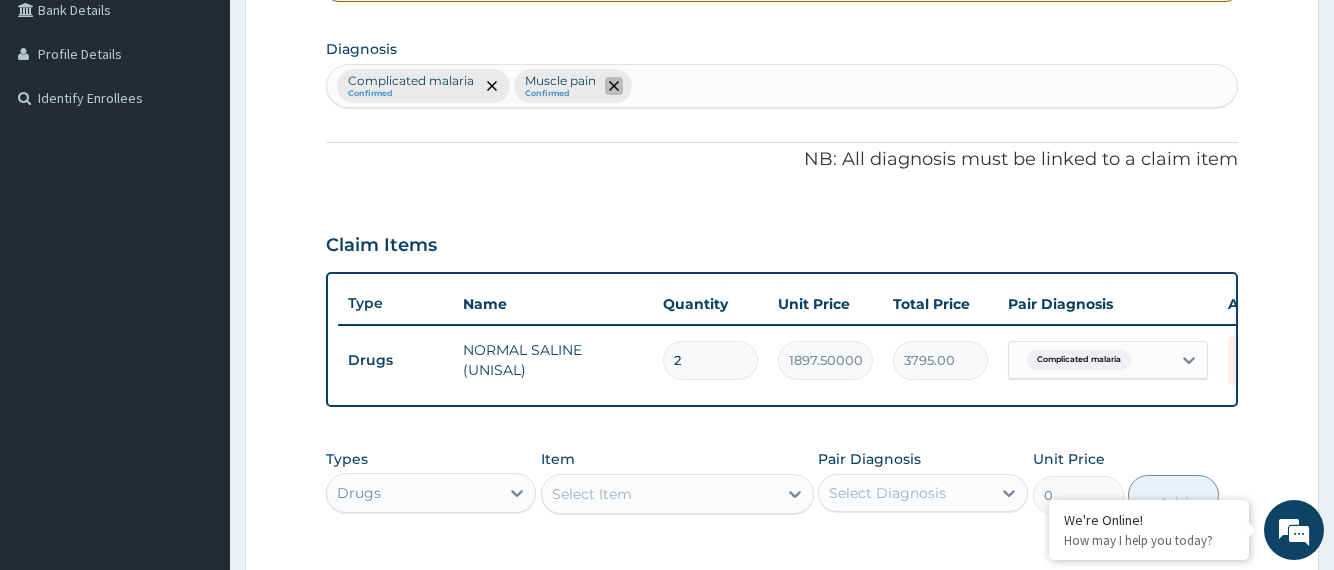 click 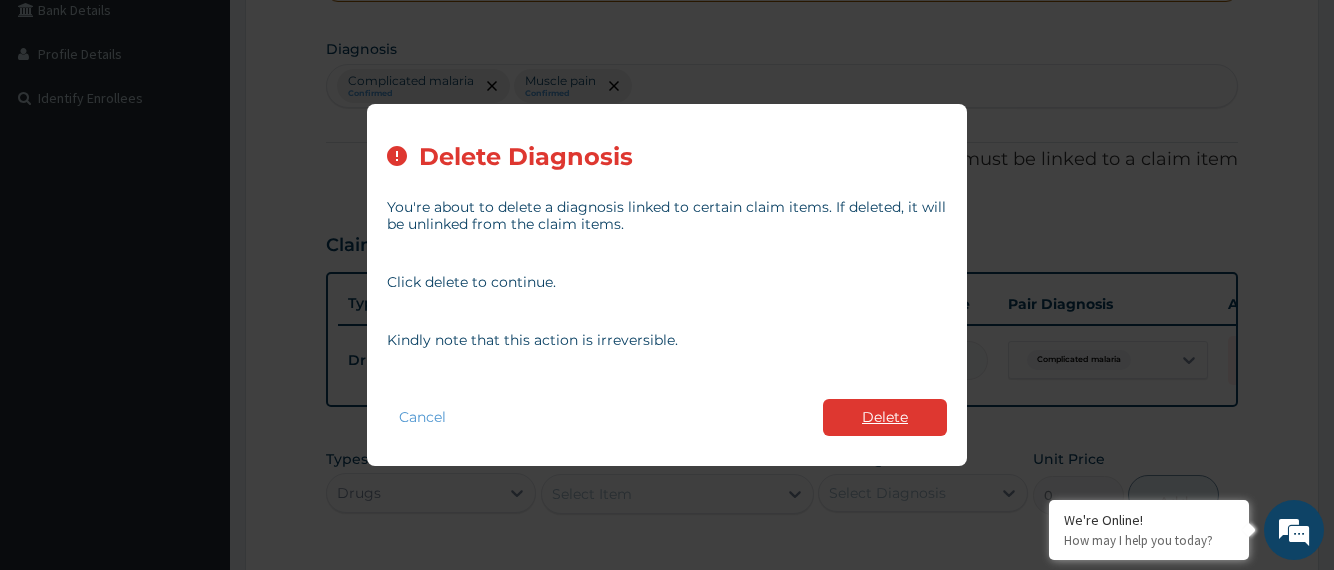 click on "Delete" at bounding box center (885, 417) 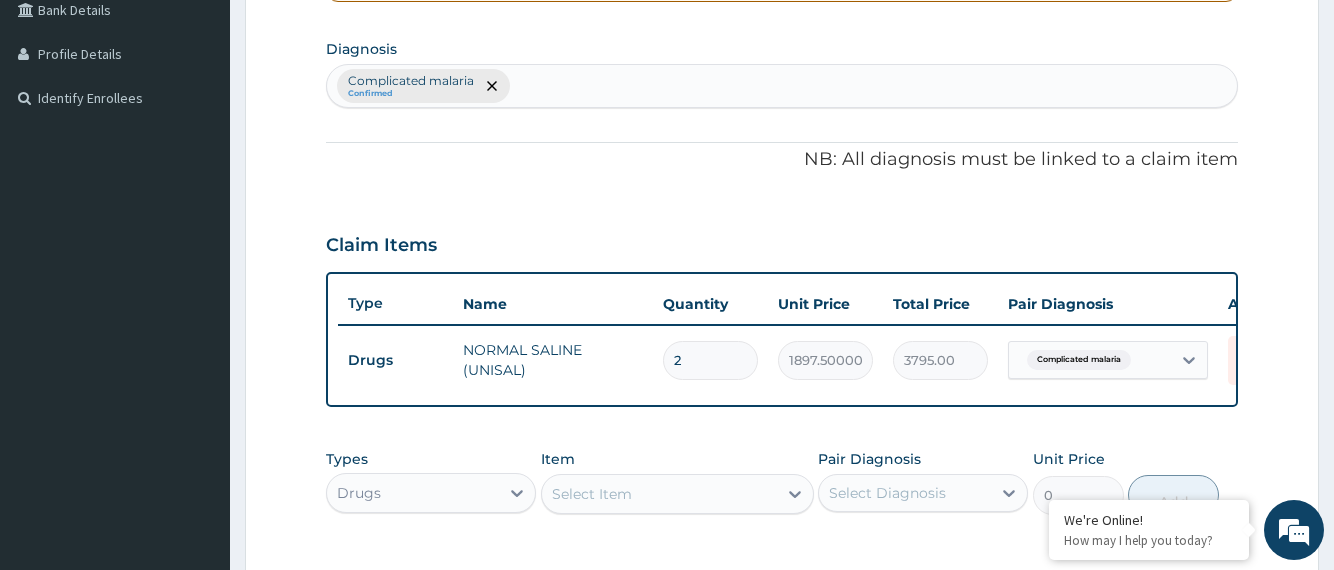 click on "Complicated malaria Confirmed" at bounding box center [781, 86] 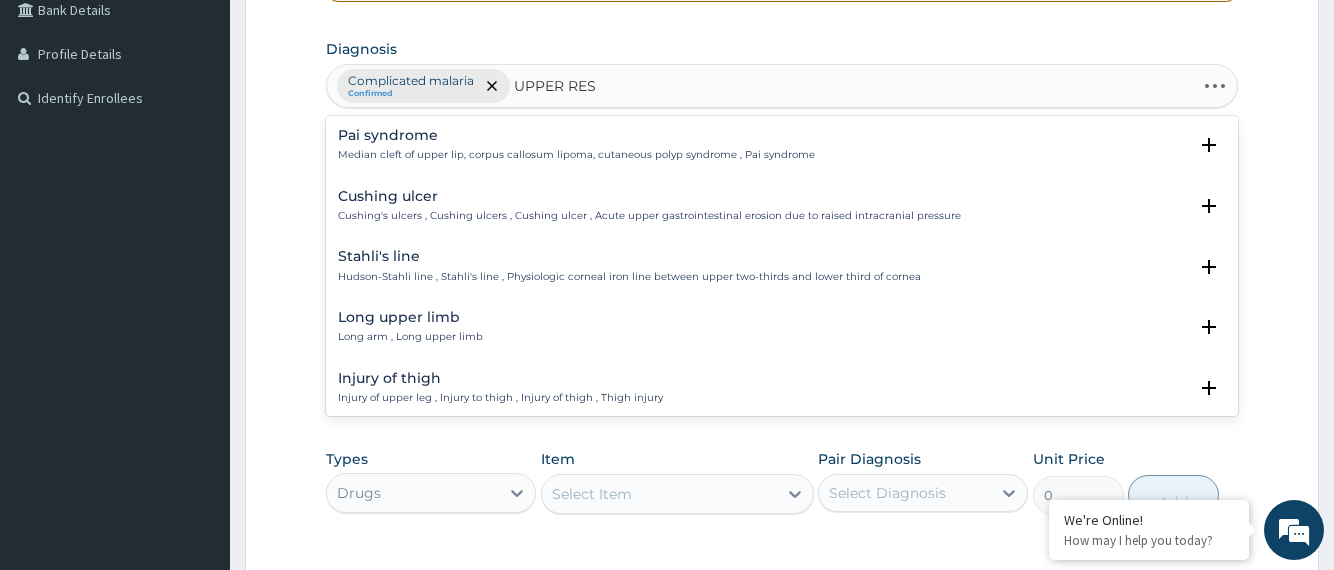 type on "UPPER RESP" 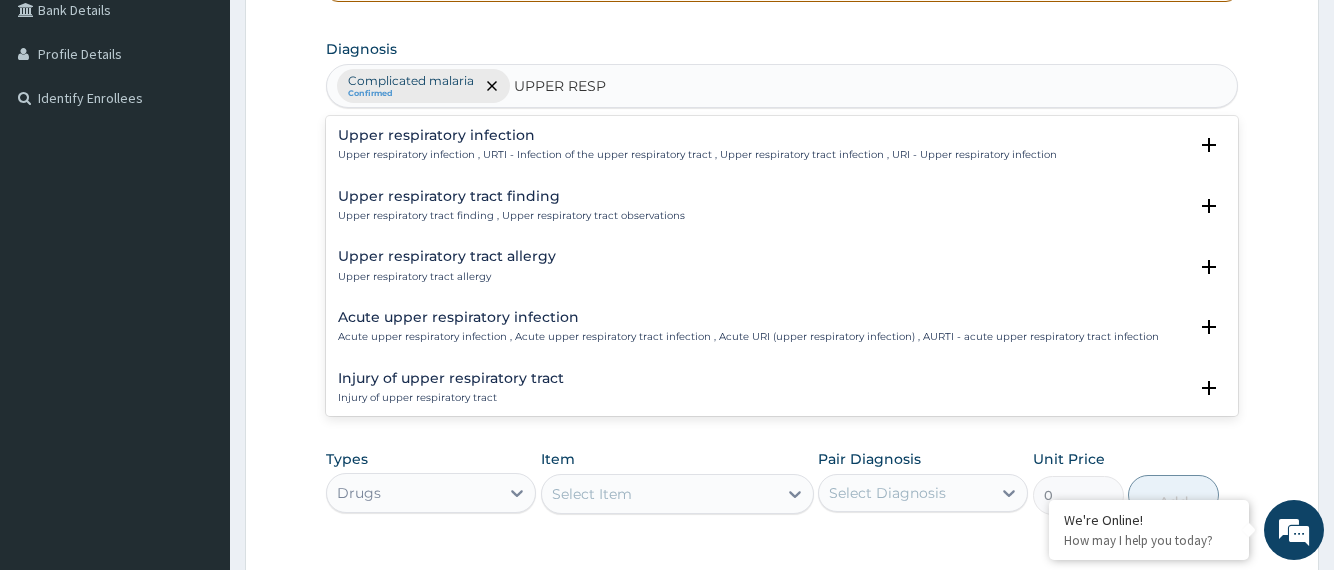 click on "Upper respiratory infection , URTI - Infection of the upper respiratory tract , Upper respiratory tract infection , URI - Upper respiratory infection" at bounding box center [697, 155] 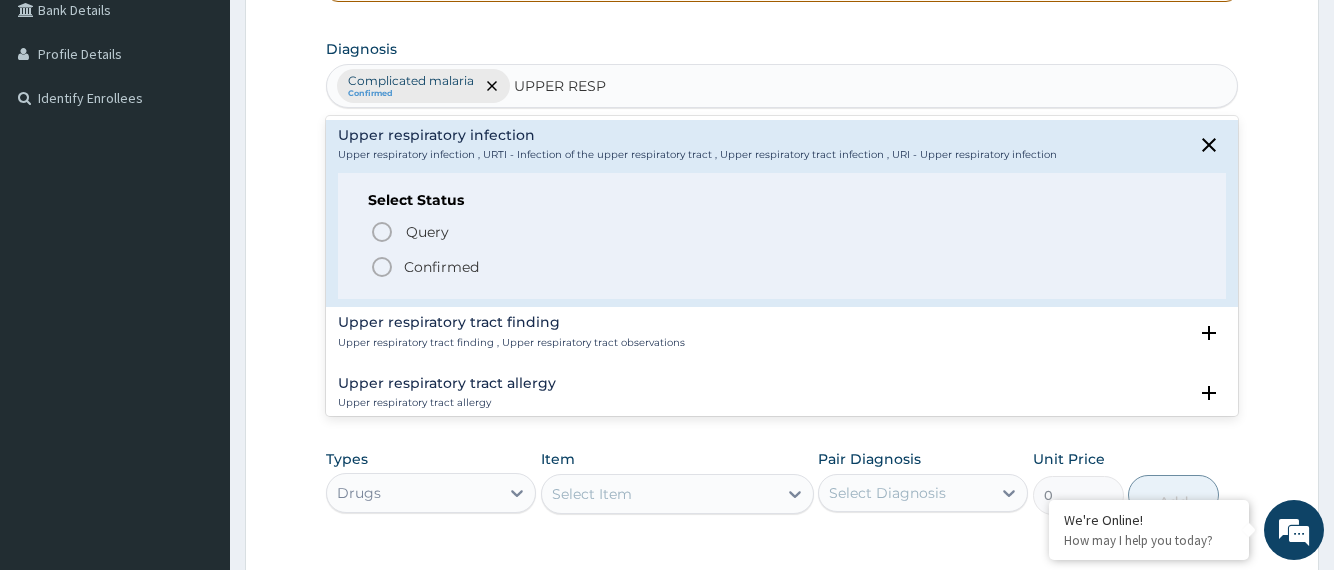 click 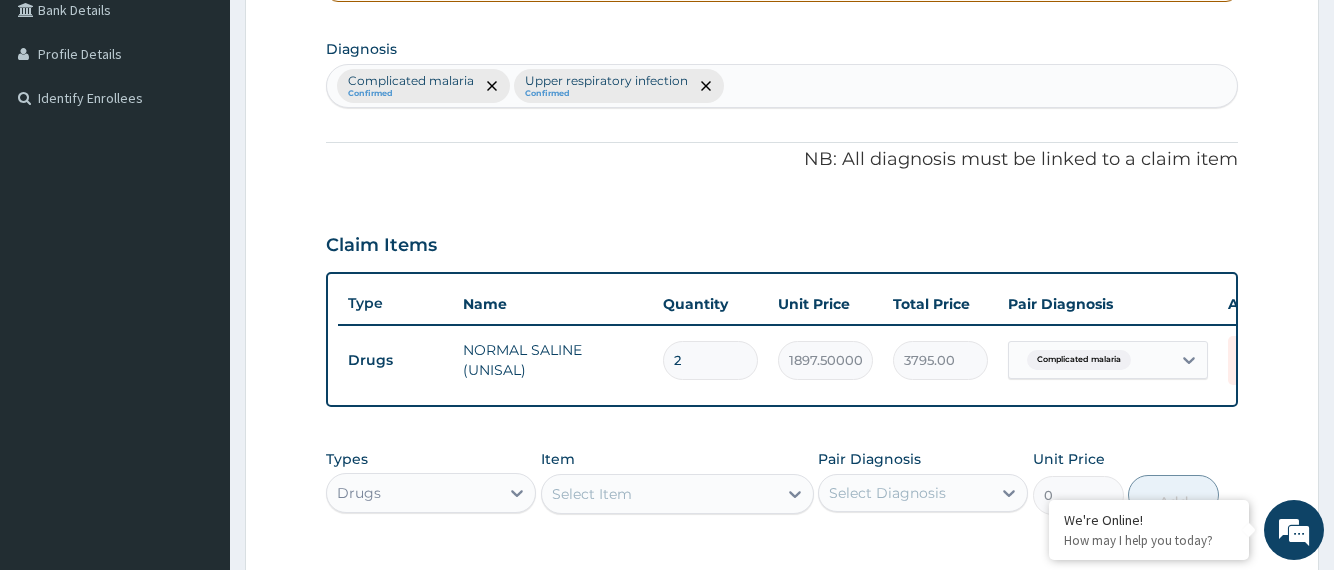 click on "Claim Items" at bounding box center (781, 241) 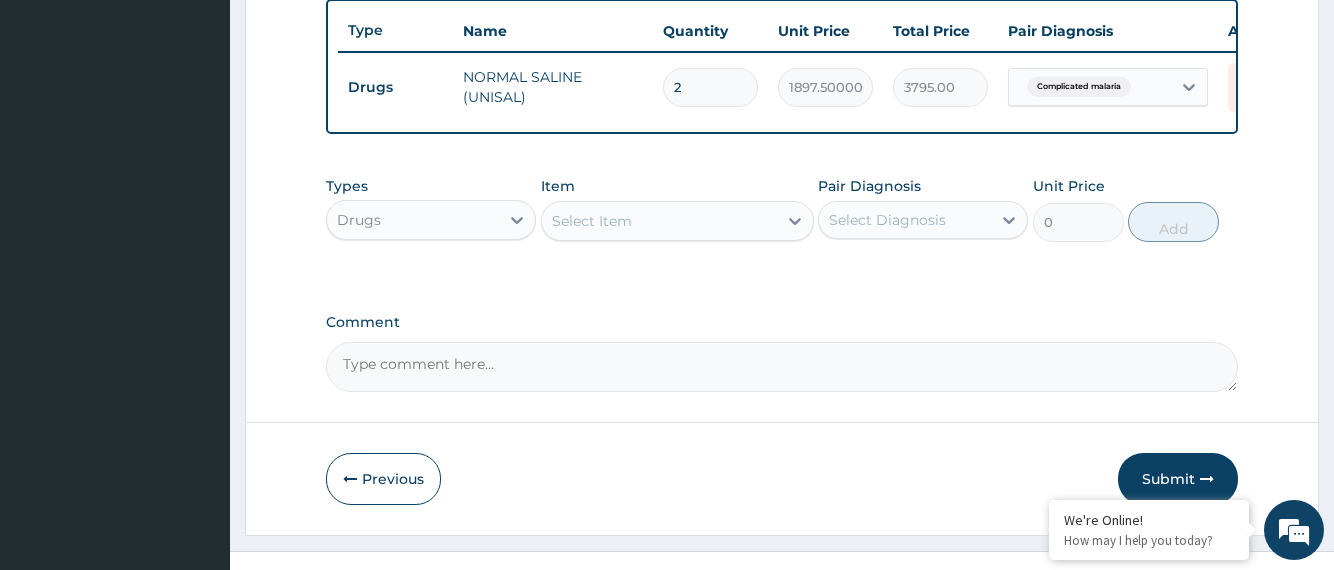 scroll, scrollTop: 792, scrollLeft: 0, axis: vertical 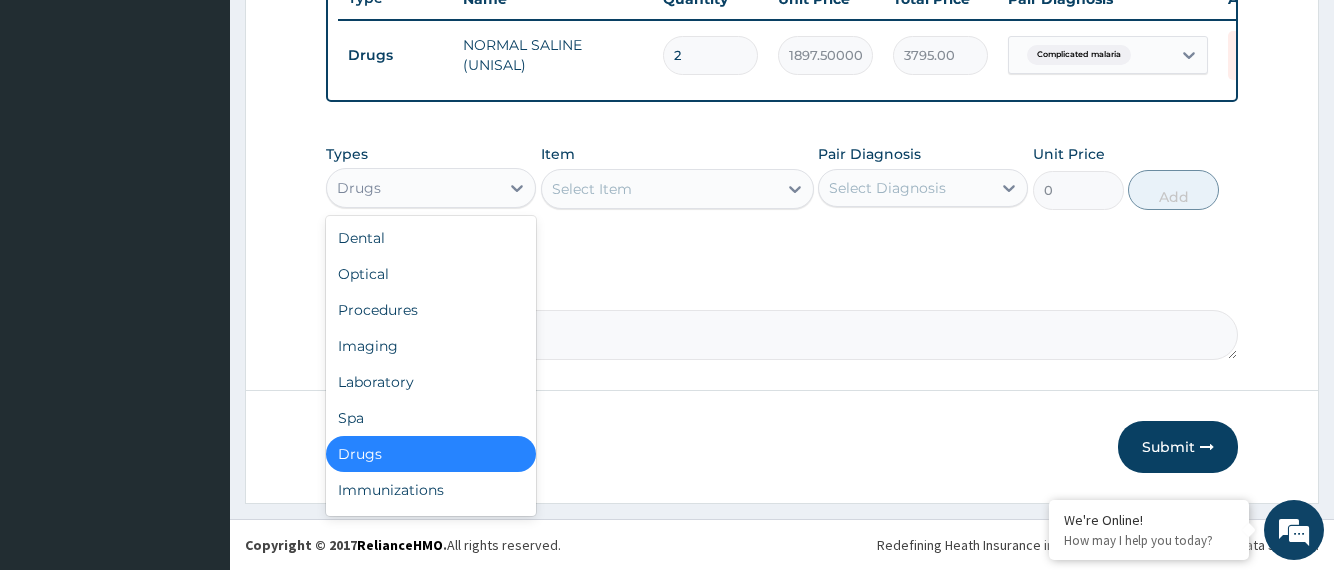 click on "Drugs" at bounding box center (413, 188) 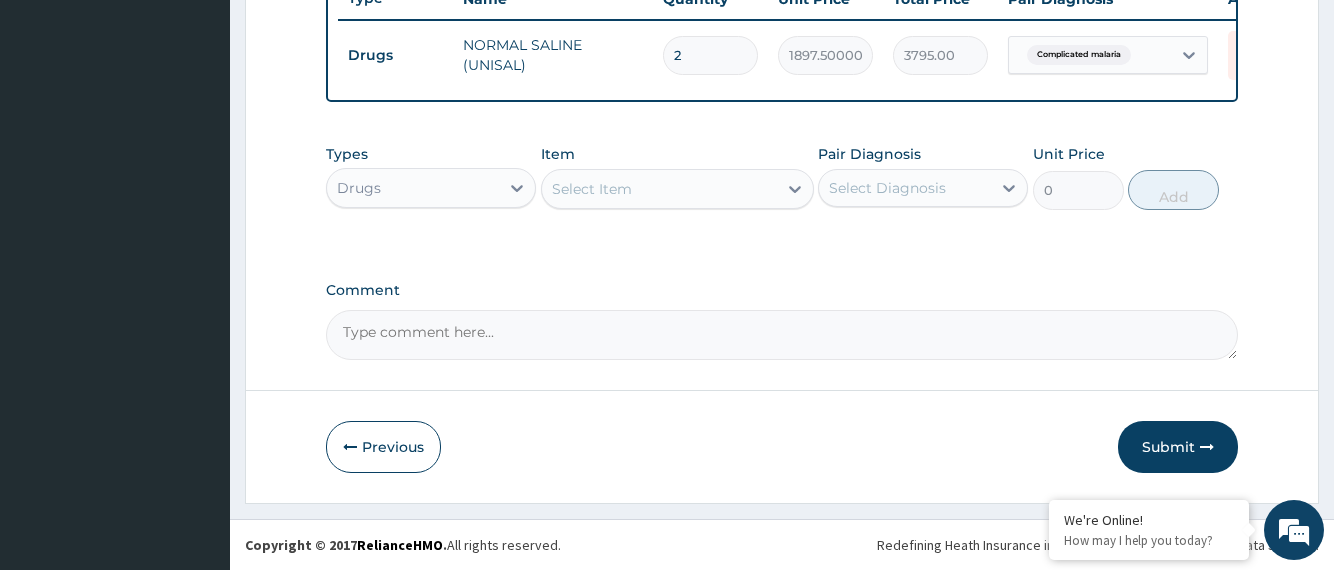 click on "Comment" at bounding box center (781, 335) 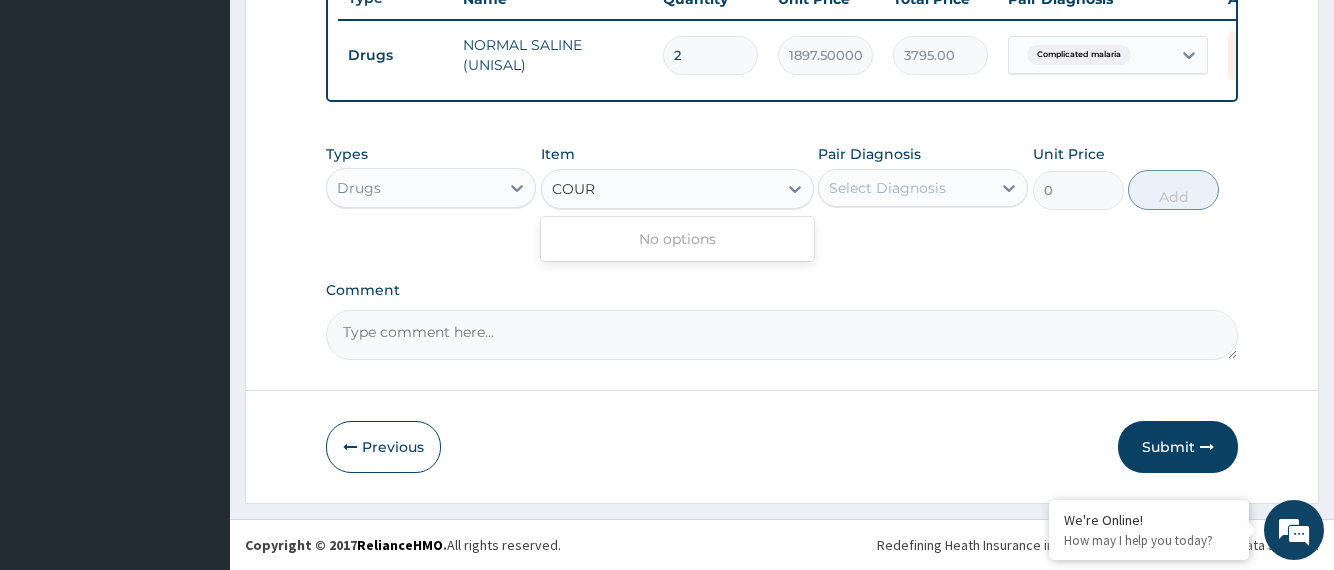 type on "COU" 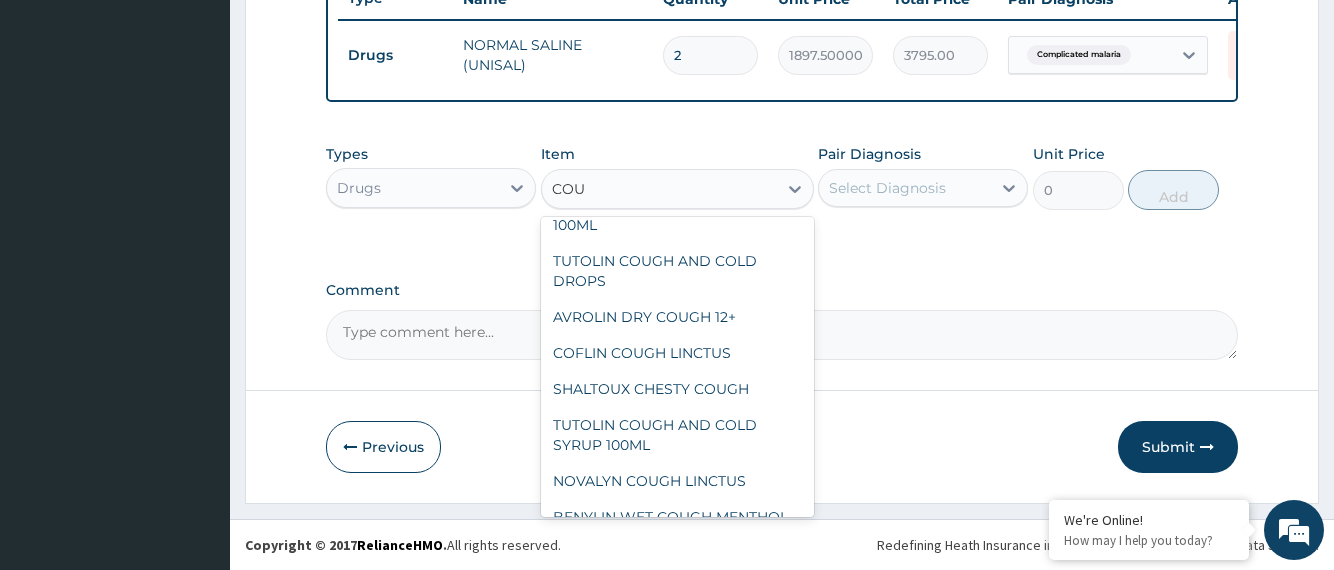 scroll, scrollTop: 0, scrollLeft: 0, axis: both 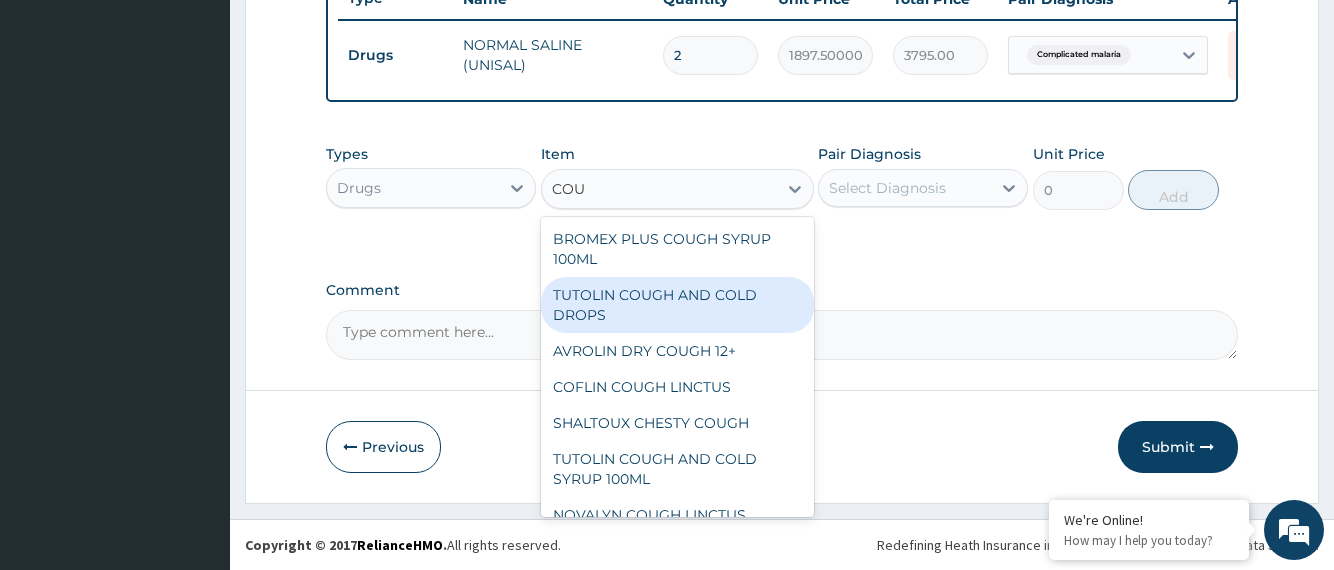 click on "TUTOLIN COUGH AND COLD DROPS" at bounding box center [677, 305] 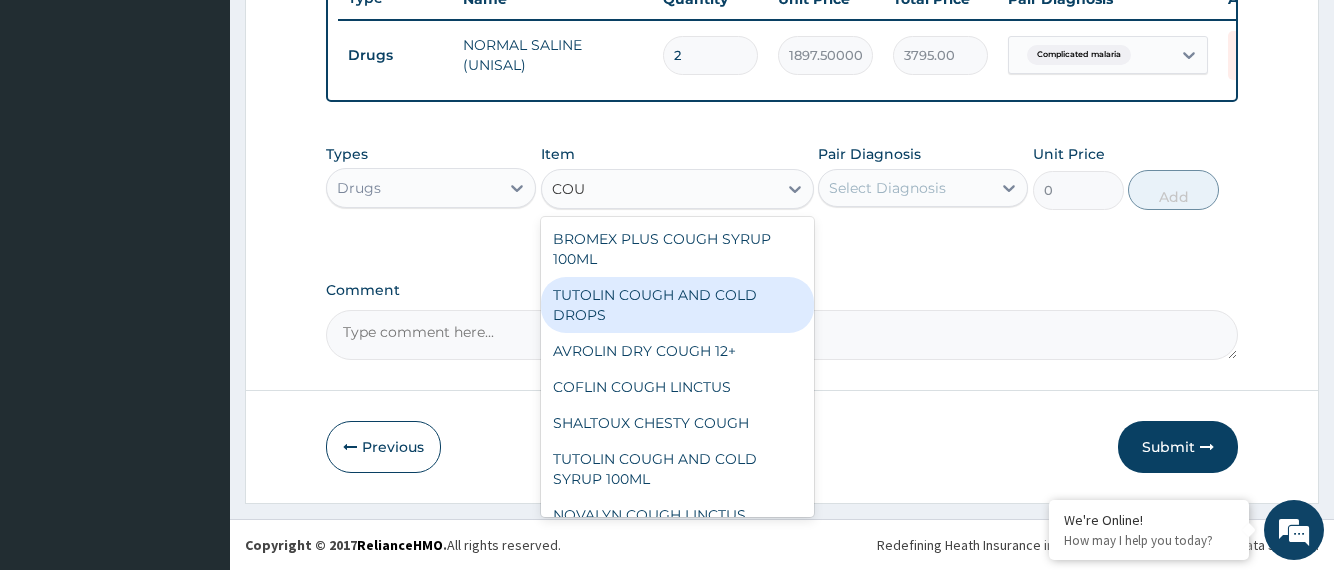 type 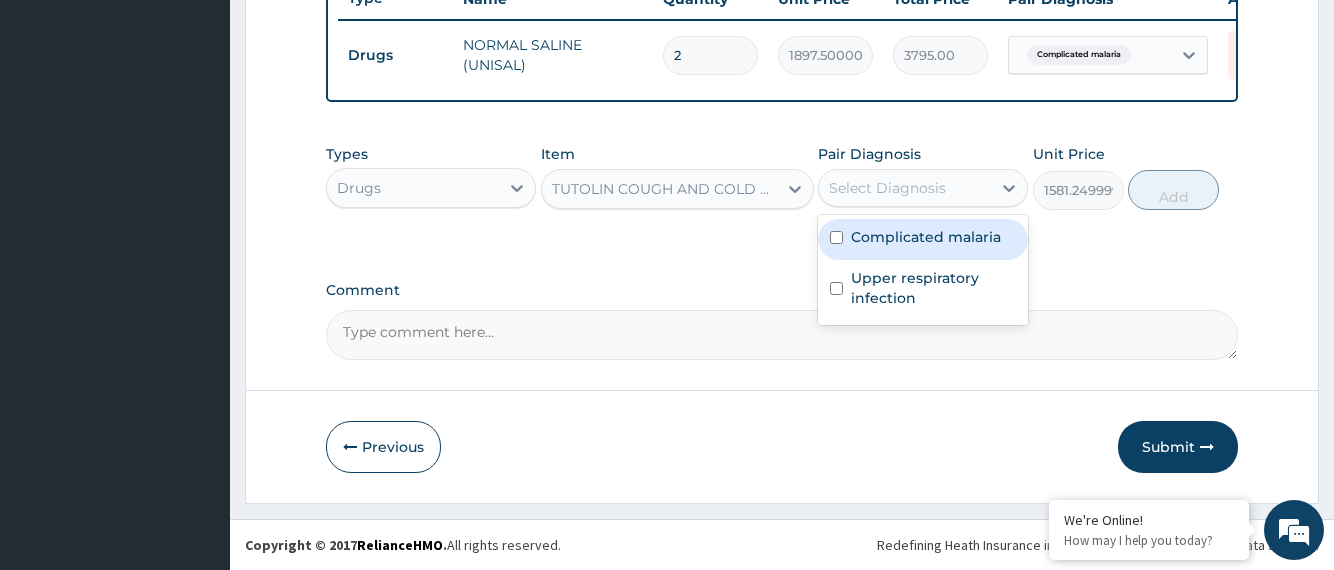 click on "Select Diagnosis" at bounding box center (887, 188) 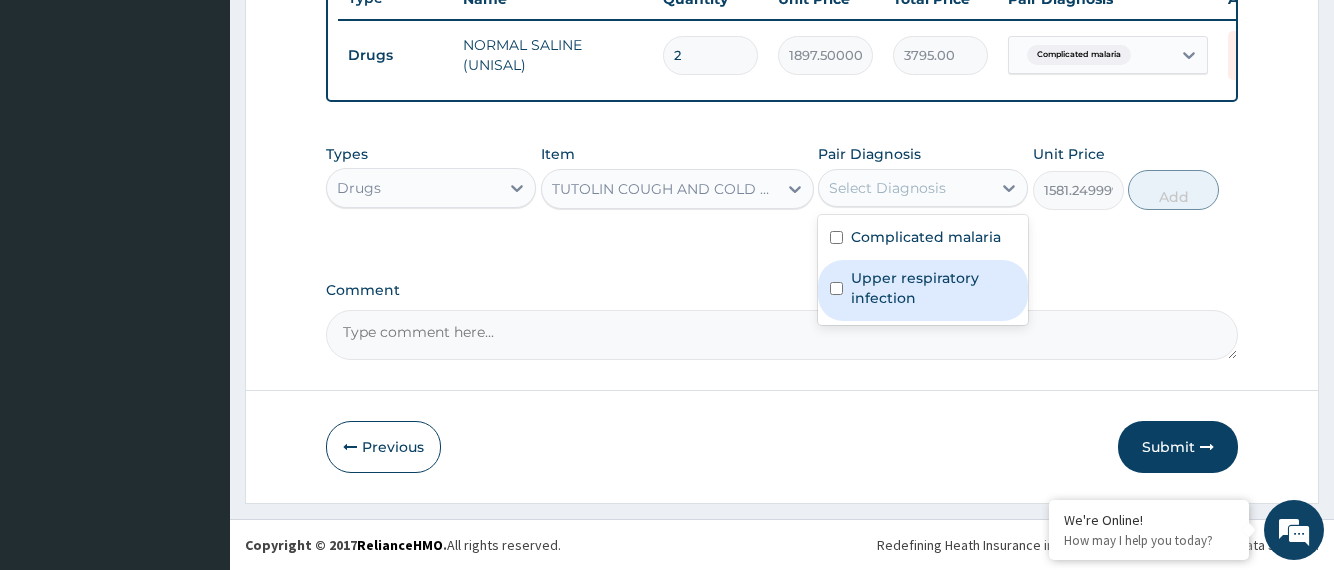 click at bounding box center [836, 288] 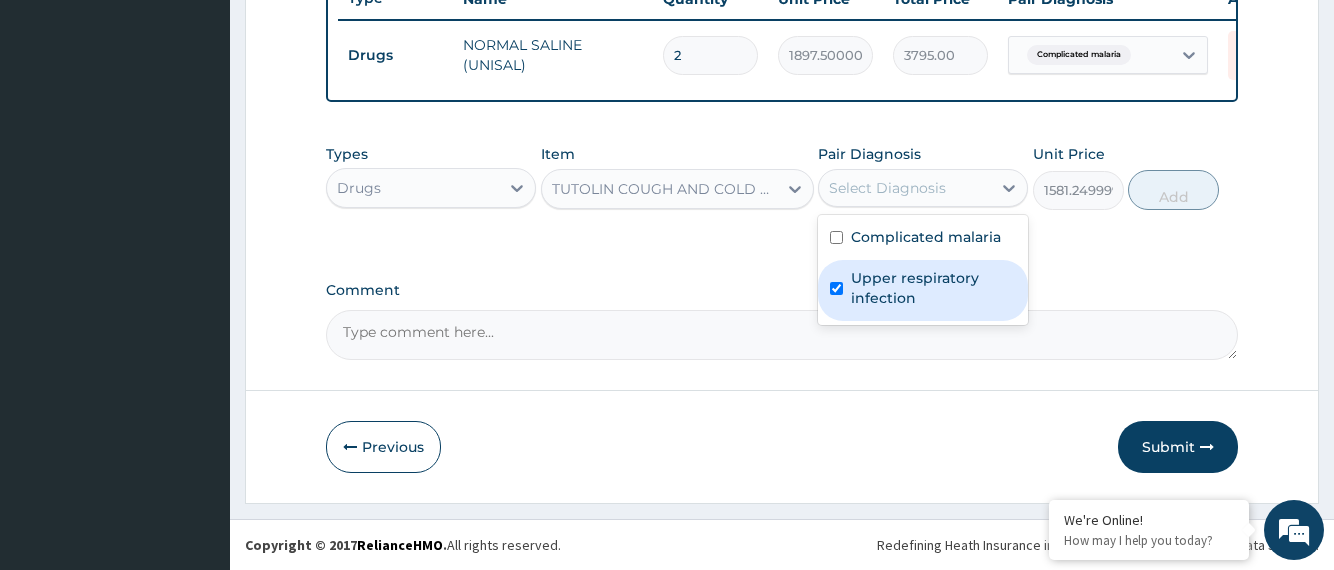checkbox on "true" 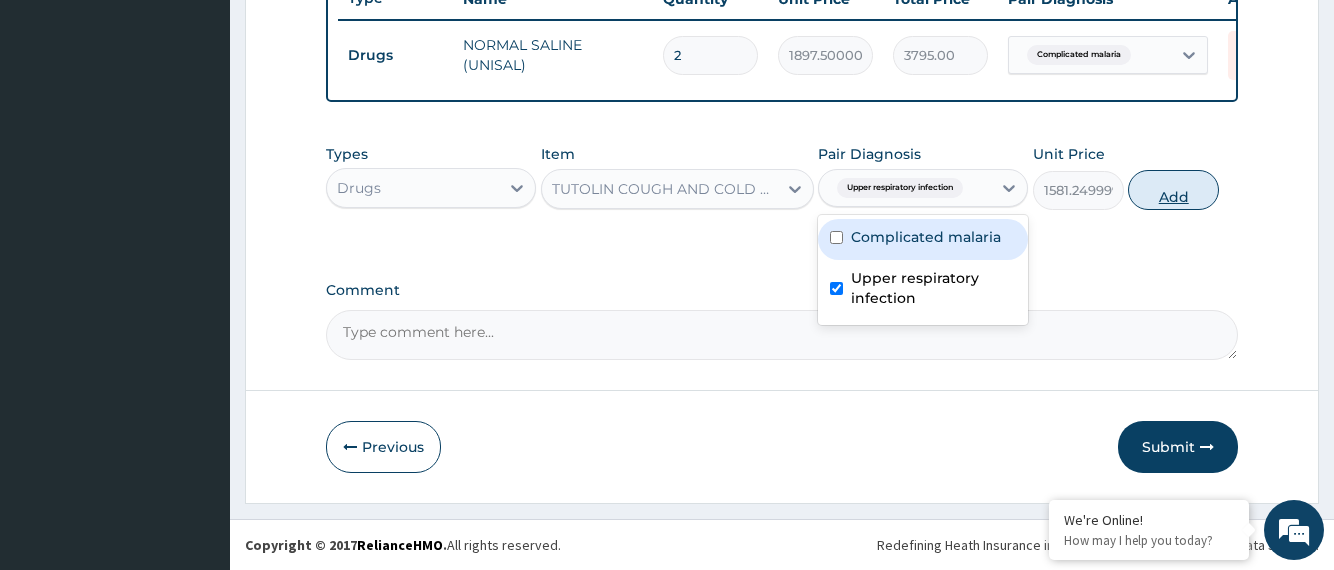 click on "Add" at bounding box center (1173, 190) 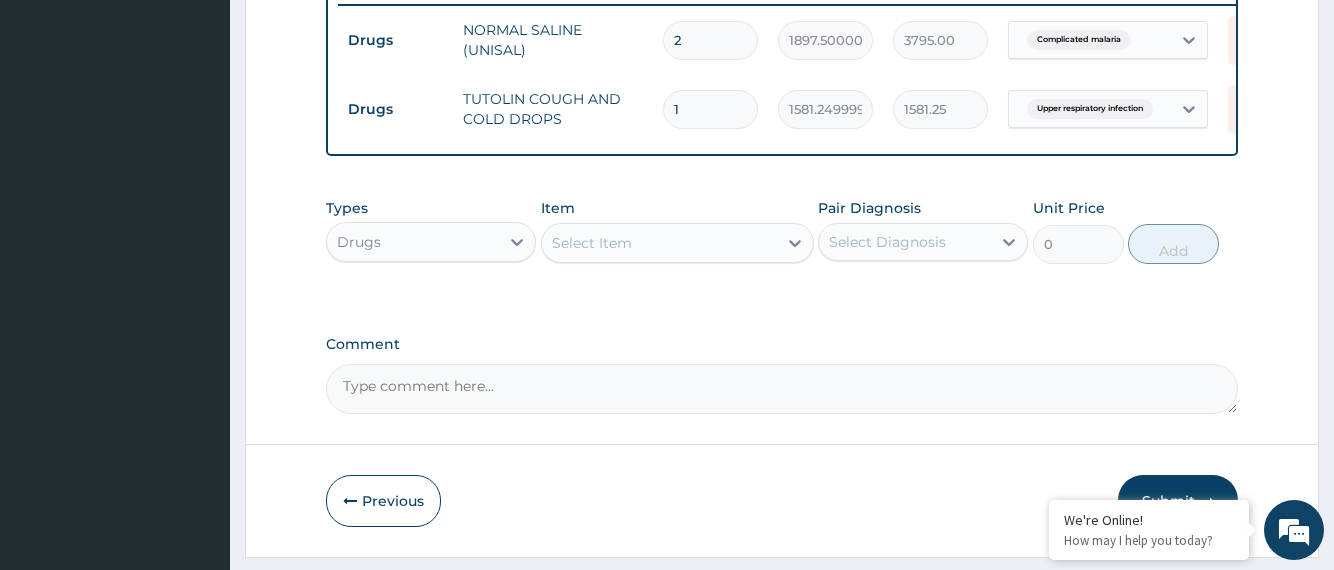 click on "Step  2  of 2 PA Code / Prescription Code Enter Code(Secondary Care Only) Encounter Date 20-07-2025 Important Notice Please enter PA codes before entering items that are not attached to a PA code   All diagnoses entered must be linked to a claim item. Diagnosis & Claim Items that are visible but inactive cannot be edited because they were imported from an already approved PA code. Diagnosis Complicated malaria Confirmed Upper respiratory infection Confirmed NB: All diagnosis must be linked to a claim item Claim Items Type Name Quantity Unit Price Total Price Pair Diagnosis Actions Drugs NORMAL SALINE (UNISAL) 2 1897.5000000000002 3795.00 Complicated malaria Delete Drugs TUTOLIN COUGH AND COLD DROPS 1 1581.2499999999998 1581.25 Upper respiratory infection Delete Types Drugs Item Select Item Pair Diagnosis Select Diagnosis Unit Price 0 Add Comment     Previous   Submit" at bounding box center [782, -65] 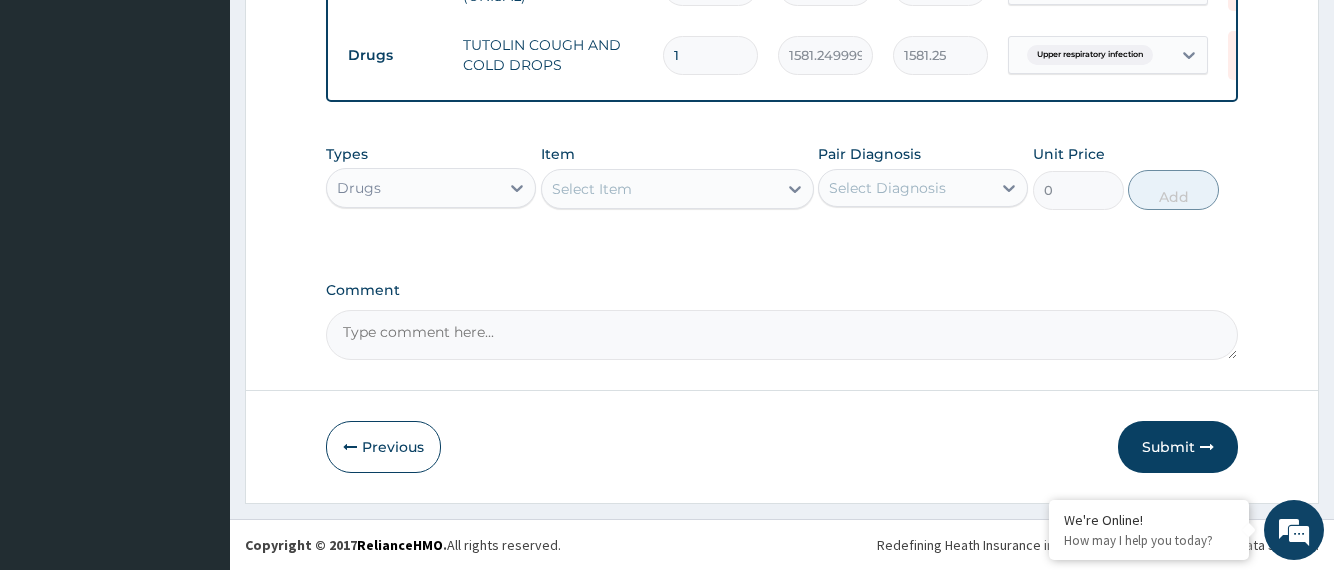 scroll, scrollTop: 861, scrollLeft: 0, axis: vertical 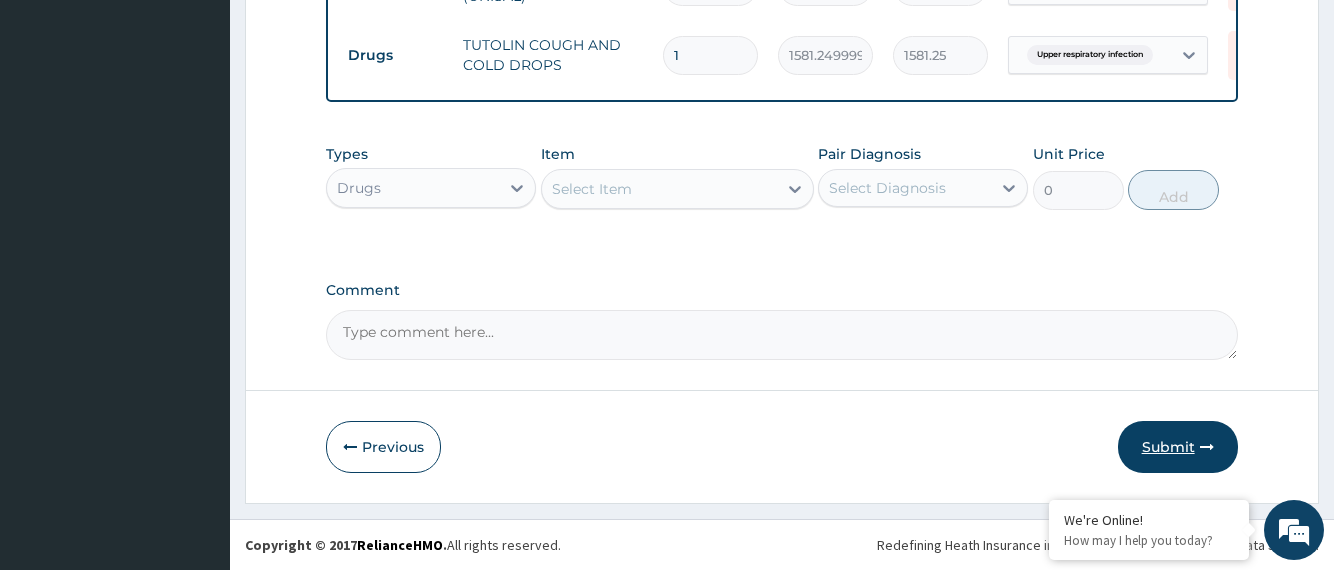 click on "Submit" at bounding box center [1178, 447] 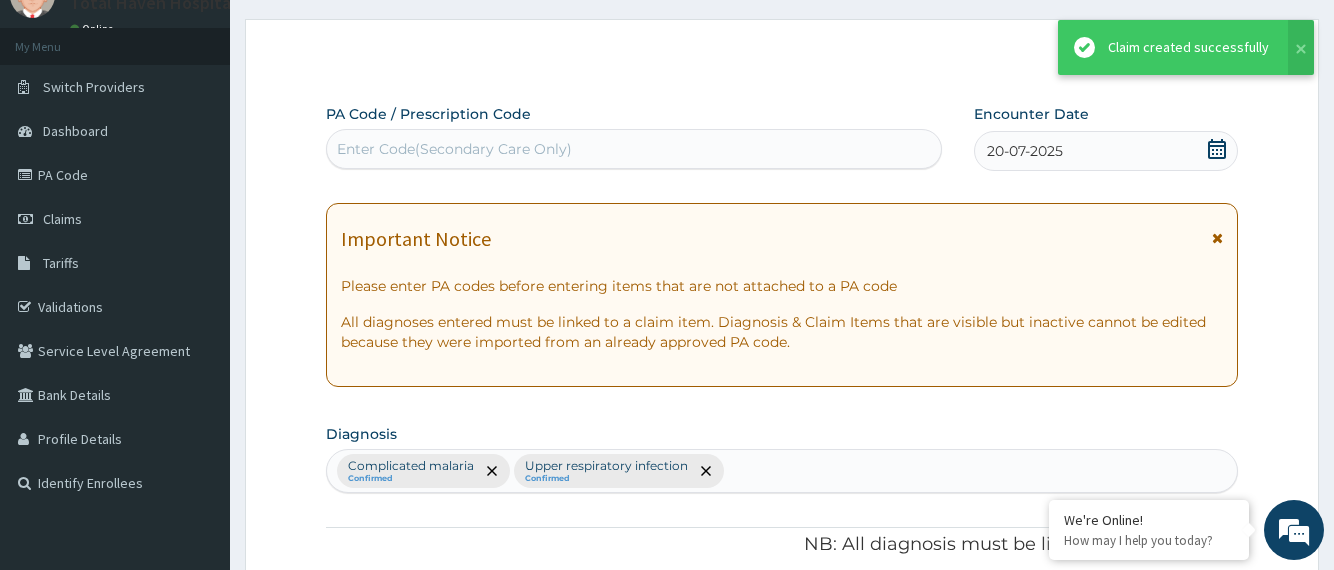 scroll, scrollTop: 861, scrollLeft: 0, axis: vertical 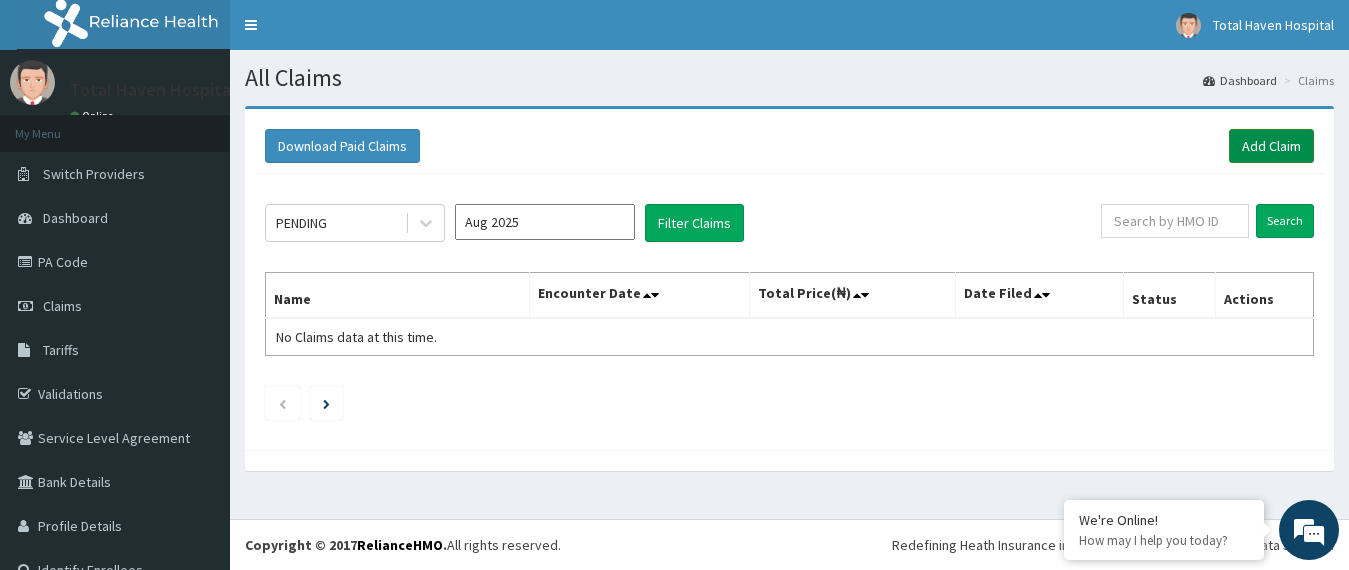 click on "Add Claim" at bounding box center [1271, 146] 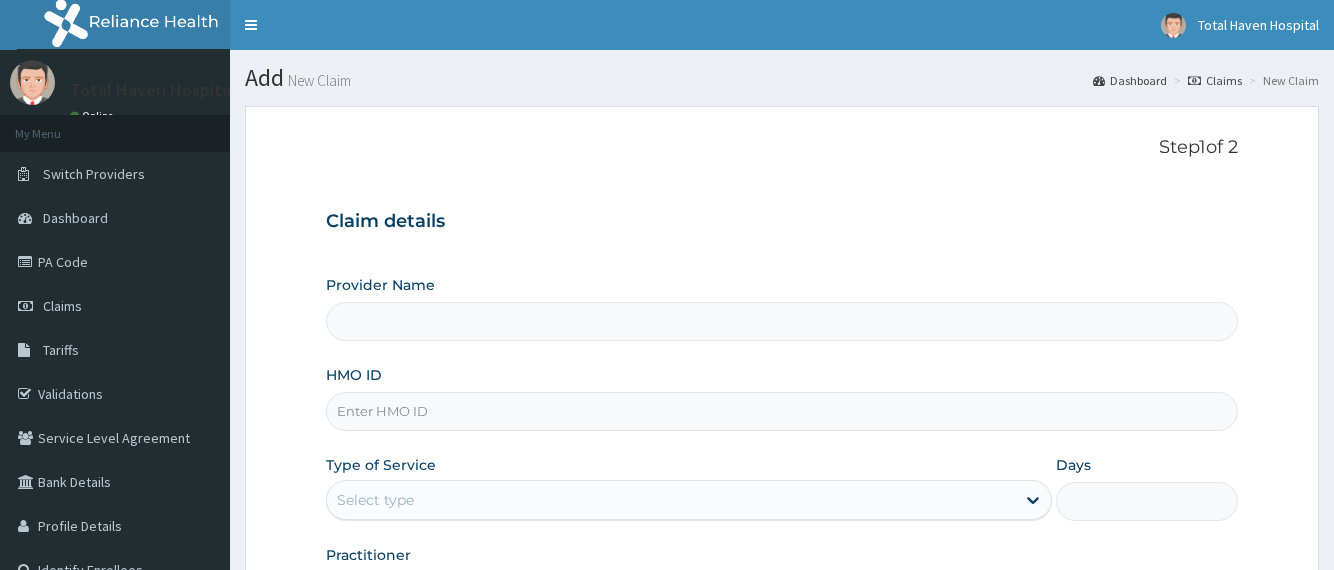 scroll, scrollTop: 0, scrollLeft: 0, axis: both 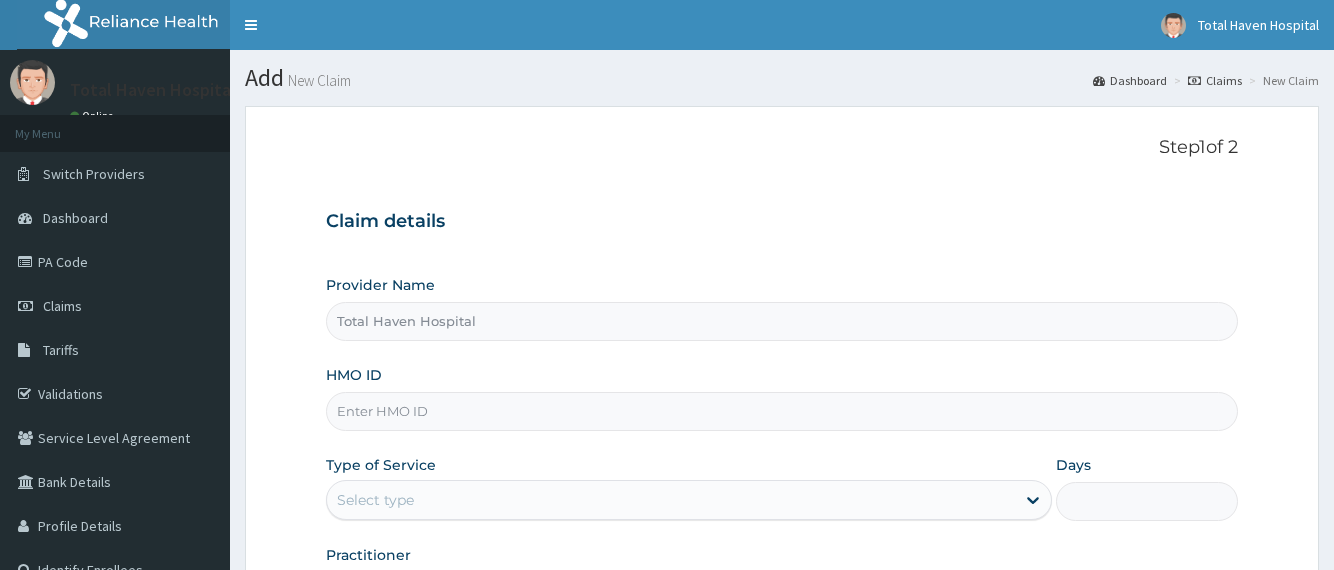 click on "HMO ID" at bounding box center [781, 411] 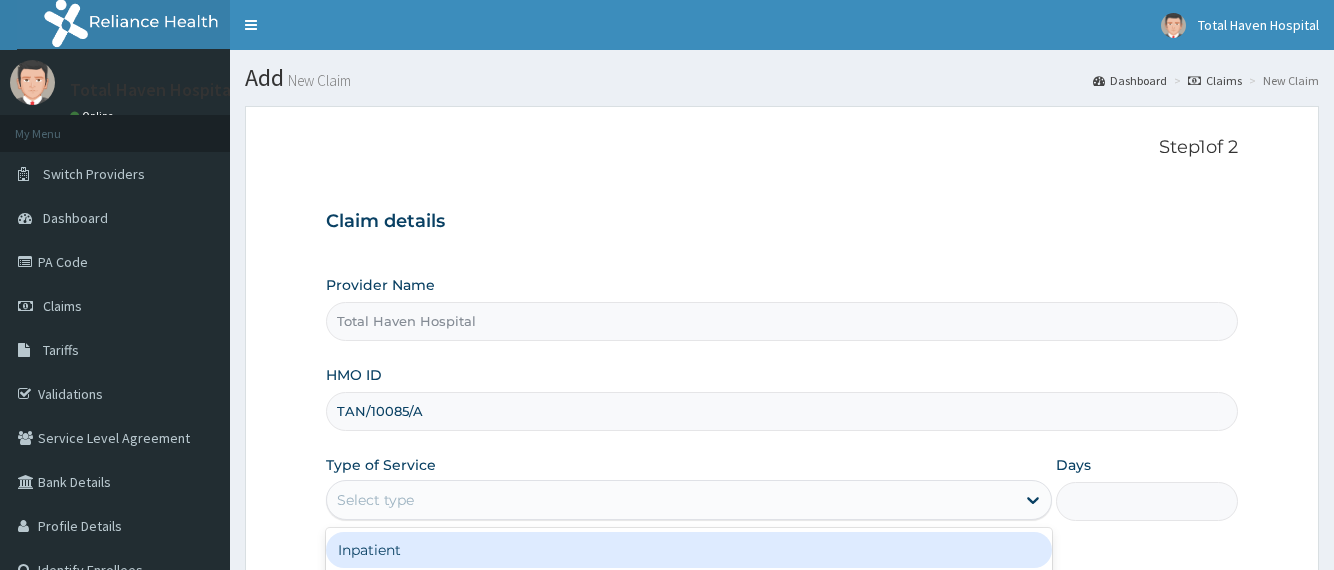 click on "Select type" at bounding box center (671, 500) 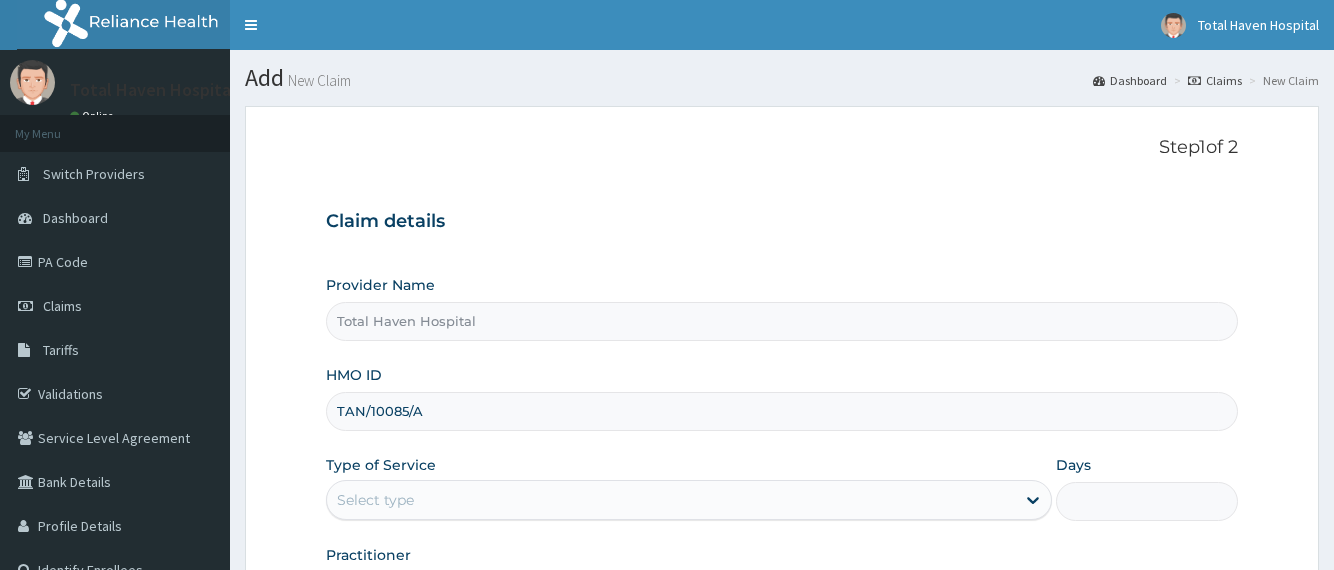 click on "Step  1  of 2 Claim details Provider Name Total Haven Hospital HMO ID TAN/10085/A Type of Service Select type Days Practitioner     Previous   Next" at bounding box center [782, 430] 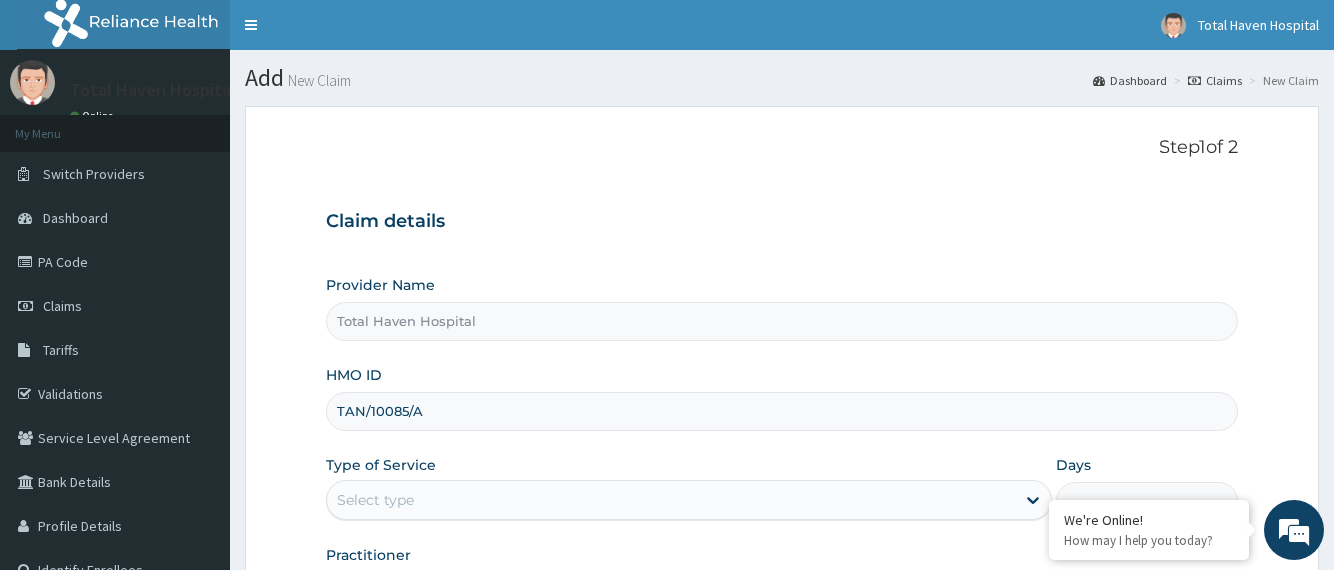 click on "Step  1  of 2 Claim details Provider Name Total Haven Hospital HMO ID TAN/10085/A Type of Service Select type Days Practitioner     Previous   Next" at bounding box center [782, 430] 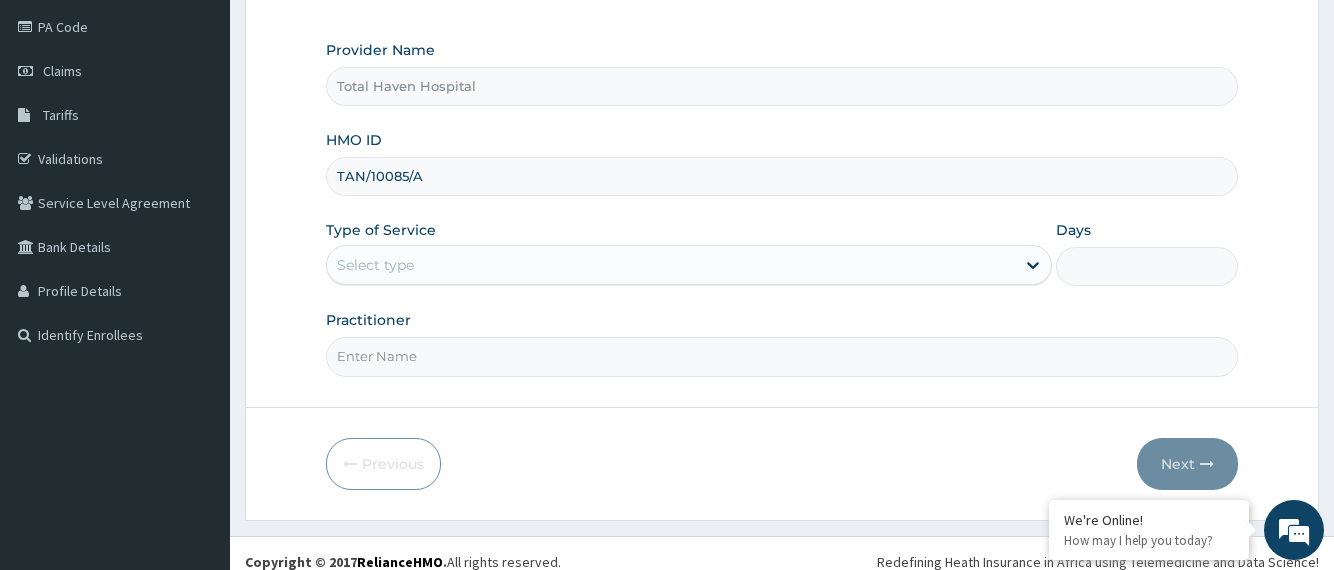 scroll, scrollTop: 252, scrollLeft: 0, axis: vertical 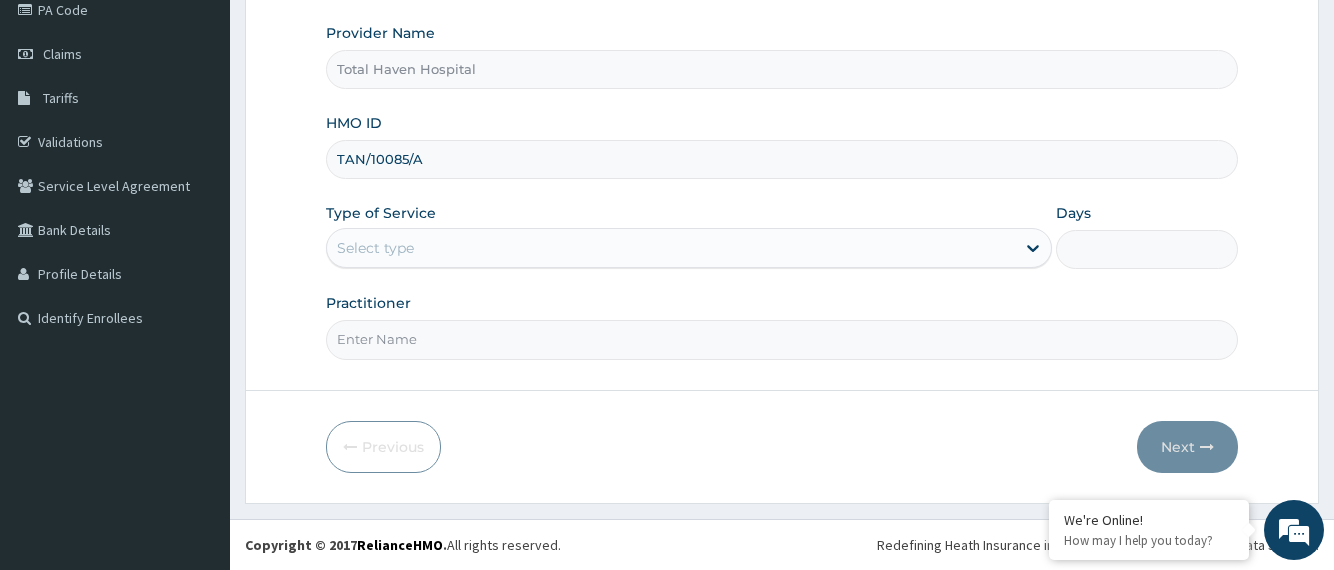 click on "Select type" at bounding box center (671, 248) 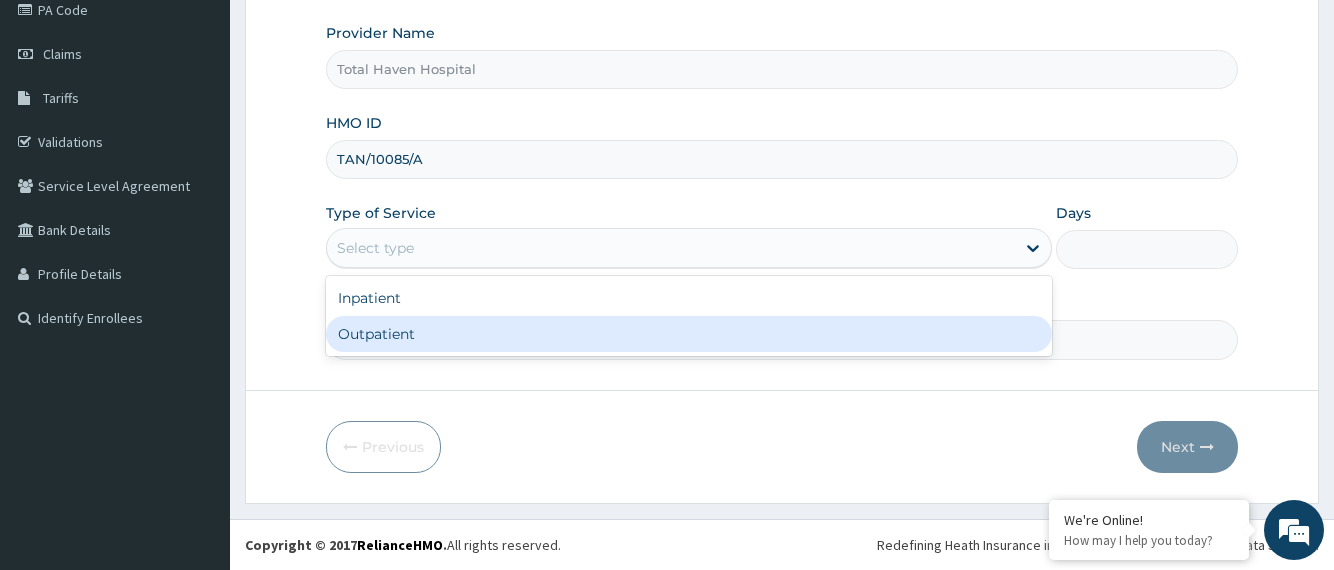 click on "Outpatient" at bounding box center (689, 334) 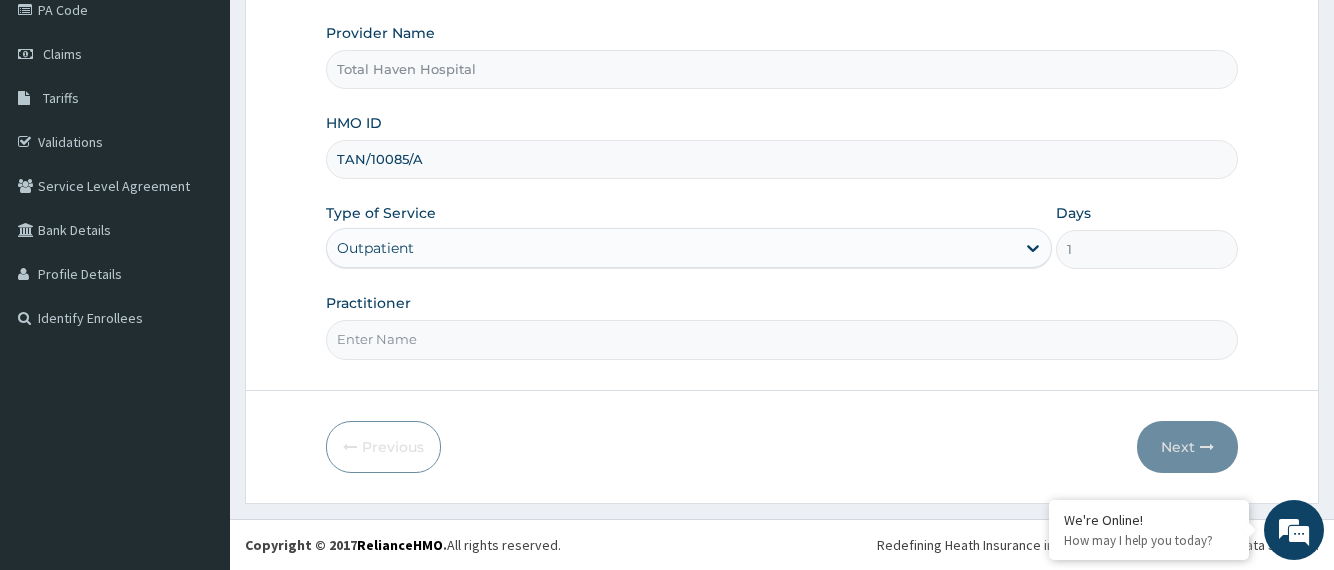 click on "Practitioner" at bounding box center (781, 339) 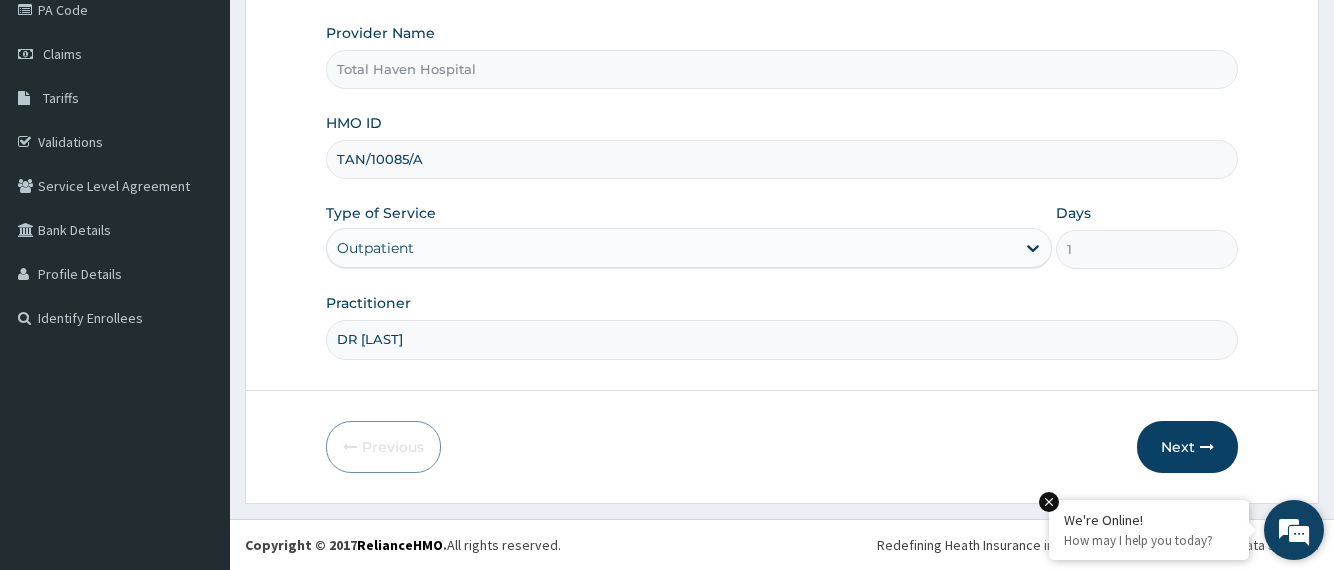 scroll, scrollTop: 0, scrollLeft: 0, axis: both 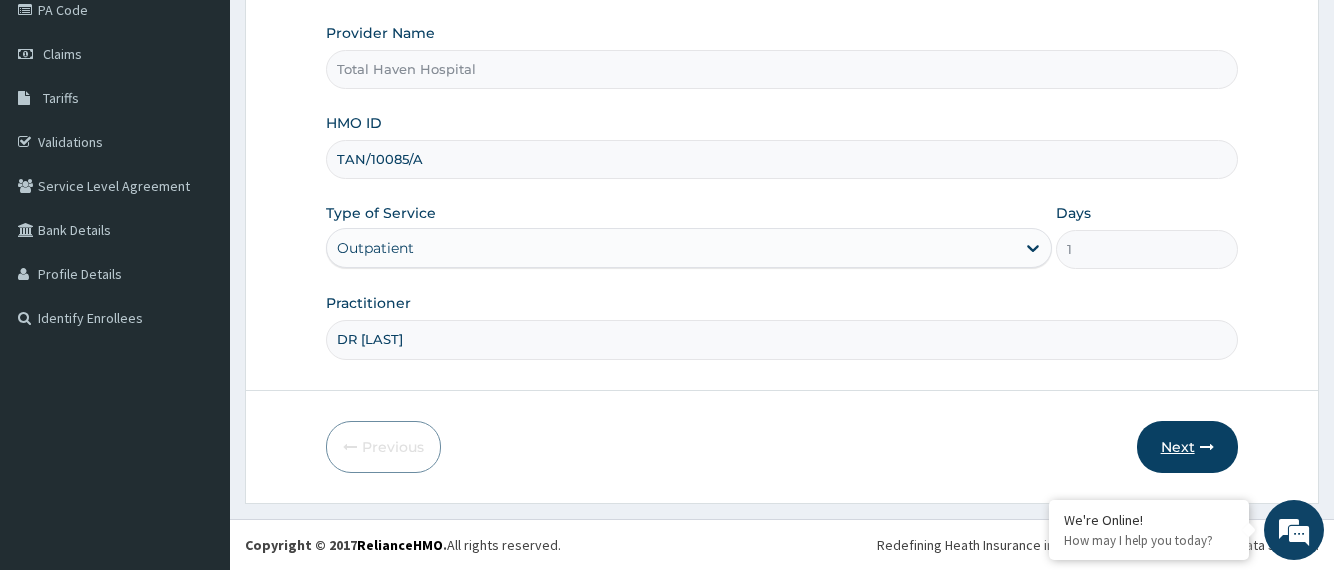 type on "DR CHIKA" 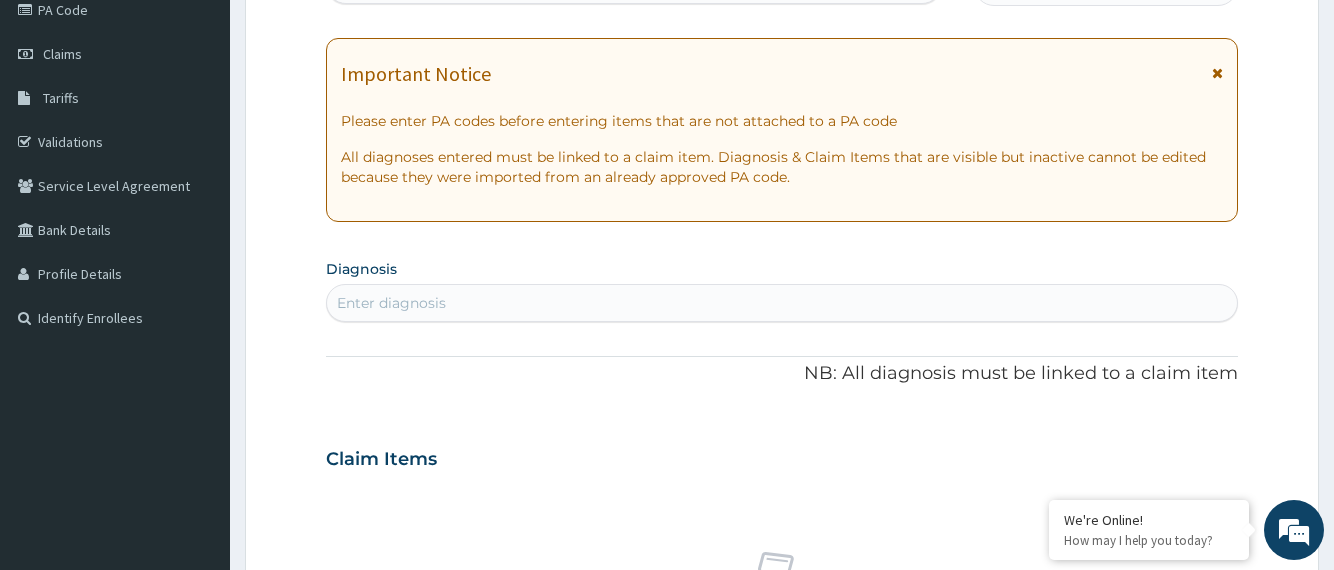 drag, startPoint x: 1317, startPoint y: 141, endPoint x: 1317, endPoint y: 79, distance: 62 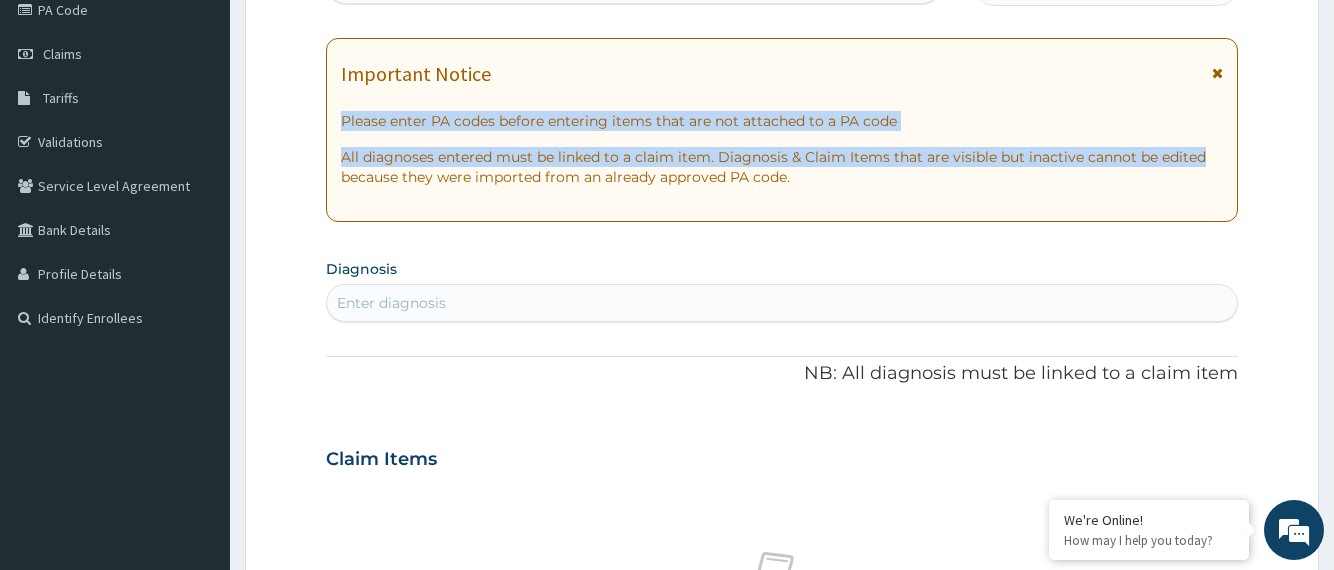 click on "Step  2  of 2 PA Code / Prescription Code Enter Code(Secondary Care Only) Encounter Date DD-MM-YYYY Important Notice Please enter PA codes before entering items that are not attached to a PA code   All diagnoses entered must be linked to a claim item. Diagnosis & Claim Items that are visible but inactive cannot be edited because they were imported from an already approved PA code. Diagnosis Enter diagnosis NB: All diagnosis must be linked to a claim item Claim Items No claim item Types Select Type Item Select Item Pair Diagnosis Select Diagnosis Unit Price 0 Add Comment     Previous   Submit" at bounding box center (782, 486) 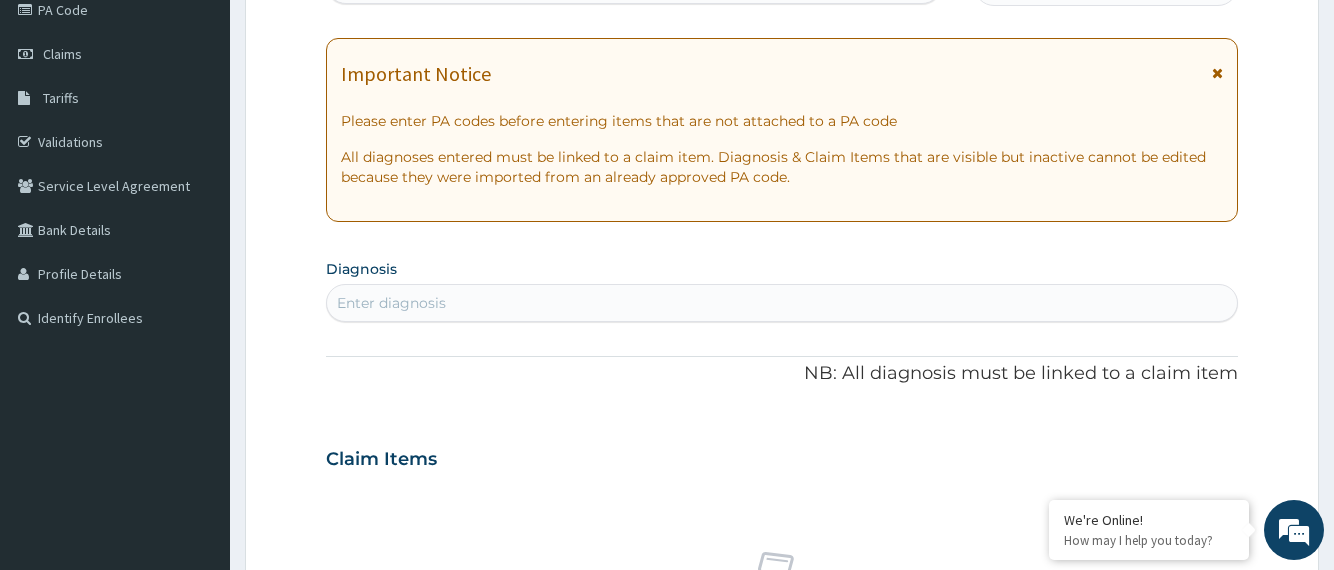 click on "Step  2  of 2 PA Code / Prescription Code Enter Code(Secondary Care Only) Encounter Date DD-MM-YYYY Important Notice Please enter PA codes before entering items that are not attached to a PA code   All diagnoses entered must be linked to a claim item. Diagnosis & Claim Items that are visible but inactive cannot be edited because they were imported from an already approved PA code. Diagnosis Enter diagnosis NB: All diagnosis must be linked to a claim item Claim Items No claim item Types Select Type Item Select Item Pair Diagnosis Select Diagnosis Unit Price 0 Add Comment     Previous   Submit" at bounding box center [782, 486] 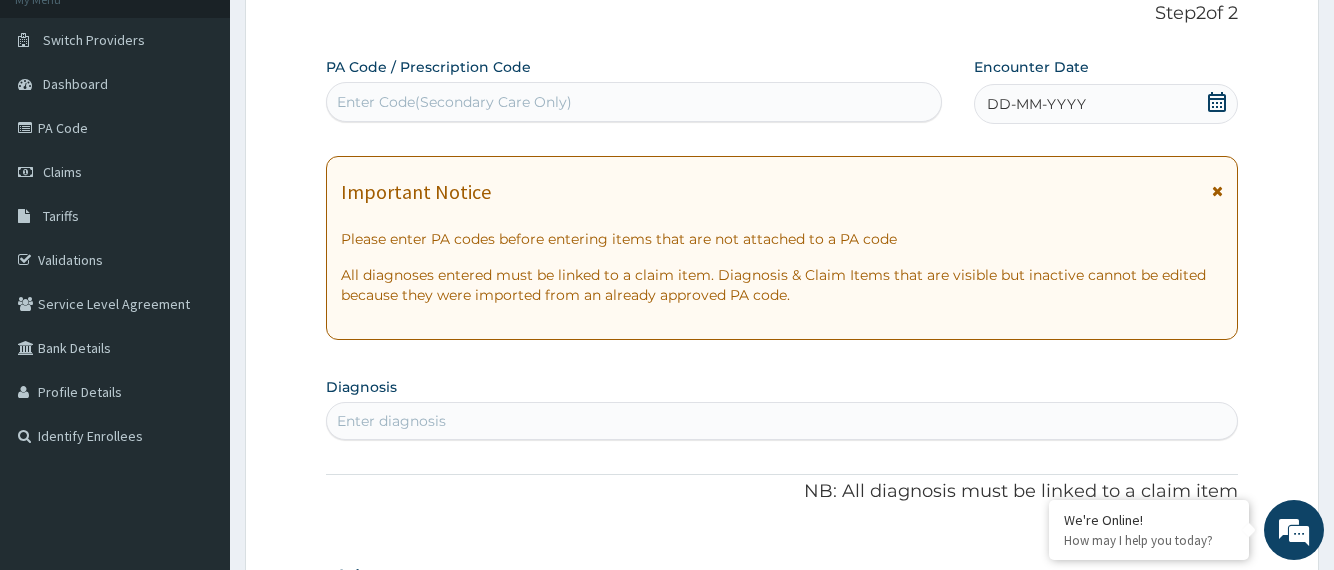 scroll, scrollTop: 132, scrollLeft: 0, axis: vertical 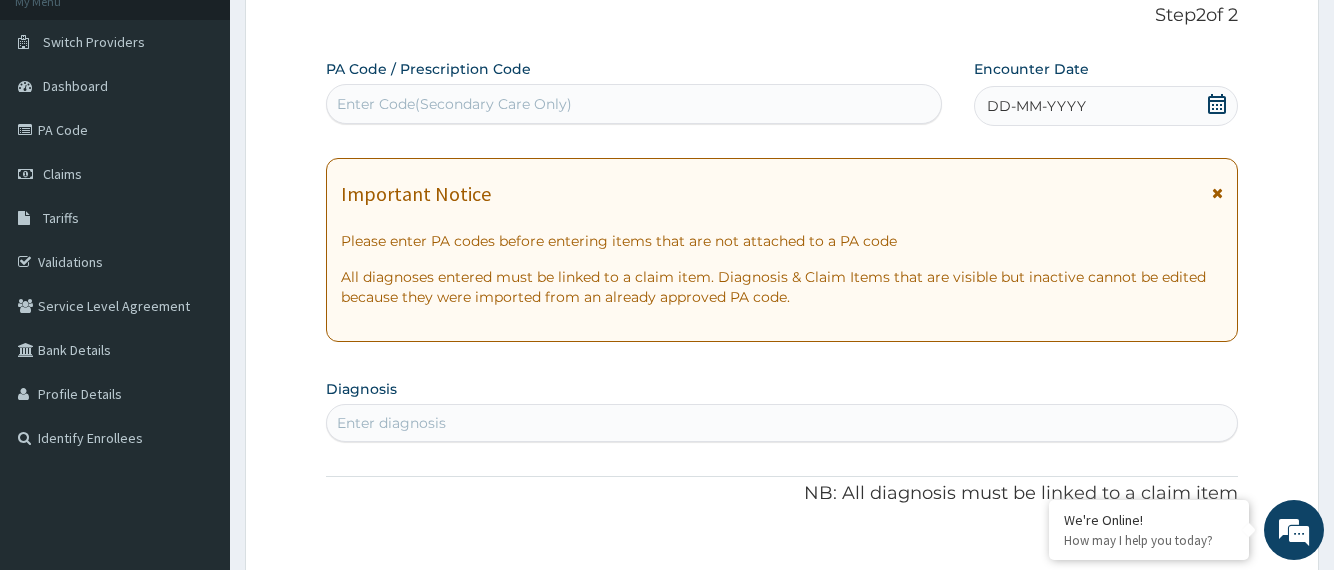 click 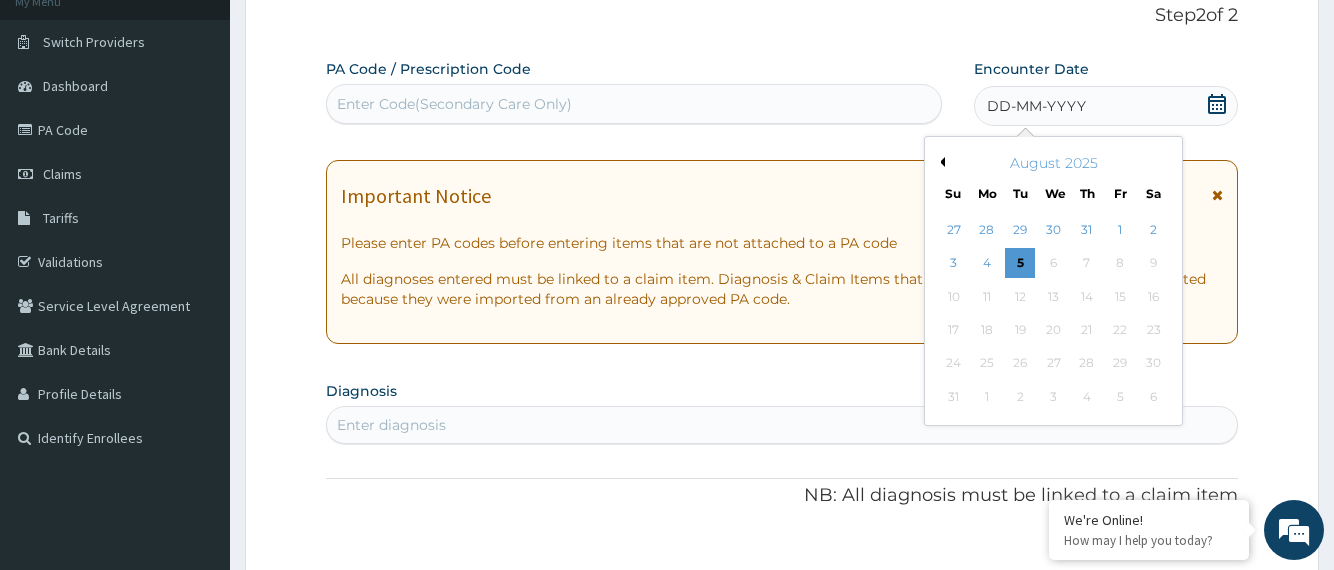 click on "August 2025" at bounding box center (1053, 163) 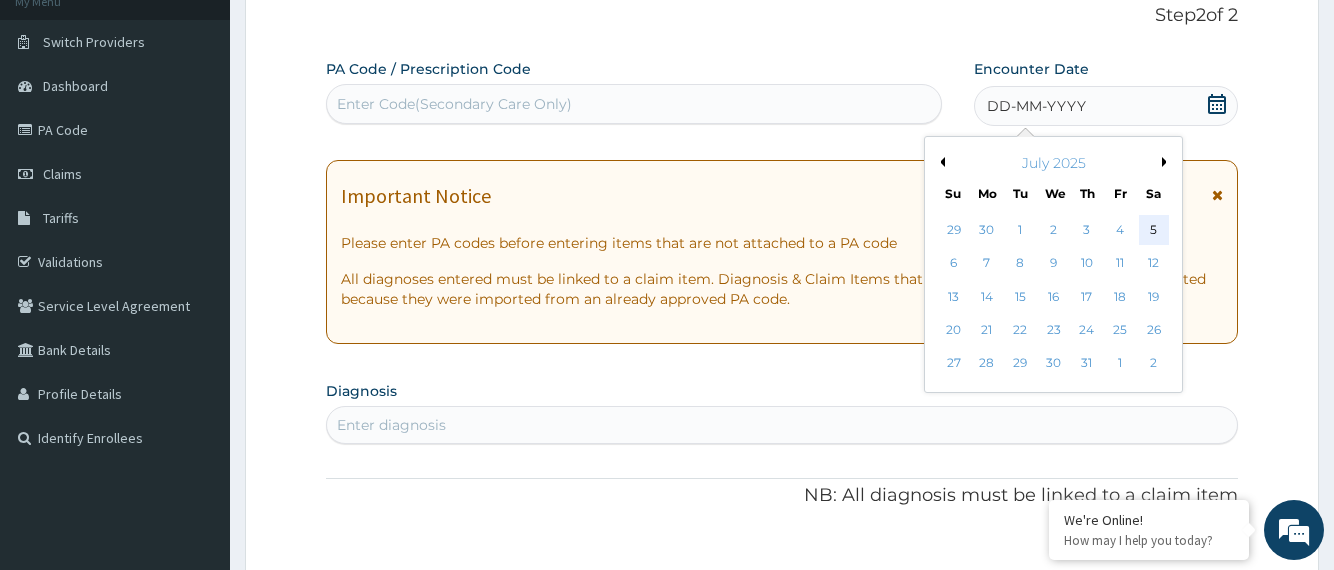 click on "5" at bounding box center [1153, 230] 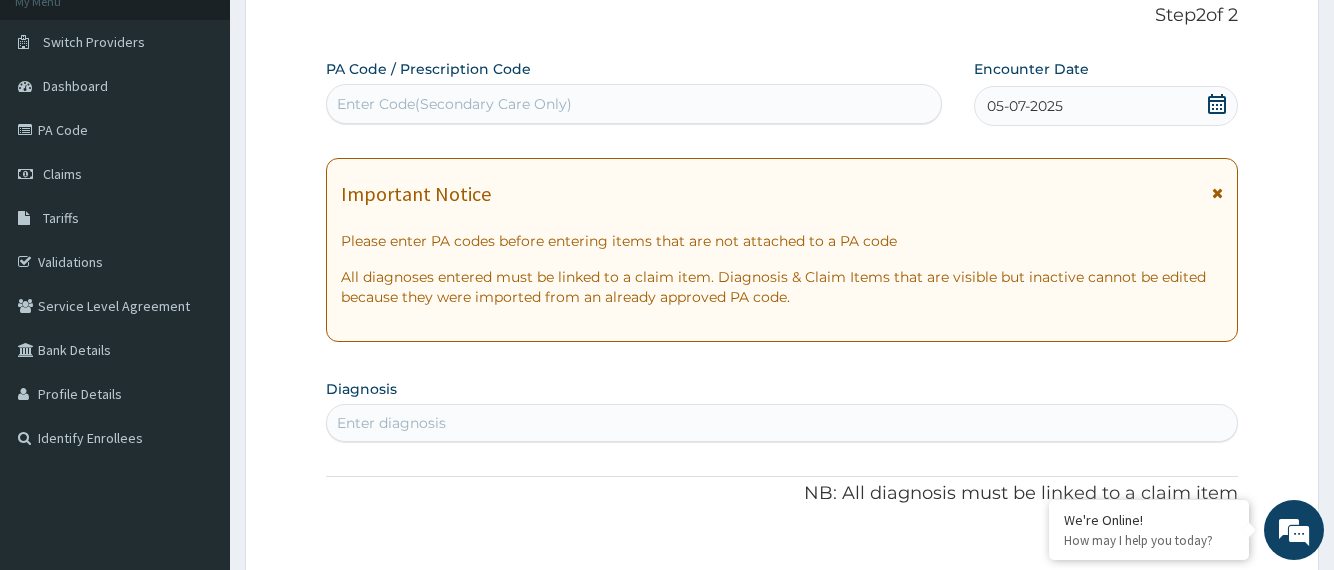 click on "Step  2  of 2 PA Code / Prescription Code Enter Code(Secondary Care Only) Encounter Date 05-07-2025 Important Notice Please enter PA codes before entering items that are not attached to a PA code   All diagnoses entered must be linked to a claim item. Diagnosis & Claim Items that are visible but inactive cannot be edited because they were imported from an already approved PA code. Diagnosis Enter diagnosis NB: All diagnosis must be linked to a claim item Claim Items No claim item Types Select Type Item Select Item Pair Diagnosis Select Diagnosis Unit Price 0 Add Comment     Previous   Submit" at bounding box center [782, 606] 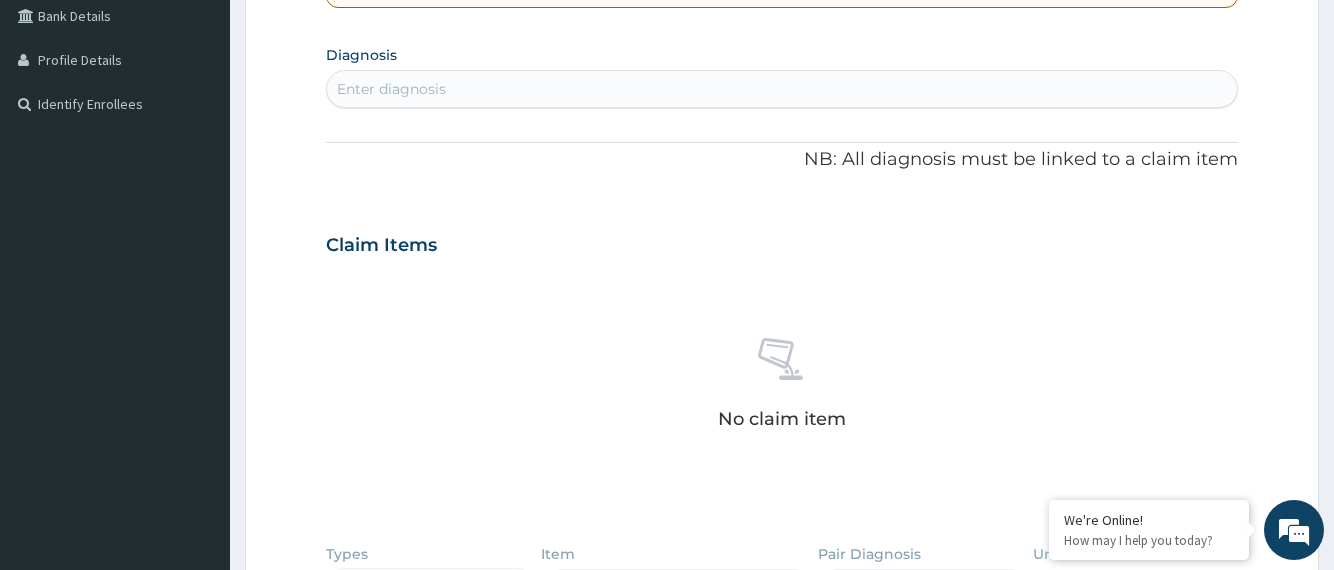scroll, scrollTop: 426, scrollLeft: 0, axis: vertical 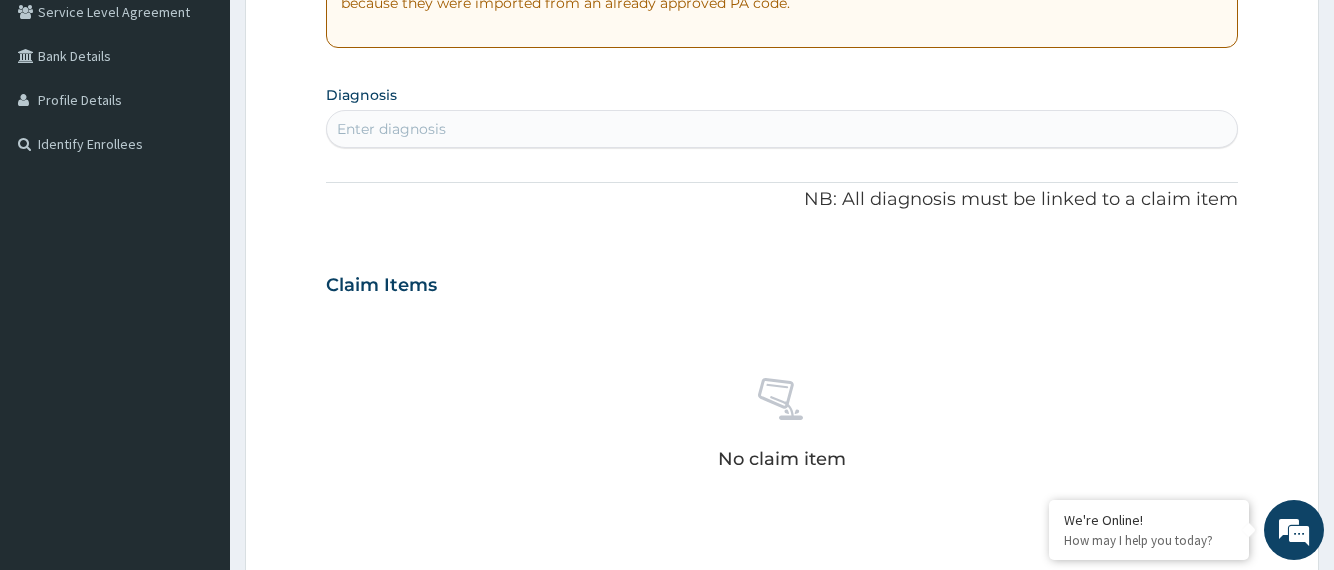 click on "Enter diagnosis" at bounding box center (781, 129) 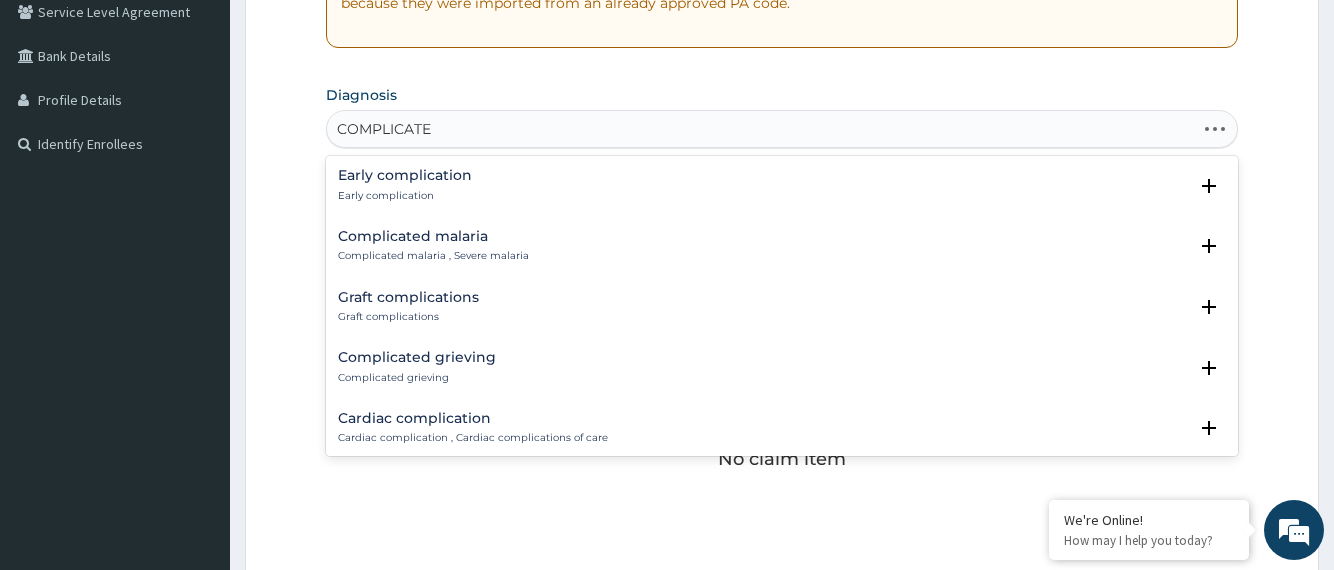 type on "COMPLICATED" 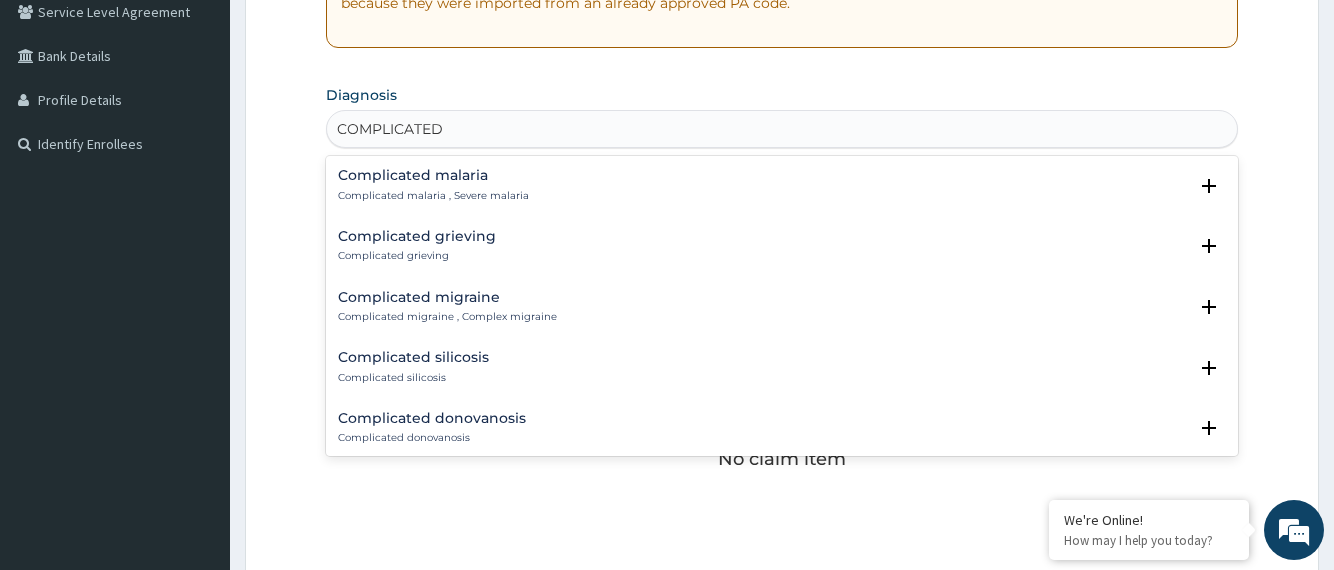 click on "Complicated malaria" at bounding box center (433, 175) 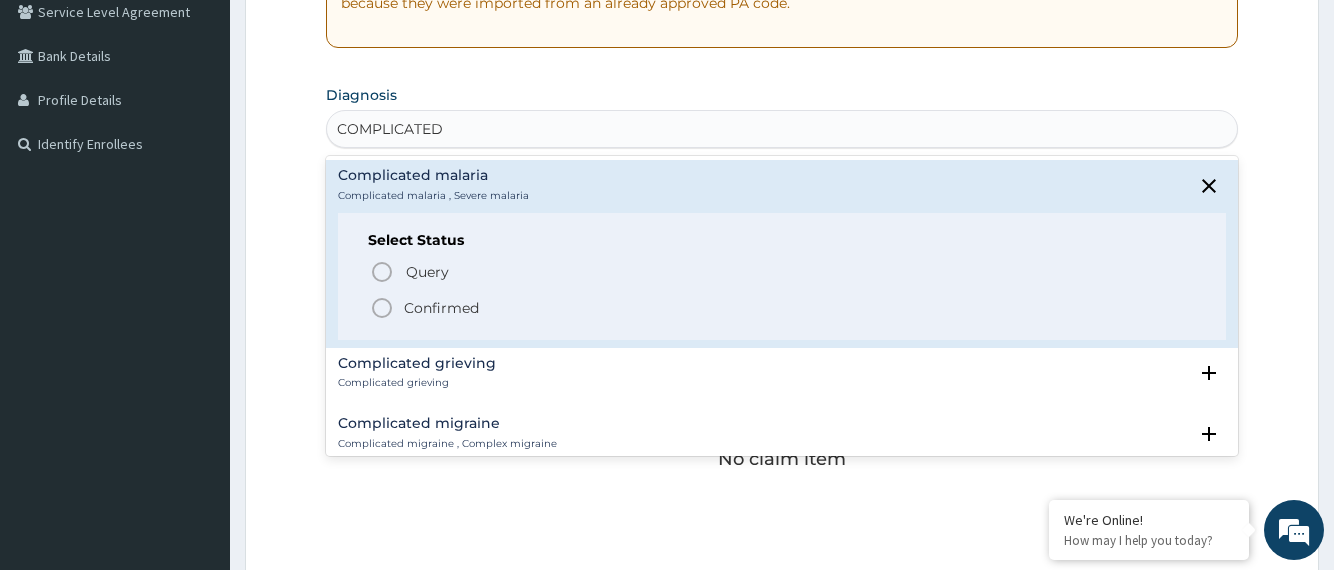 click 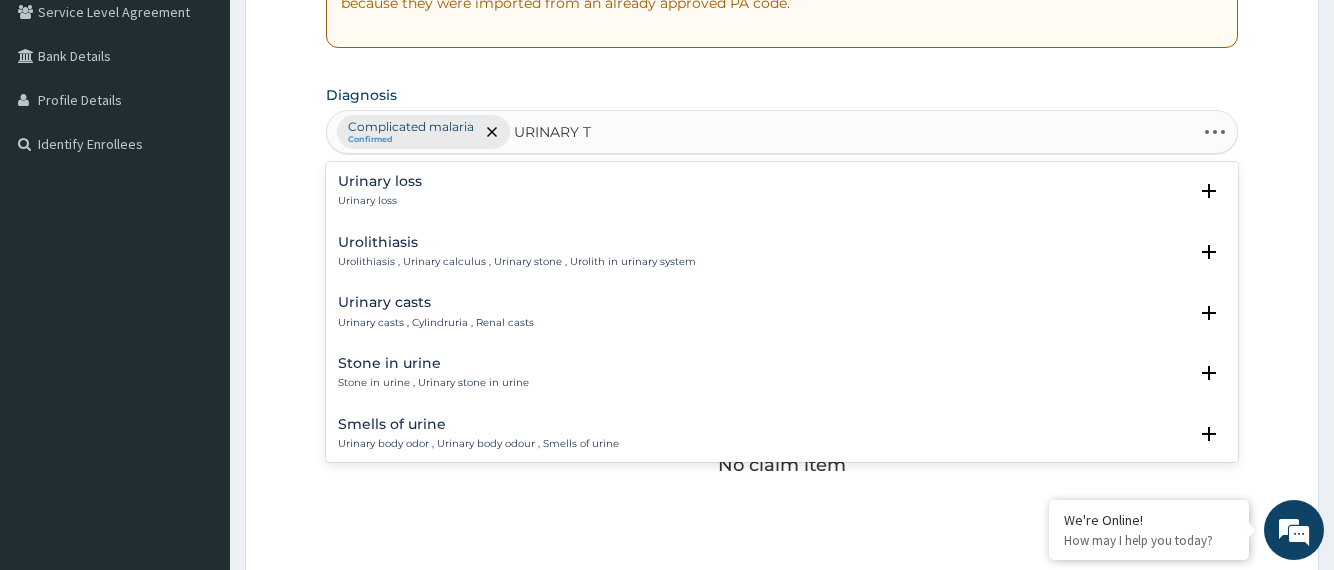 type on "URINARY TR" 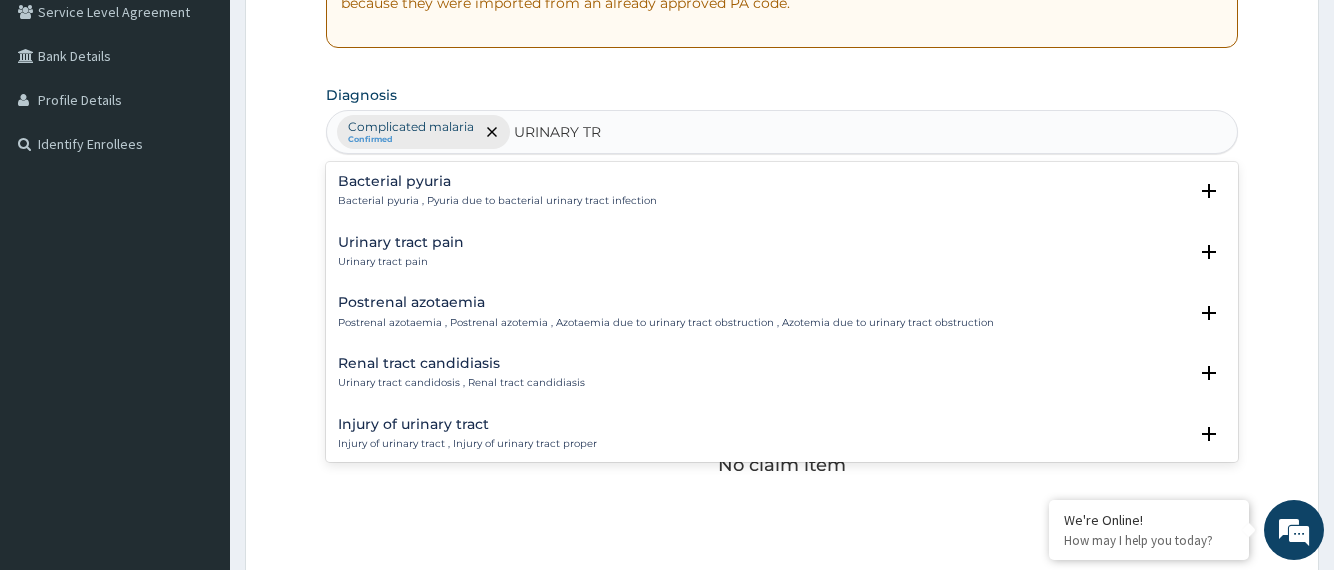 click on "Urinary tract pain Urinary tract pain" at bounding box center (401, 252) 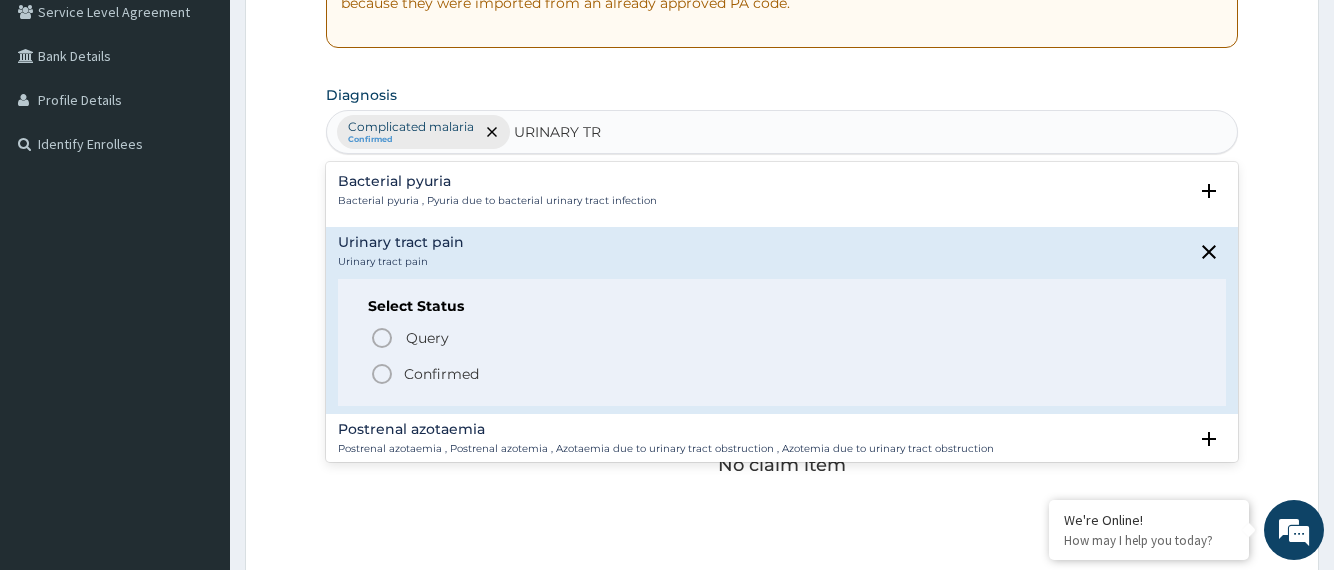 click 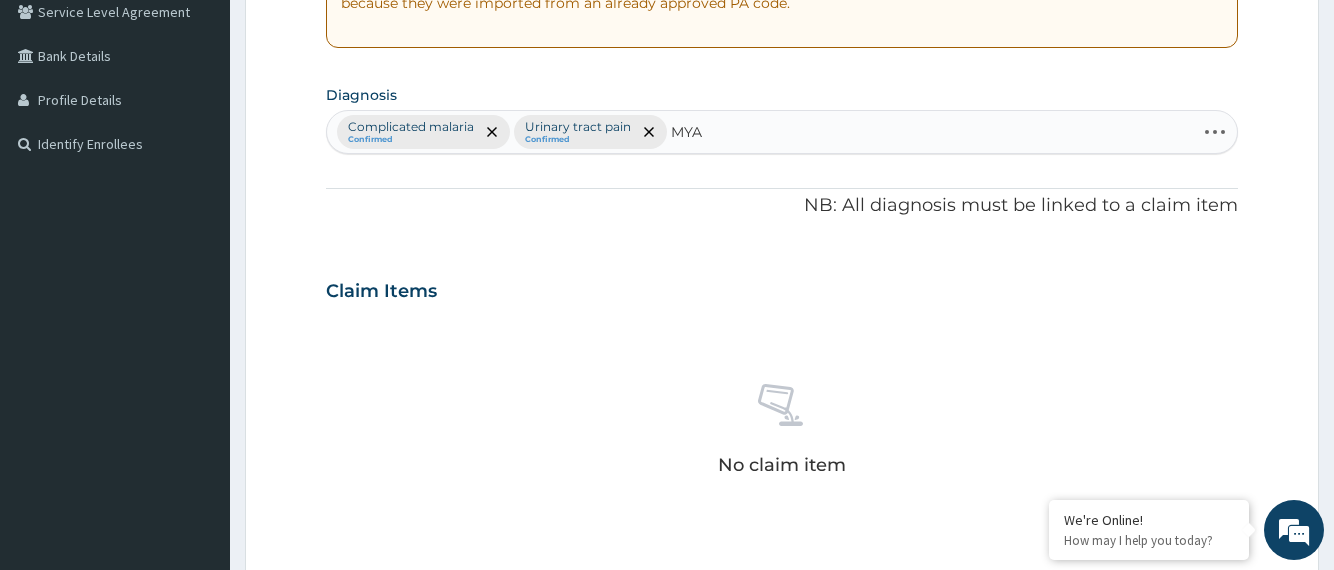 type on "MYAL" 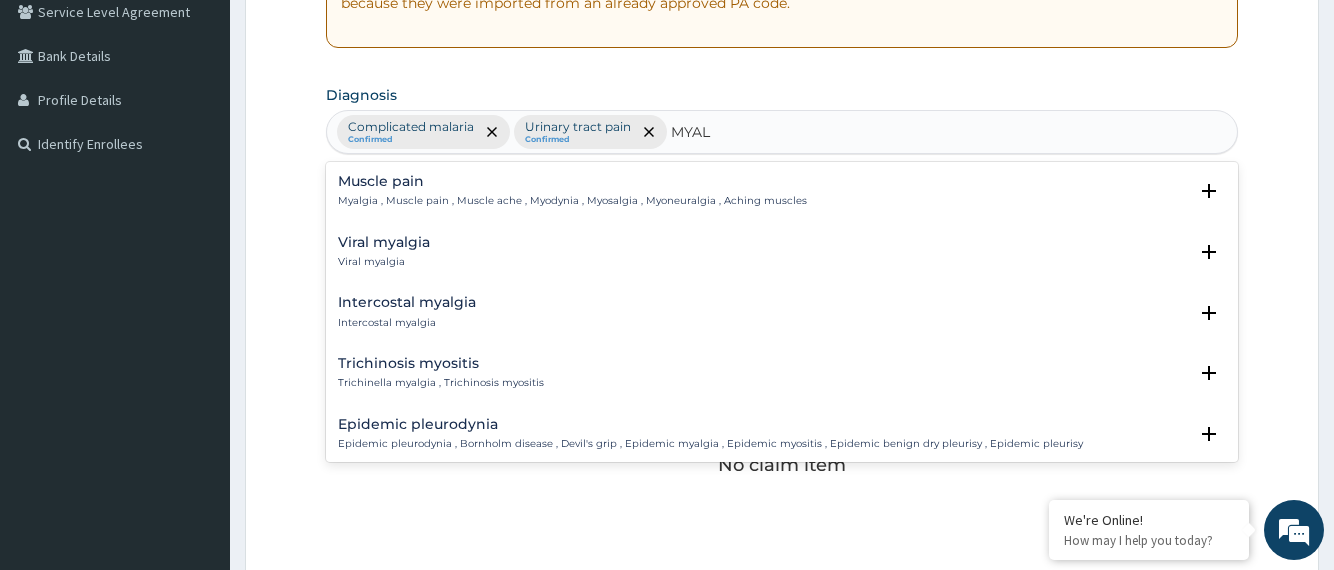 click on "Myalgia , Muscle pain , Muscle ache , Myodynia , Myosalgia , Myoneuralgia , Aching muscles" at bounding box center (572, 201) 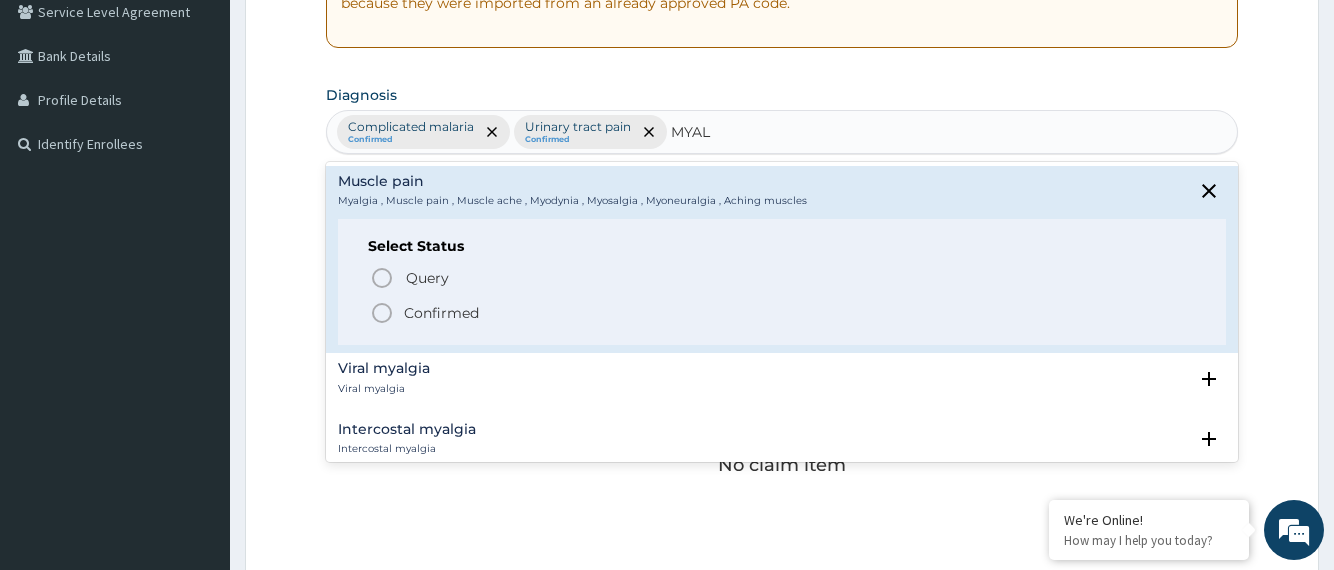 click 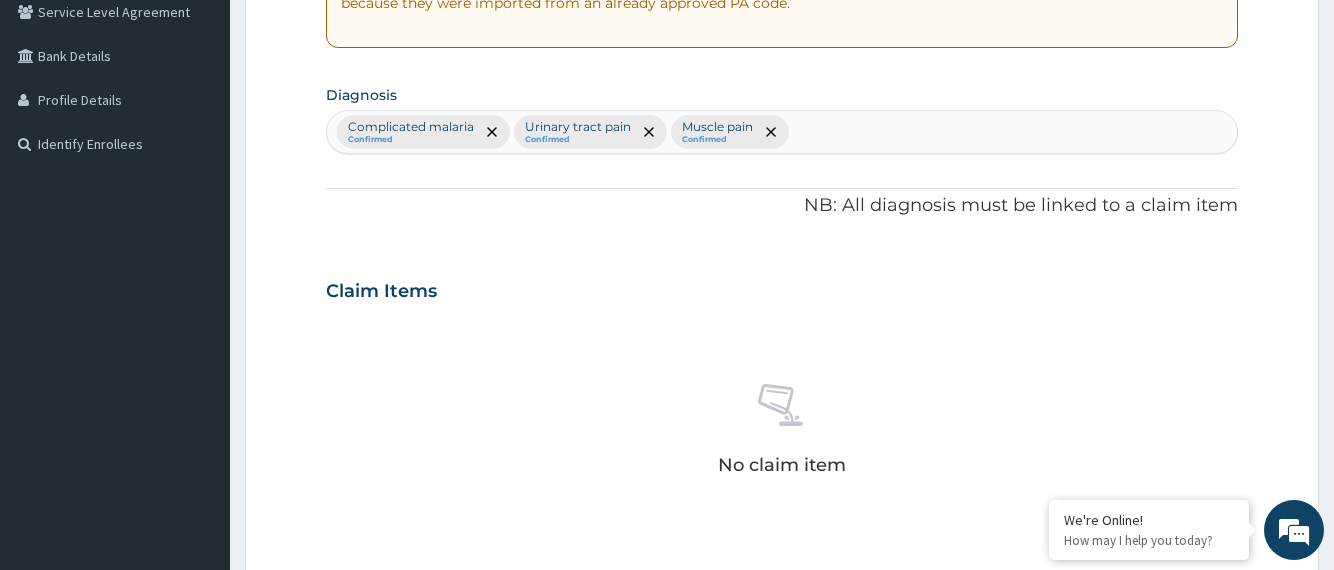 click on "Step  2  of 2 PA Code / Prescription Code Enter Code(Secondary Care Only) Encounter Date 05-07-2025 Important Notice Please enter PA codes before entering items that are not attached to a PA code   All diagnoses entered must be linked to a claim item. Diagnosis & Claim Items that are visible but inactive cannot be edited because they were imported from an already approved PA code. Diagnosis Complicated malaria Confirmed Urinary tract pain Confirmed Muscle pain Confirmed NB: All diagnosis must be linked to a claim item Claim Items No claim item Types Select Type Item Select Item Pair Diagnosis Select Diagnosis Unit Price 0 Add Comment     Previous   Submit" at bounding box center (782, 314) 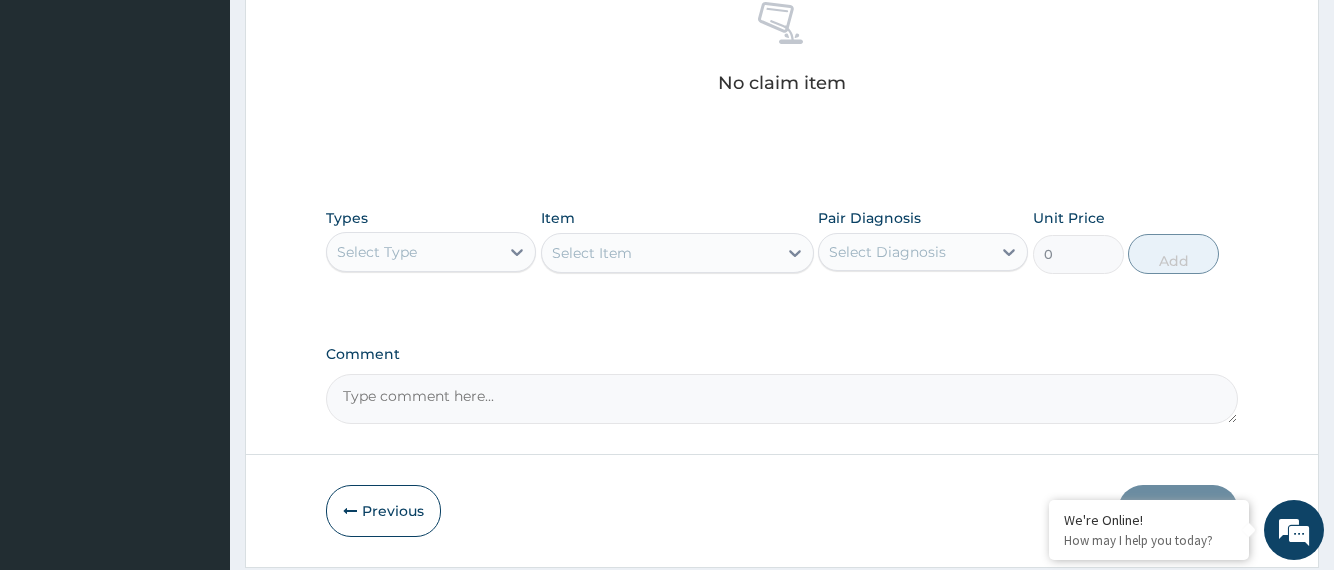 scroll, scrollTop: 872, scrollLeft: 0, axis: vertical 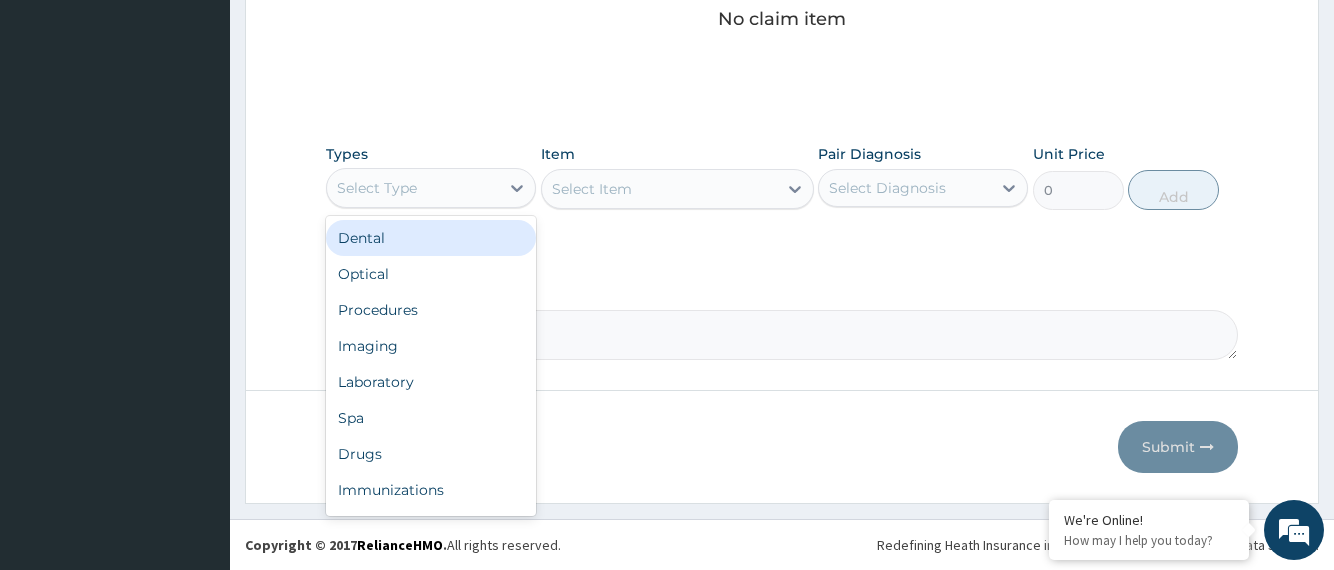 click on "Select Type" at bounding box center [413, 188] 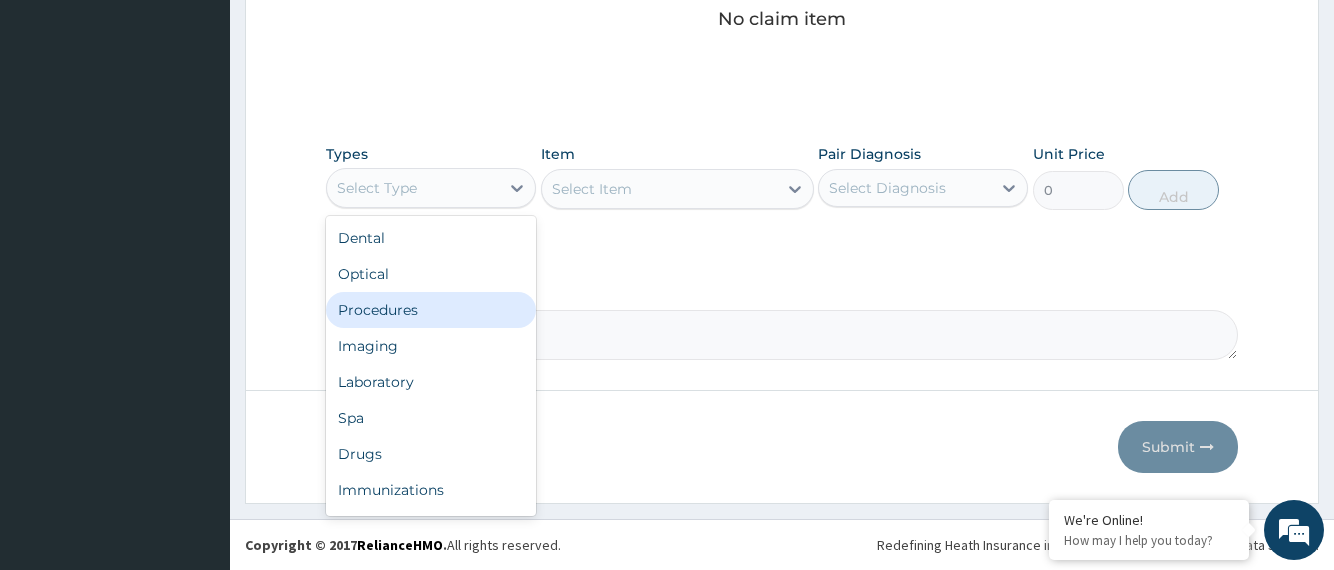 click on "Procedures" at bounding box center [431, 310] 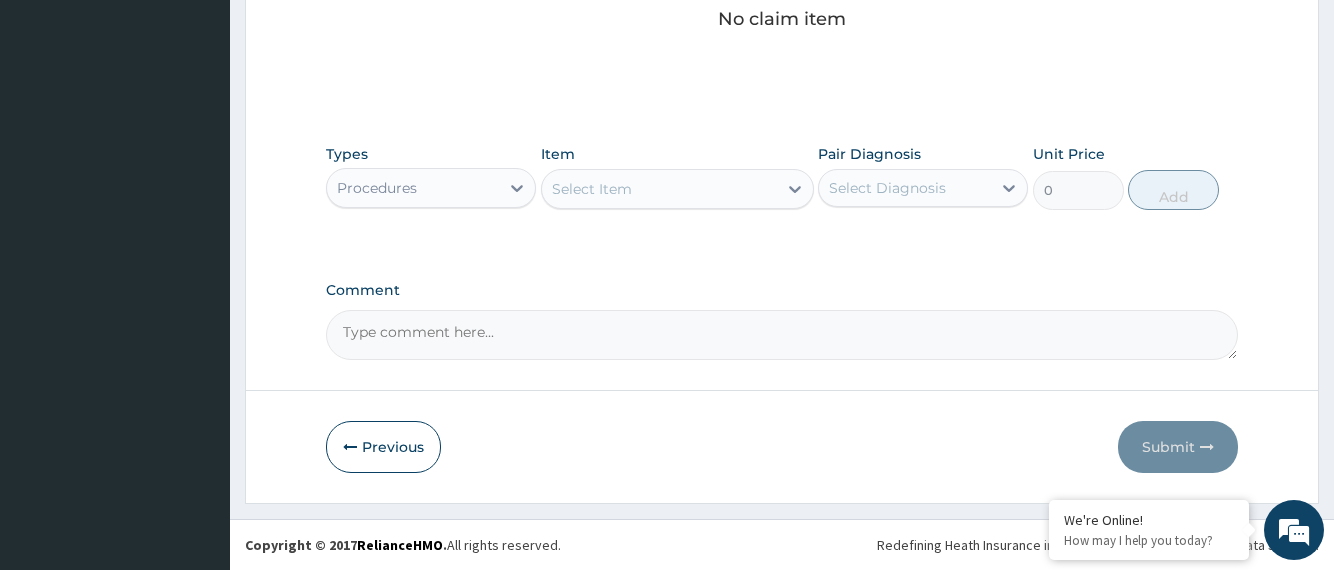 click on "Select Item" at bounding box center (659, 189) 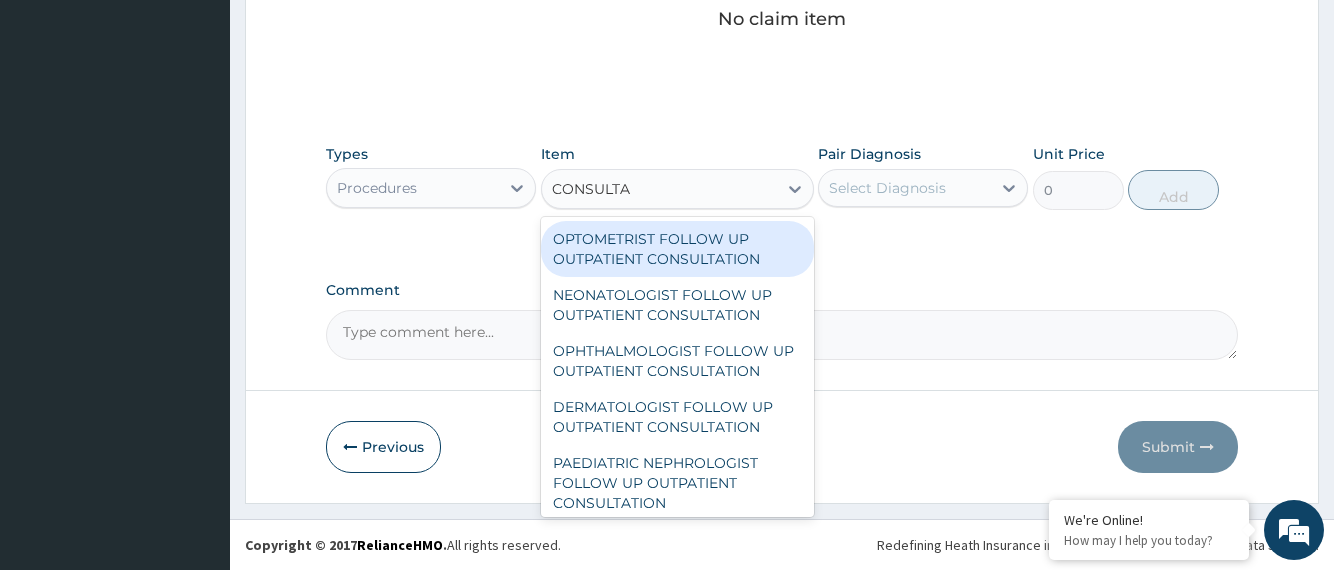type on "CONSULTAT" 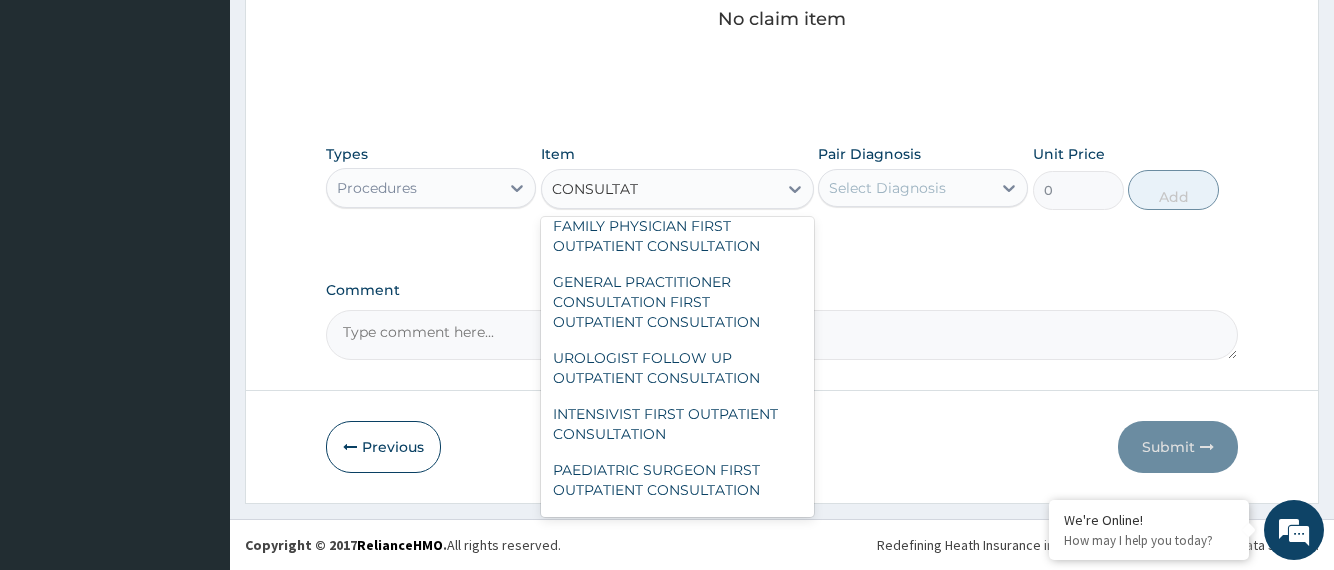 scroll, scrollTop: 933, scrollLeft: 0, axis: vertical 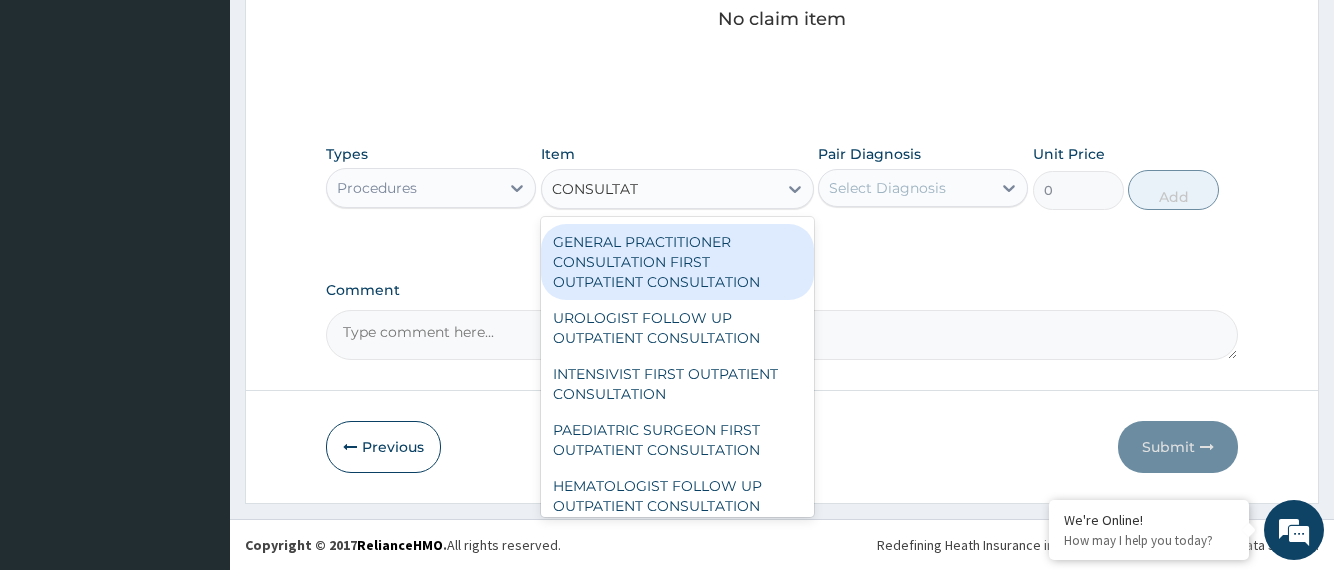 click on "GENERAL PRACTITIONER CONSULTATION FIRST OUTPATIENT CONSULTATION" at bounding box center [677, 262] 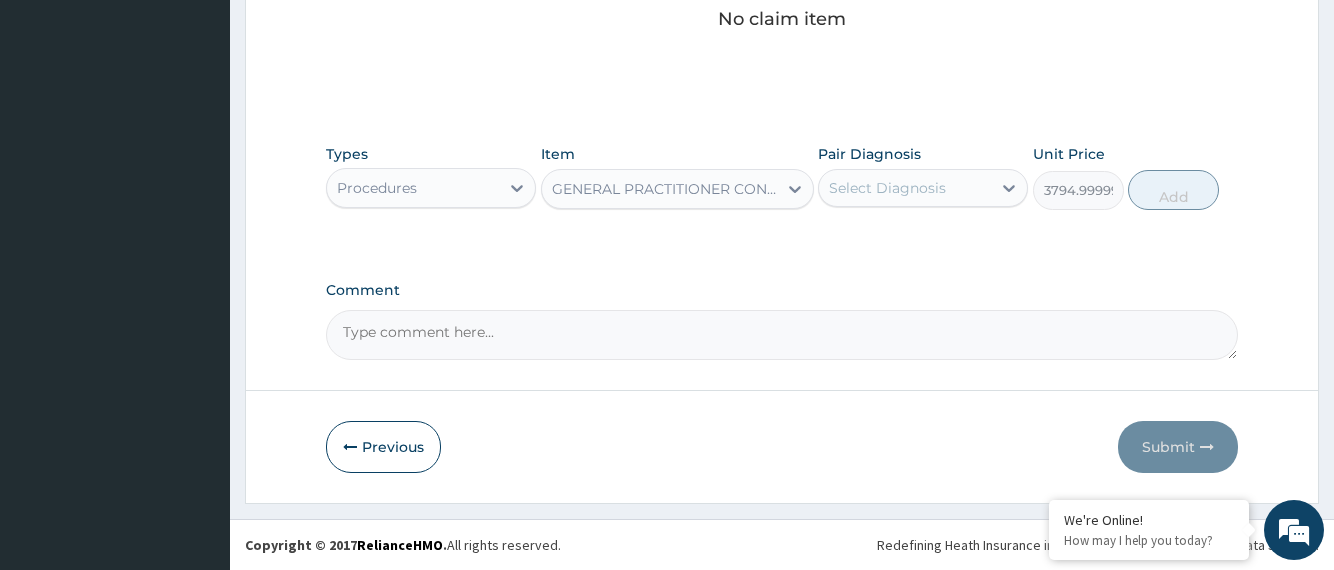 click on "Select Diagnosis" at bounding box center [887, 188] 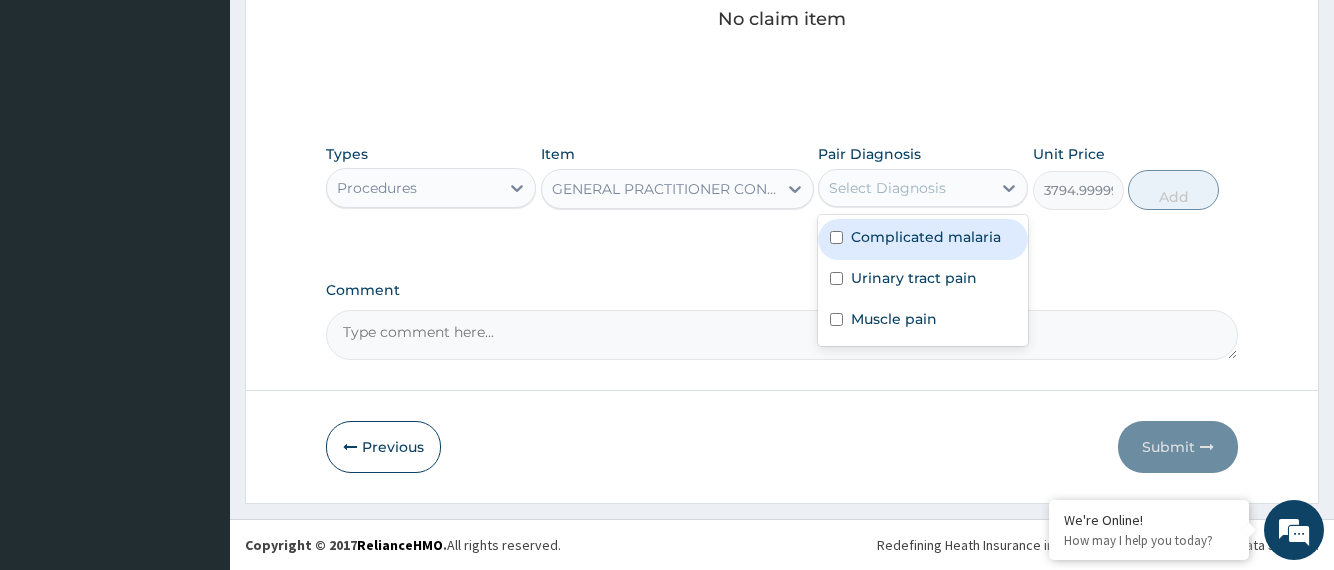 click at bounding box center (836, 237) 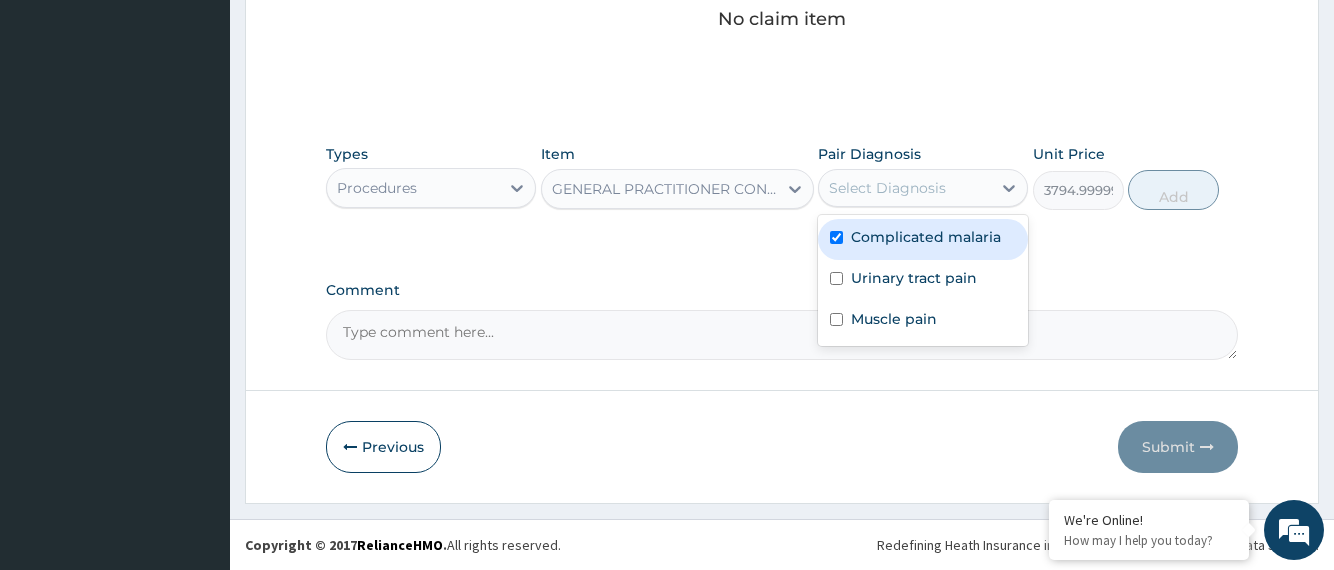 checkbox on "true" 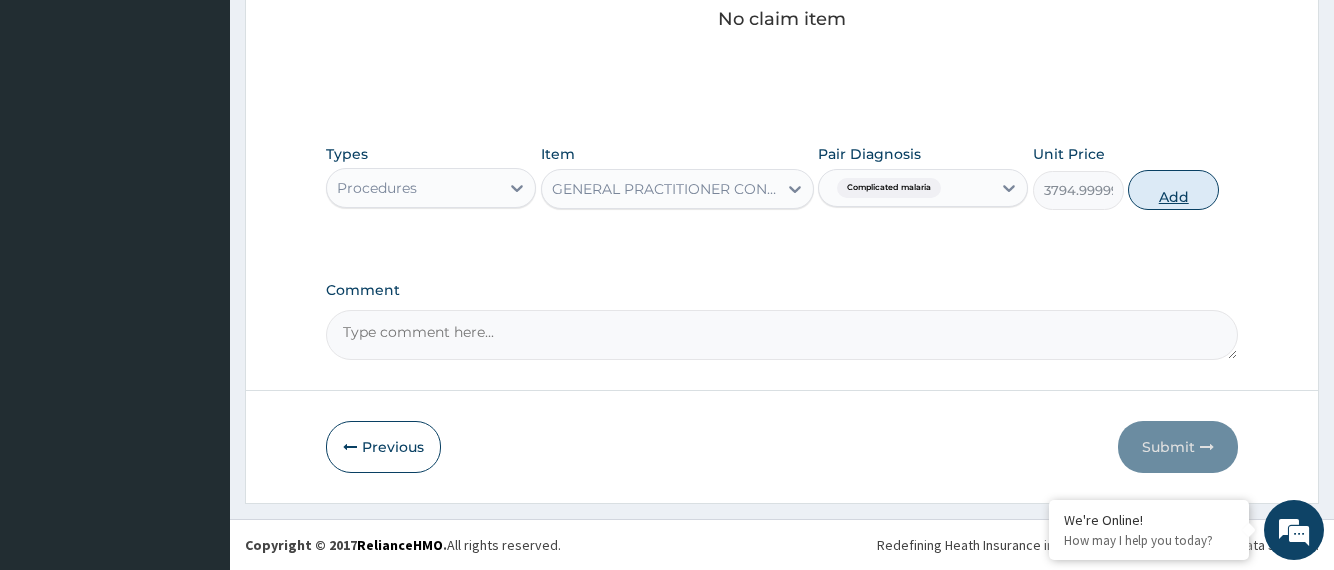 click on "Add" at bounding box center (1173, 190) 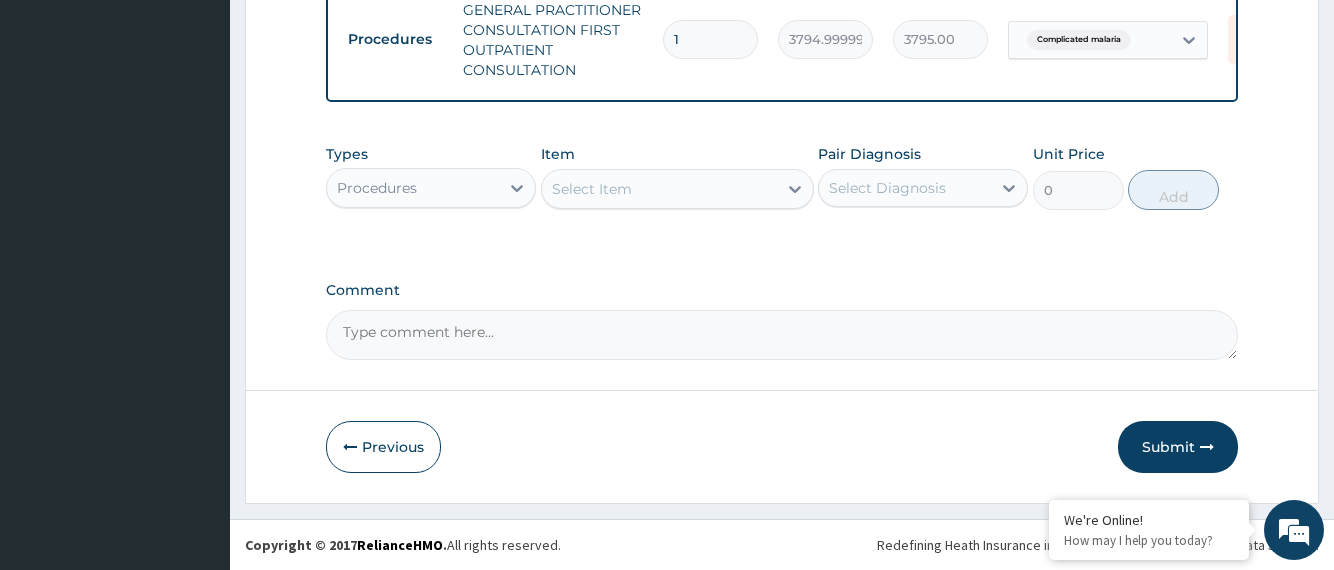 scroll, scrollTop: 823, scrollLeft: 0, axis: vertical 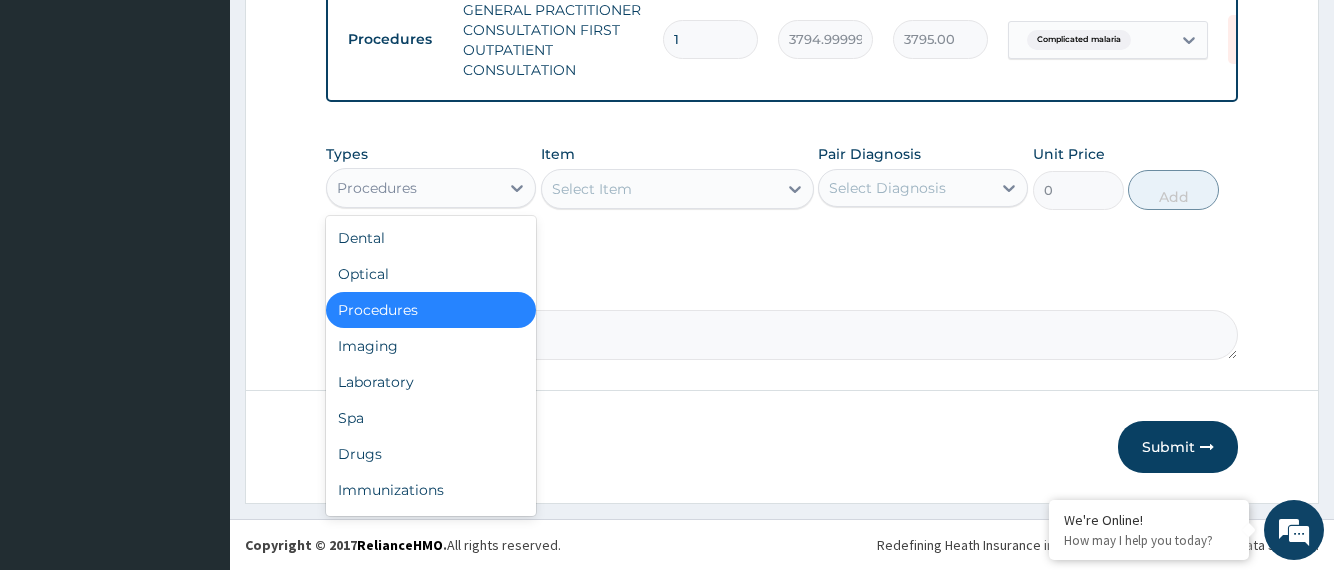 click on "Procedures" at bounding box center [413, 188] 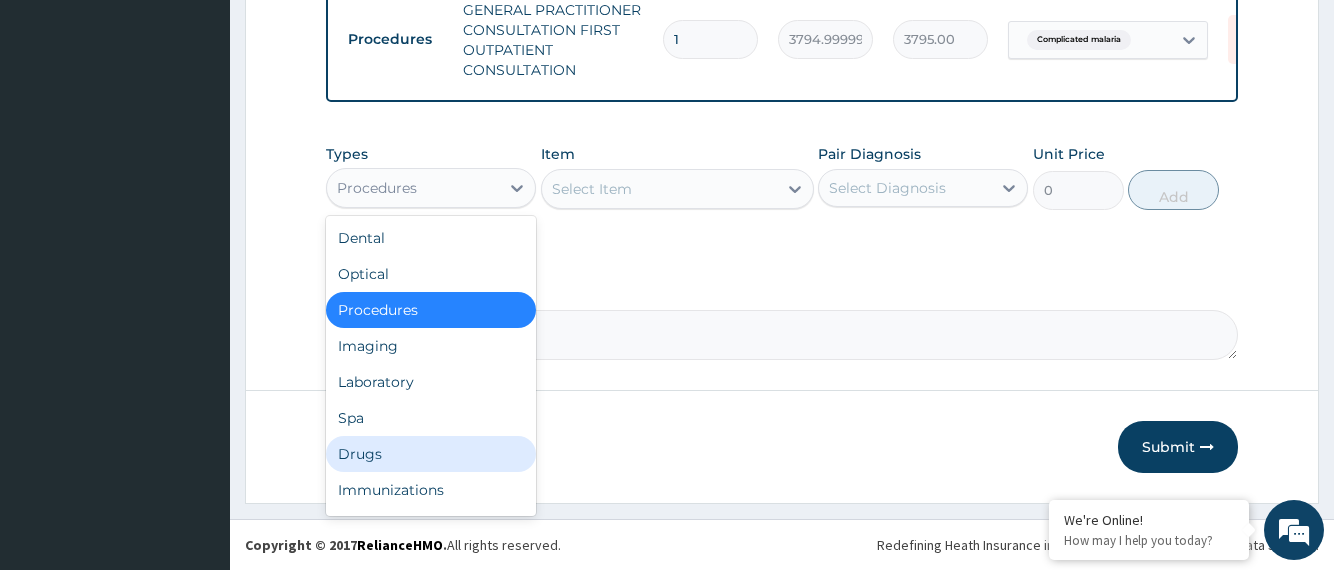 click on "Drugs" at bounding box center [431, 454] 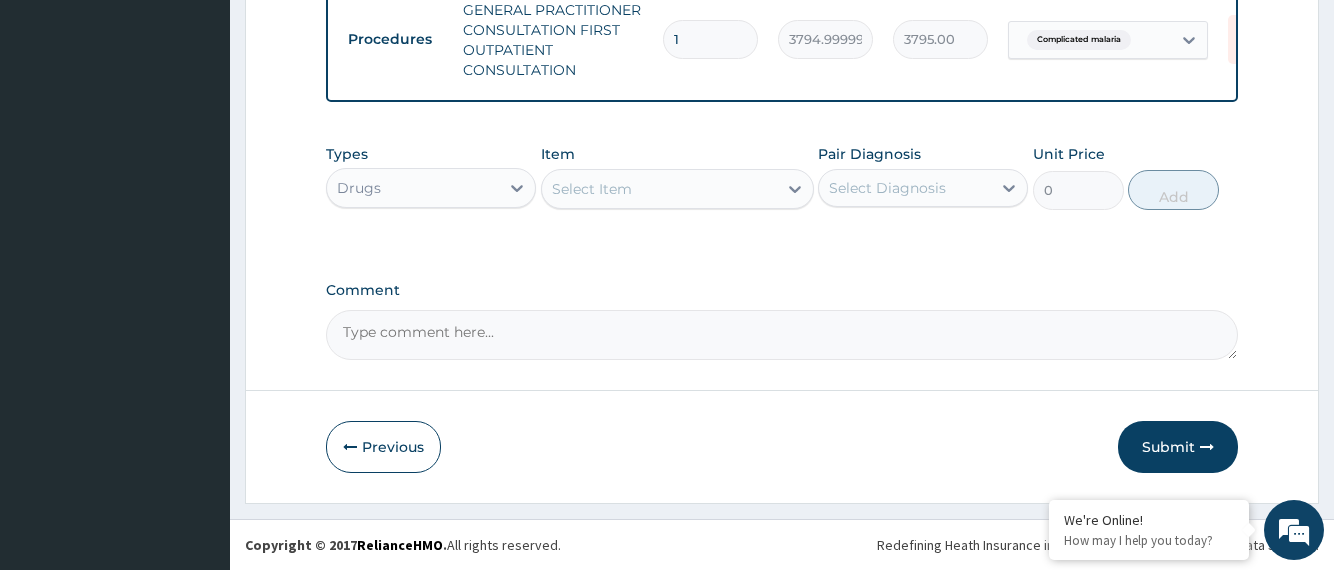 click on "Select Item" at bounding box center [659, 189] 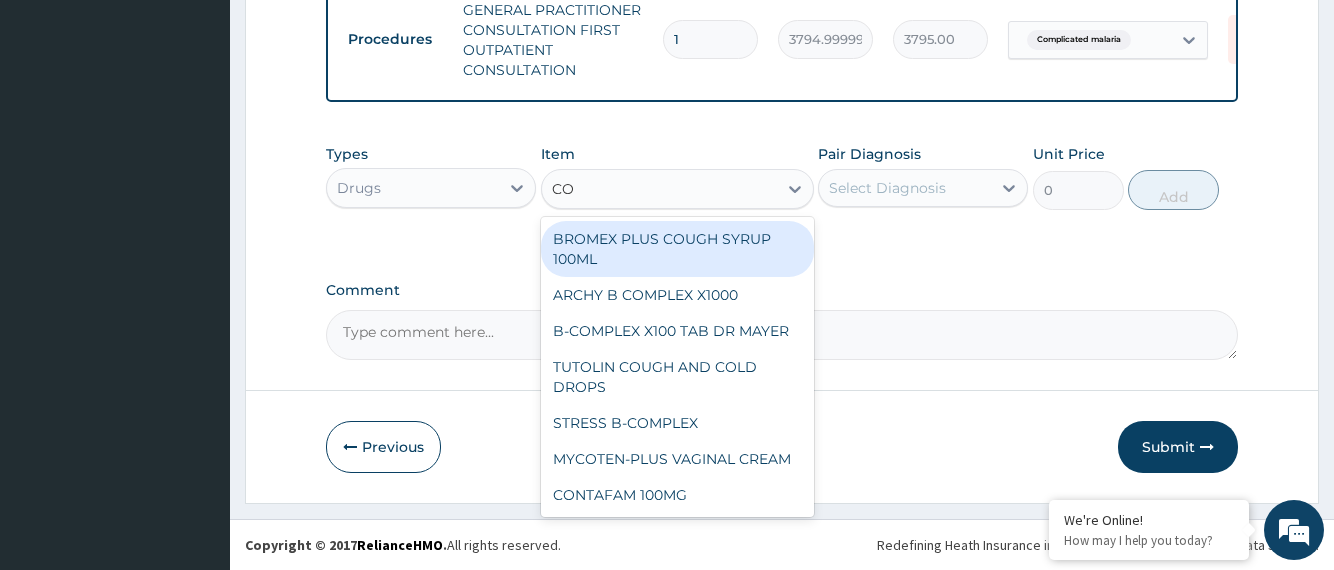 type on "COA" 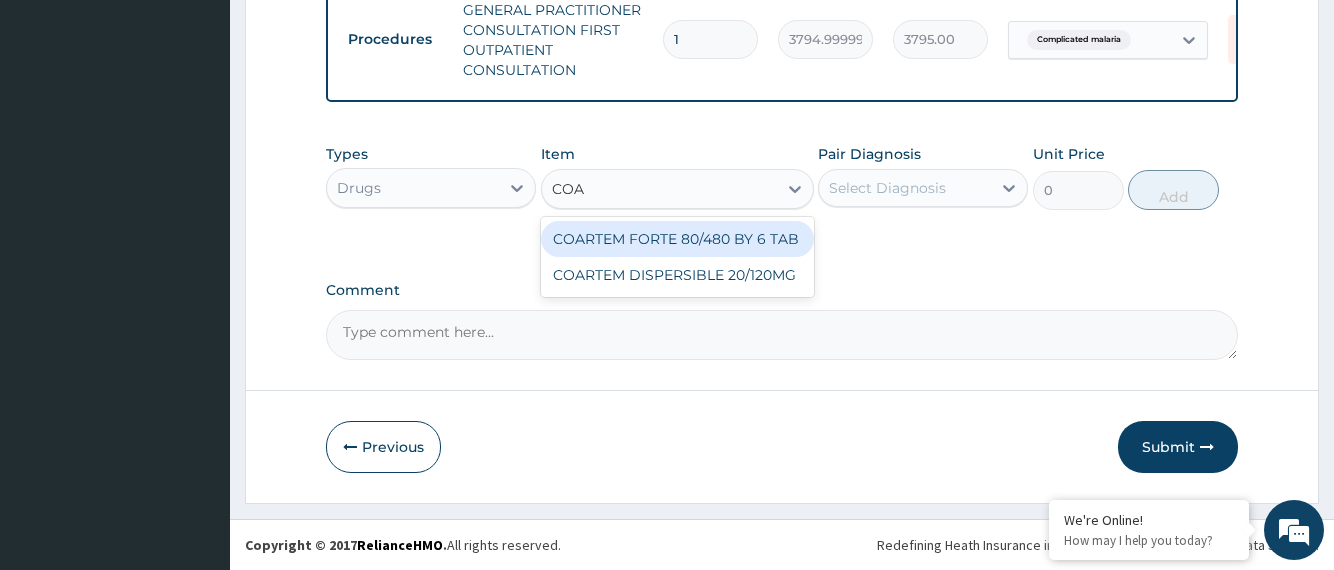 click on "COARTEM FORTE 80/480 BY 6 TAB" at bounding box center (677, 239) 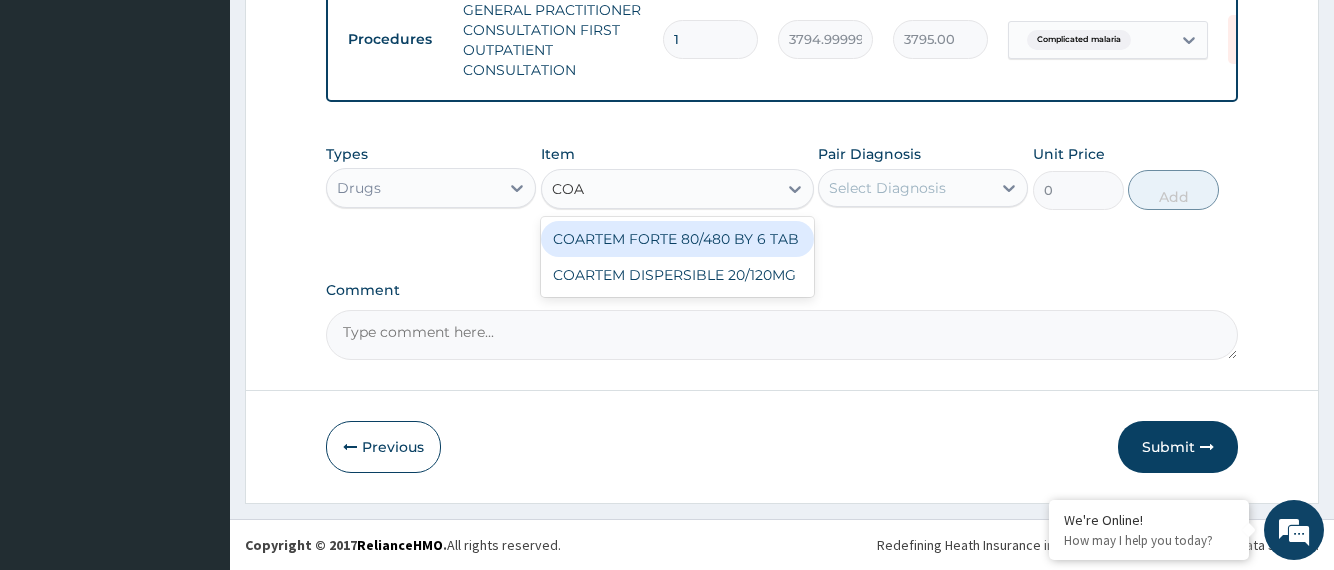 type 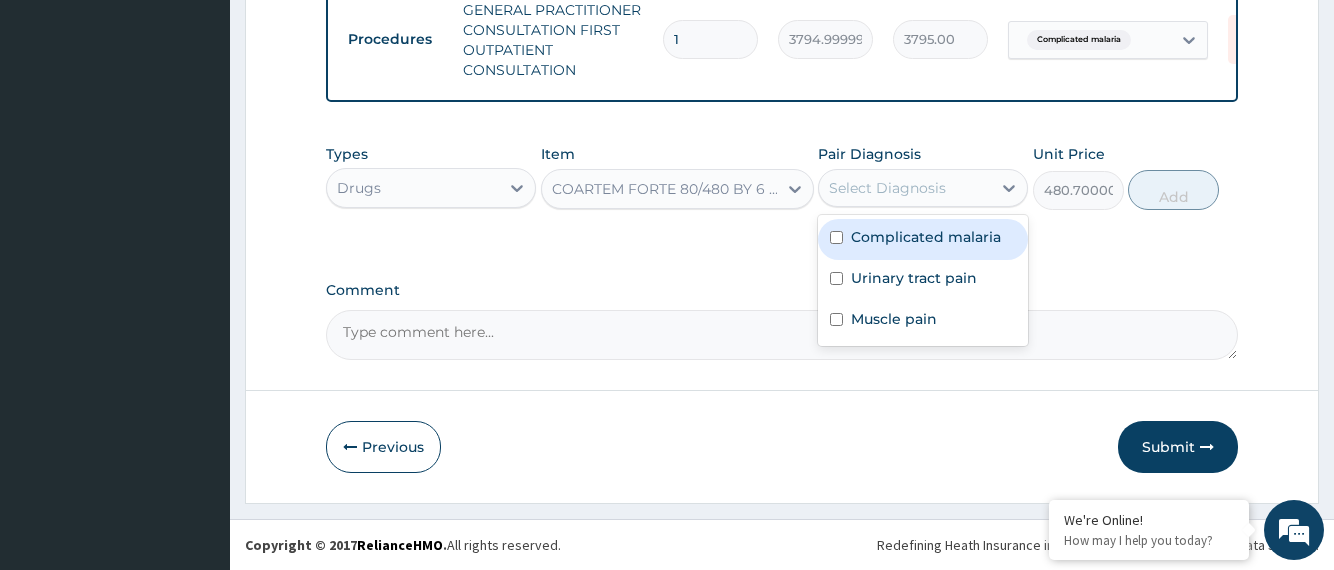 click on "Select Diagnosis" at bounding box center (887, 188) 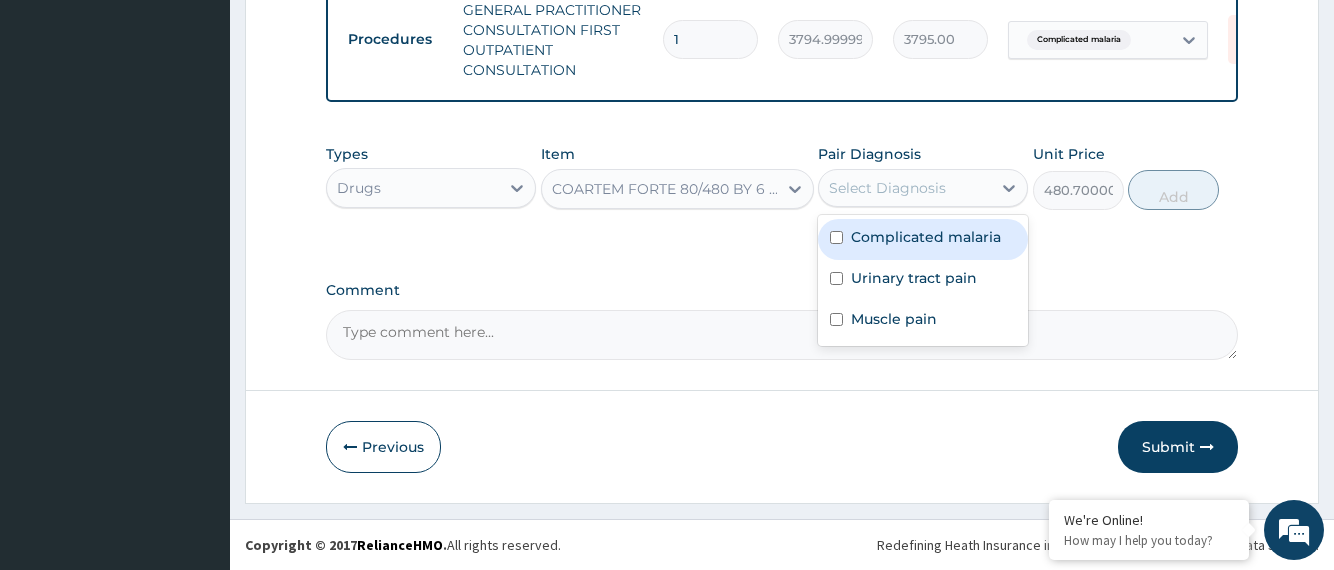 click at bounding box center [836, 237] 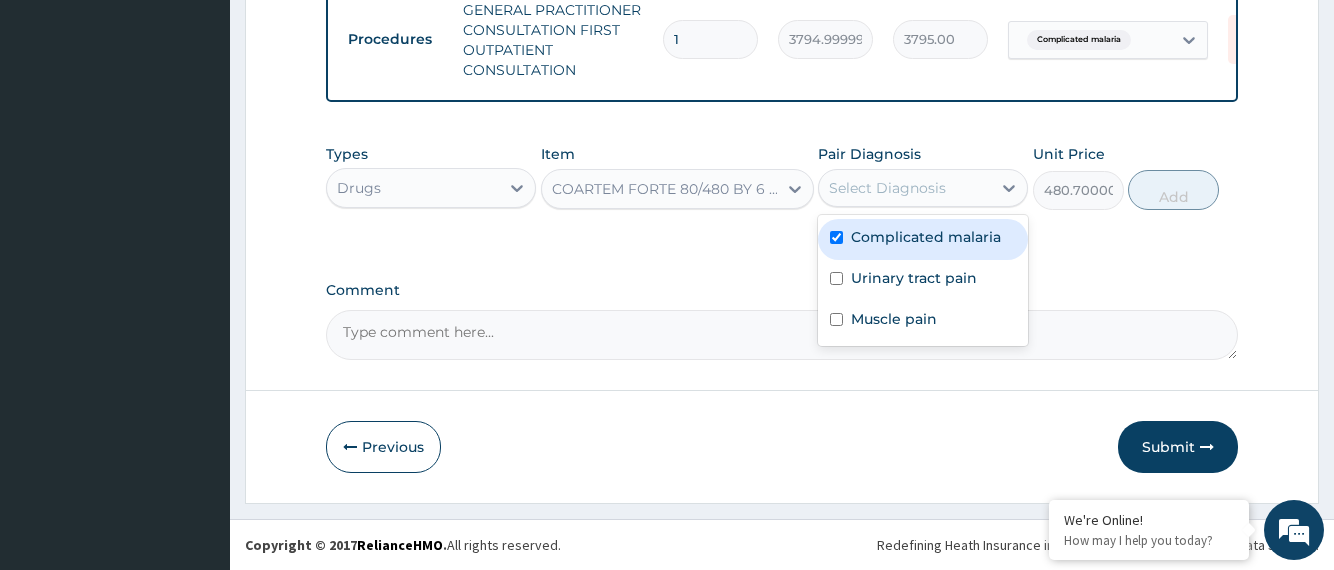 checkbox on "true" 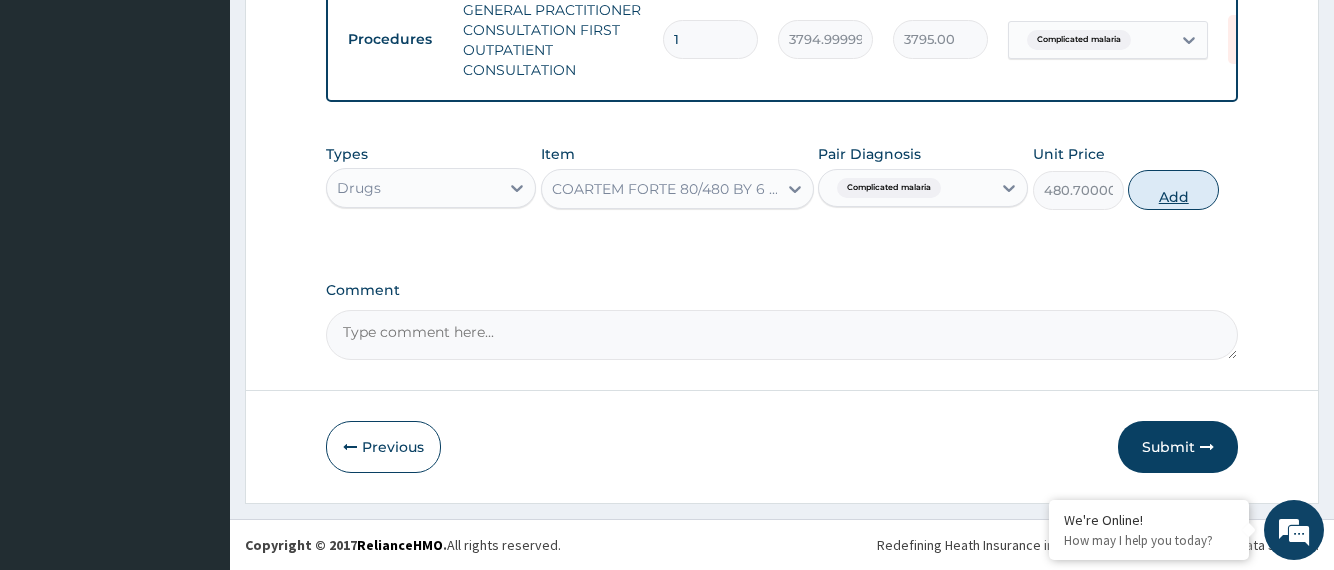 click on "Add" at bounding box center [1173, 190] 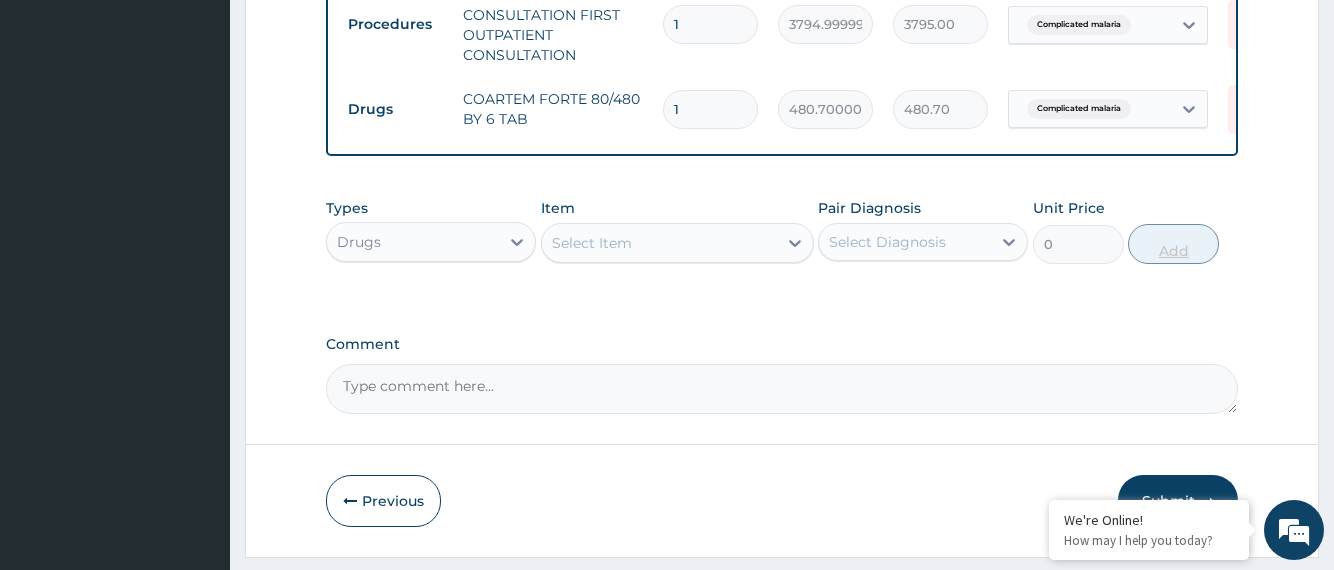 type 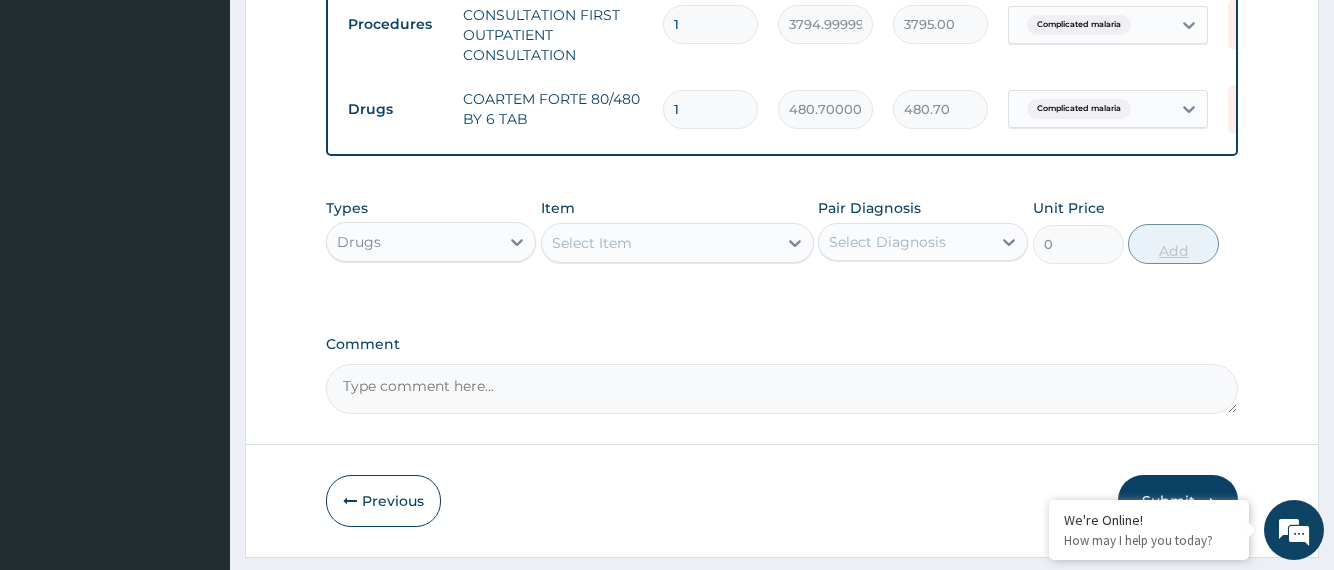 type on "0.00" 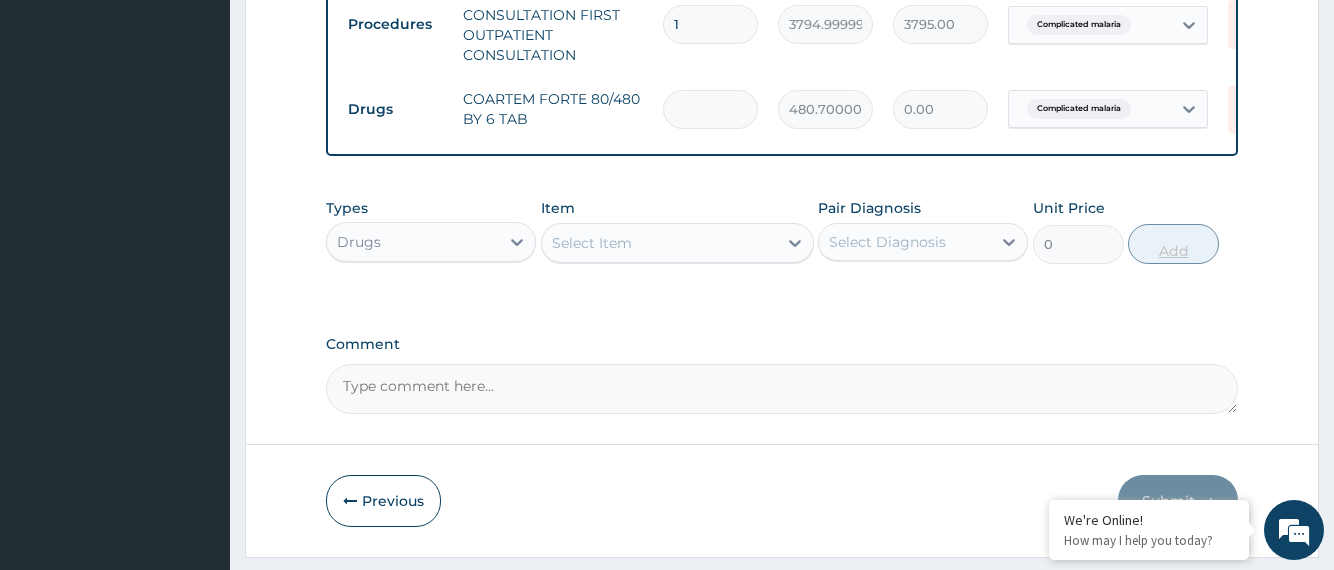 type on "6" 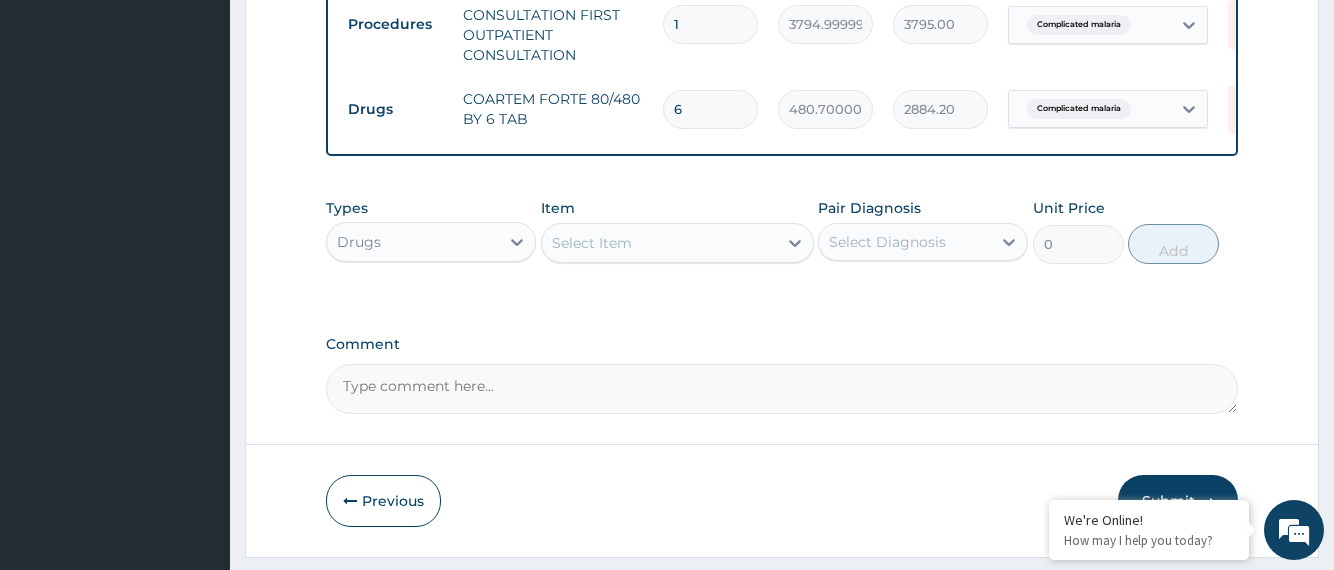 type on "6" 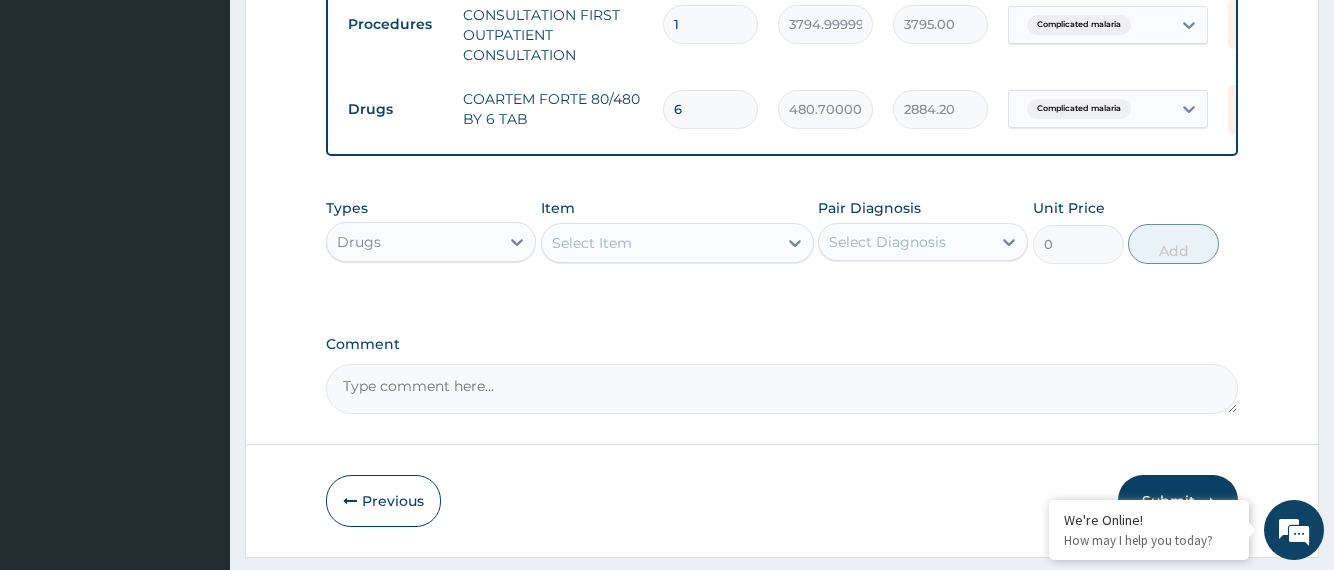 click on "Select Item" at bounding box center [659, 243] 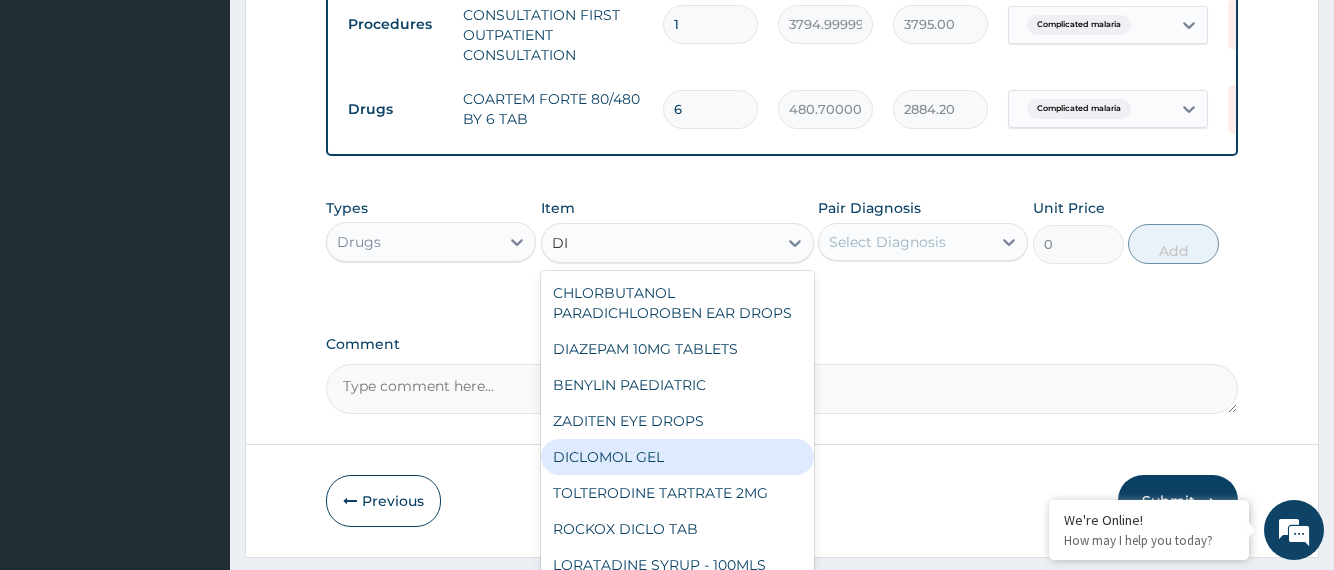 type on "D" 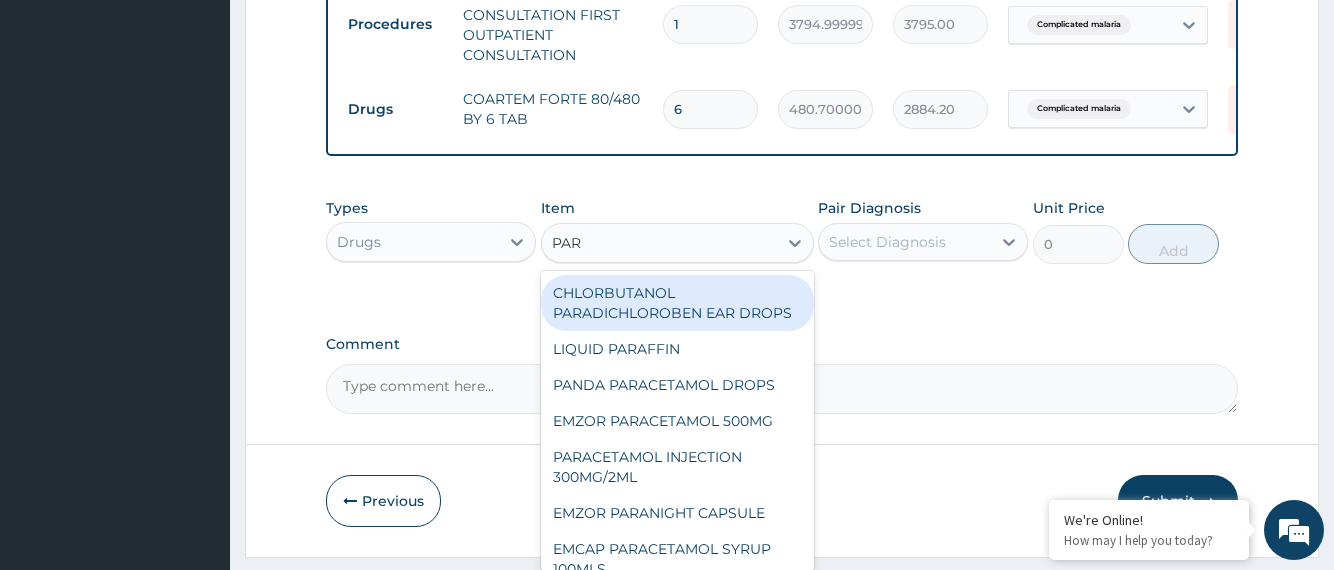 type on "PARA" 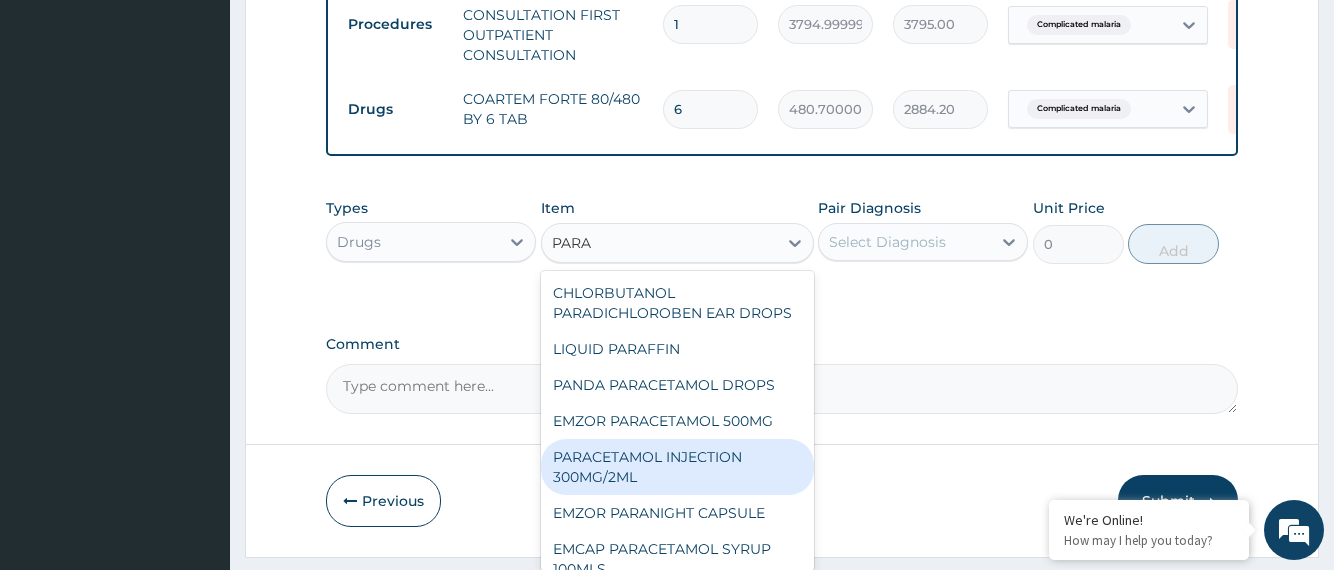click on "PARACETAMOL INJECTION 300MG/2ML" at bounding box center [677, 467] 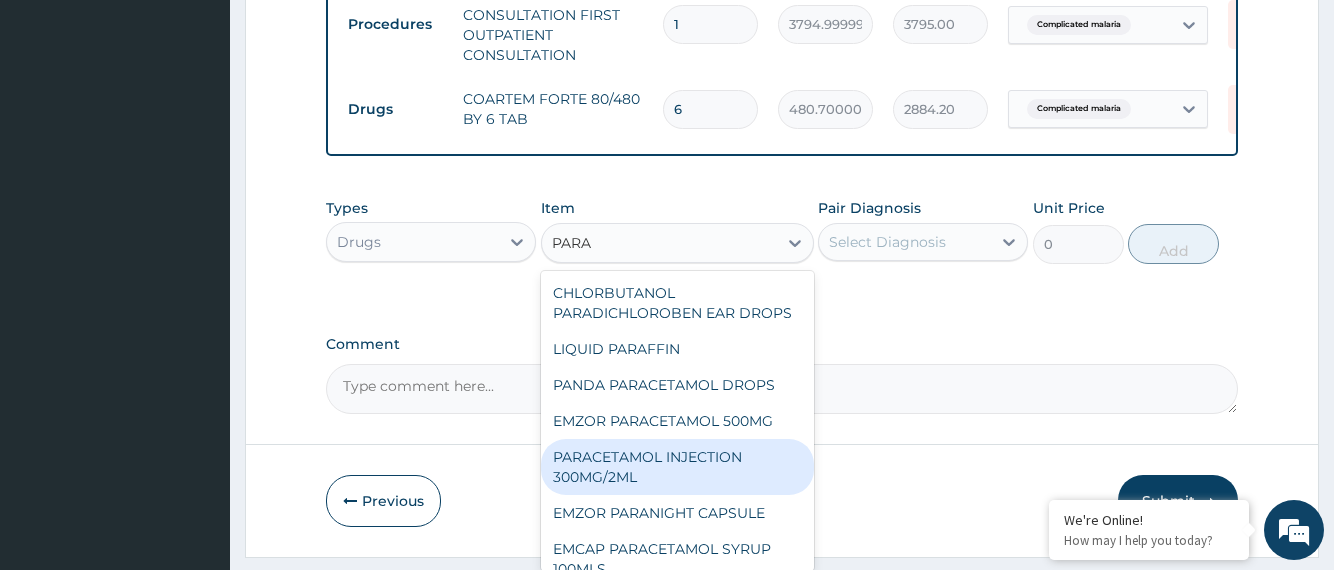 type 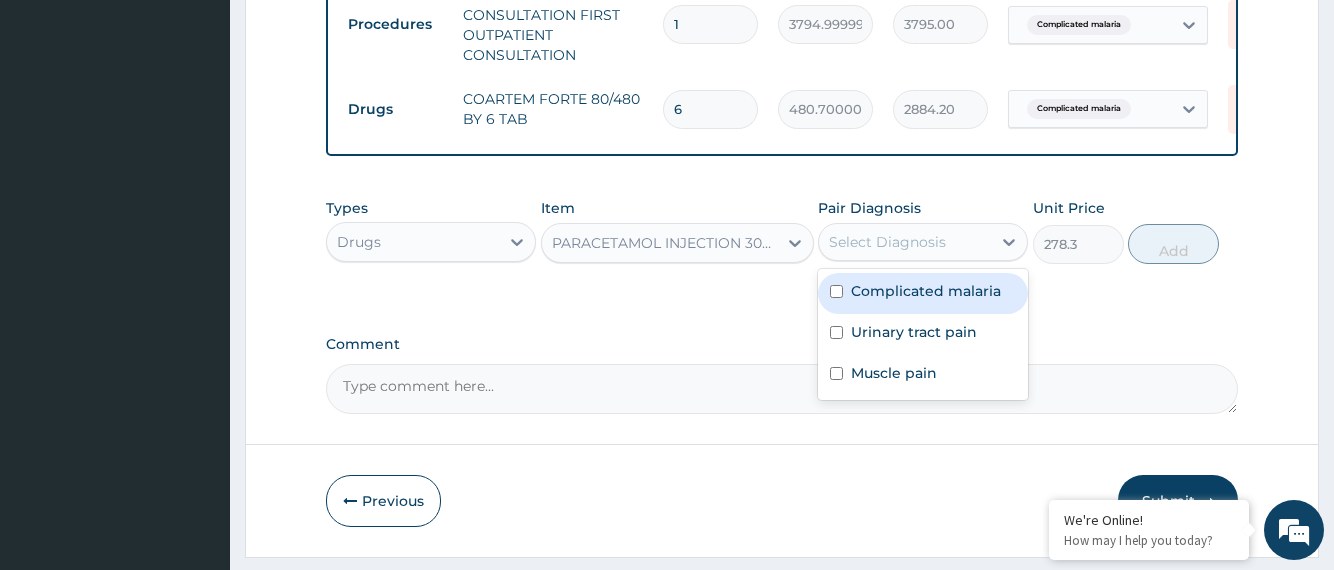 click on "Select Diagnosis" at bounding box center [905, 242] 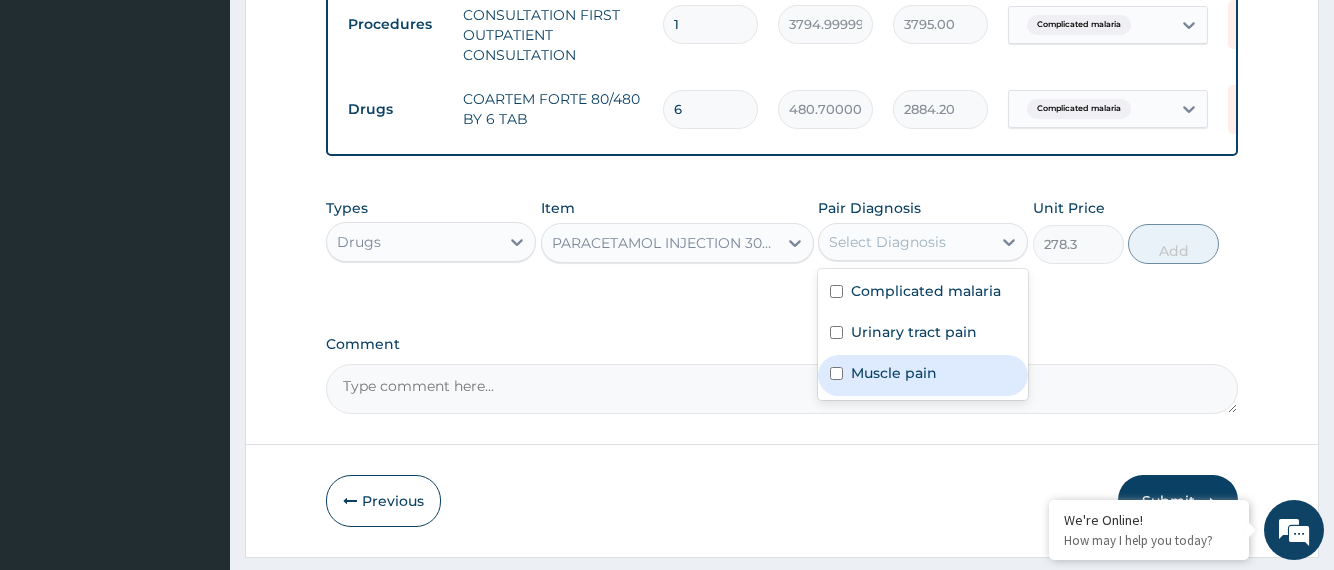 click at bounding box center (836, 373) 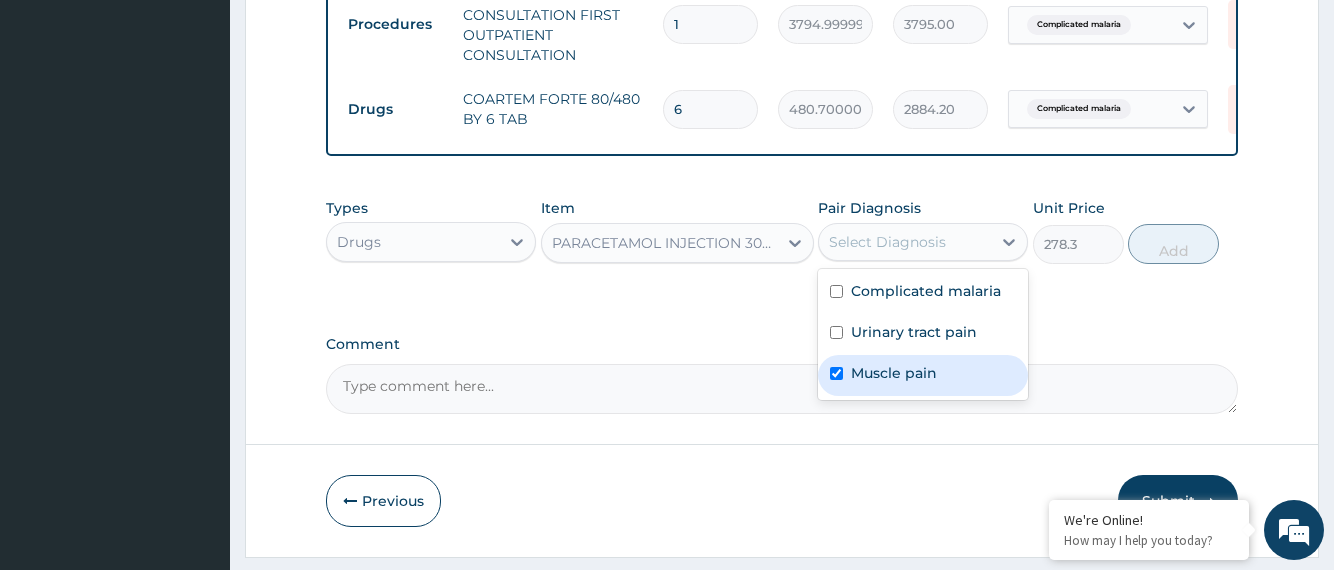 checkbox on "true" 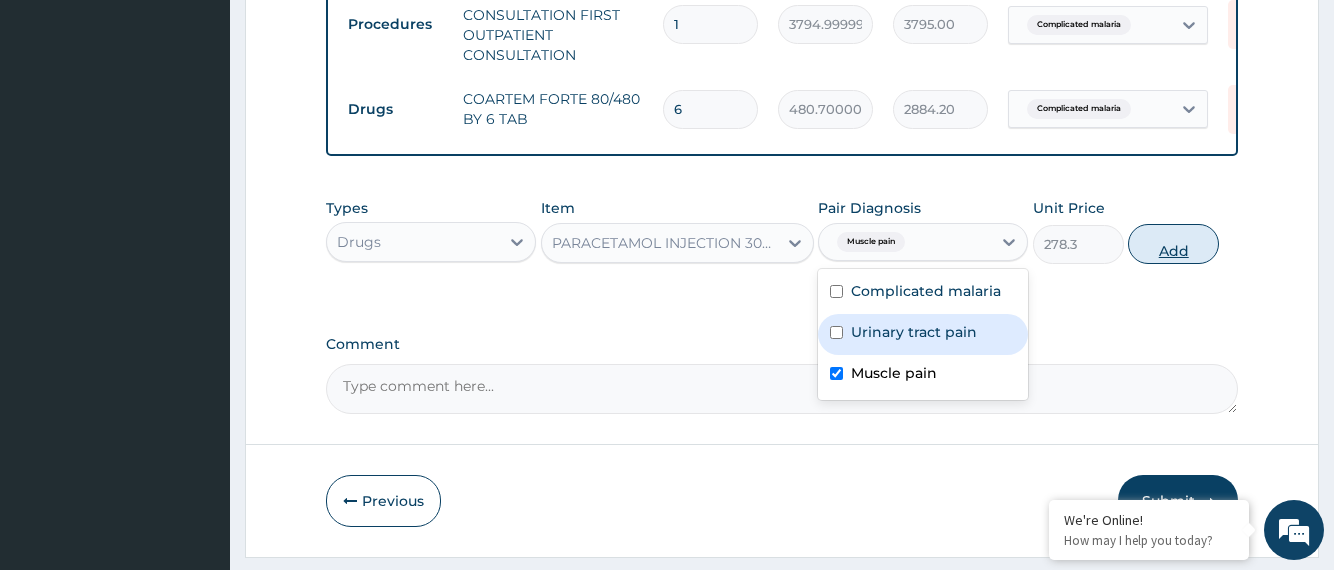 click on "Add" at bounding box center (1173, 244) 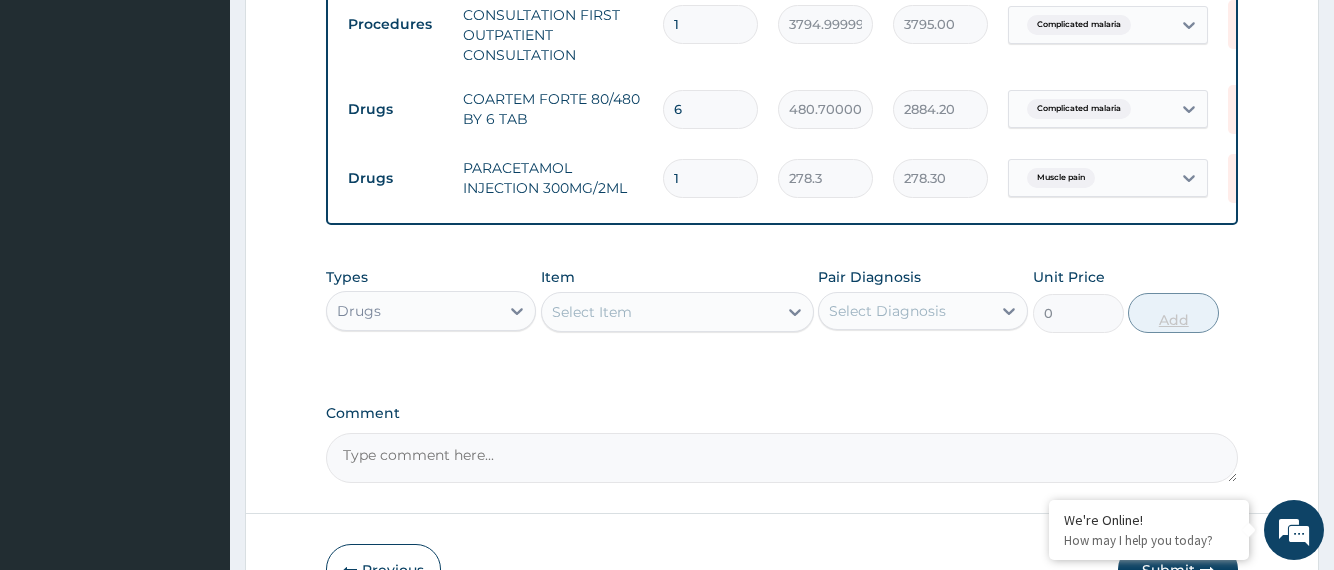 type 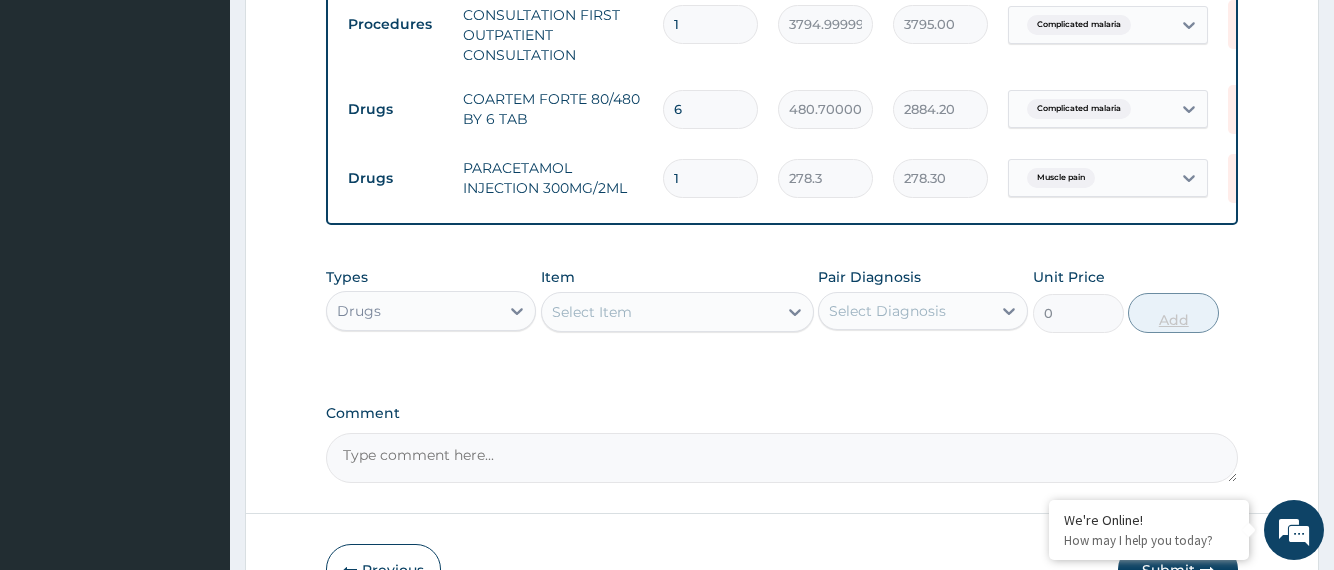type on "0.00" 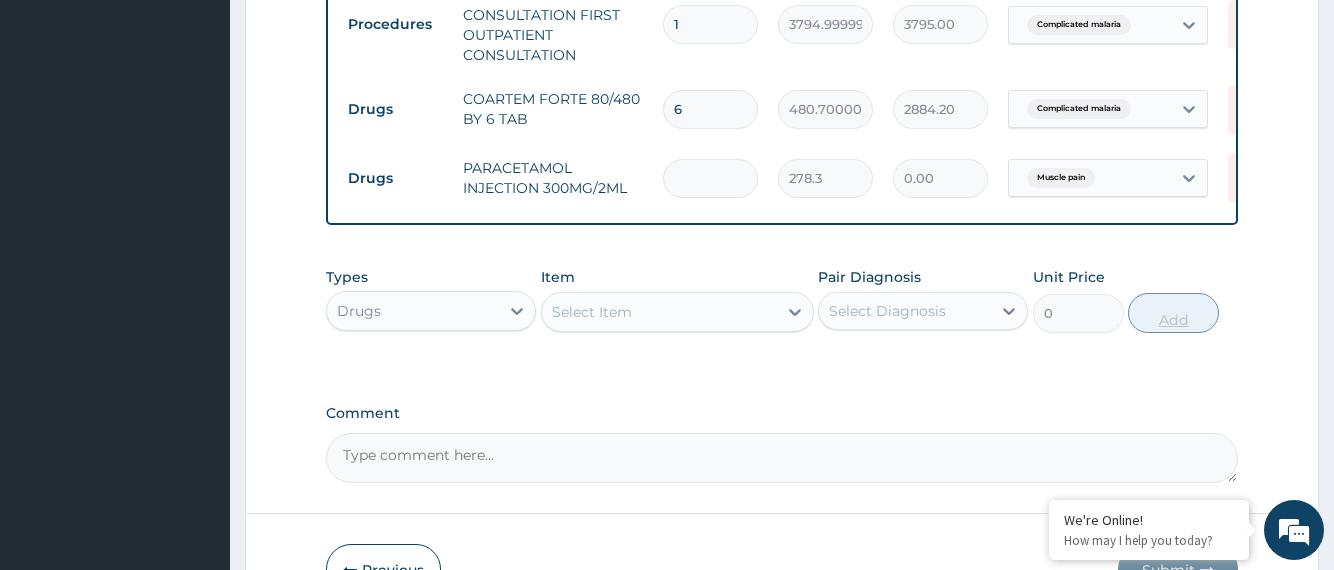 type on "2" 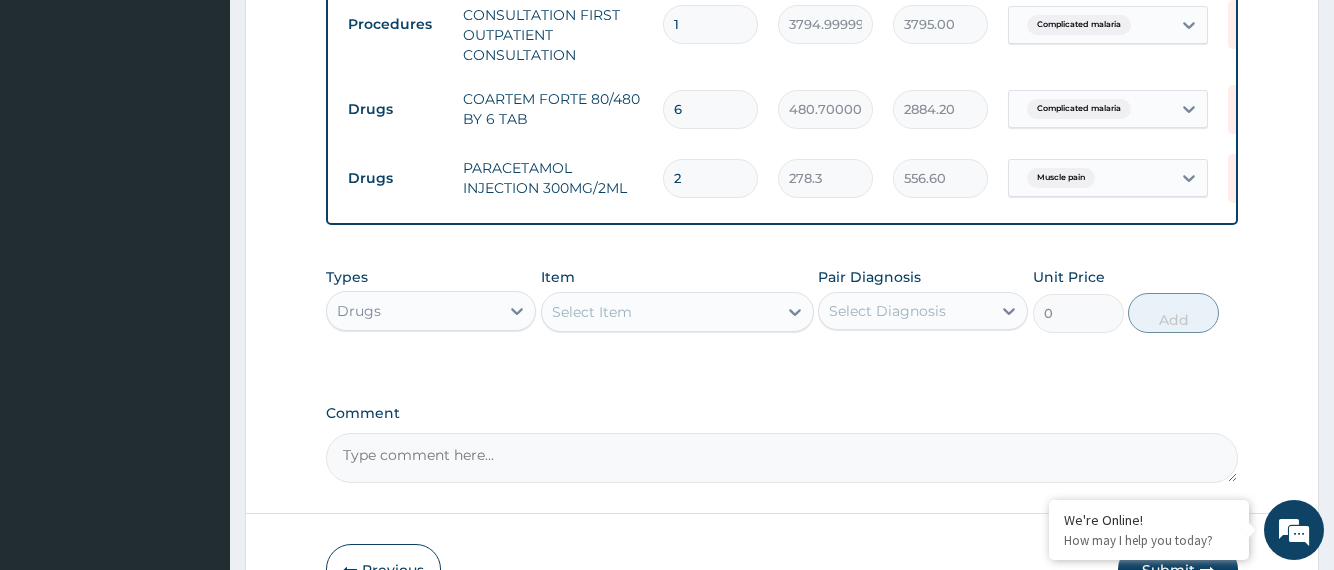 type on "2" 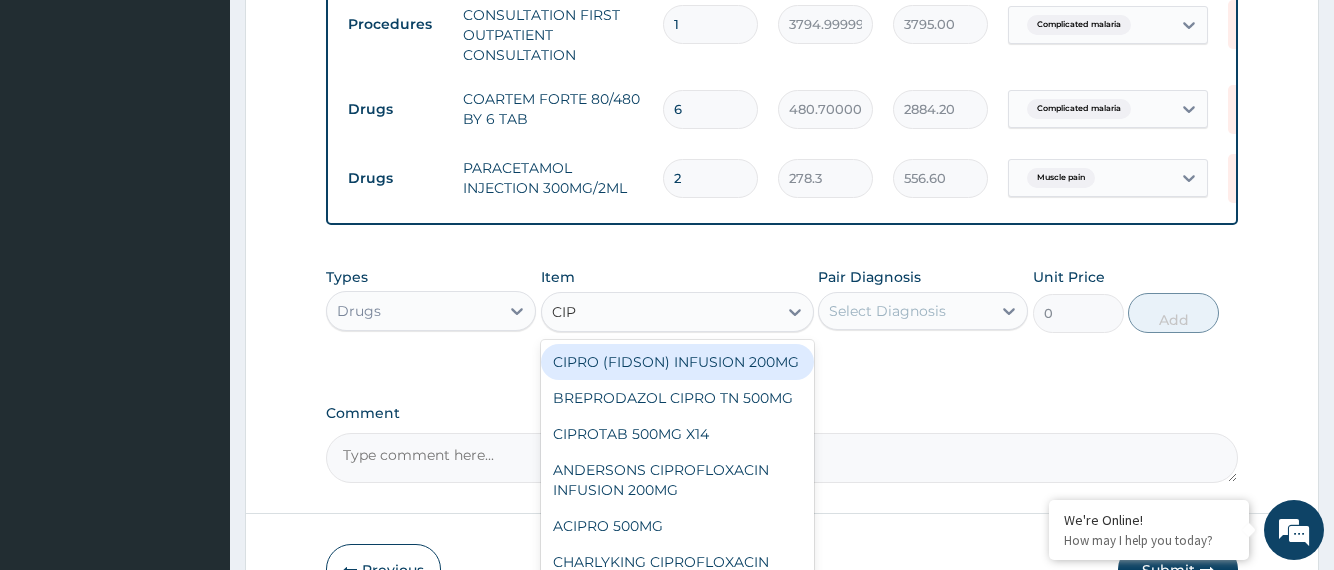type on "CIPR" 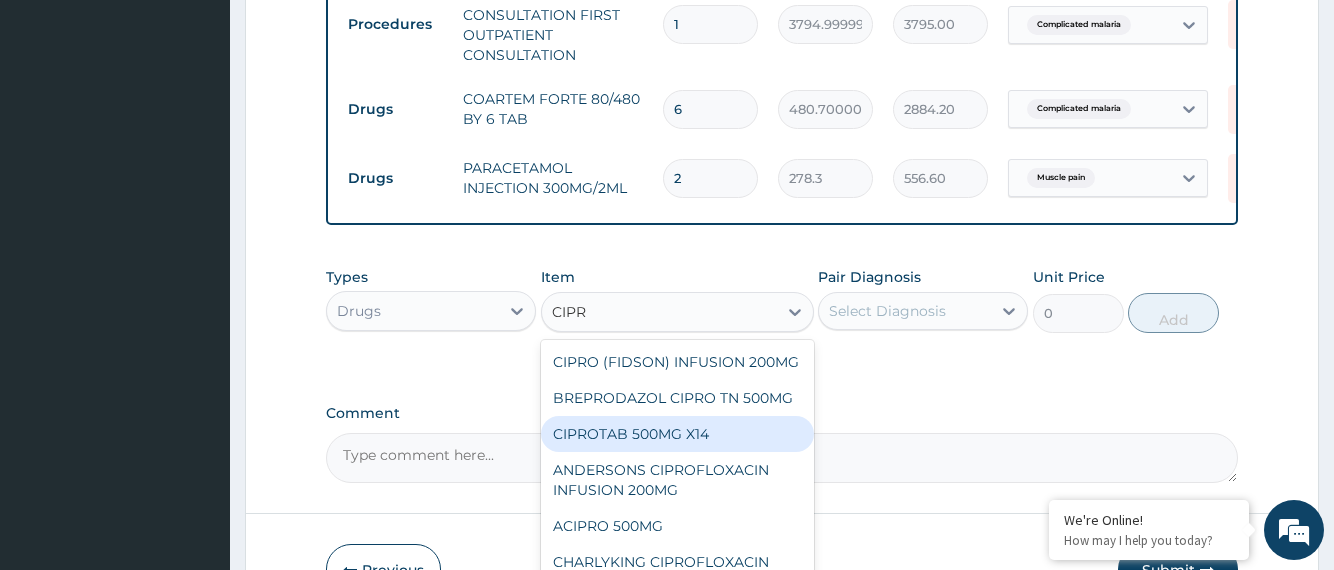 click on "CIPROTAB 500MG X14" at bounding box center (677, 434) 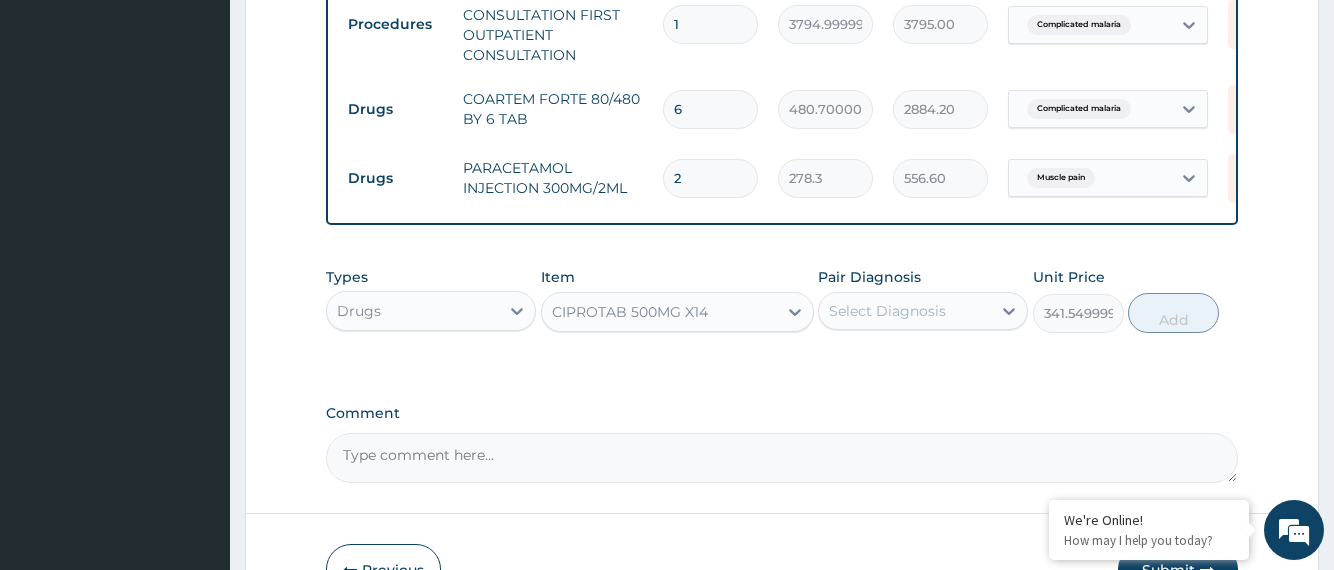 click on "Select Diagnosis" at bounding box center [887, 311] 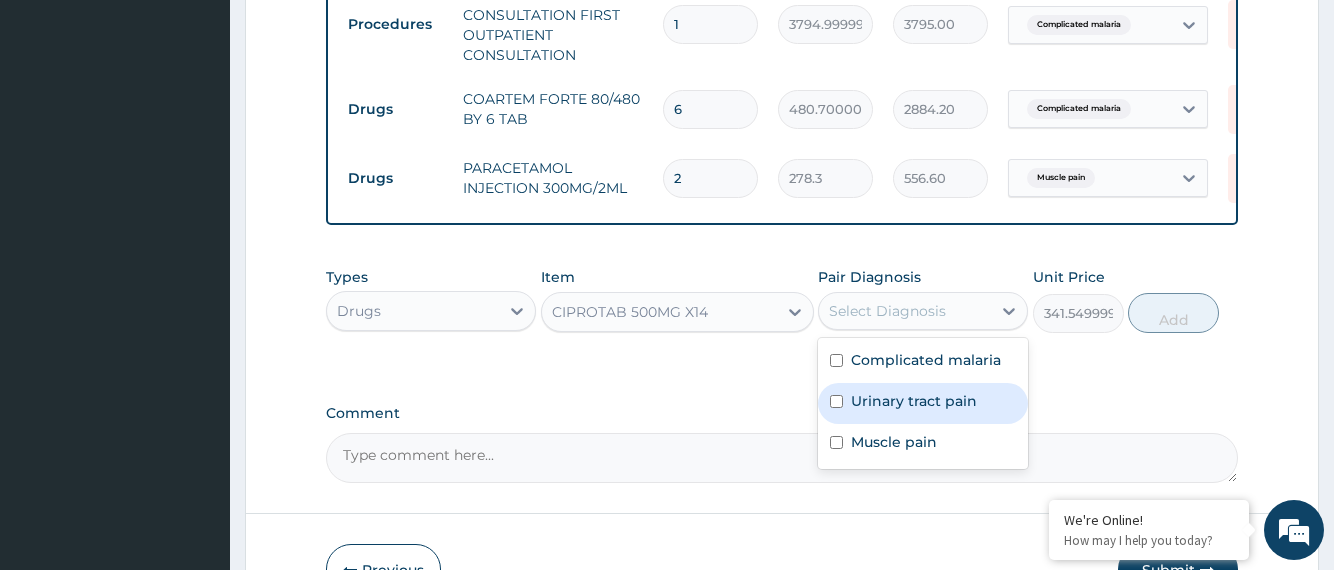 click at bounding box center (836, 401) 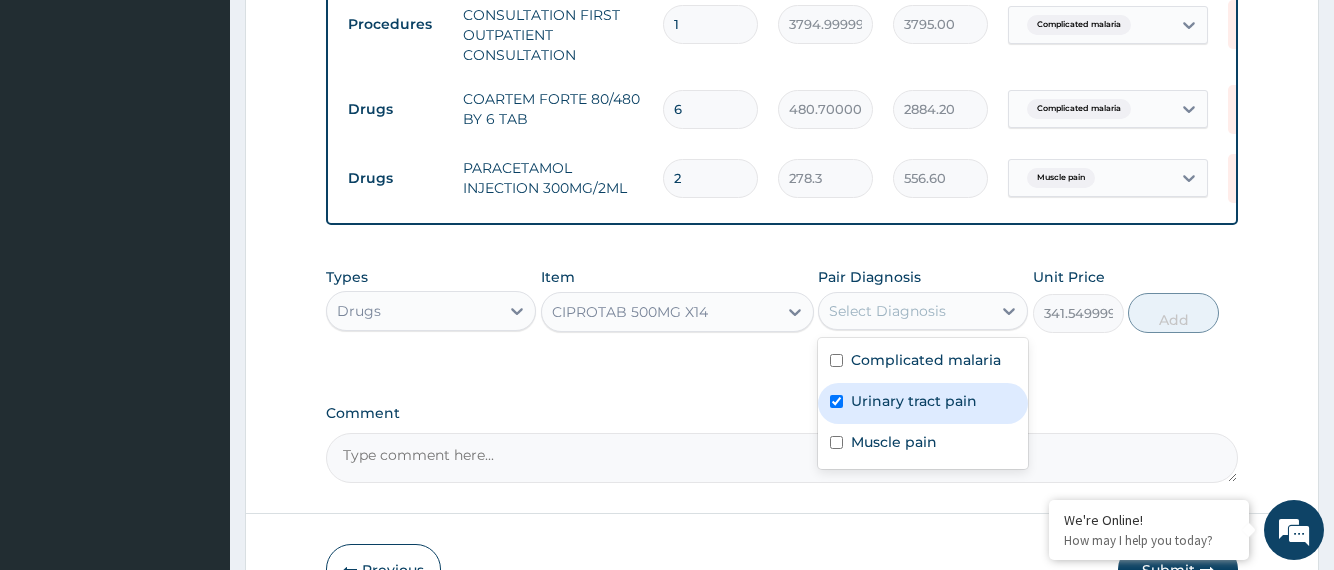 checkbox on "true" 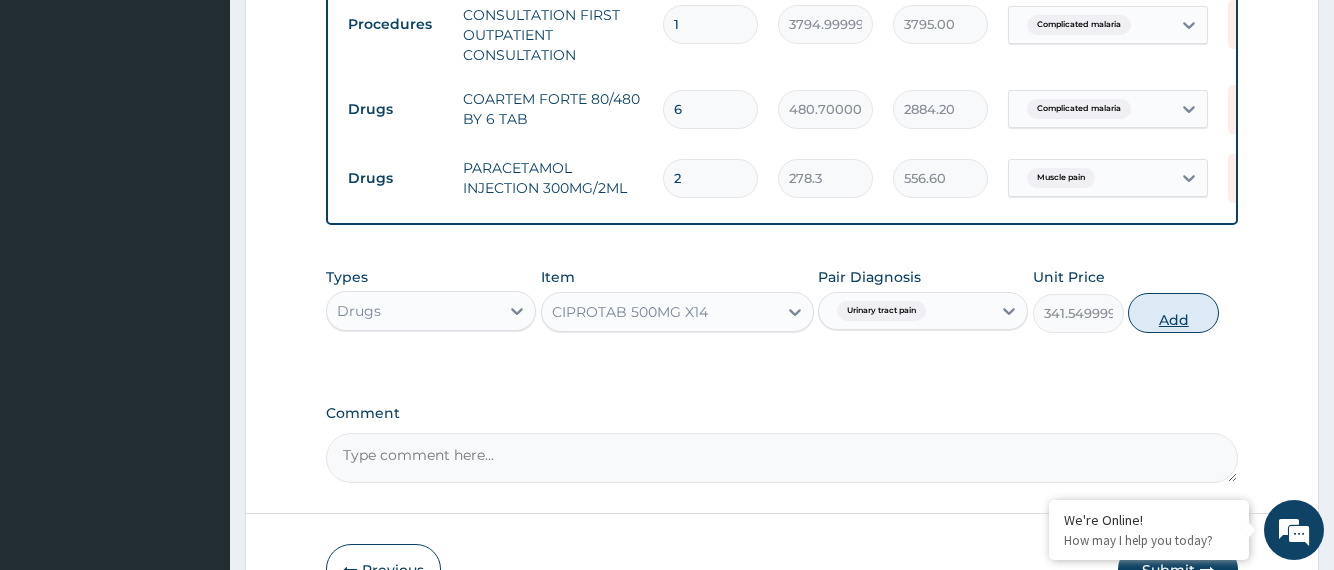click on "Add" at bounding box center (1173, 313) 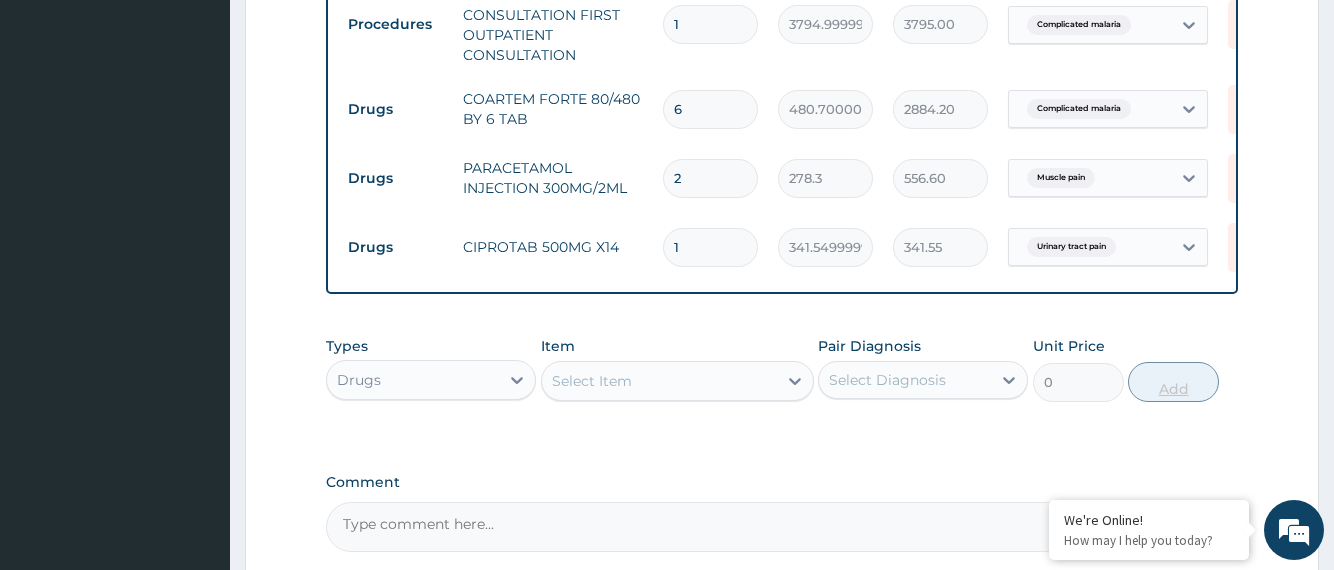 type on "10" 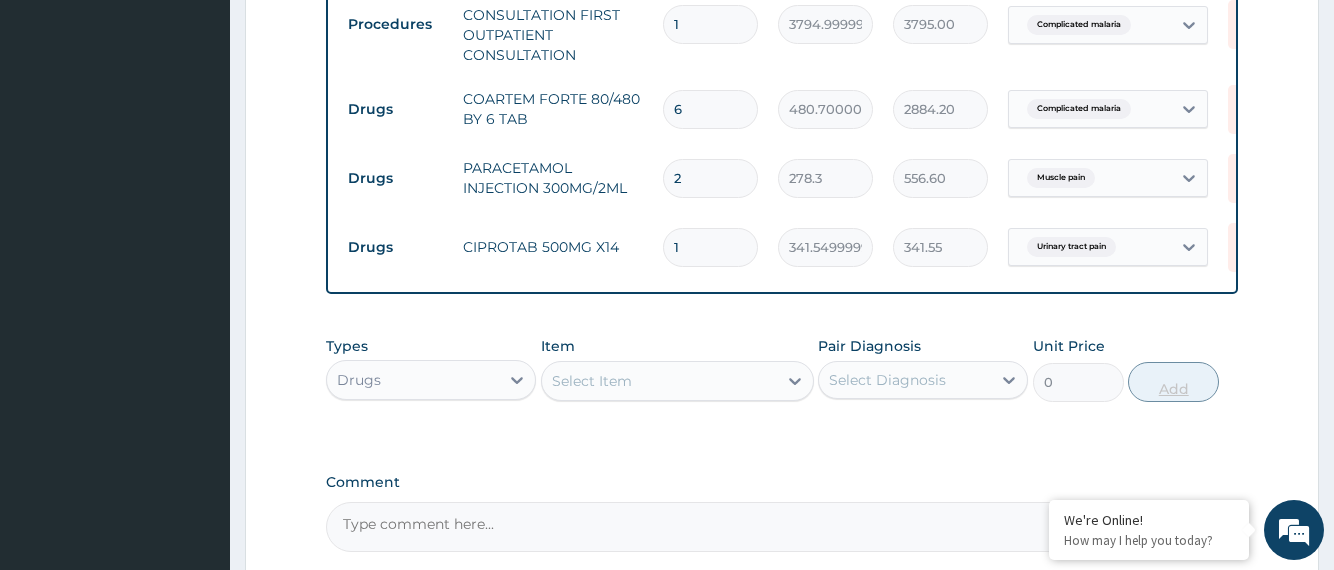 type on "3415.50" 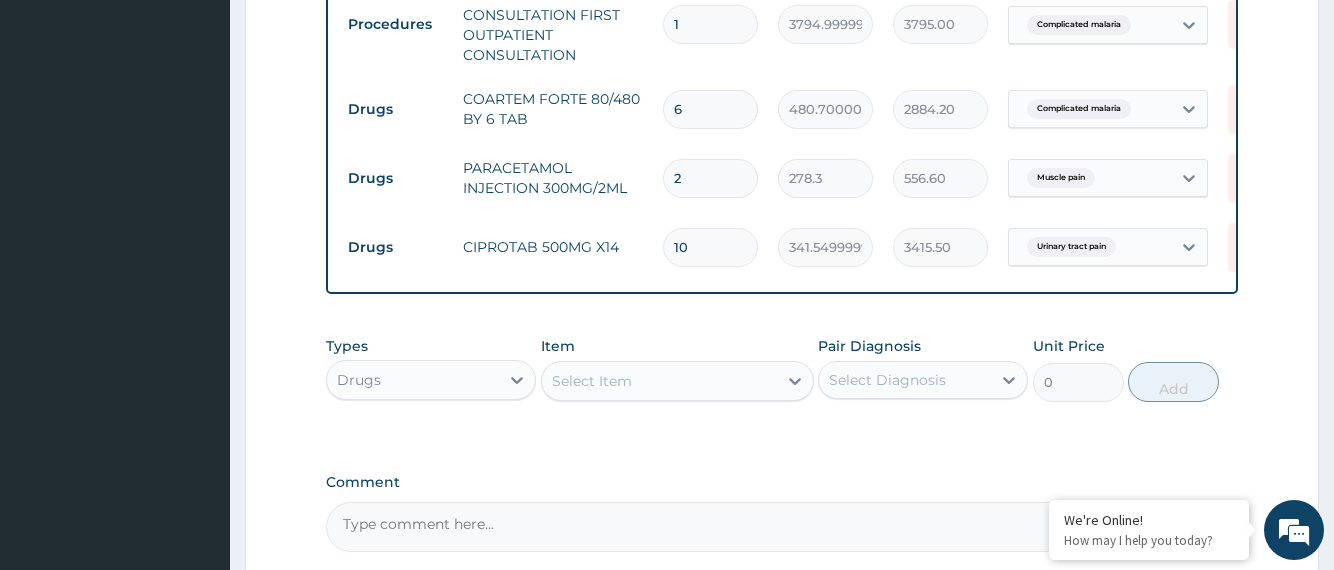 type on "10" 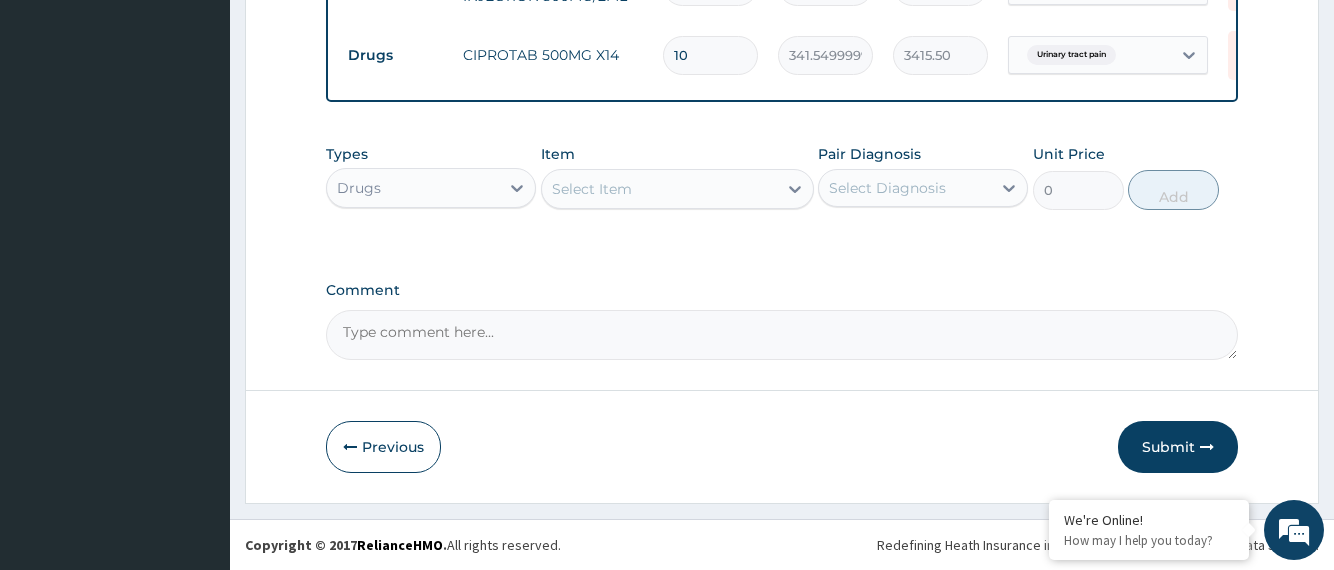scroll, scrollTop: 1030, scrollLeft: 0, axis: vertical 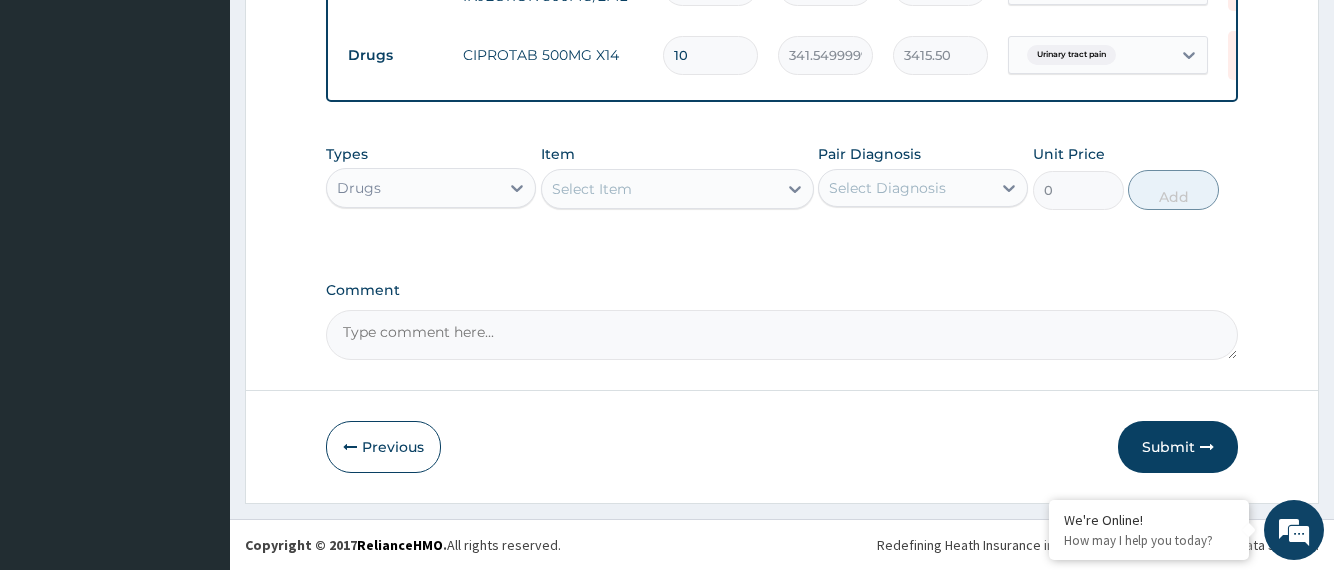 click on "Select Item" at bounding box center [659, 189] 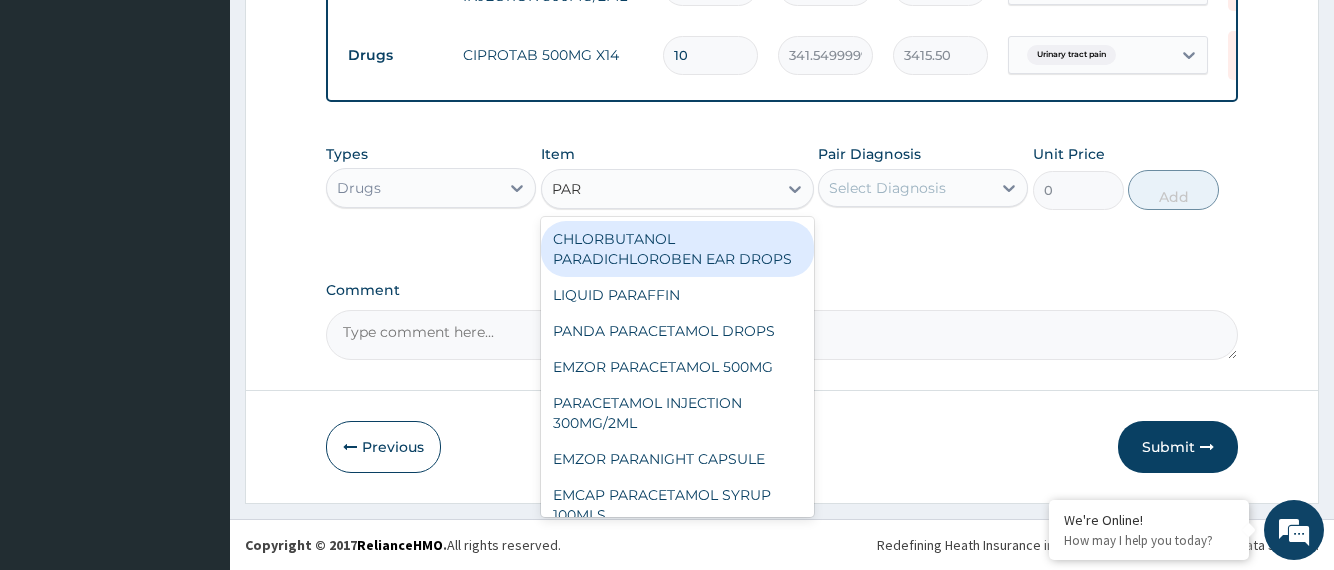 type on "PARA" 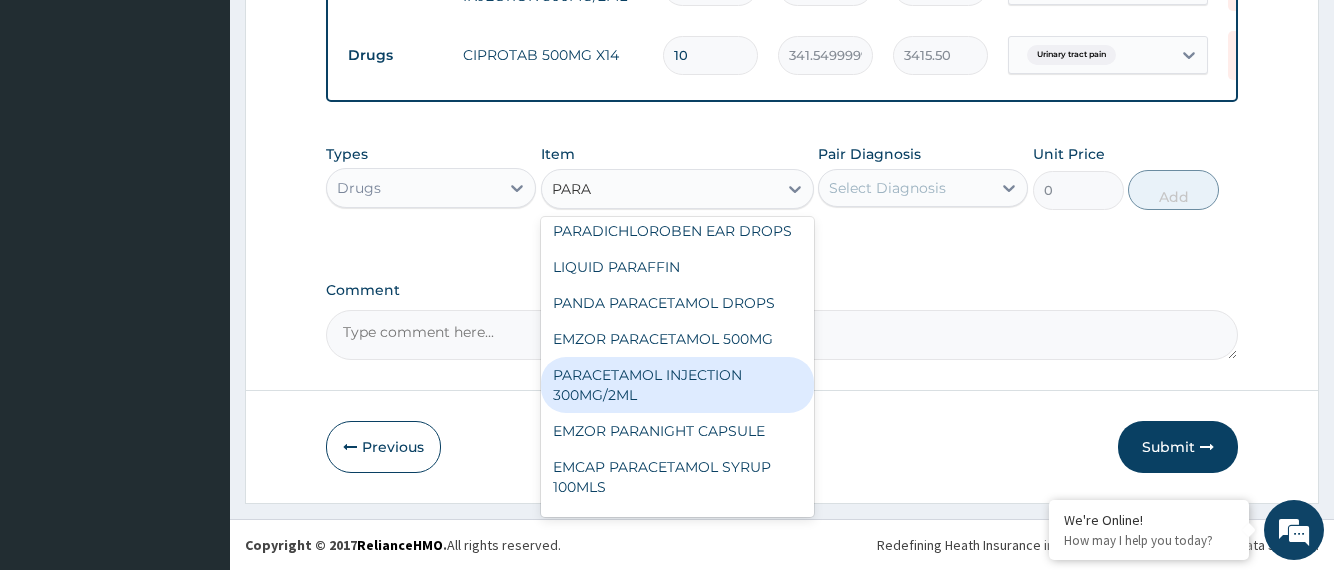 scroll, scrollTop: 76, scrollLeft: 0, axis: vertical 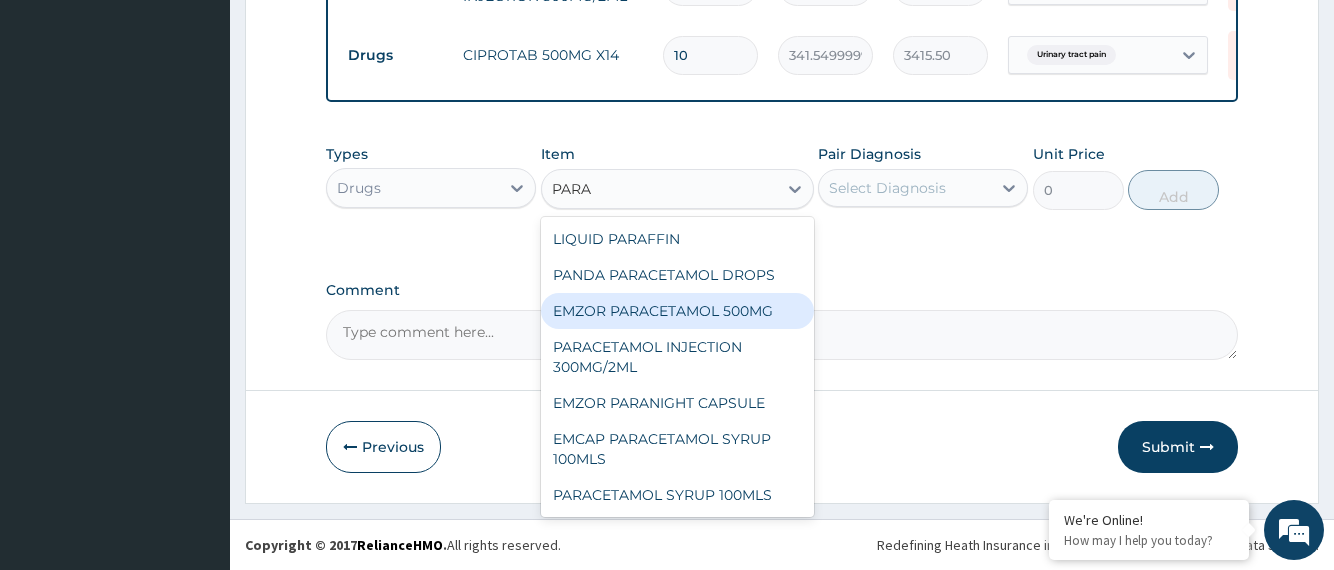 click on "EMZOR PARACETAMOL 500MG" at bounding box center (677, 311) 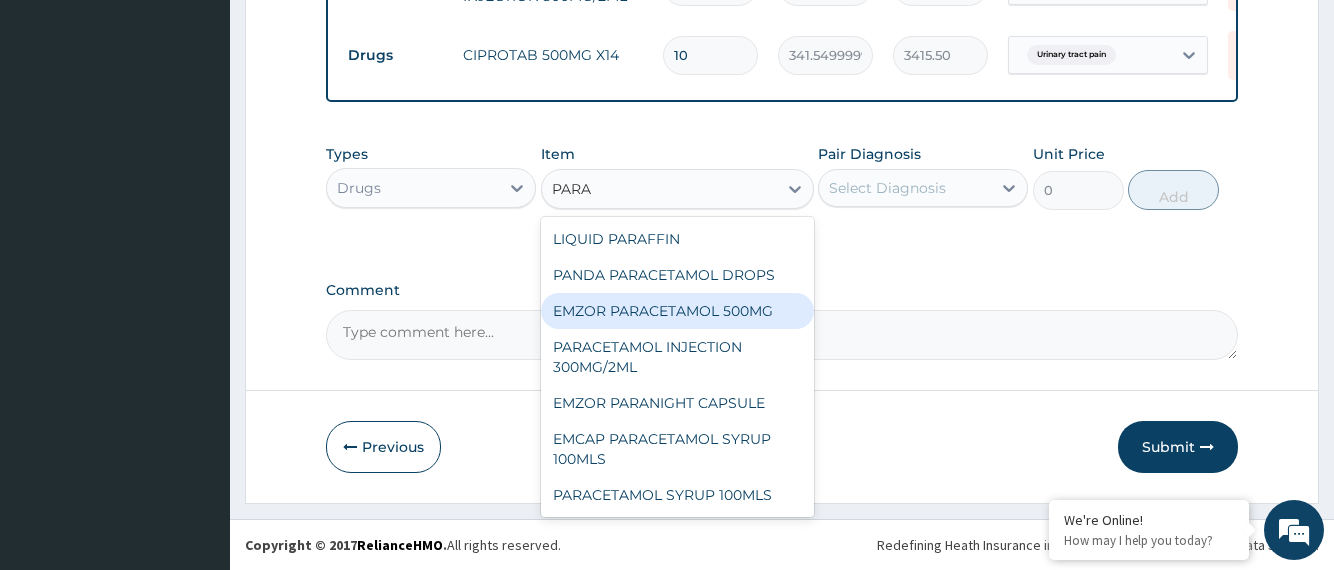 type 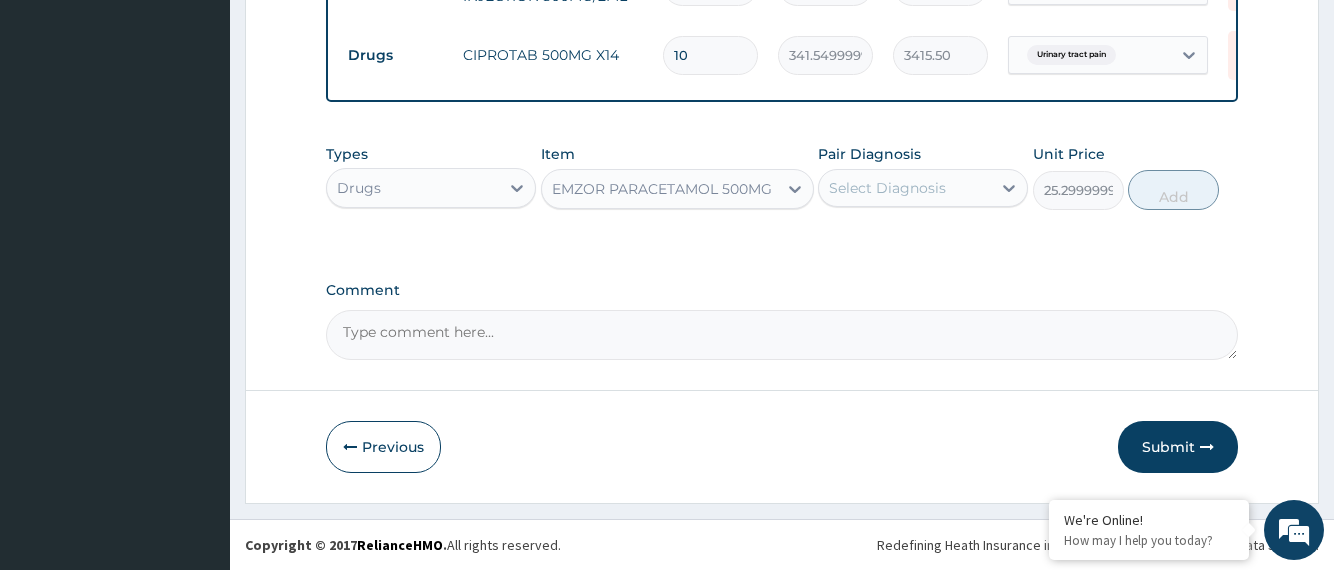 click on "Select Diagnosis" at bounding box center (887, 188) 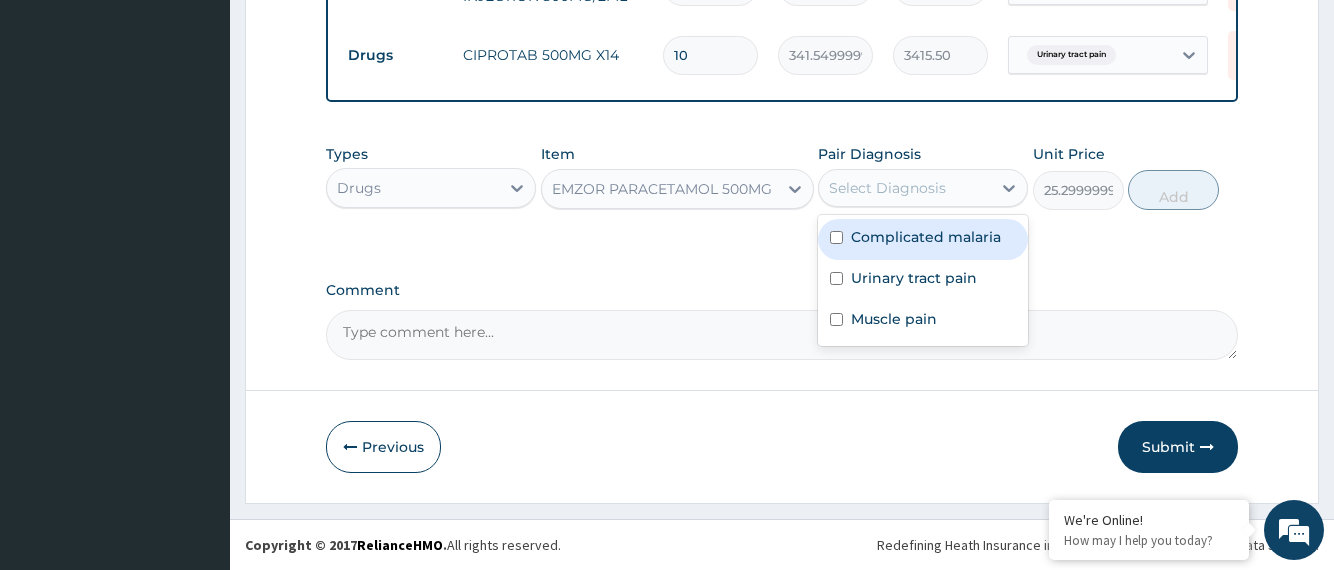 click at bounding box center (836, 237) 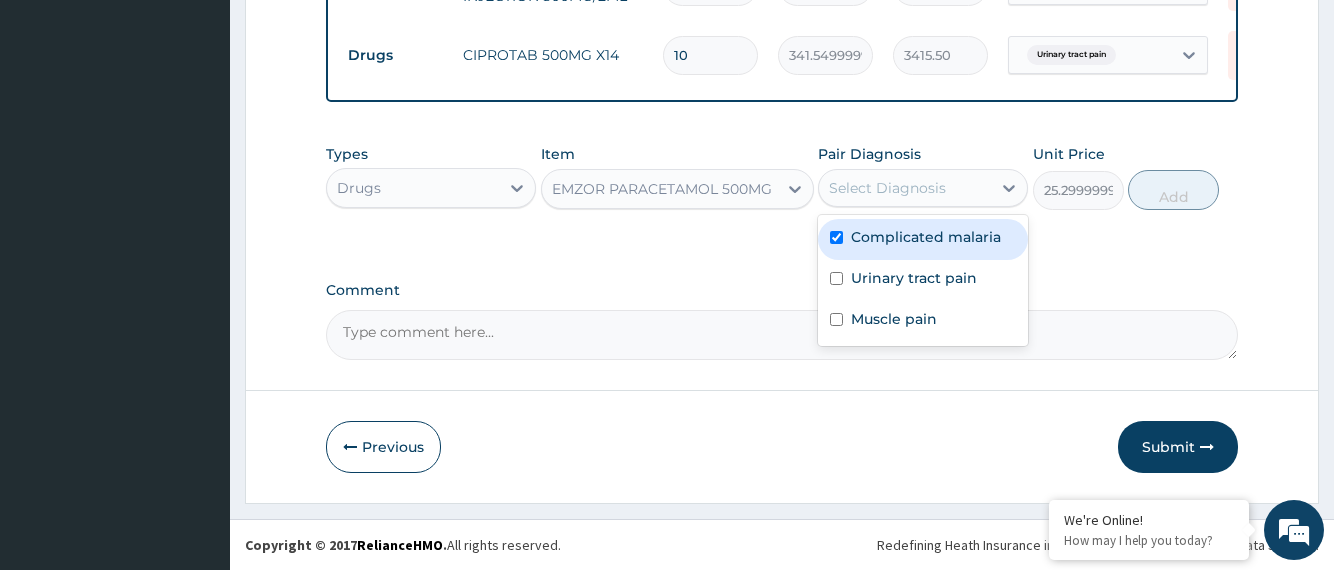 checkbox on "true" 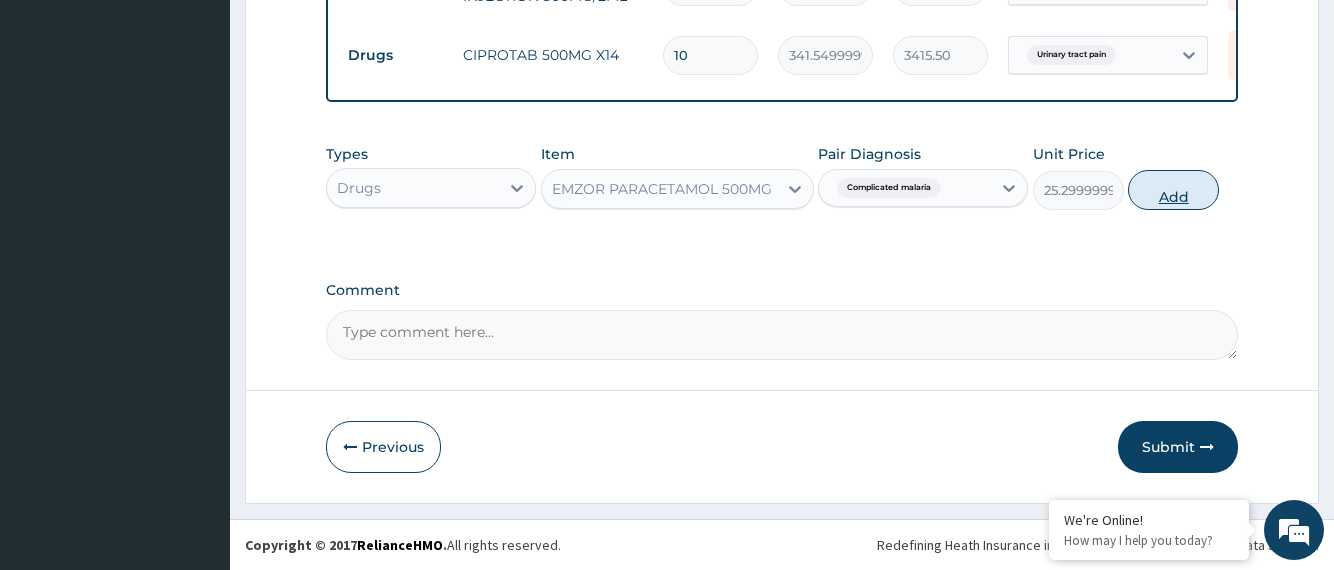 click on "Add" at bounding box center [1173, 190] 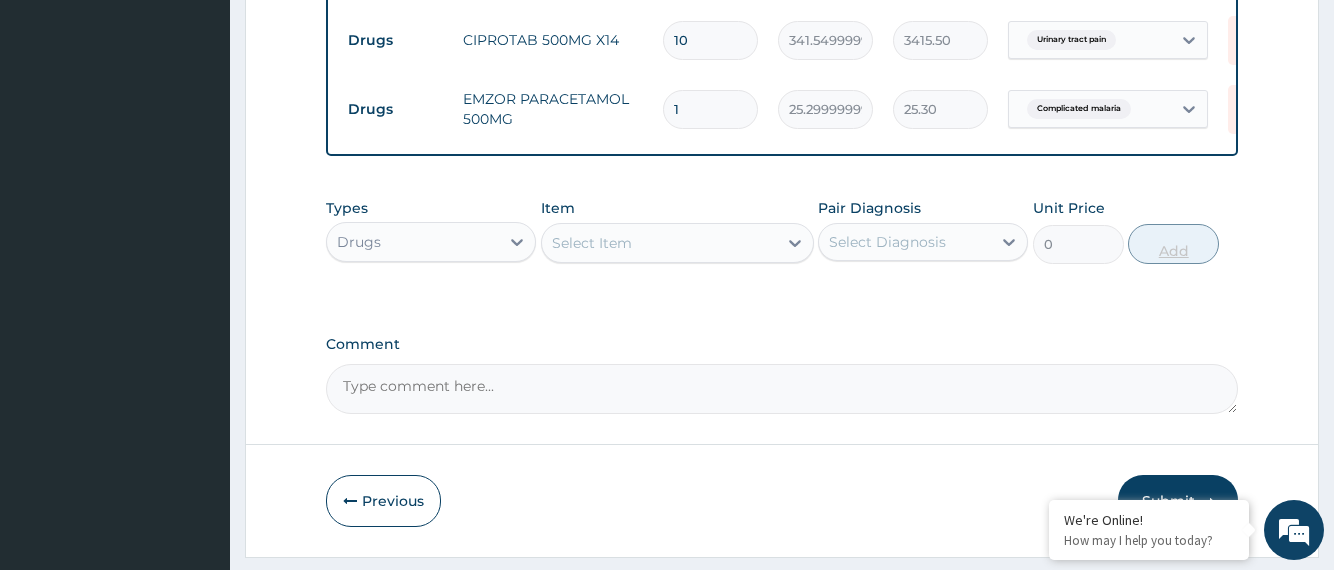type on "18" 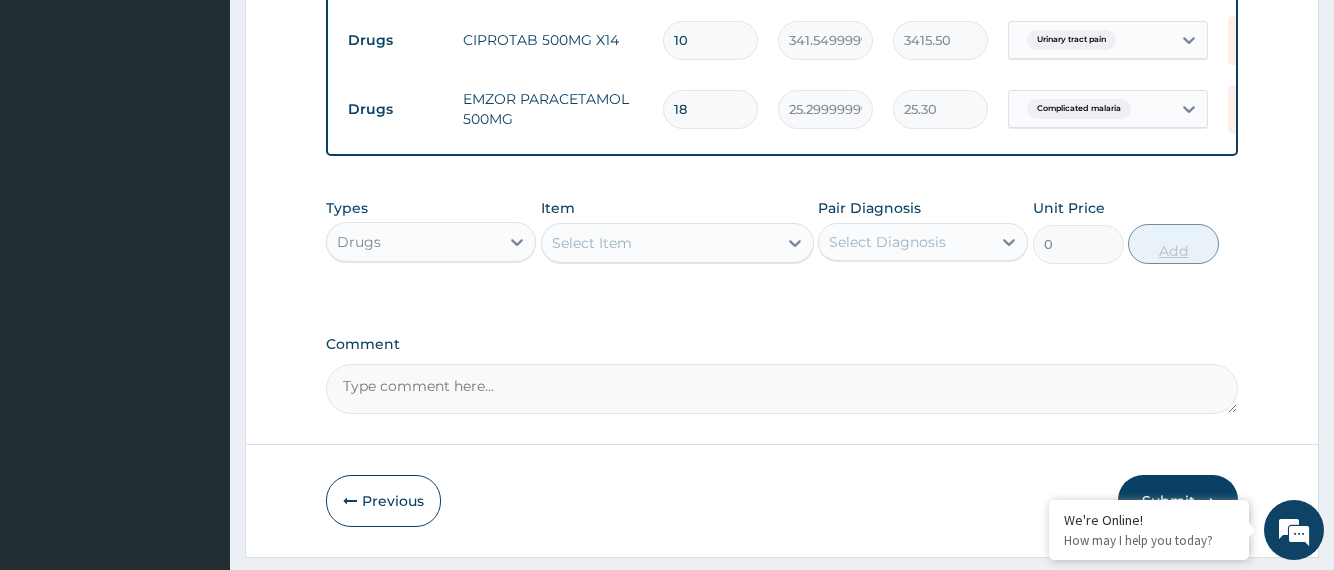 type on "455.40" 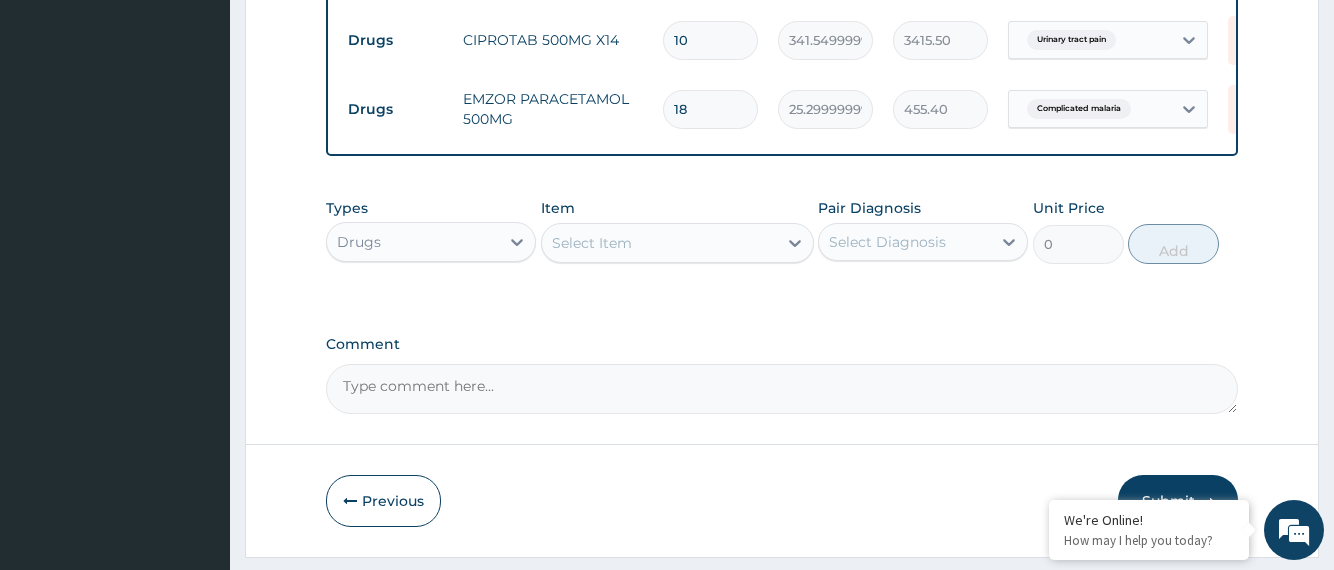 type on "18" 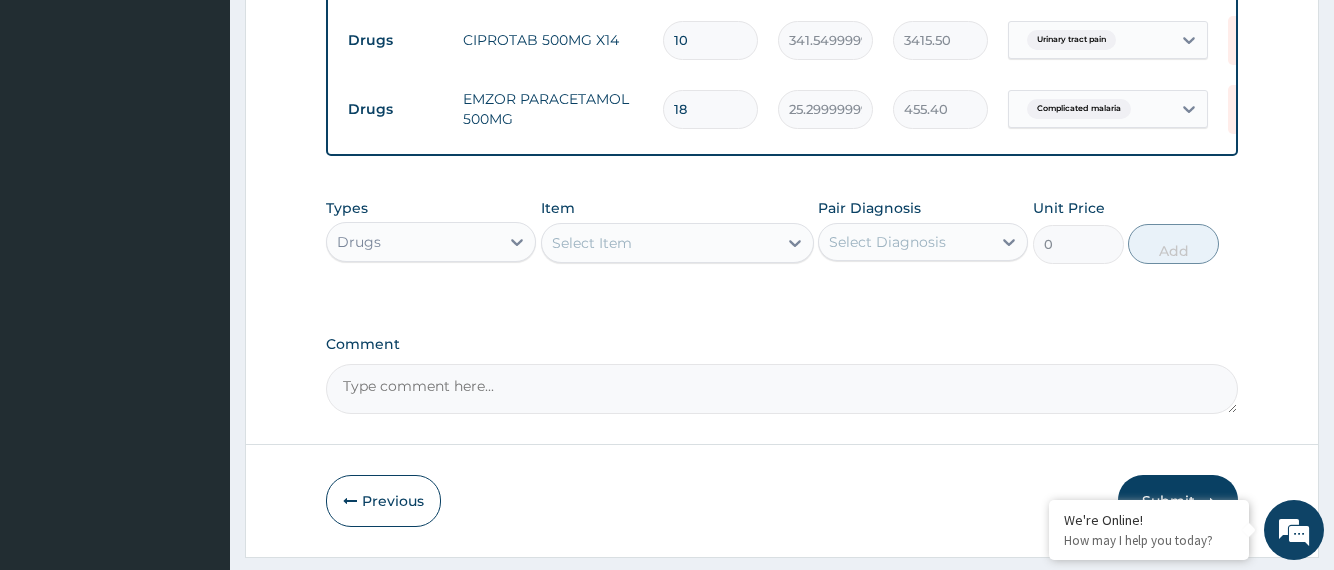 click on "Step  2  of 2 PA Code / Prescription Code Enter Code(Secondary Care Only) Encounter Date 05-07-2025 Important Notice Please enter PA codes before entering items that are not attached to a PA code   All diagnoses entered must be linked to a claim item. Diagnosis & Claim Items that are visible but inactive cannot be edited because they were imported from an already approved PA code. Diagnosis Complicated malaria Confirmed Urinary tract pain Confirmed Muscle pain Confirmed NB: All diagnosis must be linked to a claim item Claim Items Type Name Quantity Unit Price Total Price Pair Diagnosis Actions Procedures GENERAL PRACTITIONER CONSULTATION FIRST OUTPATIENT CONSULTATION 1 3794.9999999999995 3795.00 Complicated malaria Delete Drugs COARTEM FORTE 80/480 BY 6 TAB 6 480.70000000000005 2884.20 Complicated malaria Delete Drugs PARACETAMOL INJECTION 300MG/2ML 2 278.3 556.60 Muscle pain Delete Drugs CIPROTAB 500MG X14 10 341.54999999999995 3415.50 Urinary tract pain Delete Drugs EMZOR PARACETAMOL 500MG 18 455.40 Delete" at bounding box center [782, -184] 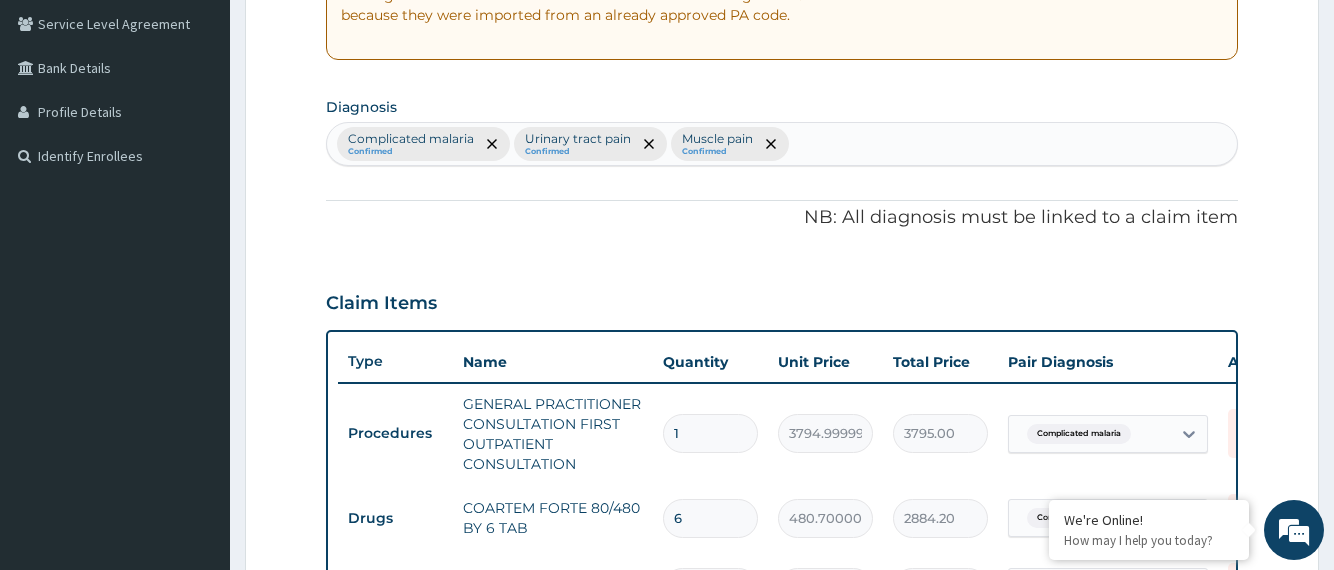 scroll, scrollTop: 390, scrollLeft: 0, axis: vertical 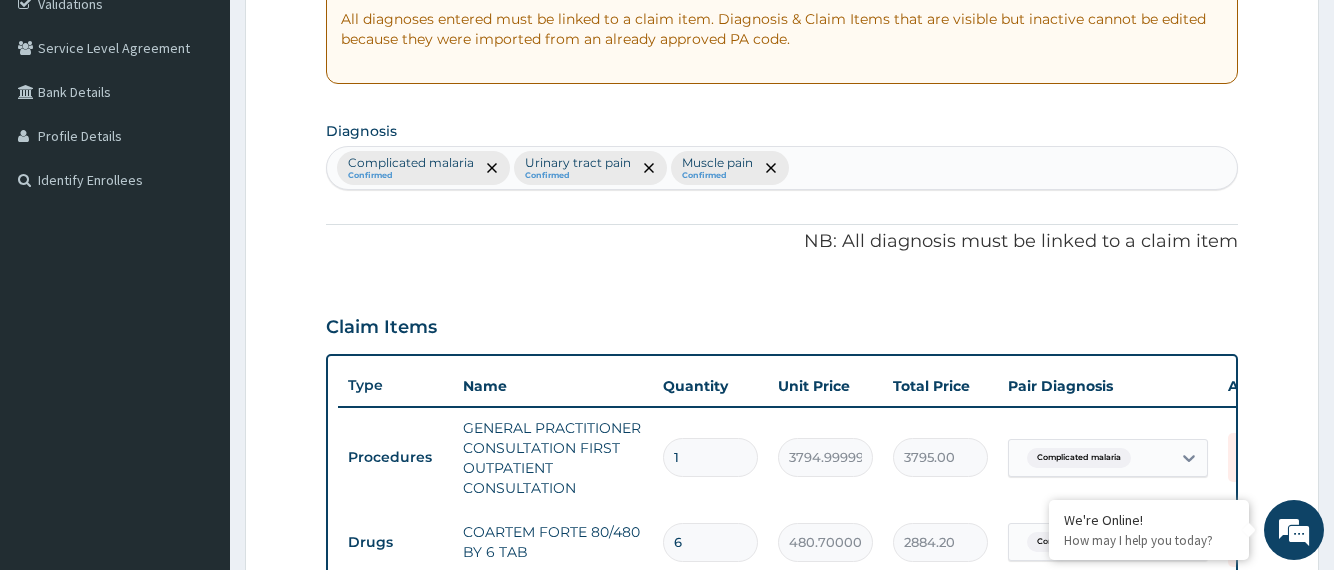 click on "PA Code / Prescription Code Enter Code(Secondary Care Only) Encounter Date 05-07-2025 Important Notice Please enter PA codes before entering items that are not attached to a PA code   All diagnoses entered must be linked to a claim item. Diagnosis & Claim Items that are visible but inactive cannot be edited because they were imported from an already approved PA code. Diagnosis Complicated malaria Confirmed Urinary tract pain Confirmed Muscle pain Confirmed NB: All diagnosis must be linked to a claim item Claim Items Type Name Quantity Unit Price Total Price Pair Diagnosis Actions Procedures GENERAL PRACTITIONER CONSULTATION FIRST OUTPATIENT CONSULTATION 1 3794.9999999999995 3795.00 Complicated malaria Delete Drugs COARTEM FORTE 80/480 BY 6 TAB 6 480.70000000000005 2884.20 Complicated malaria Delete Drugs PARACETAMOL INJECTION 300MG/2ML 2 278.3 556.60 Muscle pain Delete Drugs CIPROTAB 500MG X14 10 341.54999999999995 3415.50 Urinary tract pain Delete Drugs EMZOR PARACETAMOL 500MG 18 25.299999999999997 455.40 0" at bounding box center [781, 427] 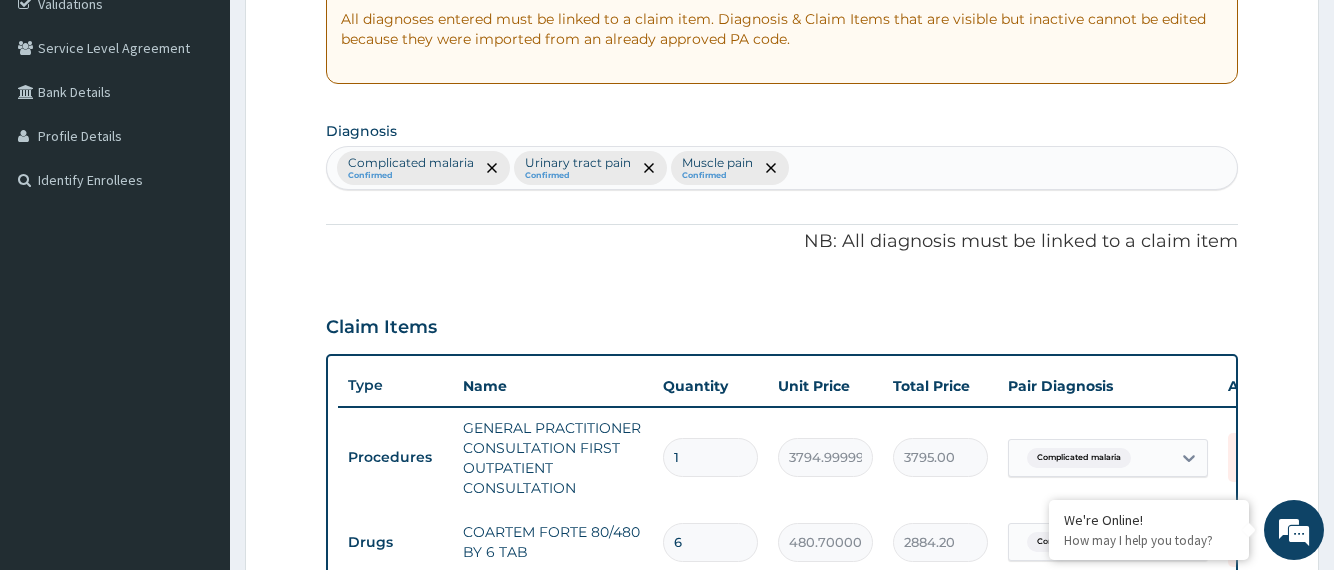 click on "Complicated malaria Confirmed Urinary tract pain Confirmed Muscle pain Confirmed" at bounding box center [781, 168] 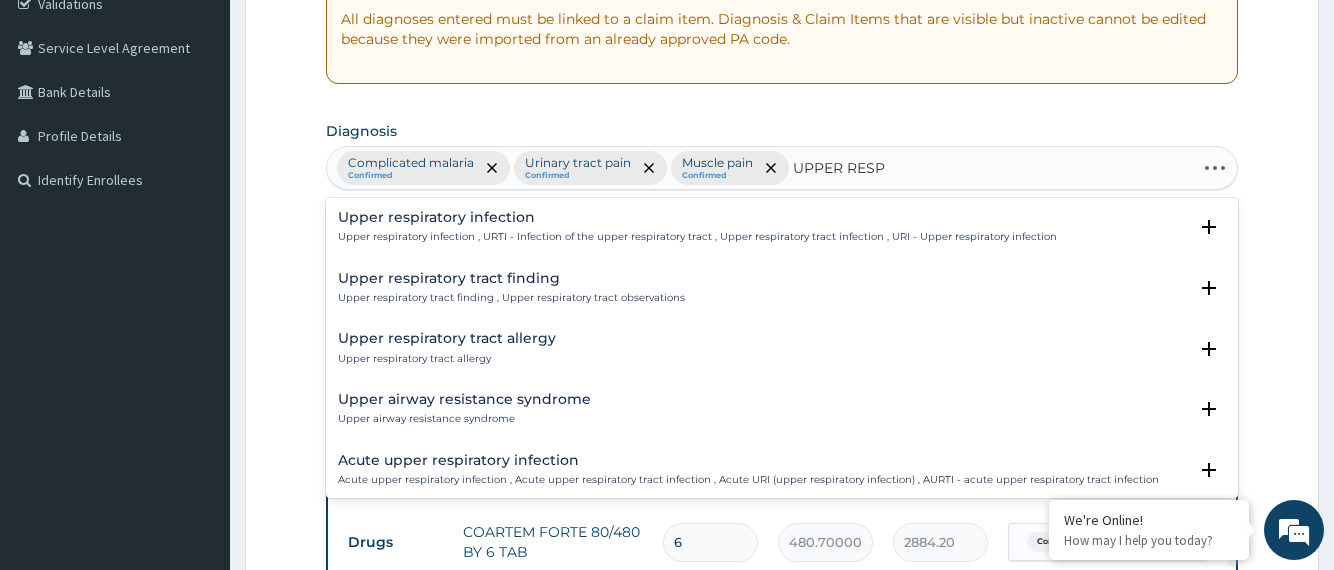 type on "UPPER RESPI" 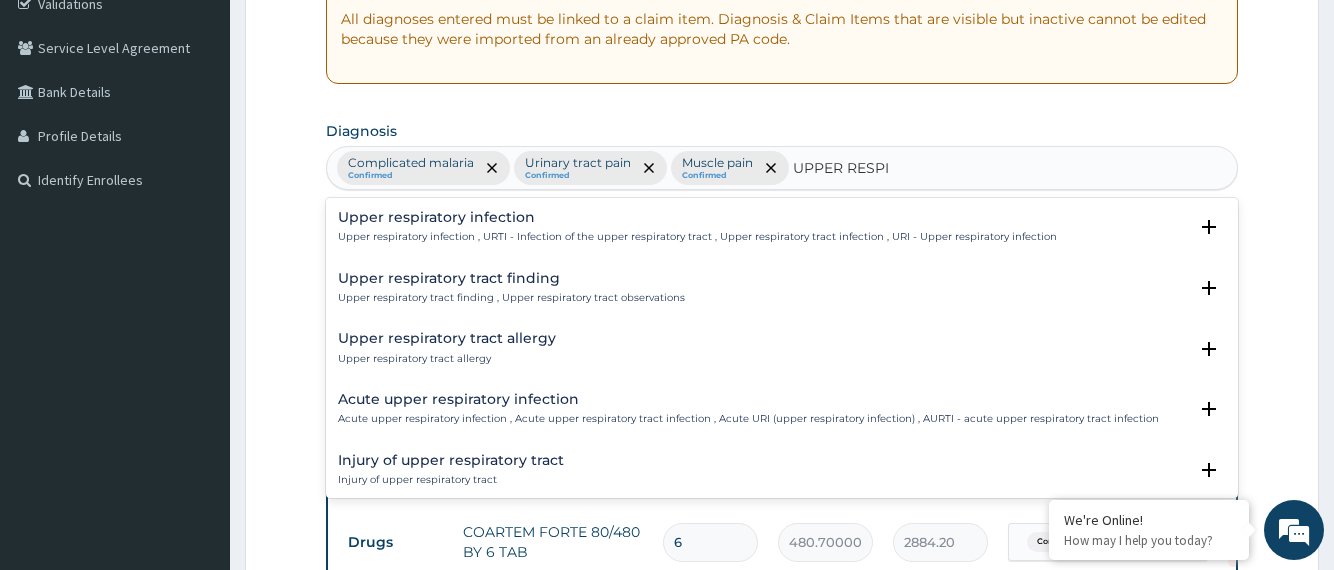 click on "Upper respiratory infection Upper respiratory infection , URTI - Infection of the upper respiratory tract , Upper respiratory tract infection , URI - Upper respiratory infection" at bounding box center [697, 227] 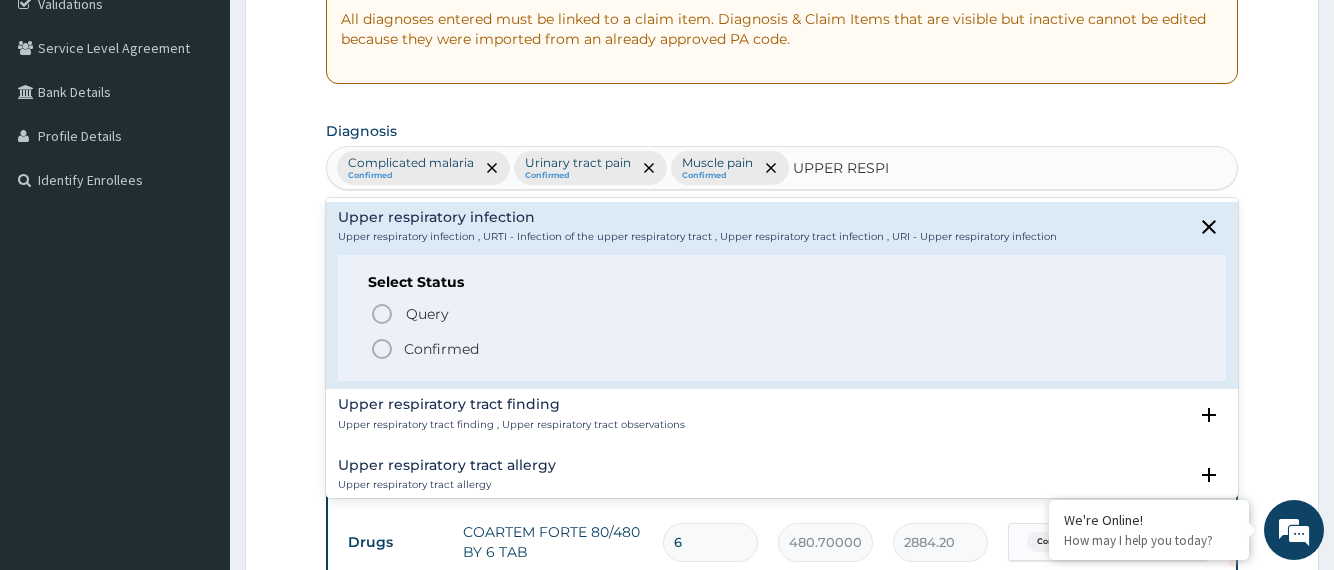 click 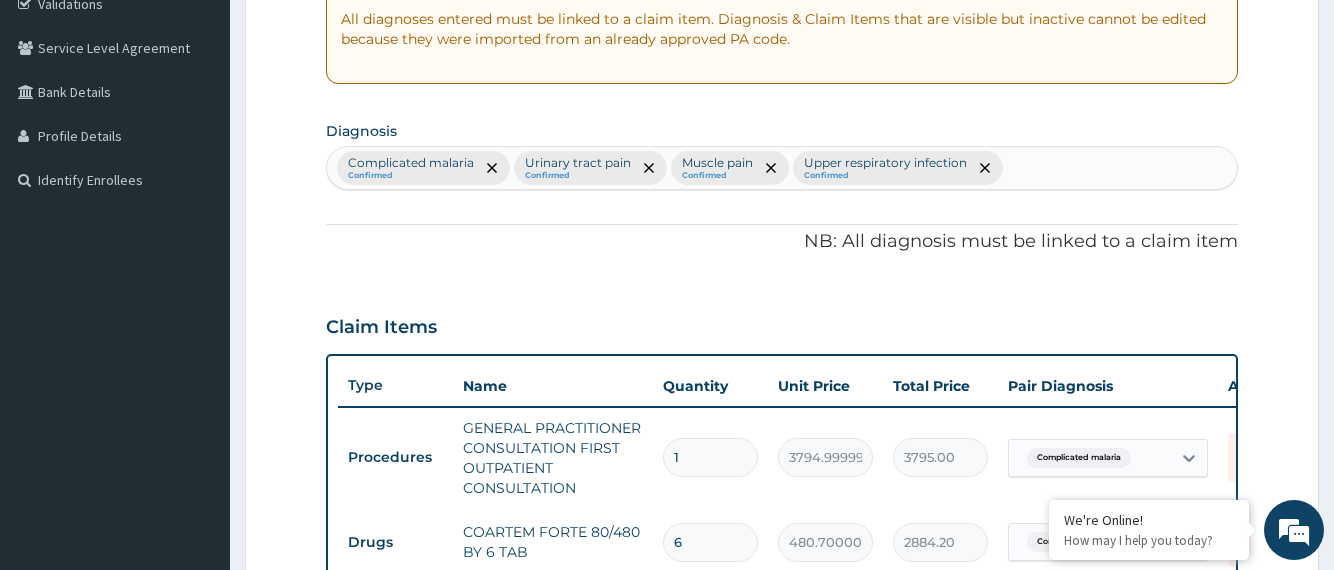 click on "Step  2  of 2 PA Code / Prescription Code Enter Code(Secondary Care Only) Encounter Date 05-07-2025 Important Notice Please enter PA codes before entering items that are not attached to a PA code   All diagnoses entered must be linked to a claim item. Diagnosis & Claim Items that are visible but inactive cannot be edited because they were imported from an already approved PA code. Diagnosis Complicated malaria Confirmed Urinary tract pain Confirmed Muscle pain Confirmed Upper respiratory infection Confirmed NB: All diagnosis must be linked to a claim item Claim Items Type Name Quantity Unit Price Total Price Pair Diagnosis Actions Procedures GENERAL PRACTITIONER CONSULTATION FIRST OUTPATIENT CONSULTATION 1 3794.9999999999995 3795.00 Complicated malaria Delete Drugs COARTEM FORTE 80/480 BY 6 TAB 6 480.70000000000005 2884.20 Complicated malaria Delete Drugs PARACETAMOL INJECTION 300MG/2ML 2 278.3 556.60 Muscle pain Delete Drugs CIPROTAB 500MG X14 10 341.54999999999995 3415.50 Urinary tract pain Delete Drugs 18" at bounding box center [782, 456] 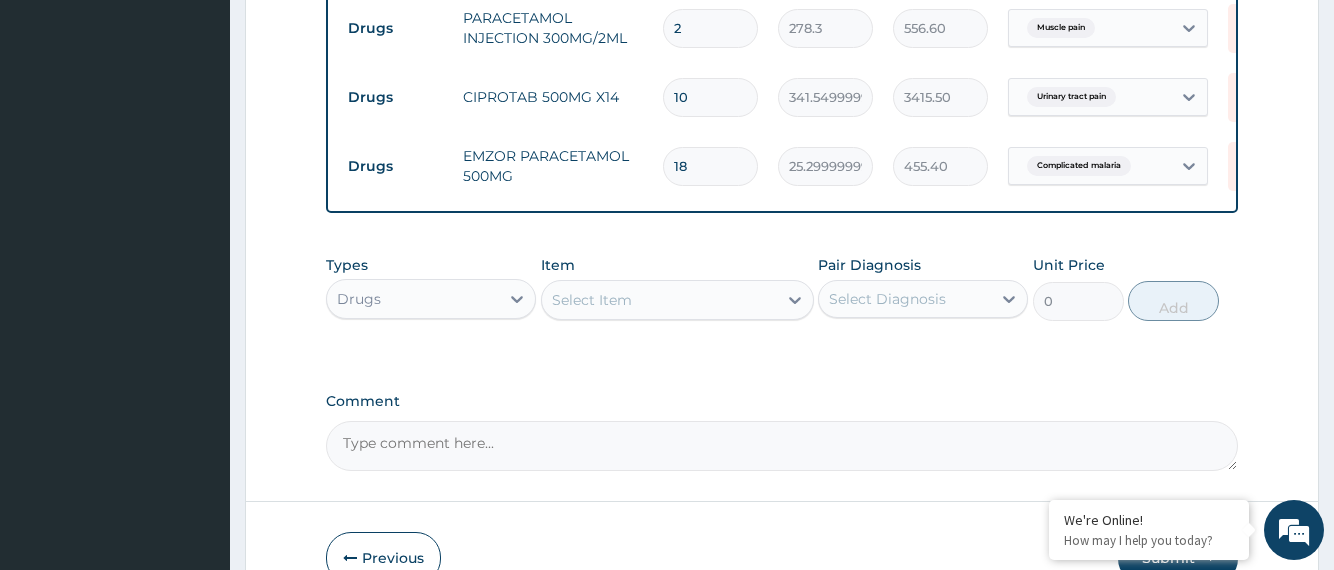 scroll, scrollTop: 1099, scrollLeft: 0, axis: vertical 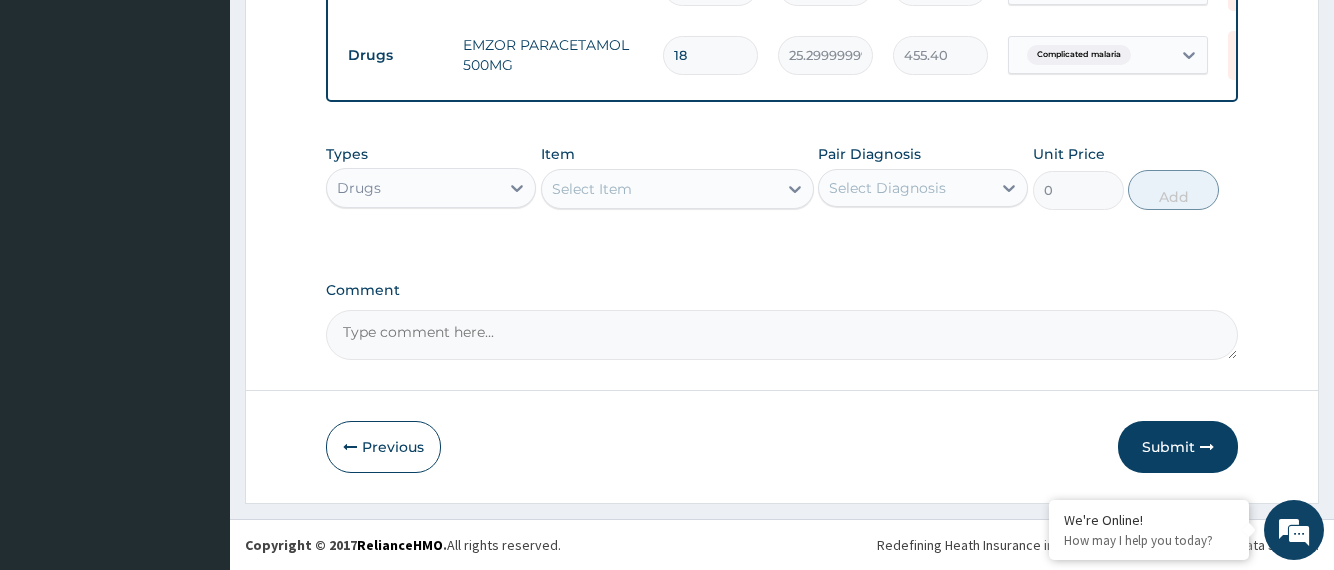 click on "Select Item" at bounding box center (592, 189) 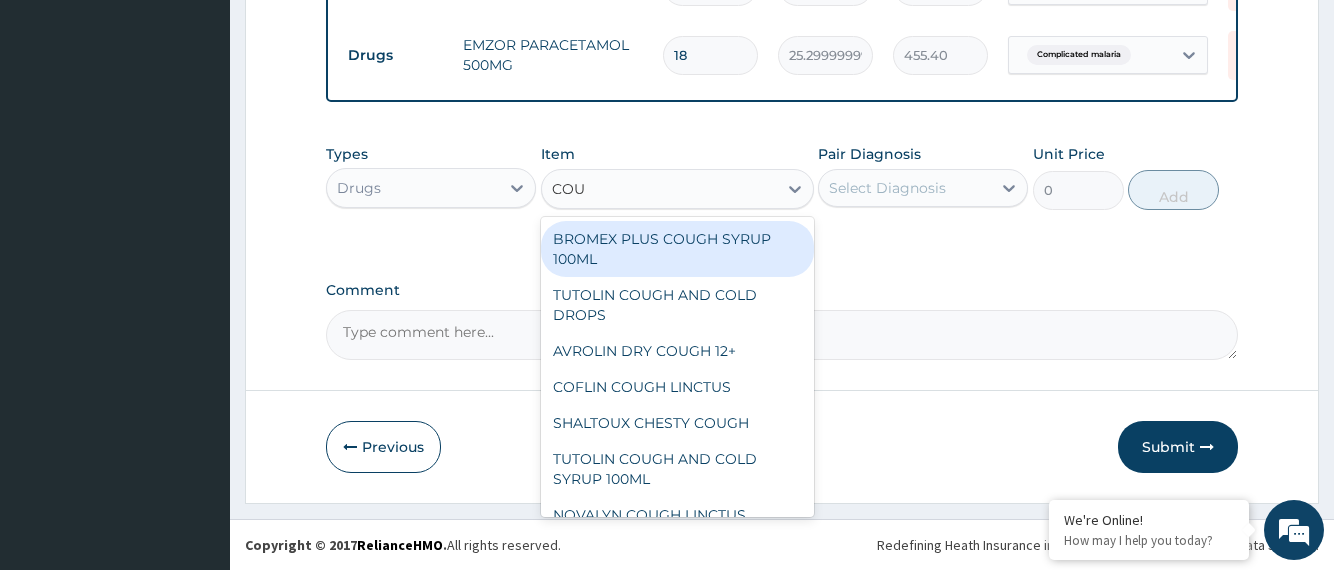 type on "COUG" 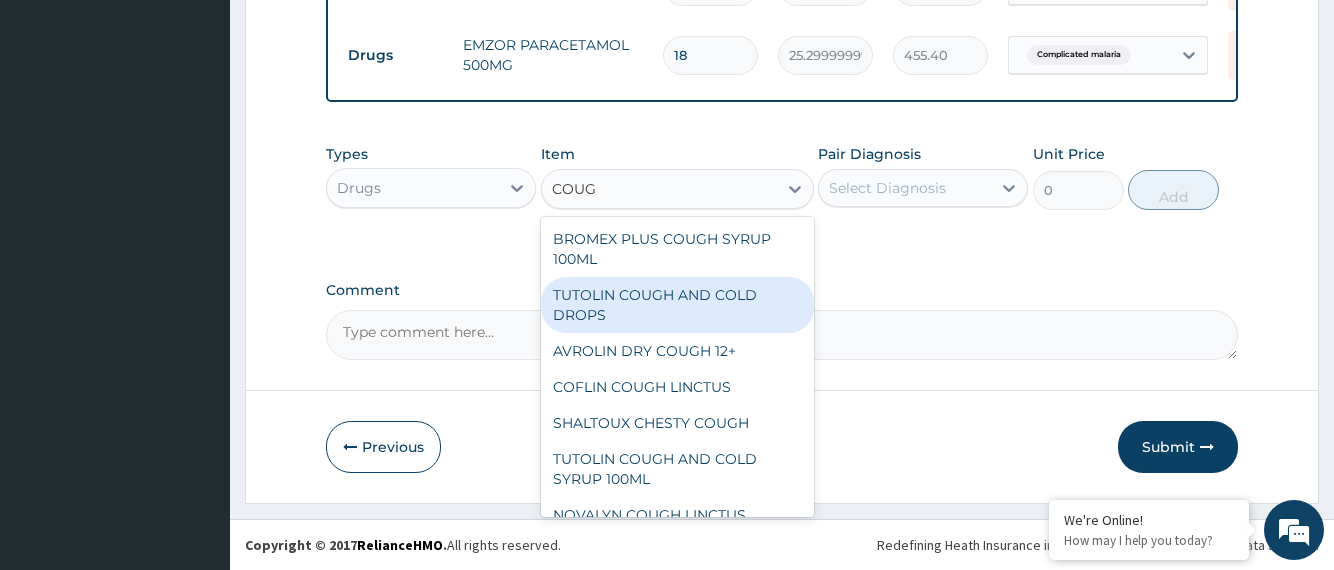 click on "TUTOLIN COUGH AND COLD DROPS" at bounding box center (677, 305) 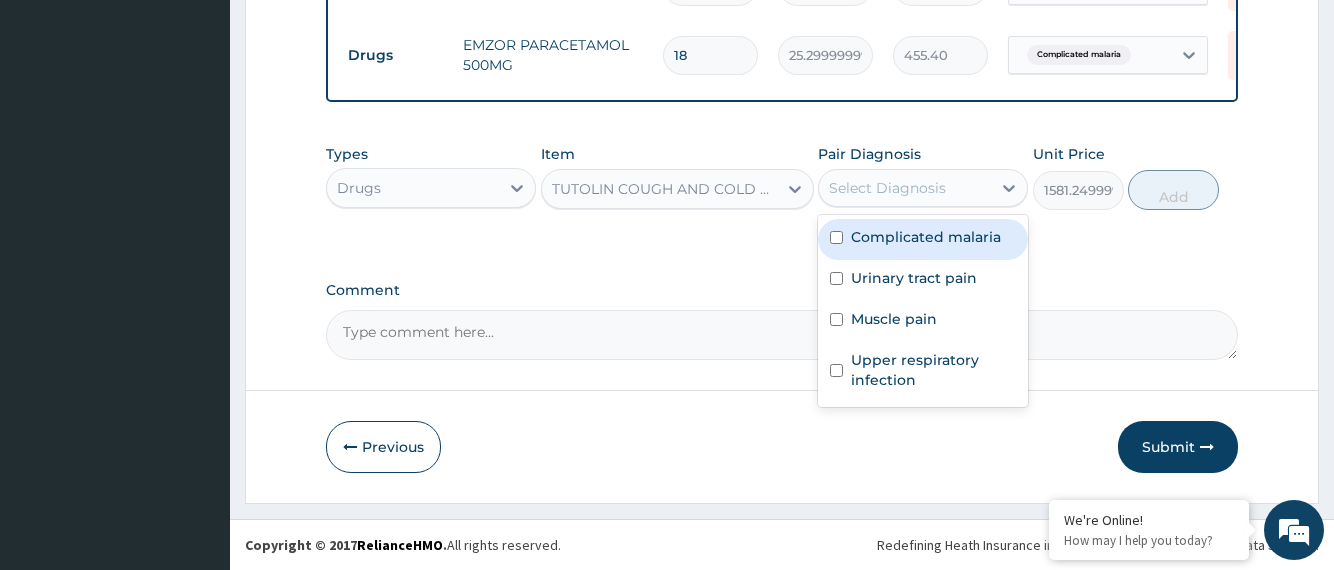 click on "Select Diagnosis" at bounding box center [887, 188] 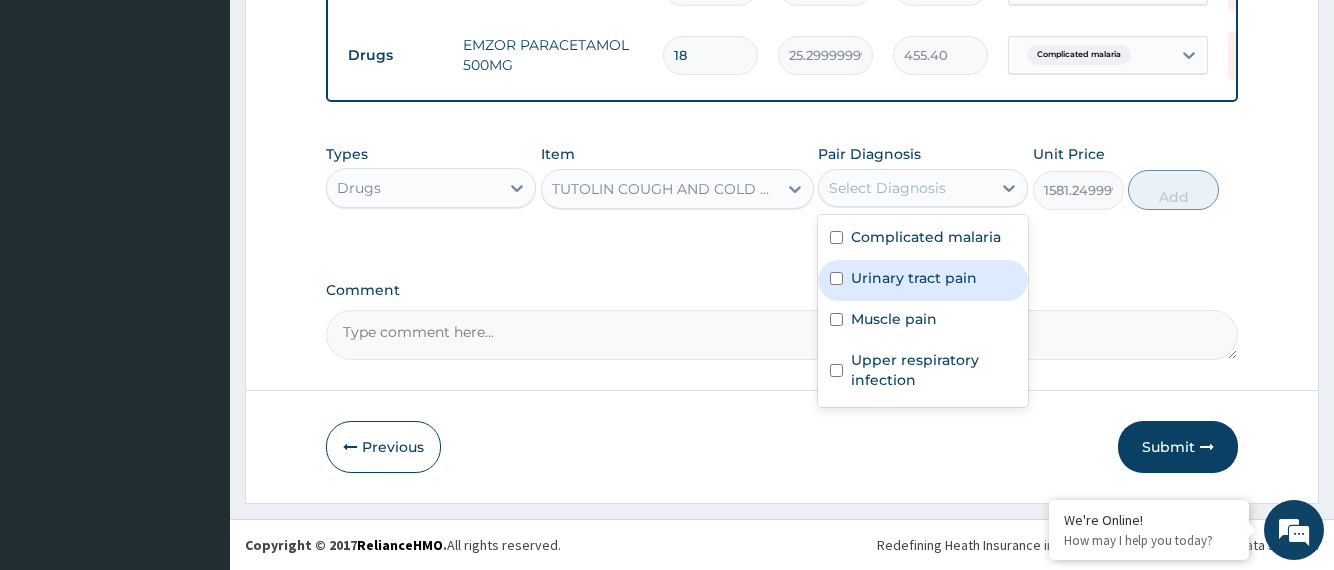 click at bounding box center [836, 278] 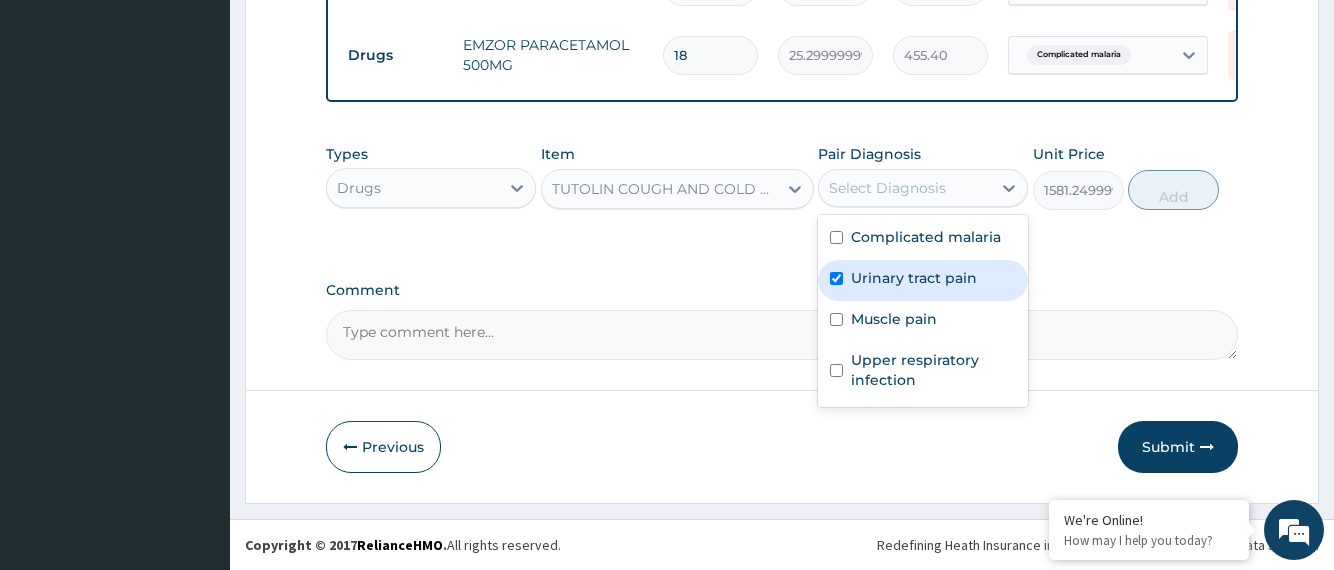 checkbox on "true" 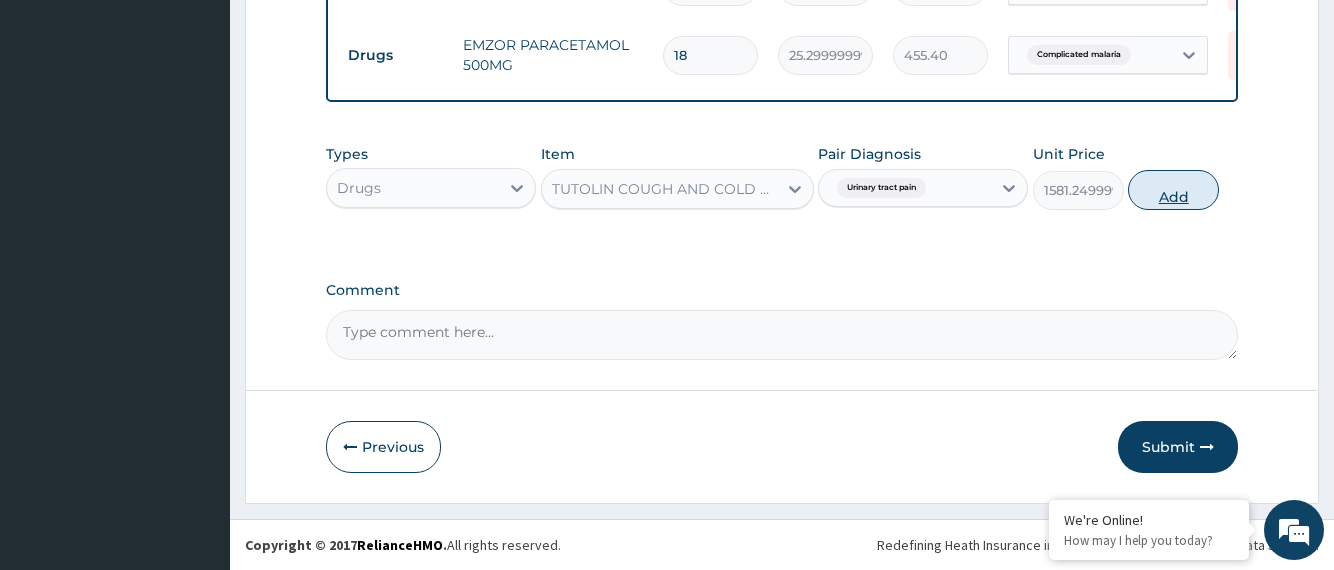 click on "Add" at bounding box center [1173, 190] 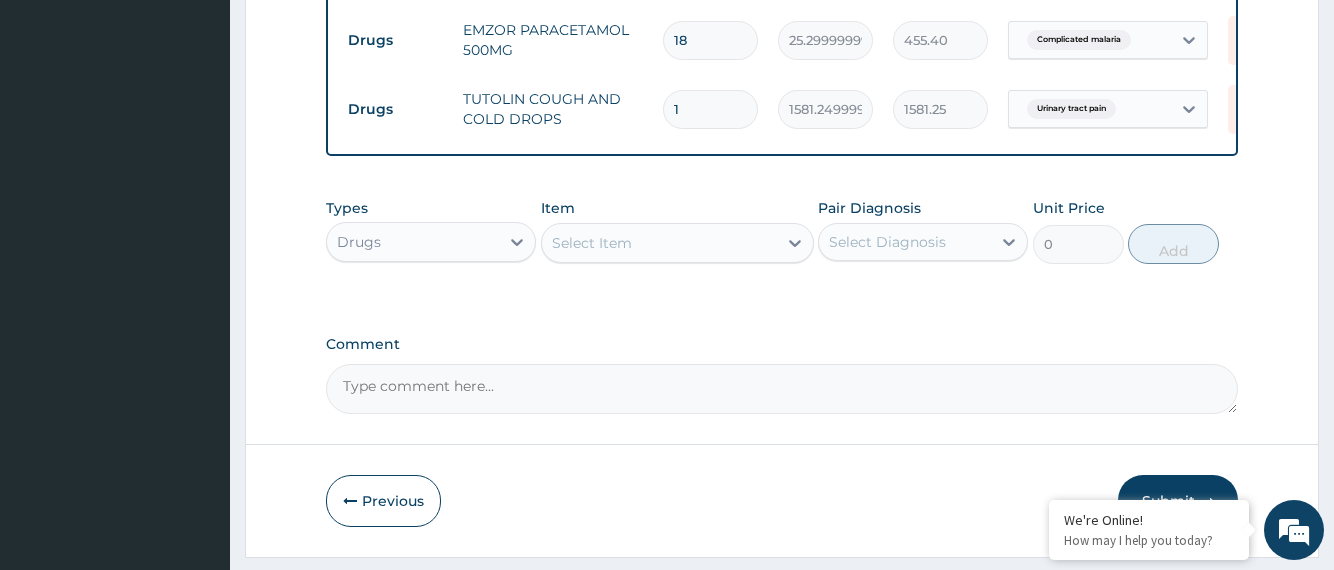 click on "Select Item" at bounding box center [659, 243] 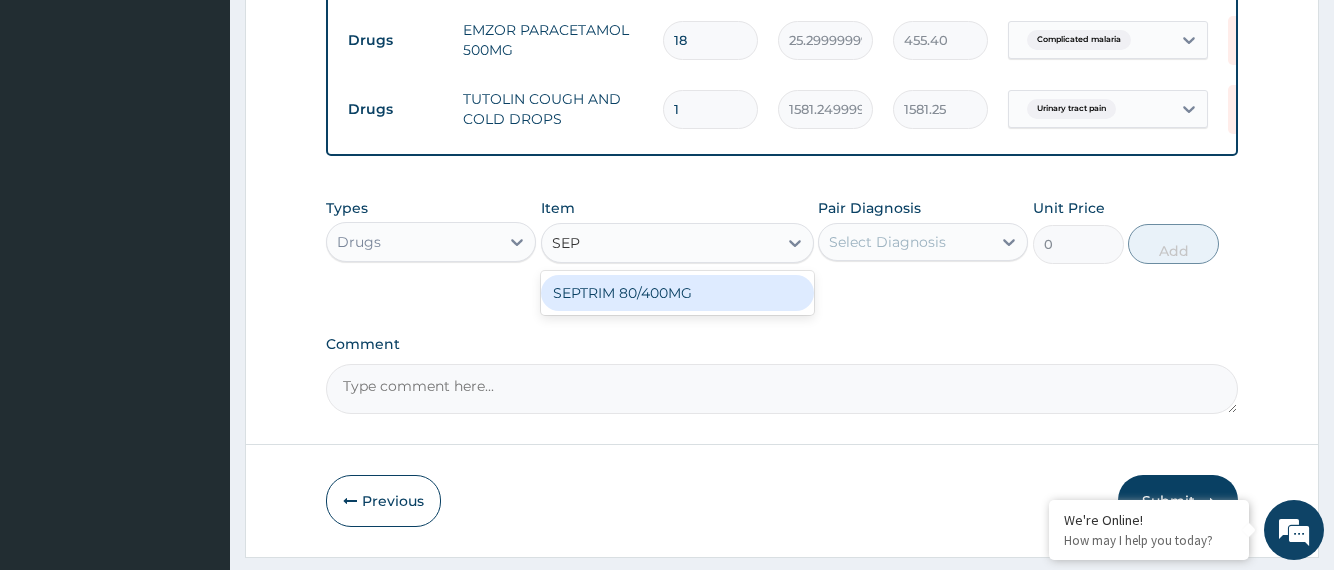 type on "SEPT" 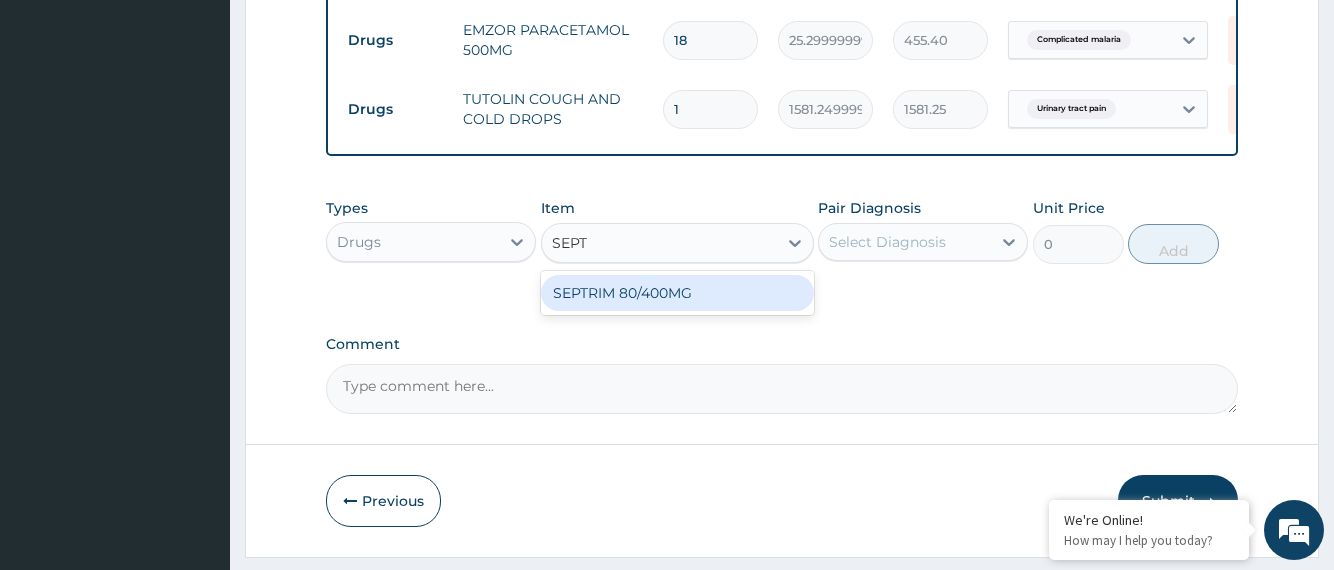 click on "SEPTRIM 80/400MG" at bounding box center [677, 293] 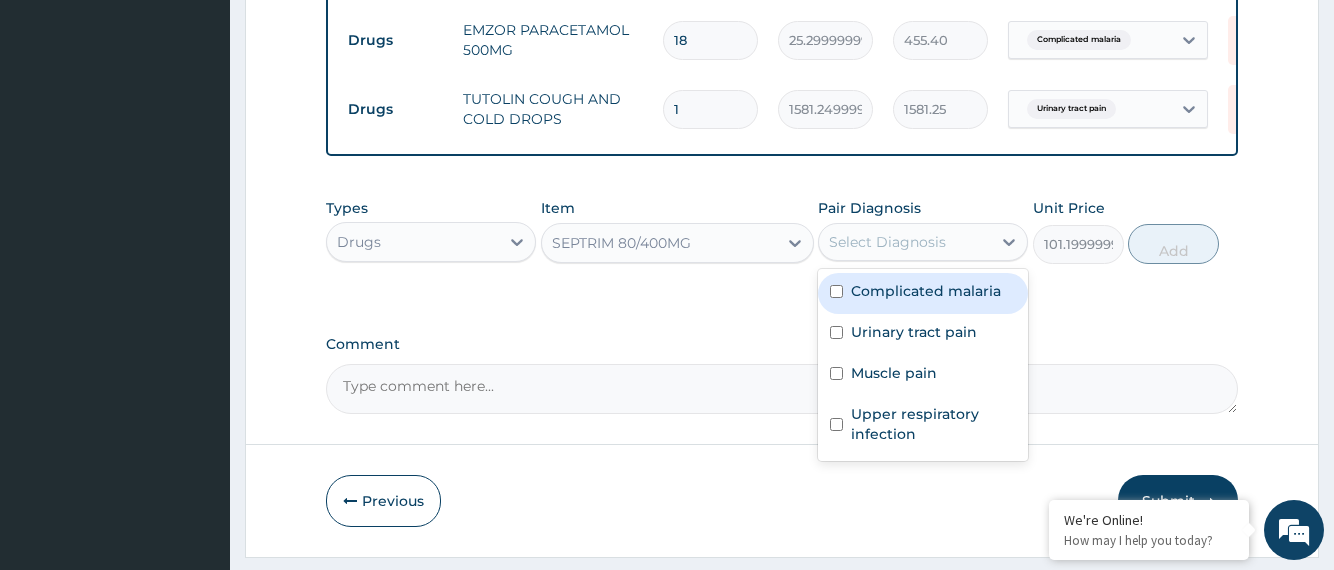click on "Select Diagnosis" at bounding box center (887, 242) 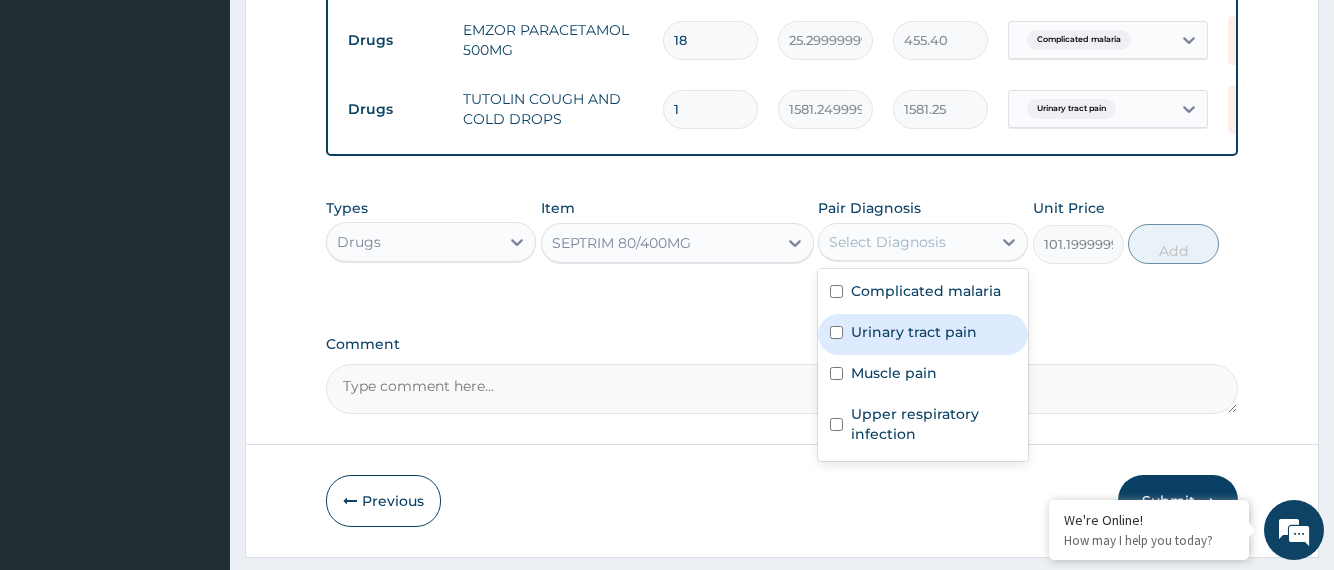click at bounding box center (836, 332) 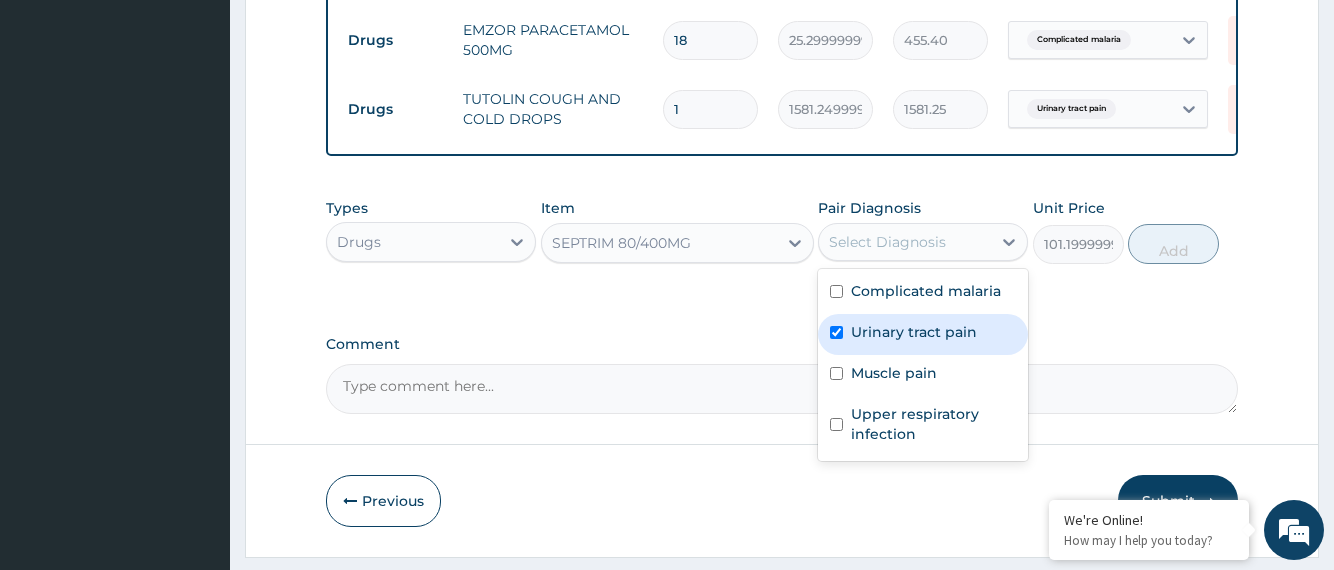 checkbox on "true" 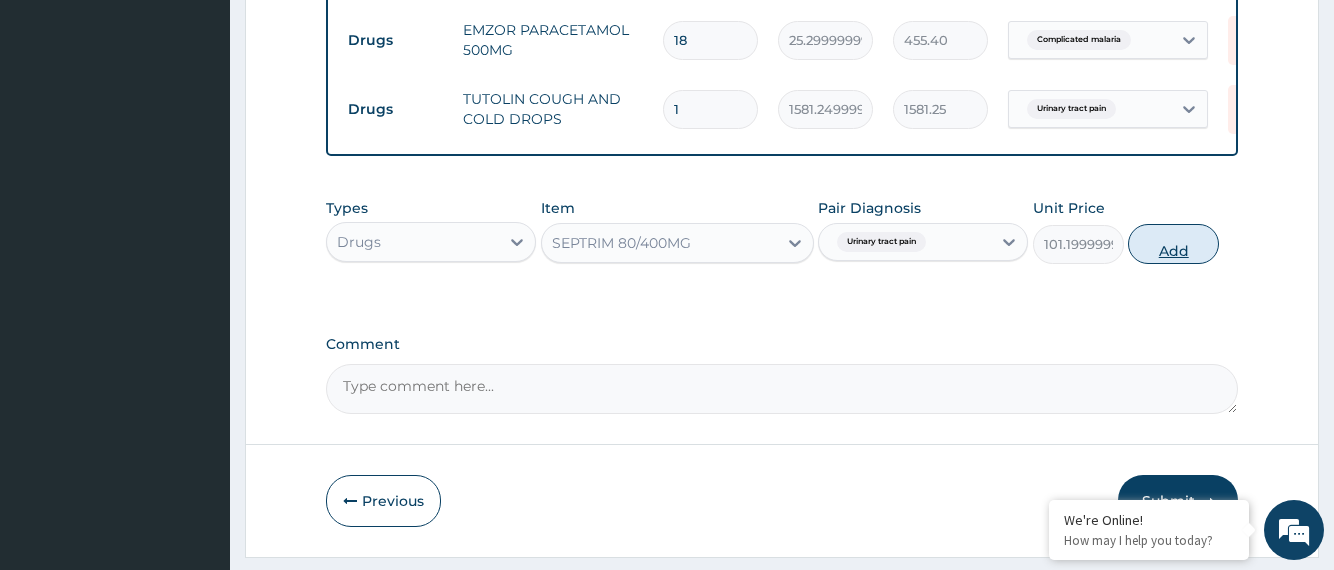 click on "Add" at bounding box center (1173, 244) 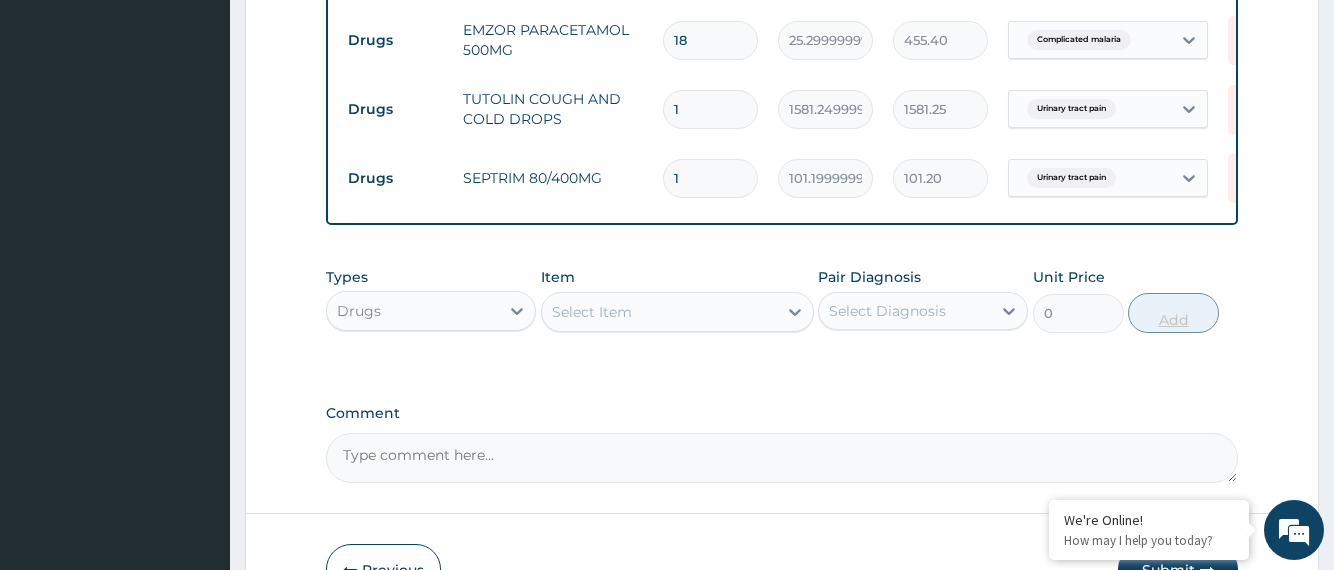 type on "10" 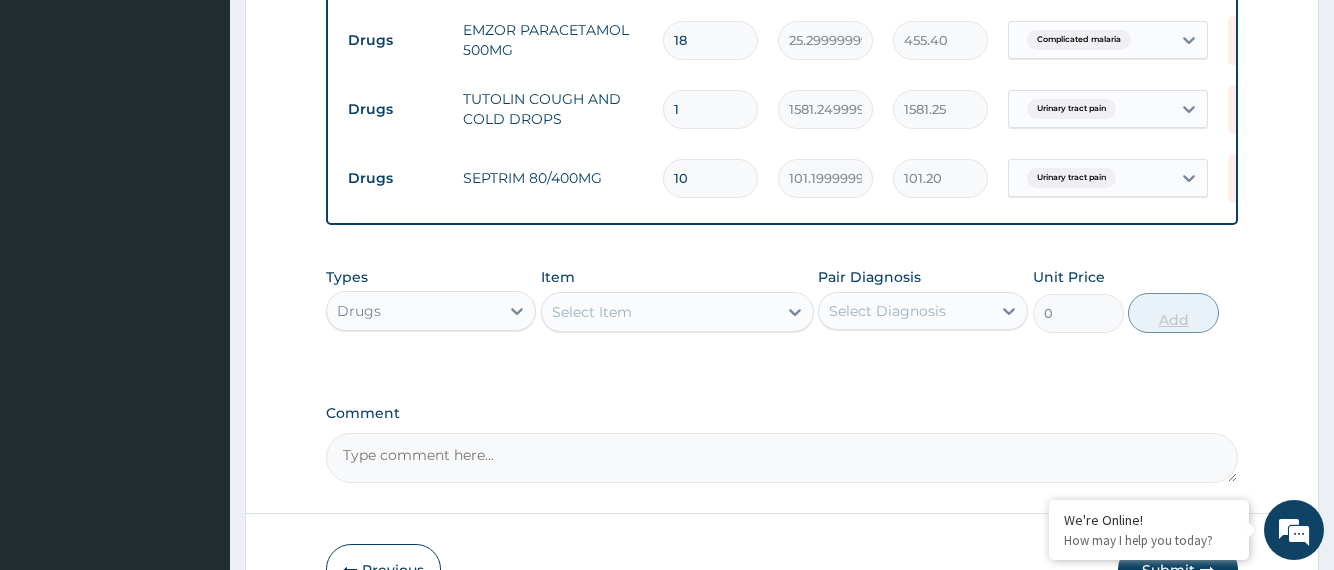 type on "1012.00" 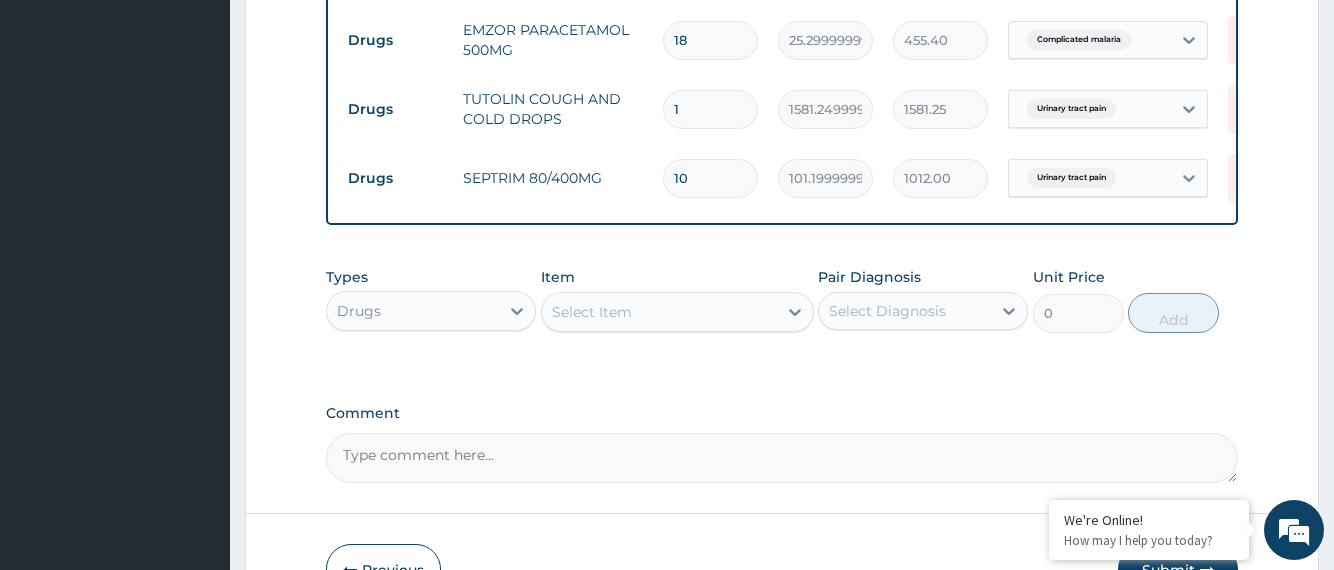 type on "10" 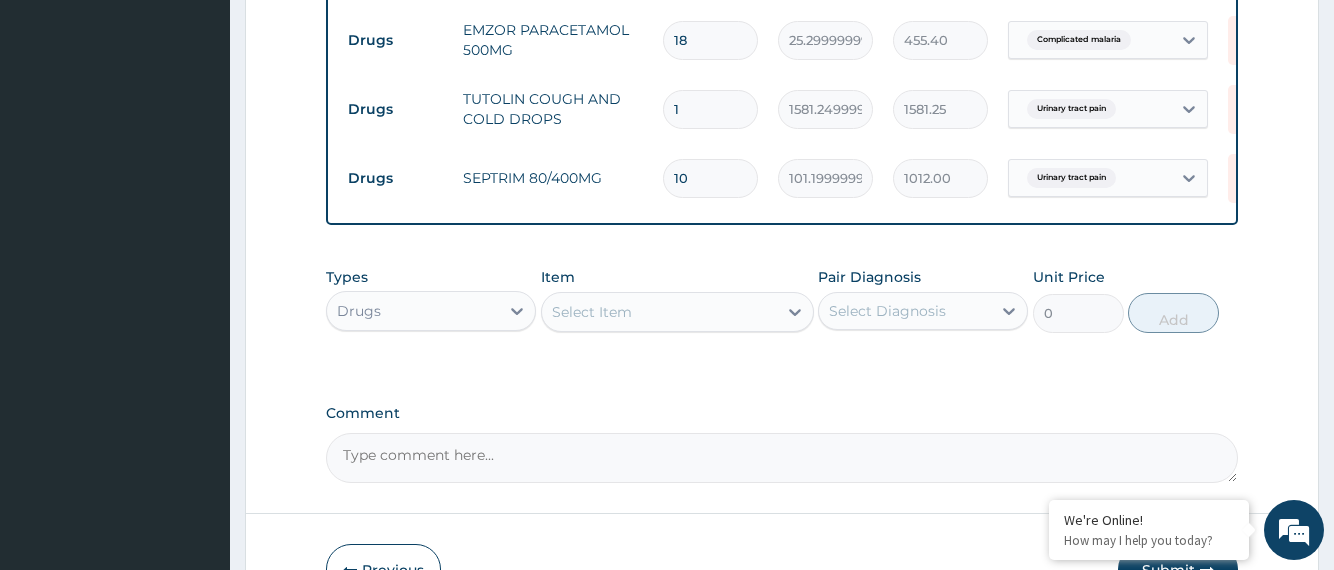 click on "PA Code / Prescription Code Enter Code(Secondary Care Only) Encounter Date 05-07-2025 Important Notice Please enter PA codes before entering items that are not attached to a PA code   All diagnoses entered must be linked to a claim item. Diagnosis & Claim Items that are visible but inactive cannot be edited because they were imported from an already approved PA code. Diagnosis Complicated malaria Confirmed Urinary tract pain Confirmed Muscle pain Confirmed Upper respiratory infection Confirmed NB: All diagnosis must be linked to a claim item Claim Items Type Name Quantity Unit Price Total Price Pair Diagnosis Actions Procedures GENERAL PRACTITIONER CONSULTATION FIRST OUTPATIENT CONSULTATION 1 3794.9999999999995 3795.00 Complicated malaria Delete Drugs COARTEM FORTE 80/480 BY 6 TAB 6 480.70000000000005 2884.20 Complicated malaria Delete Drugs PARACETAMOL INJECTION 300MG/2ML 2 278.3 556.60 Muscle pain Delete Drugs CIPROTAB 500MG X14 10 341.54999999999995 3415.50 Urinary tract pain Delete Drugs 18 455.40 Delete" at bounding box center (781, -213) 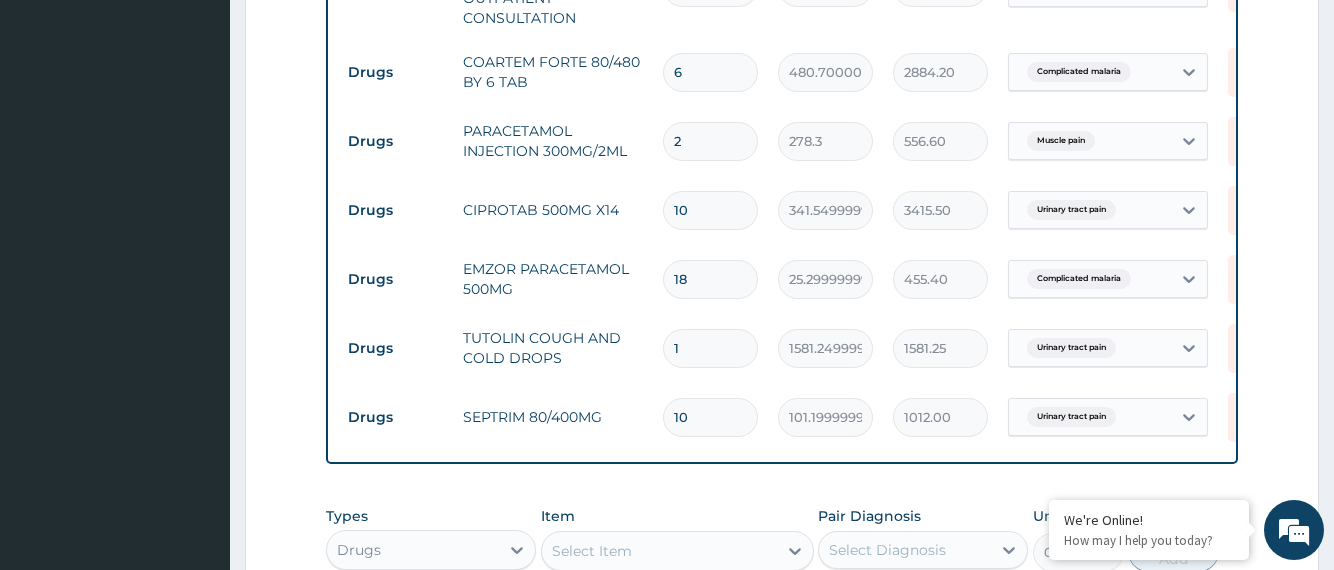 scroll, scrollTop: 859, scrollLeft: 0, axis: vertical 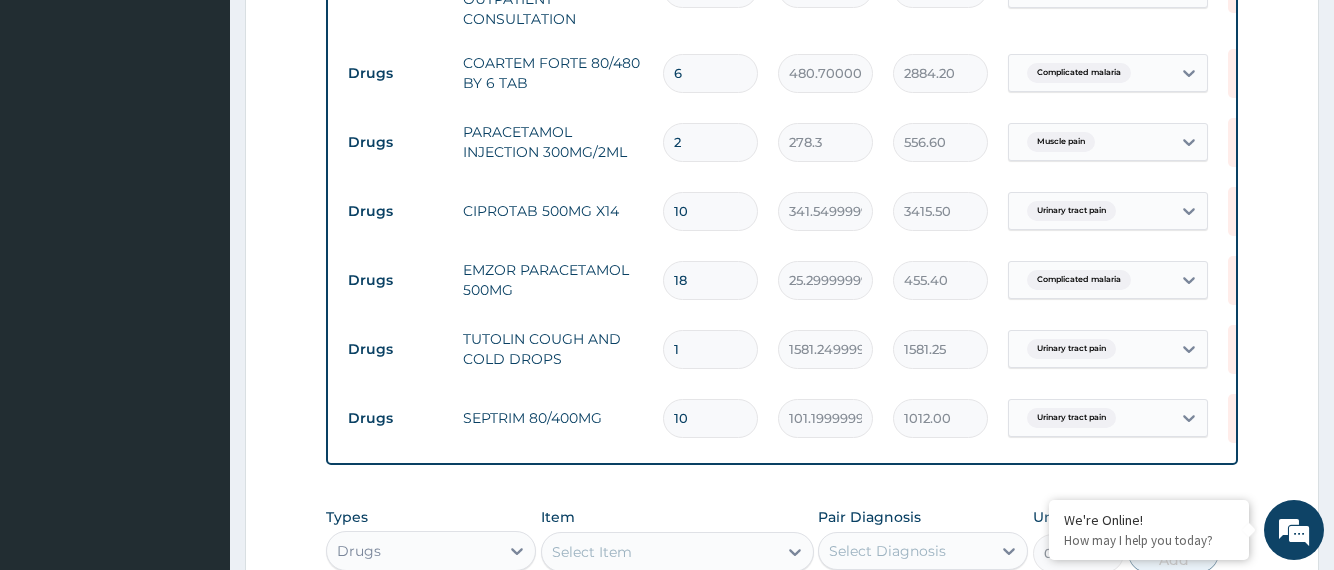 click on "10" at bounding box center (710, 211) 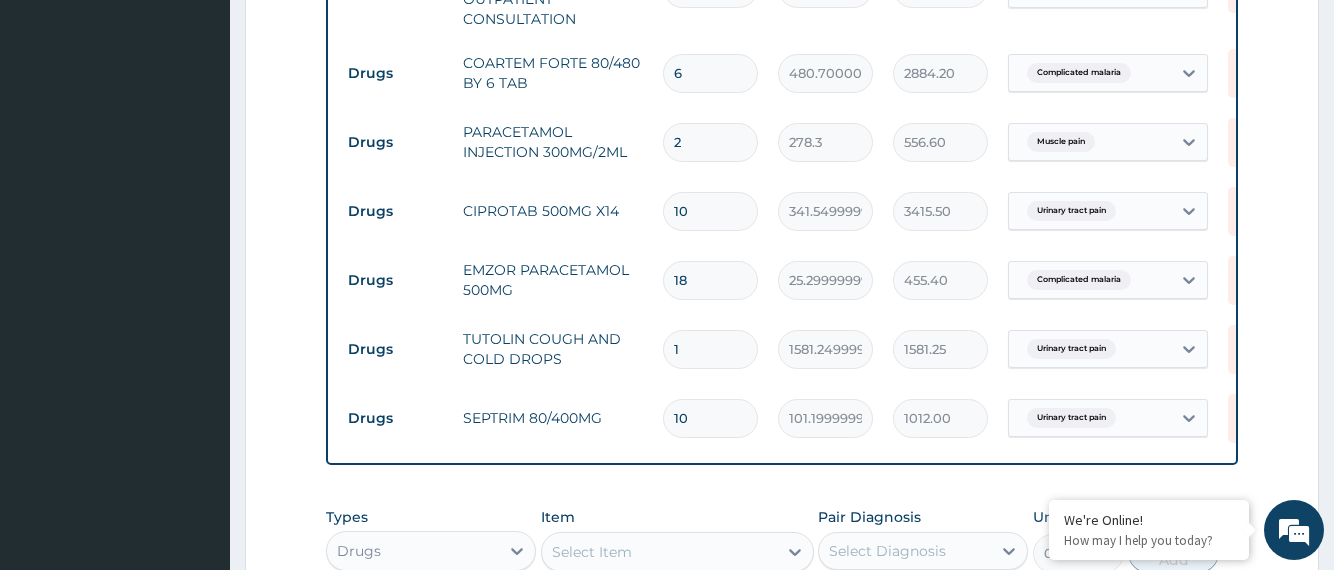 type on "1" 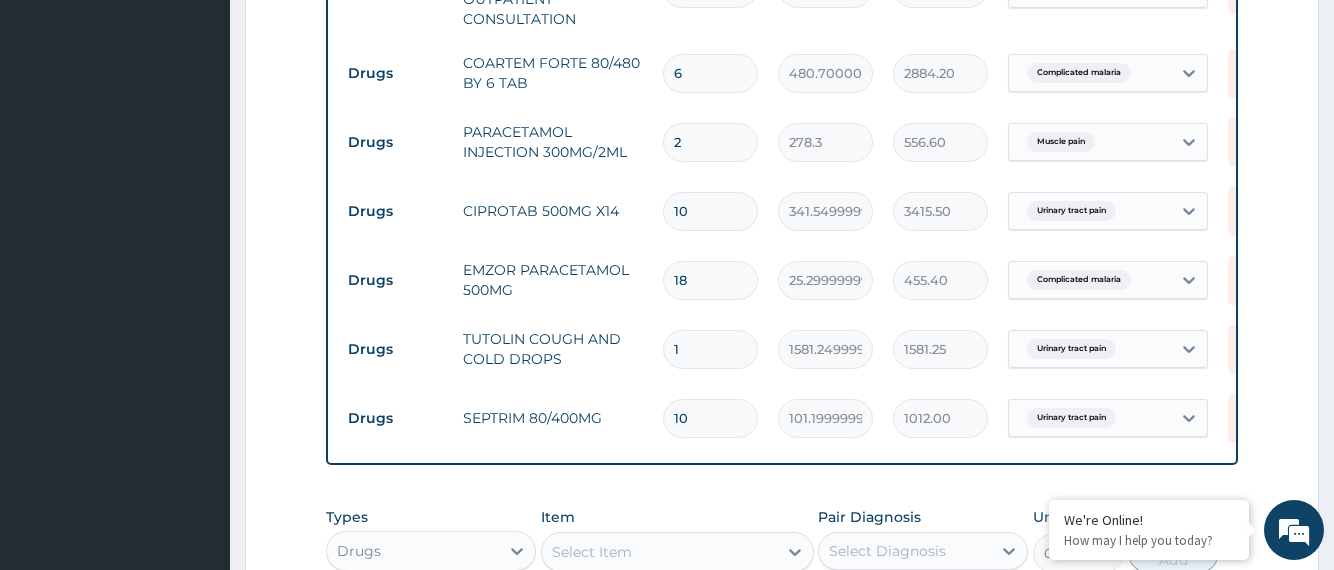 type on "341.55" 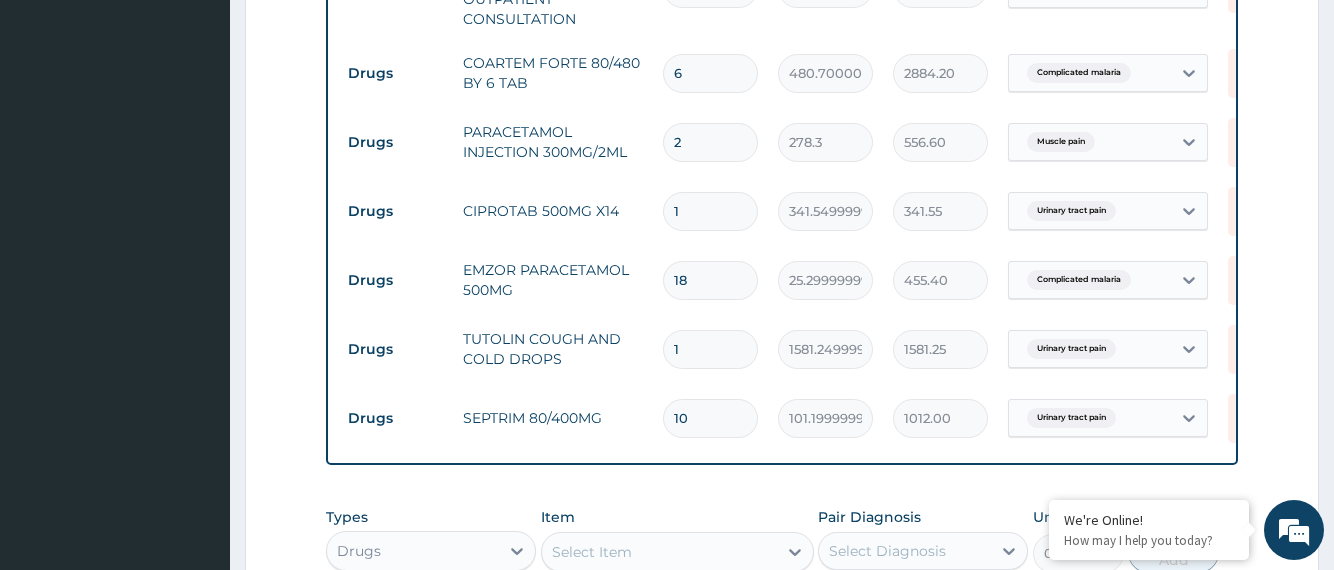 type on "14" 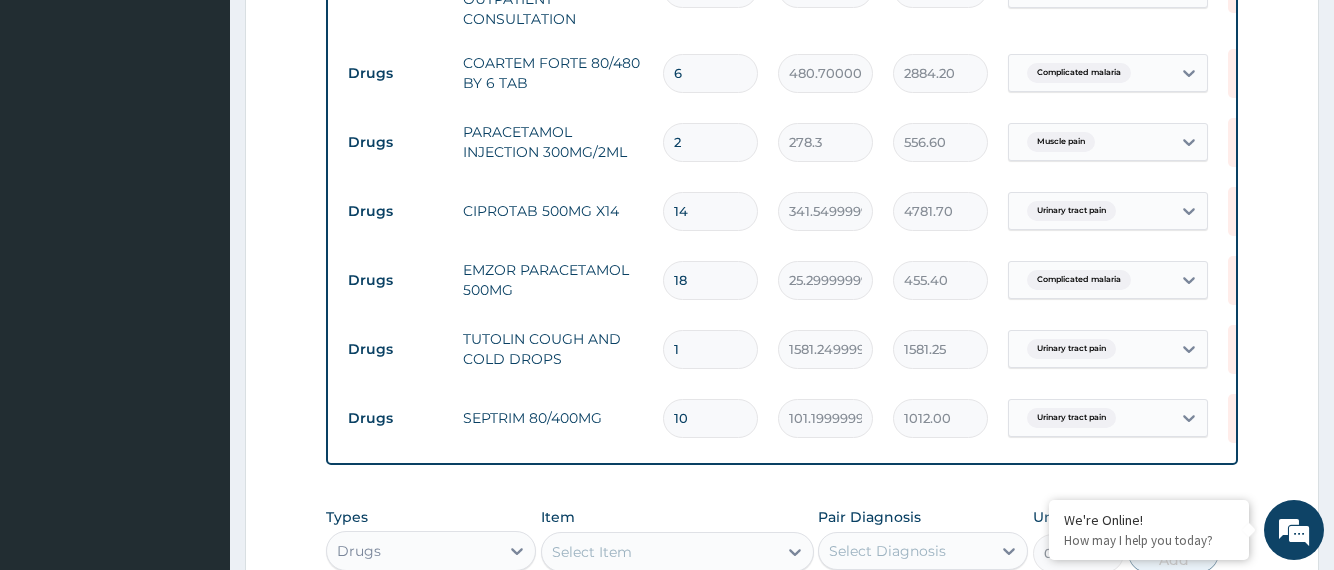 type on "15" 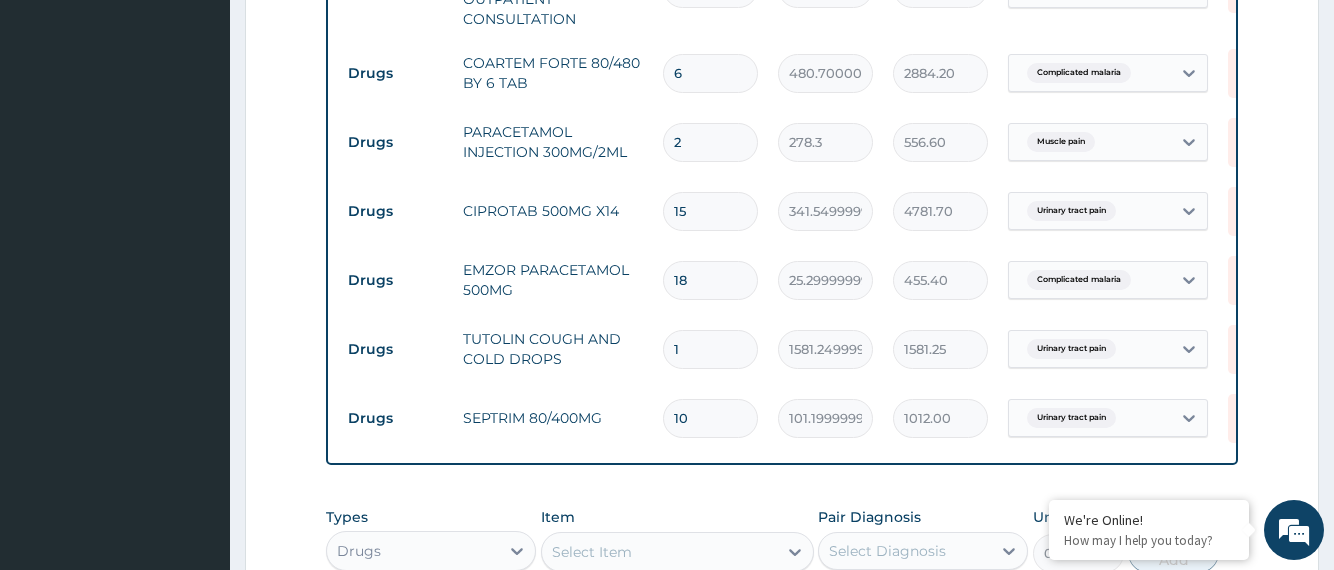 type on "5123.25" 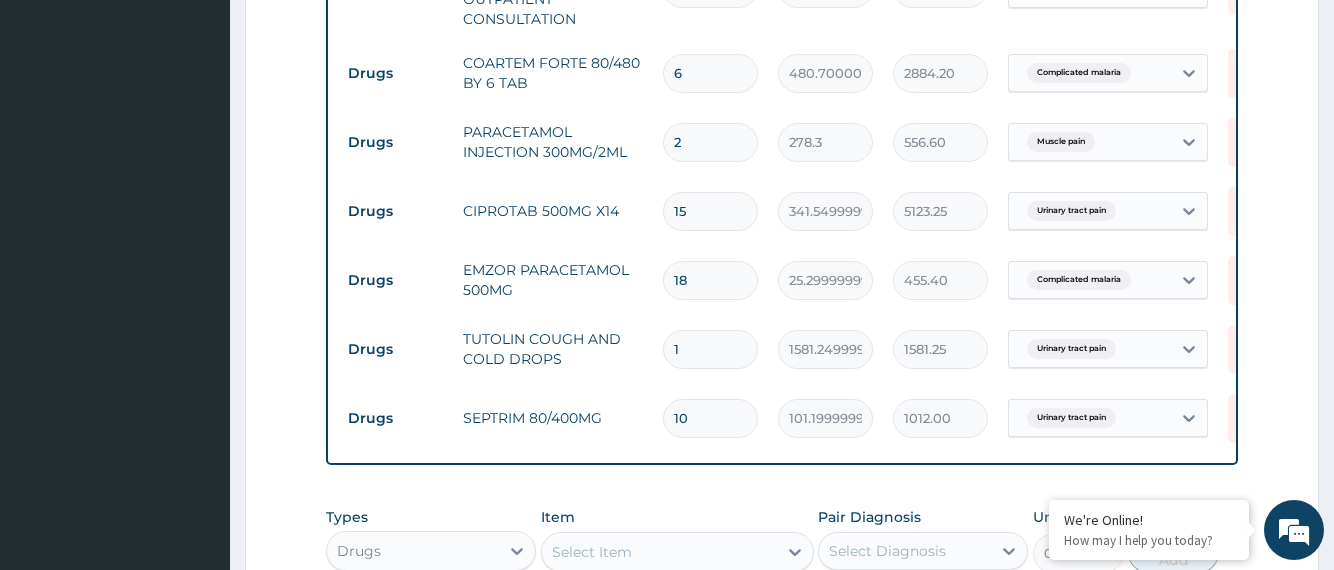 type on "16" 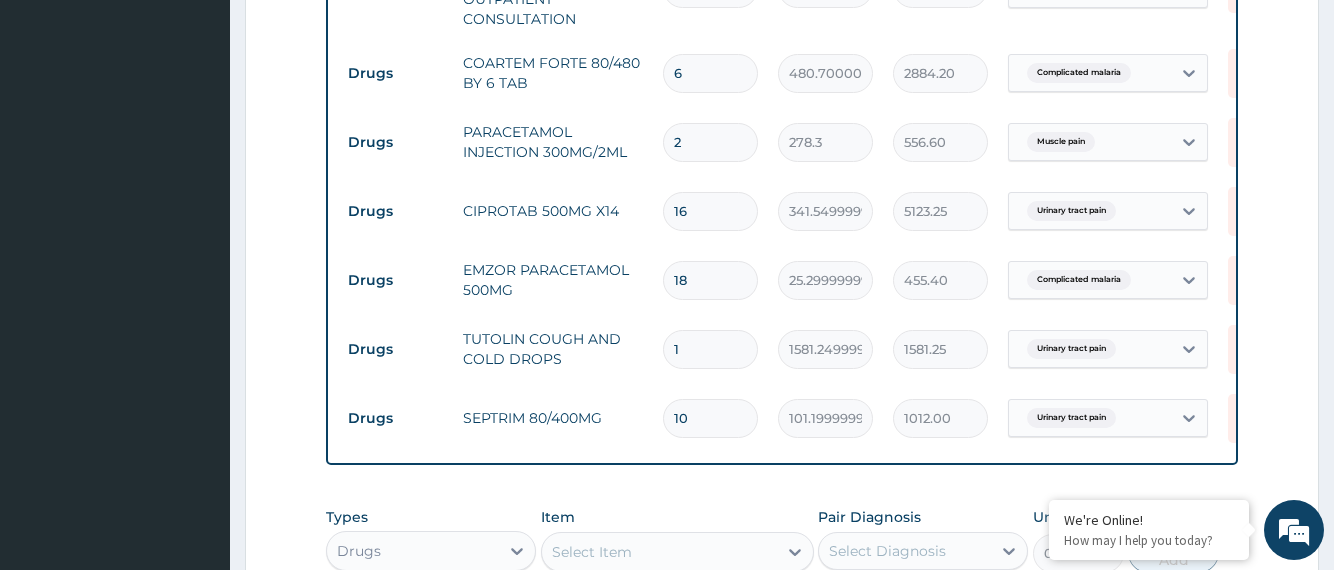 type on "5464.80" 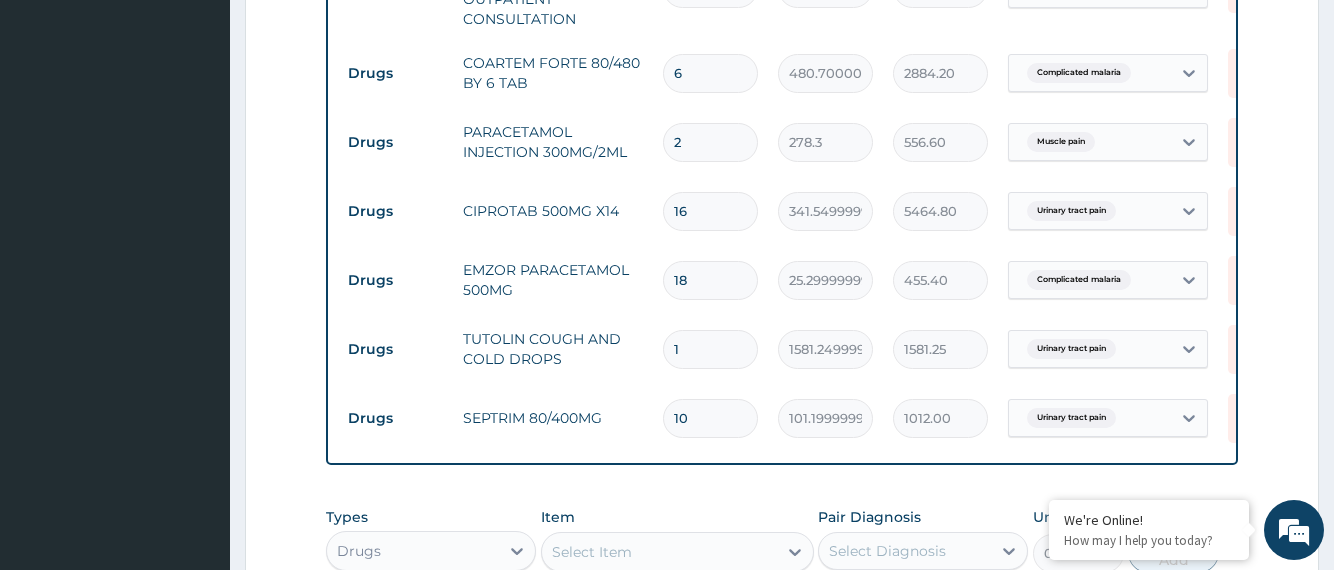 type on "17" 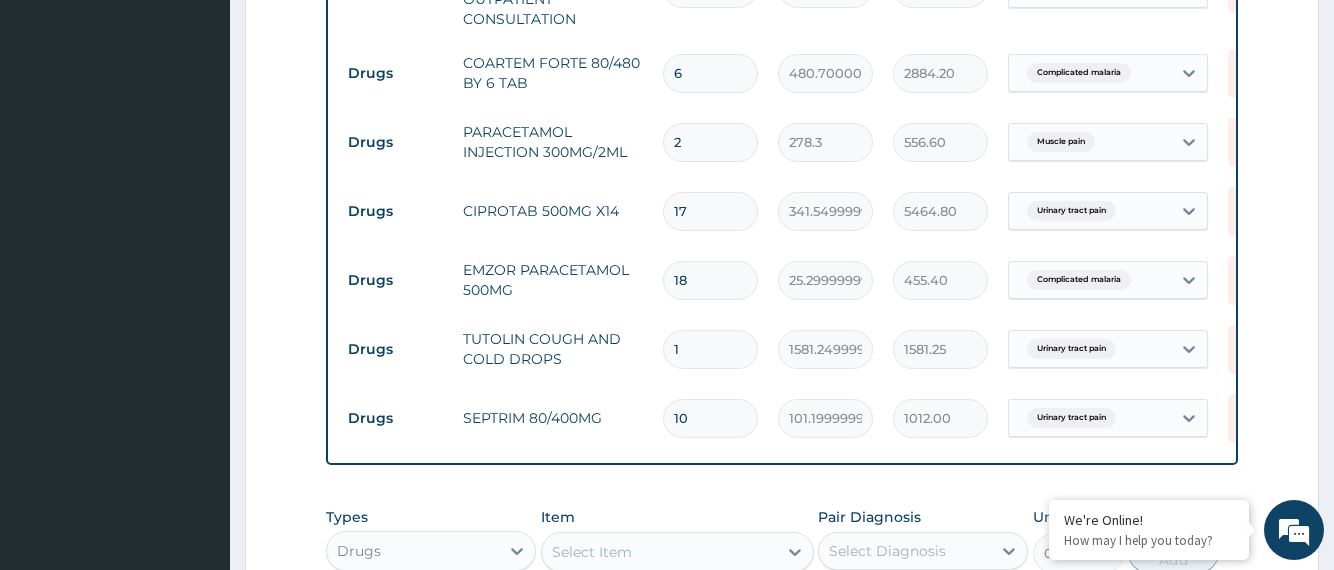 type on "5806.35" 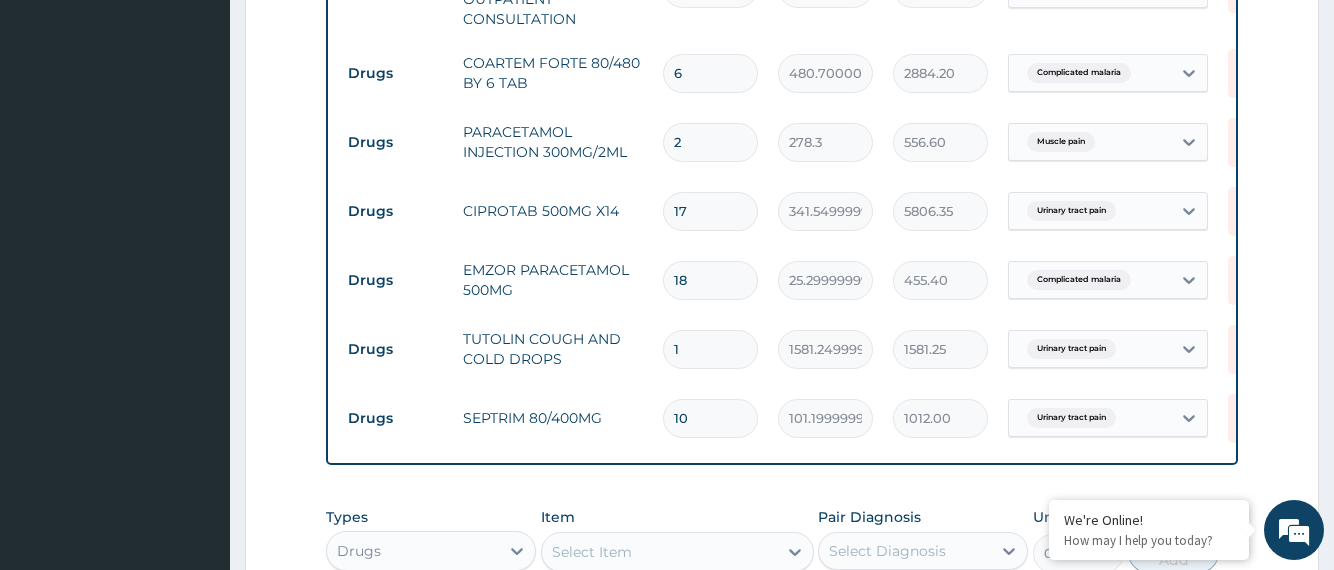 type on "18" 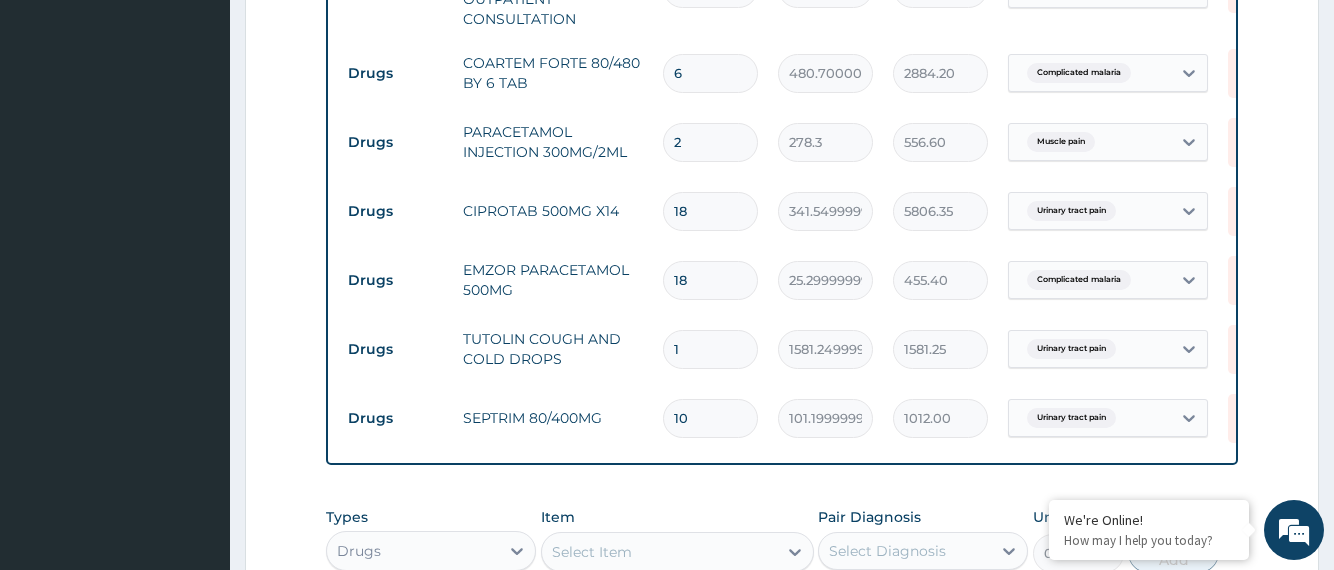 type on "6147.90" 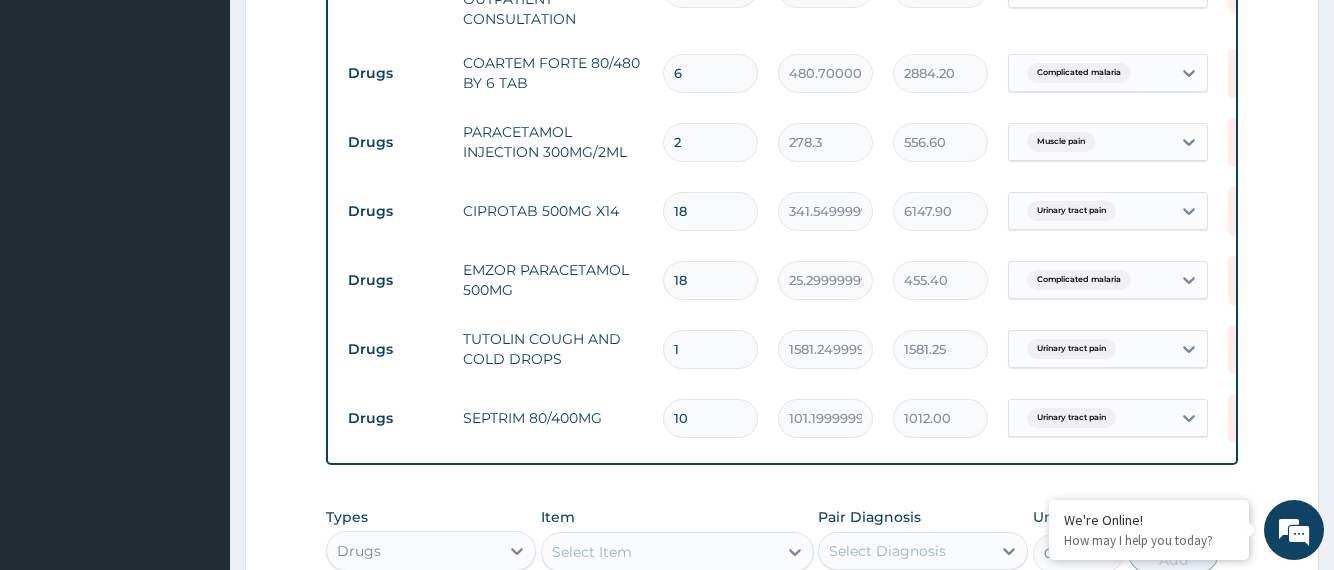 type on "19" 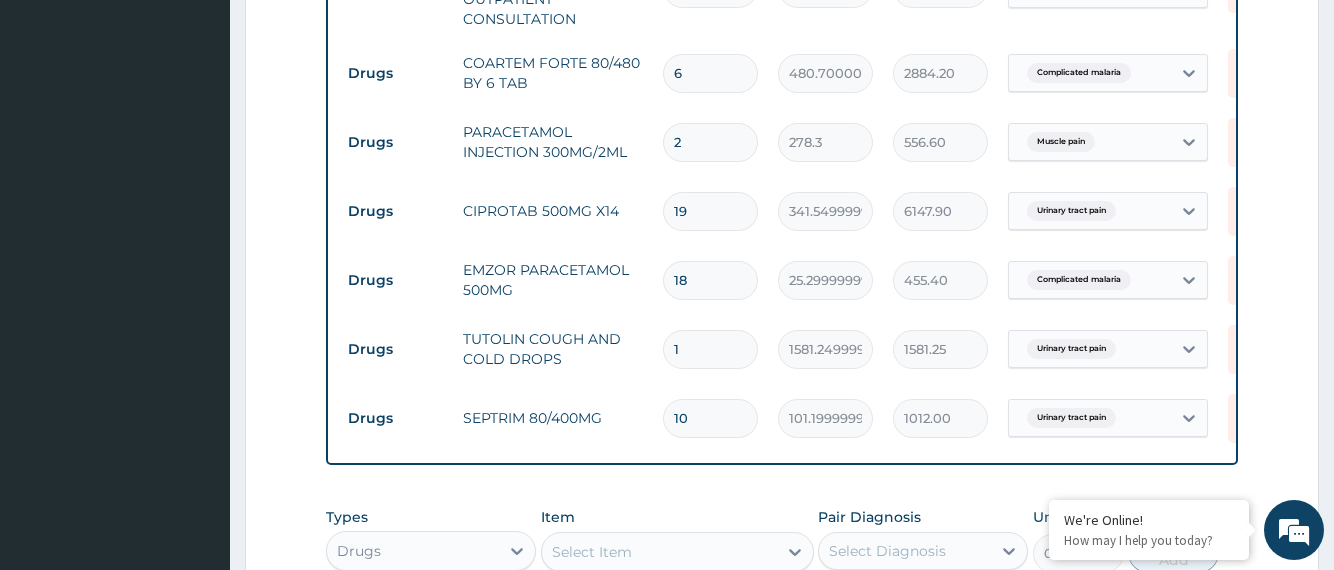 type on "6489.45" 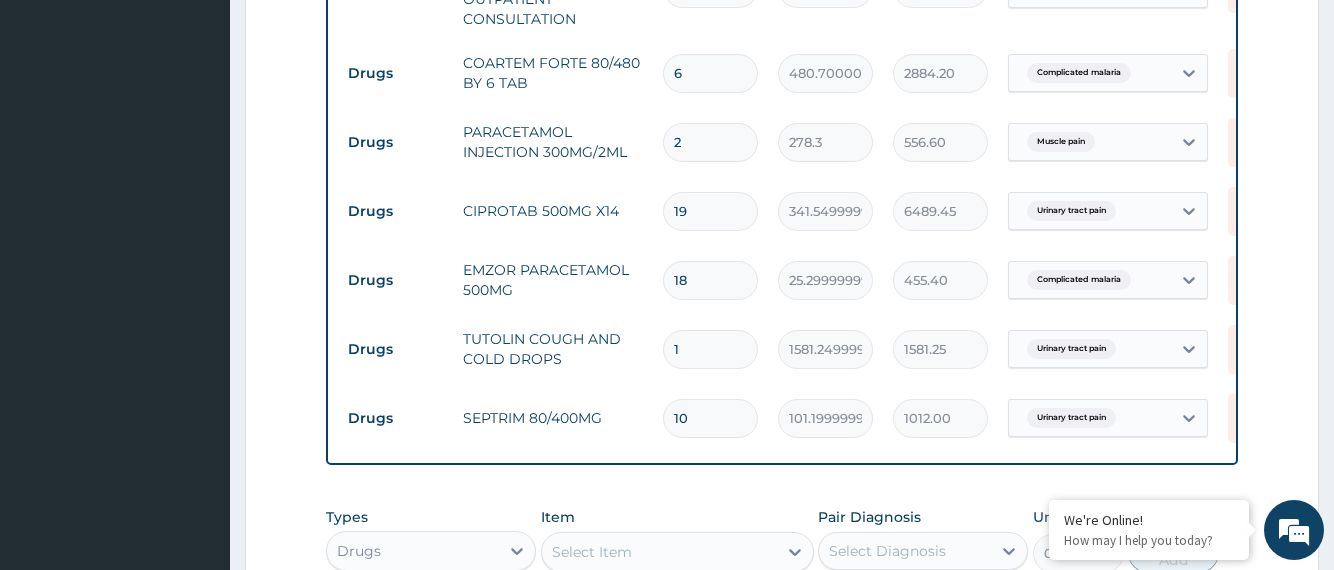type on "20" 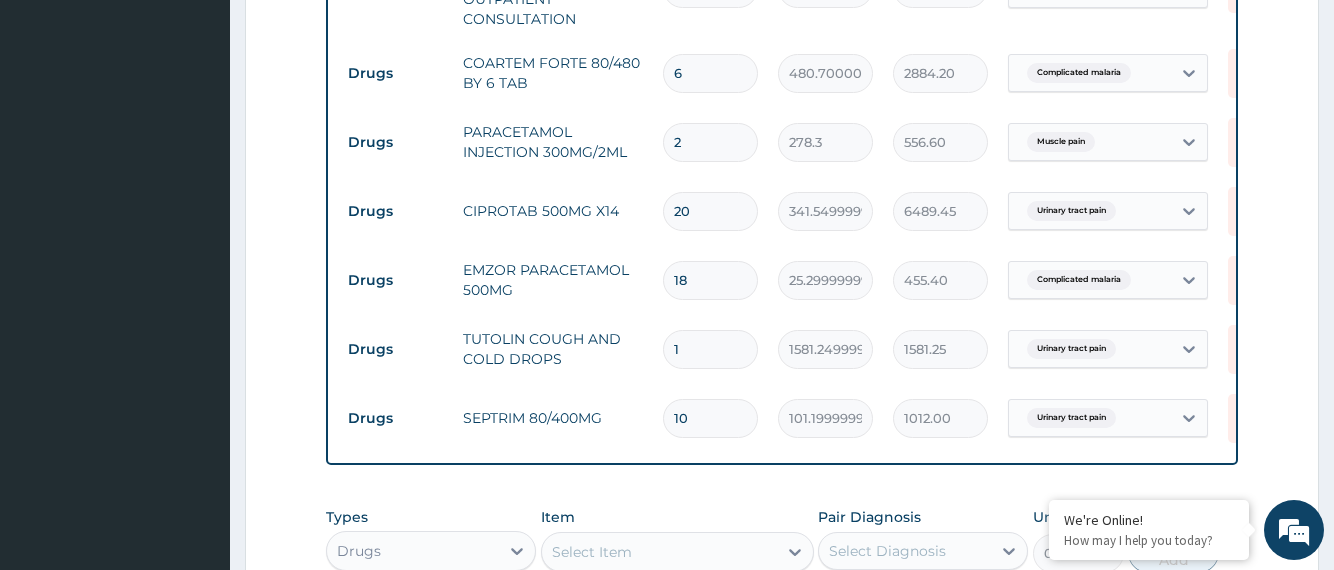 type on "6831.00" 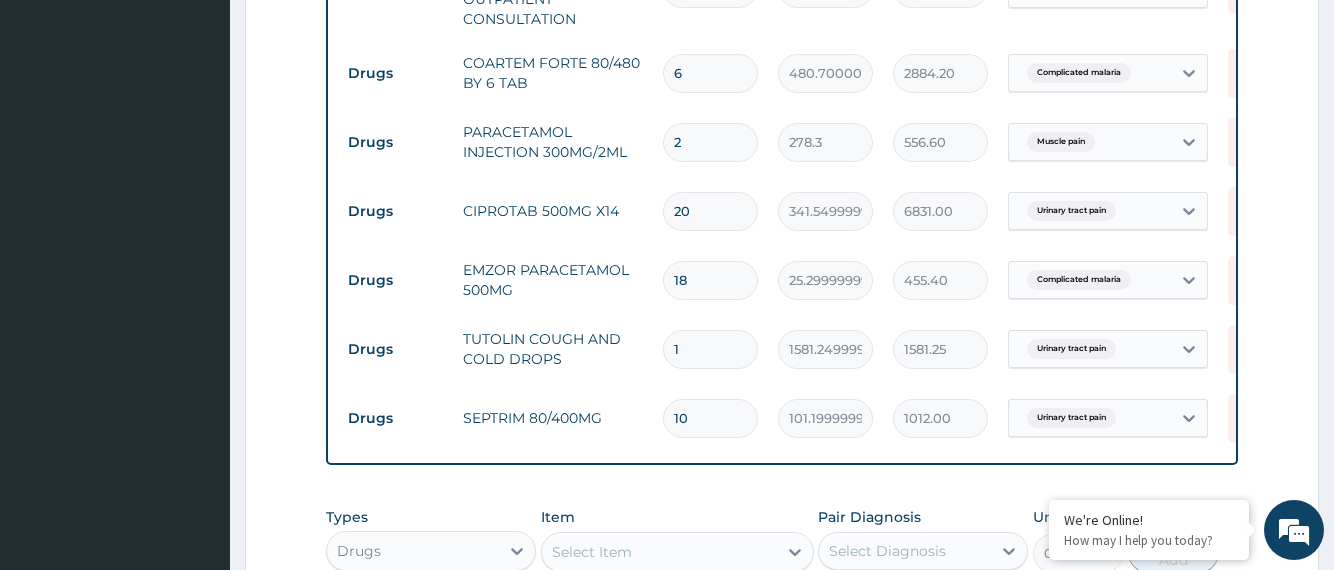 type on "21" 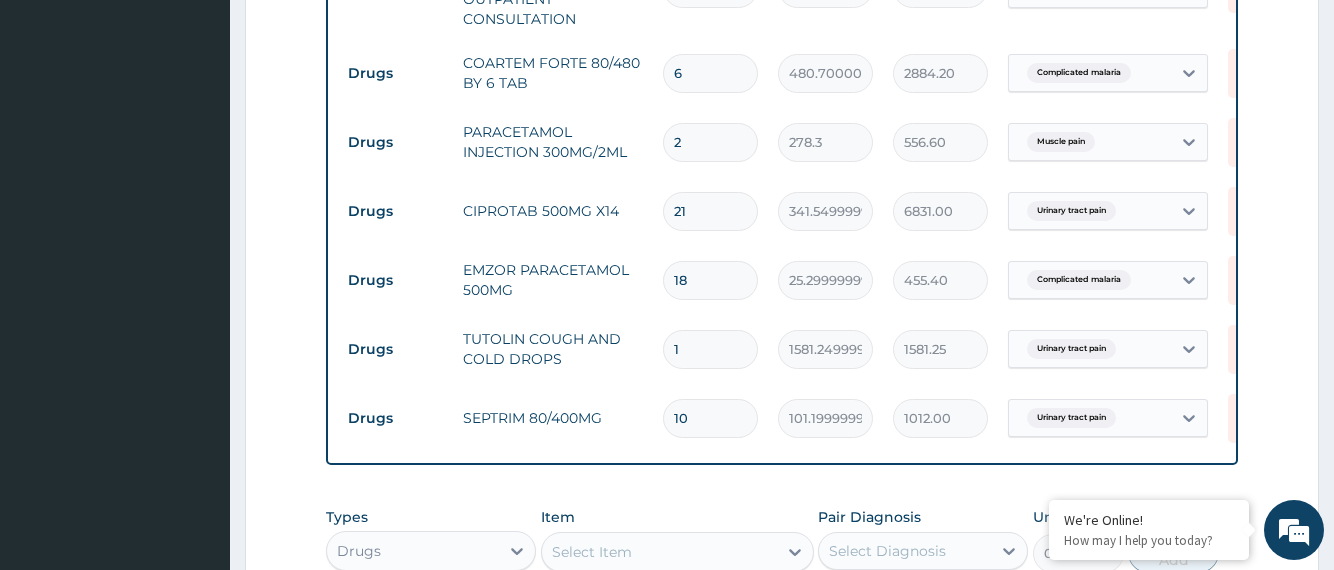 type on "7172.55" 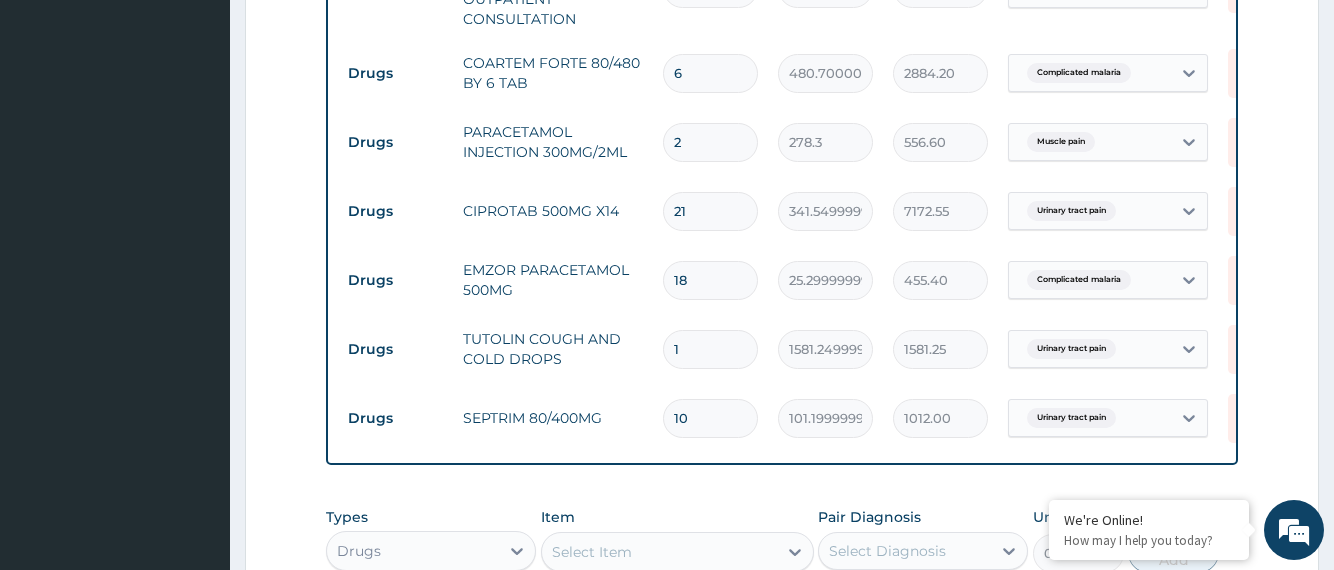 type on "22" 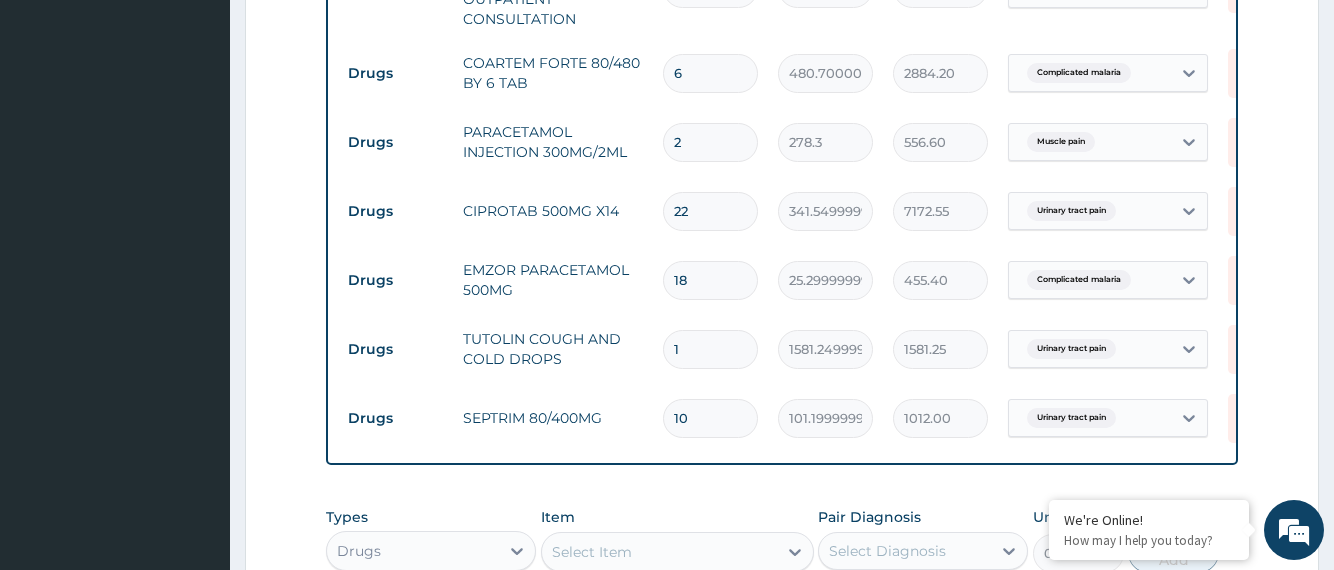 type on "7514.10" 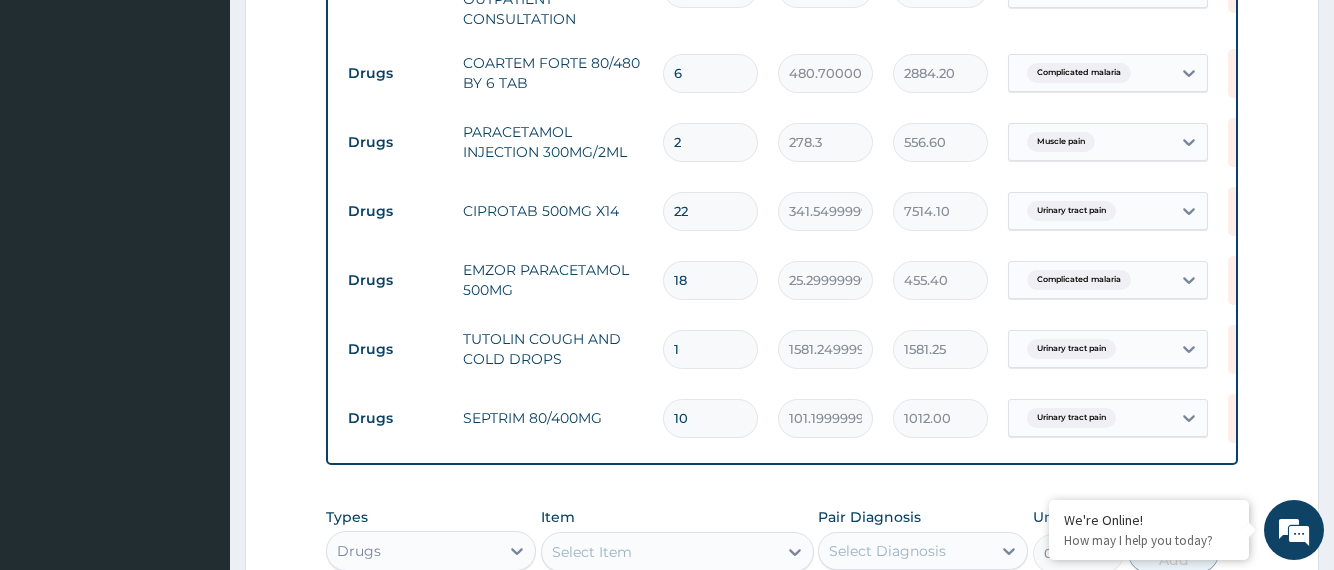 type on "23" 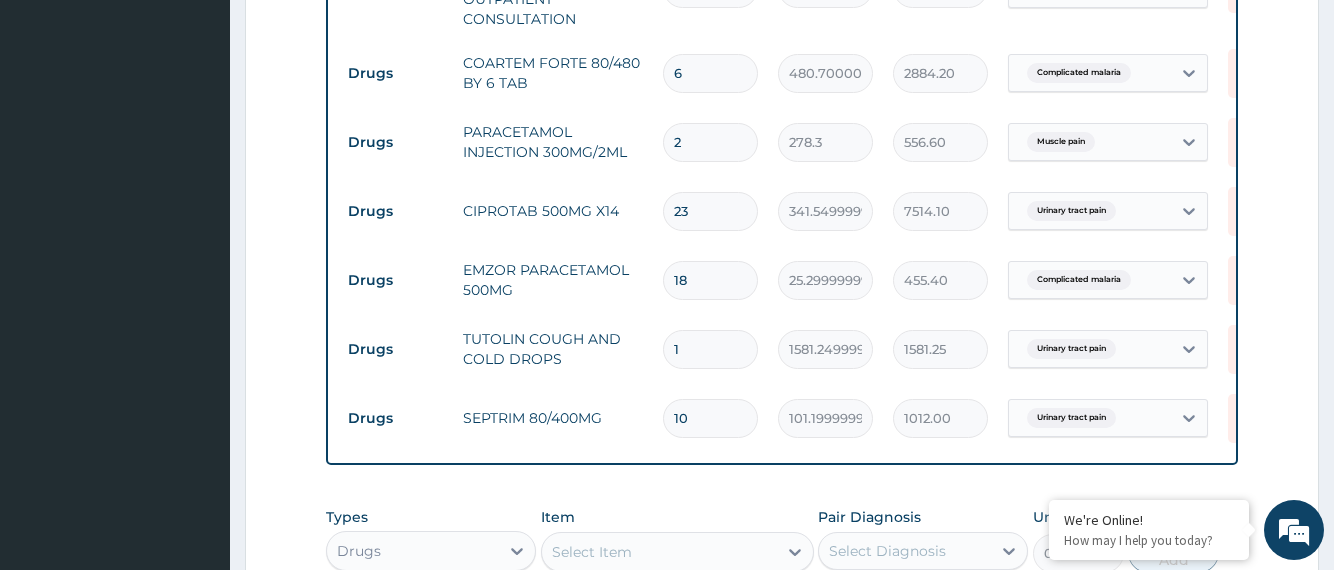type on "7855.65" 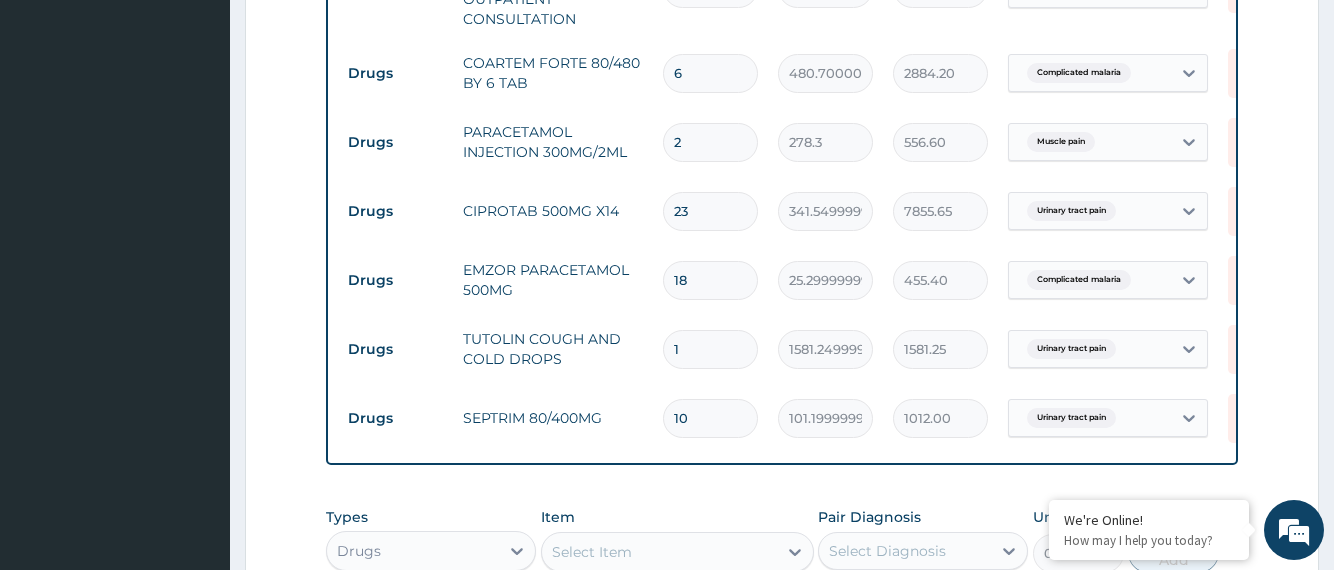 type on "22" 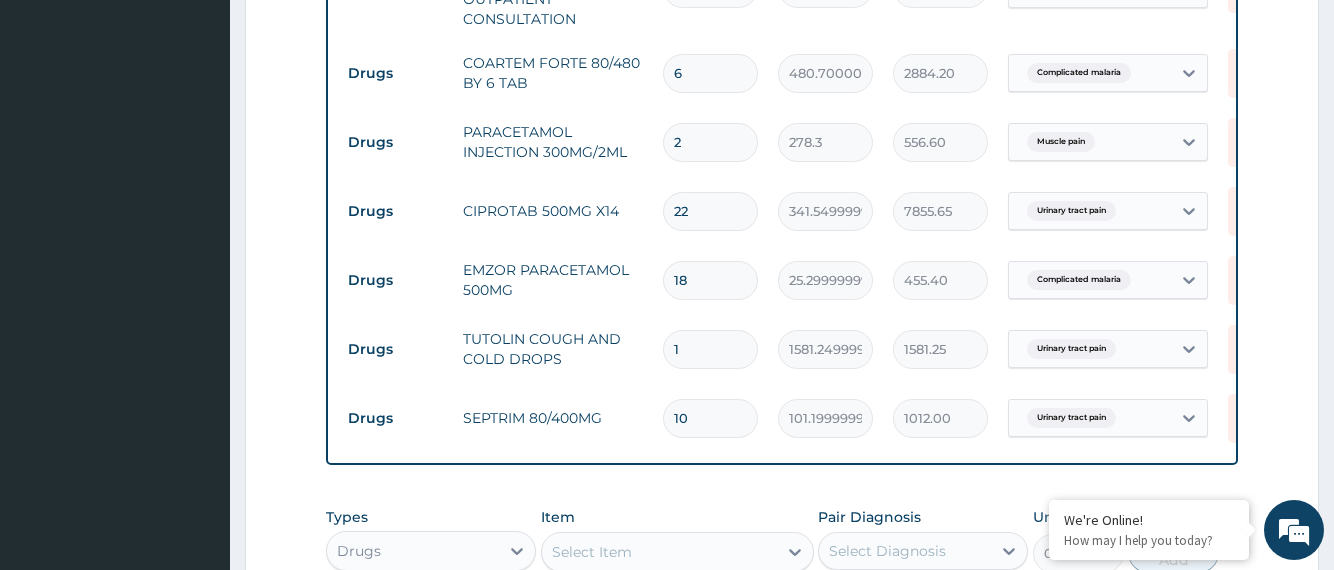 type on "7514.10" 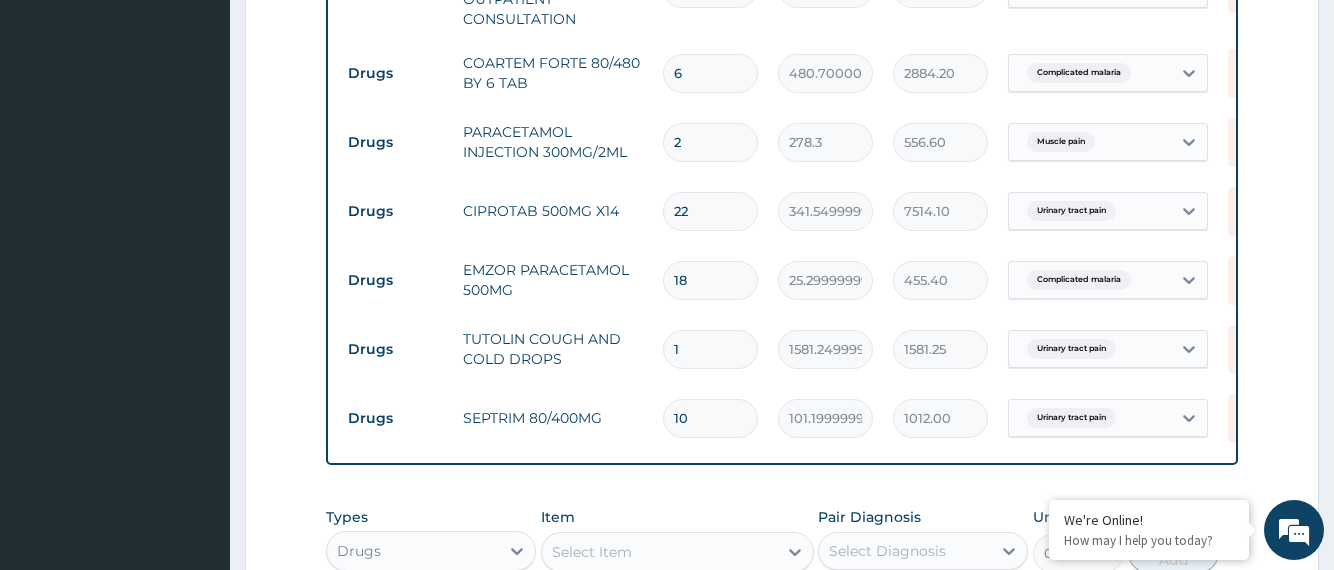 type on "21" 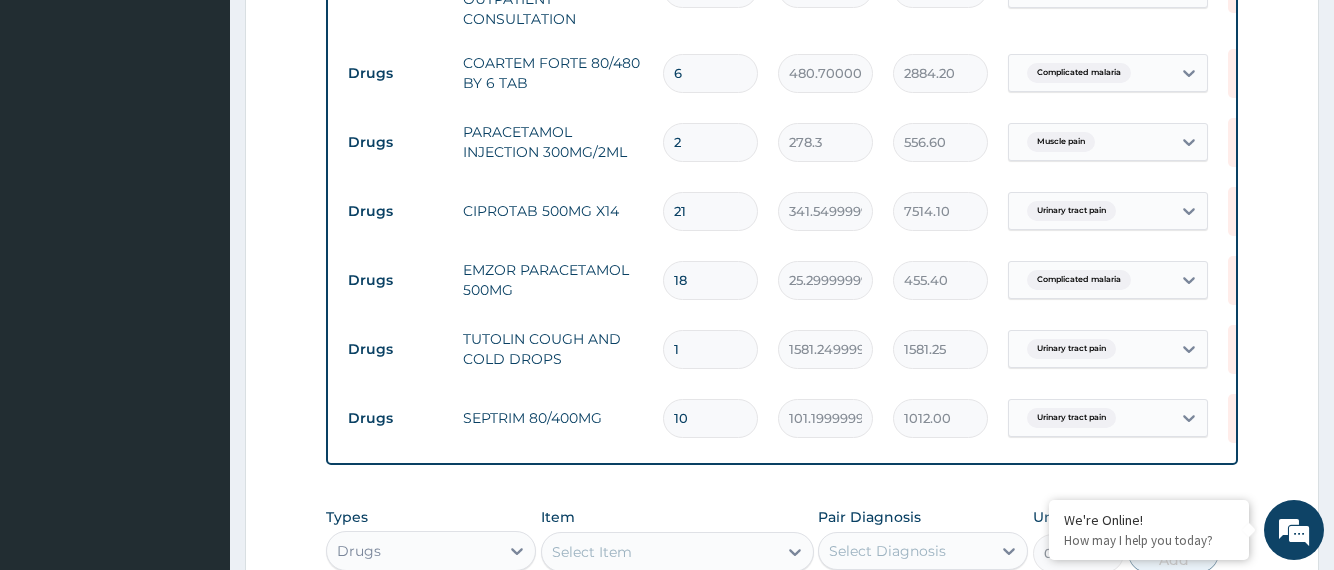 type on "7172.55" 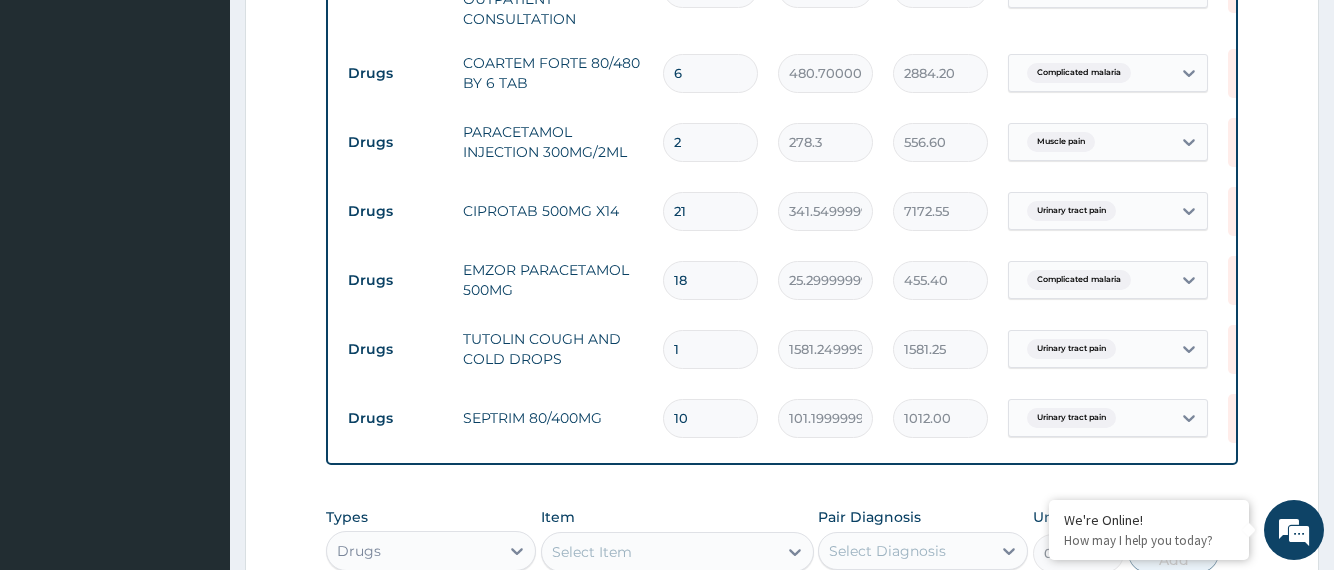 type on "20" 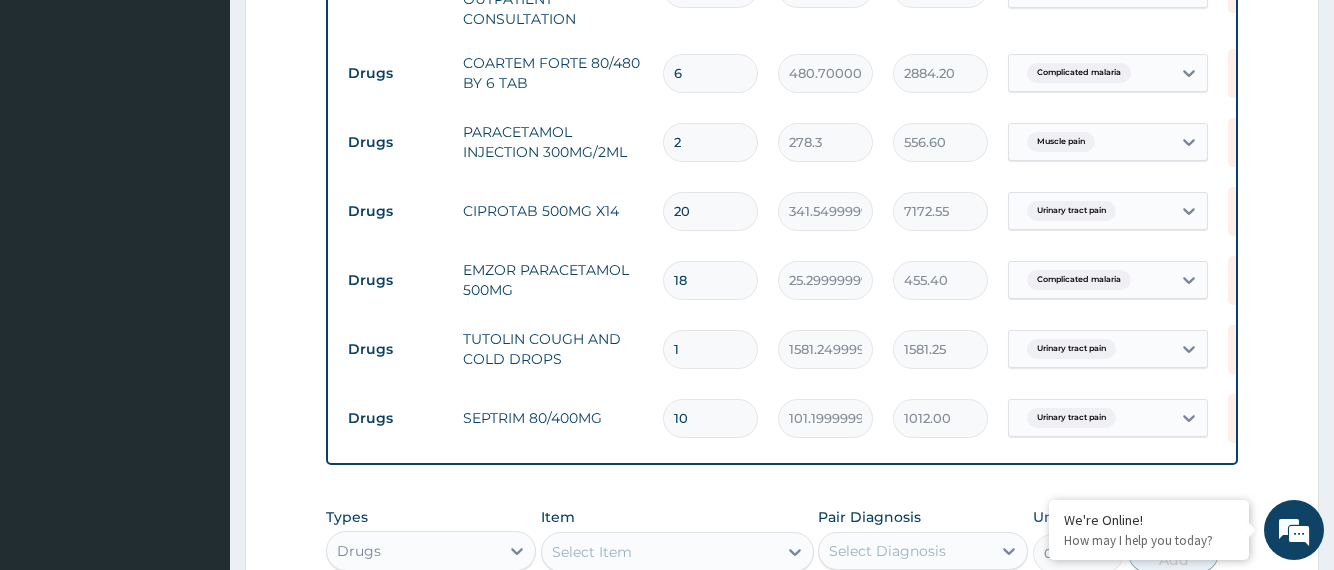 type on "6831.00" 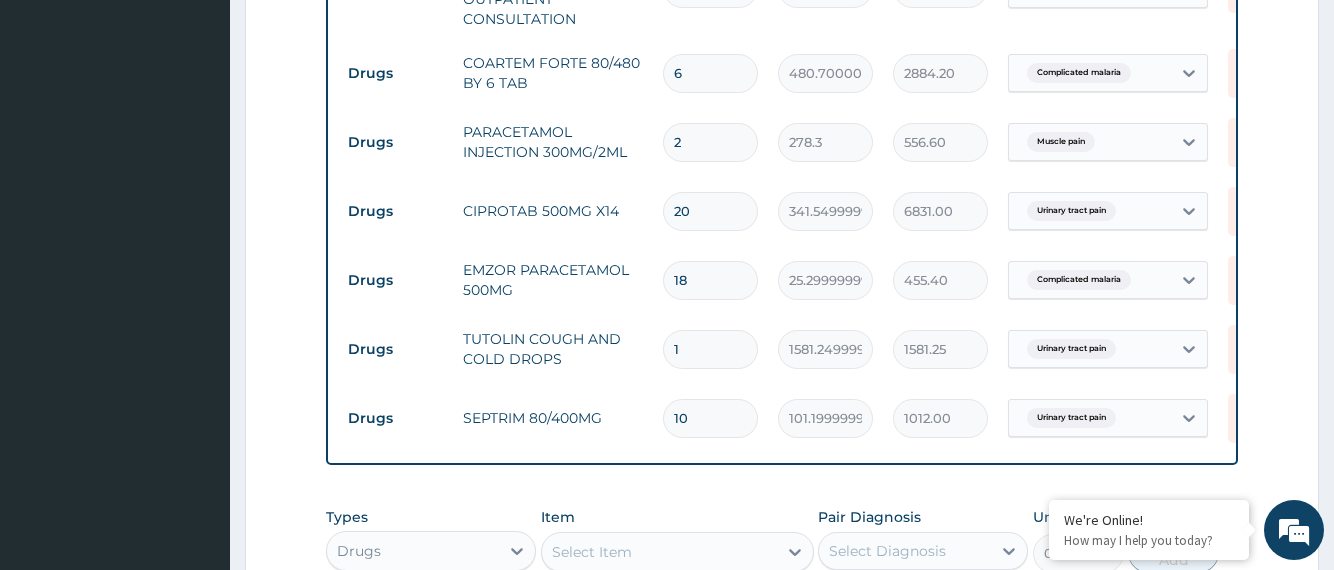 type on "19" 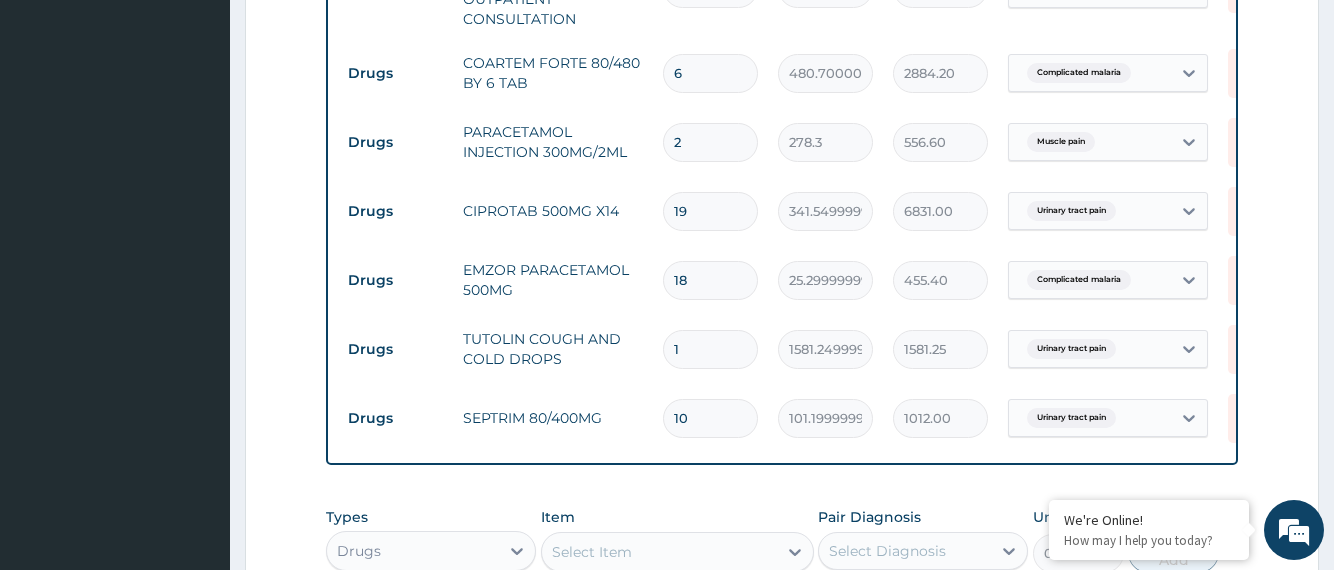 type on "6489.45" 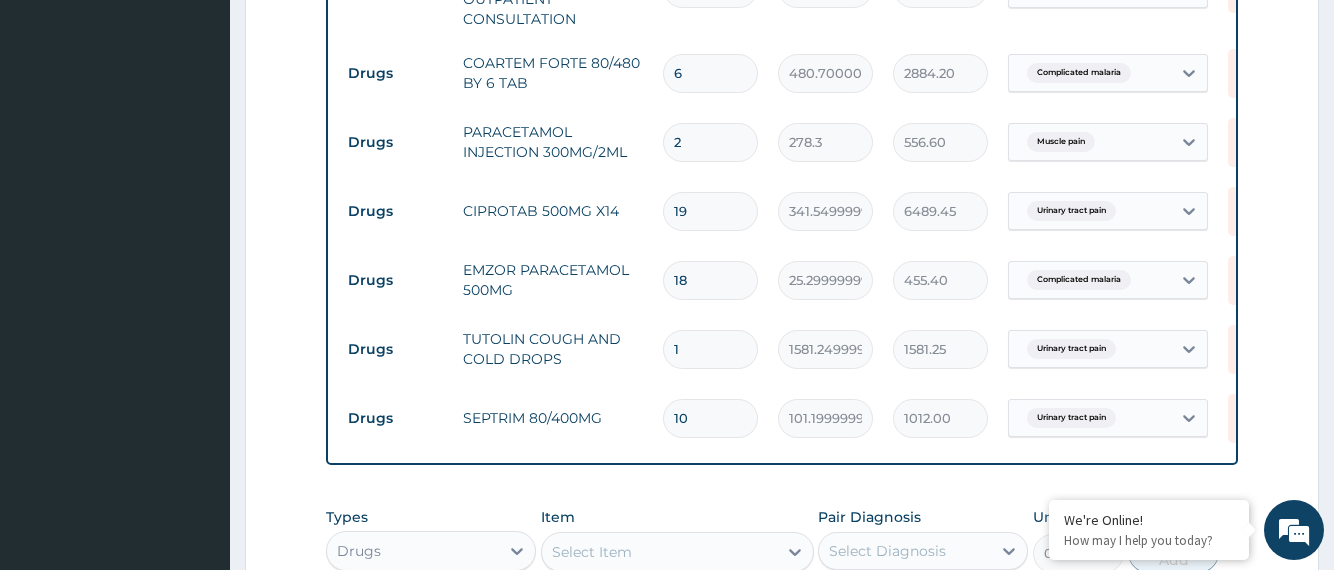 type on "18" 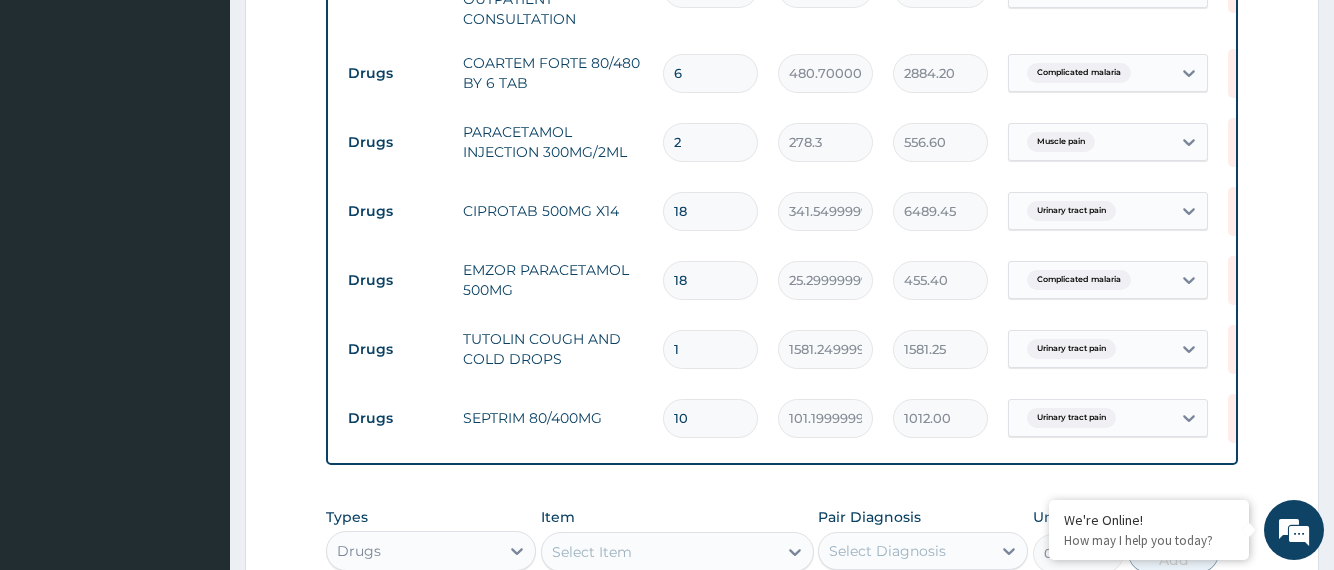 type on "6147.90" 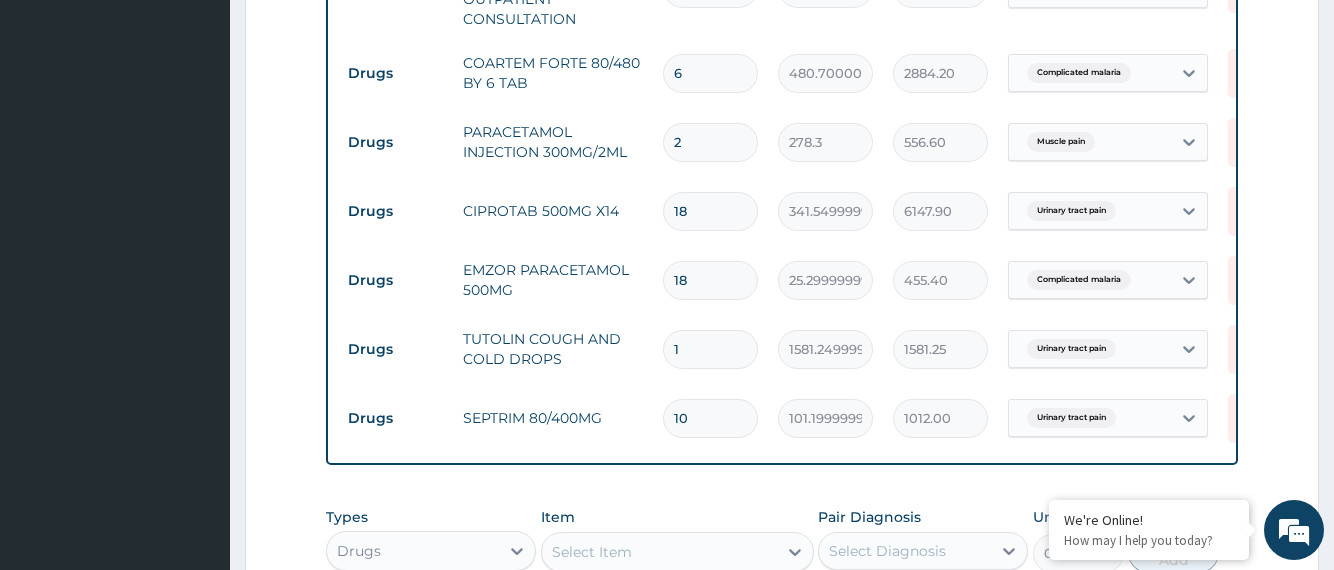 type on "17" 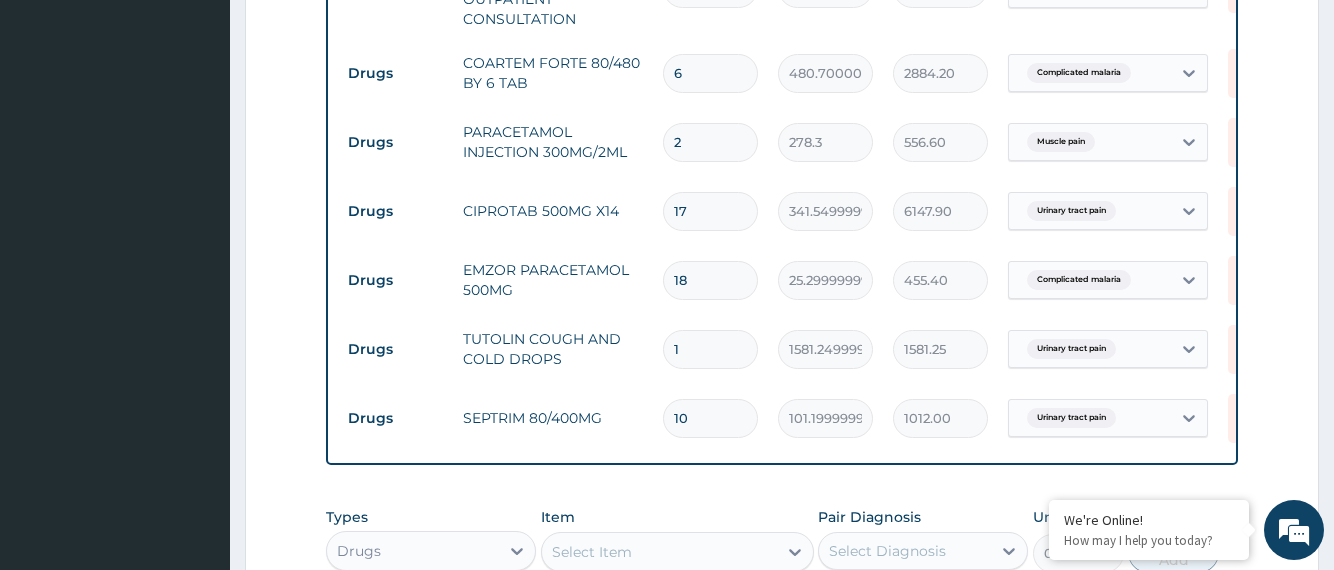 type on "5806.35" 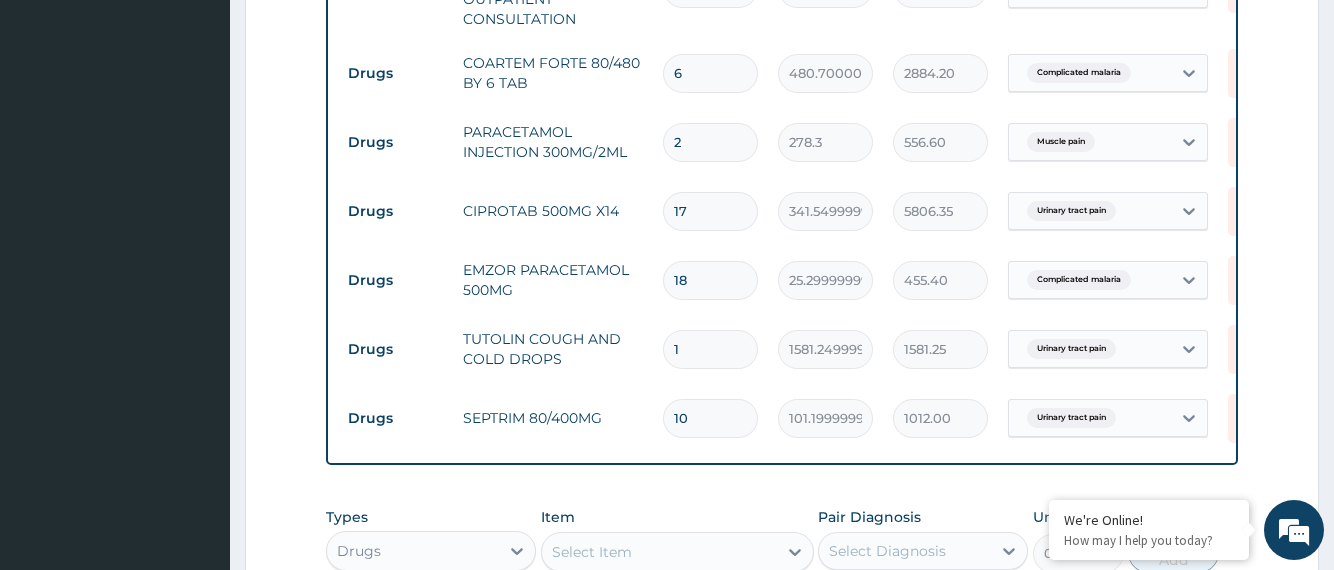 type on "16" 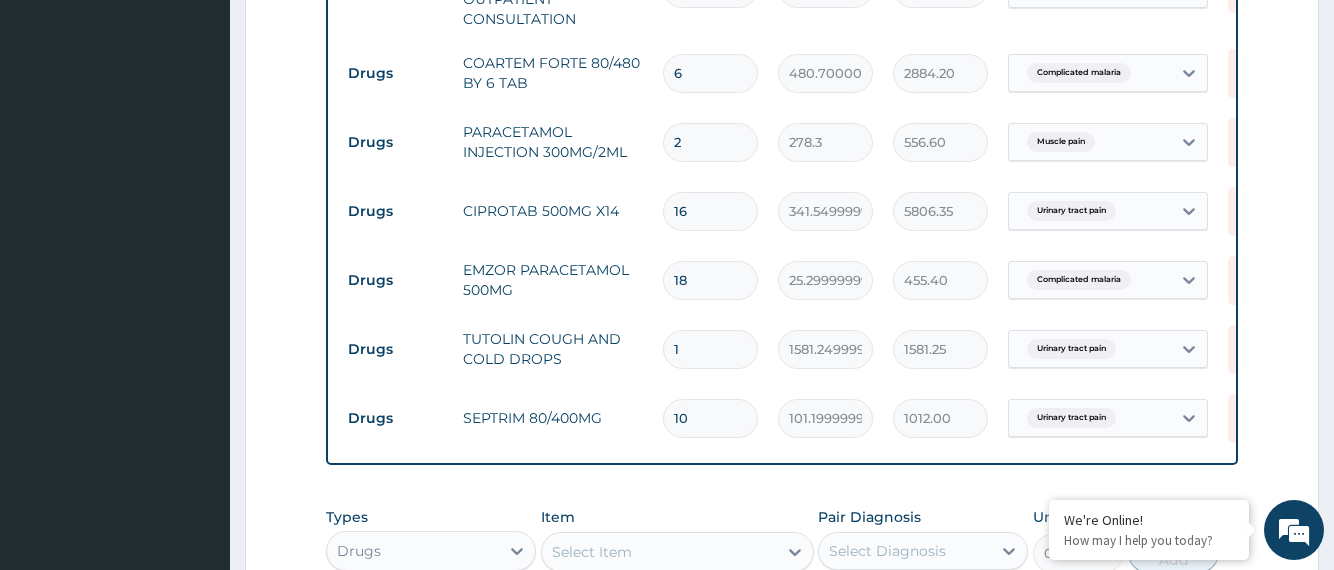 type on "5464.80" 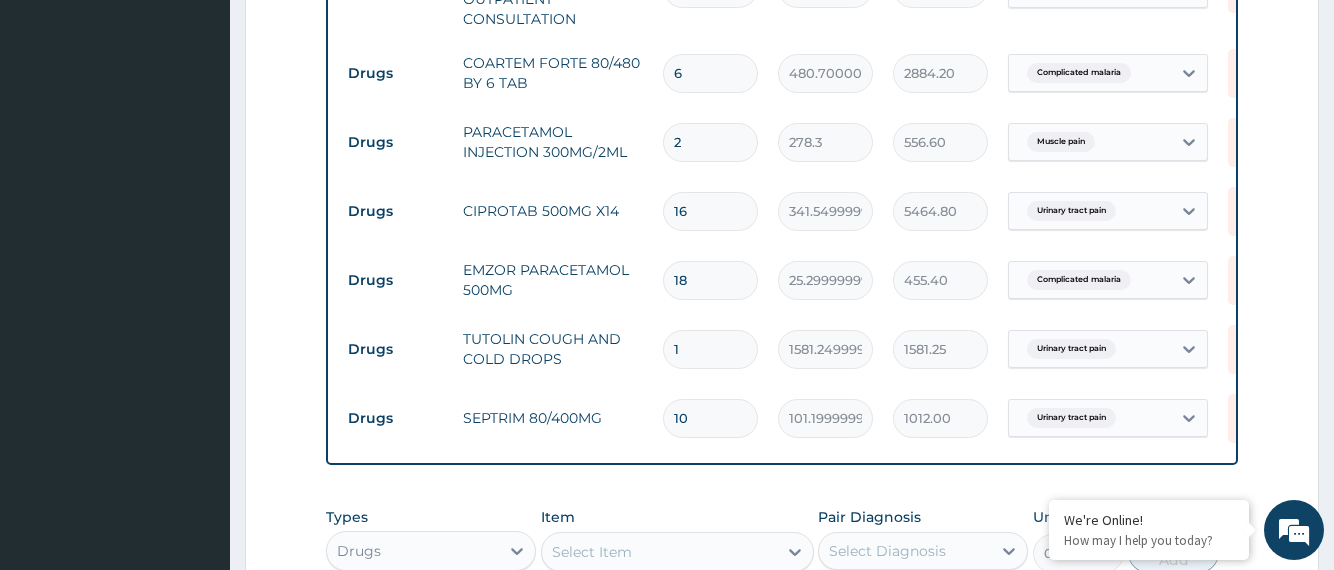 type on "15" 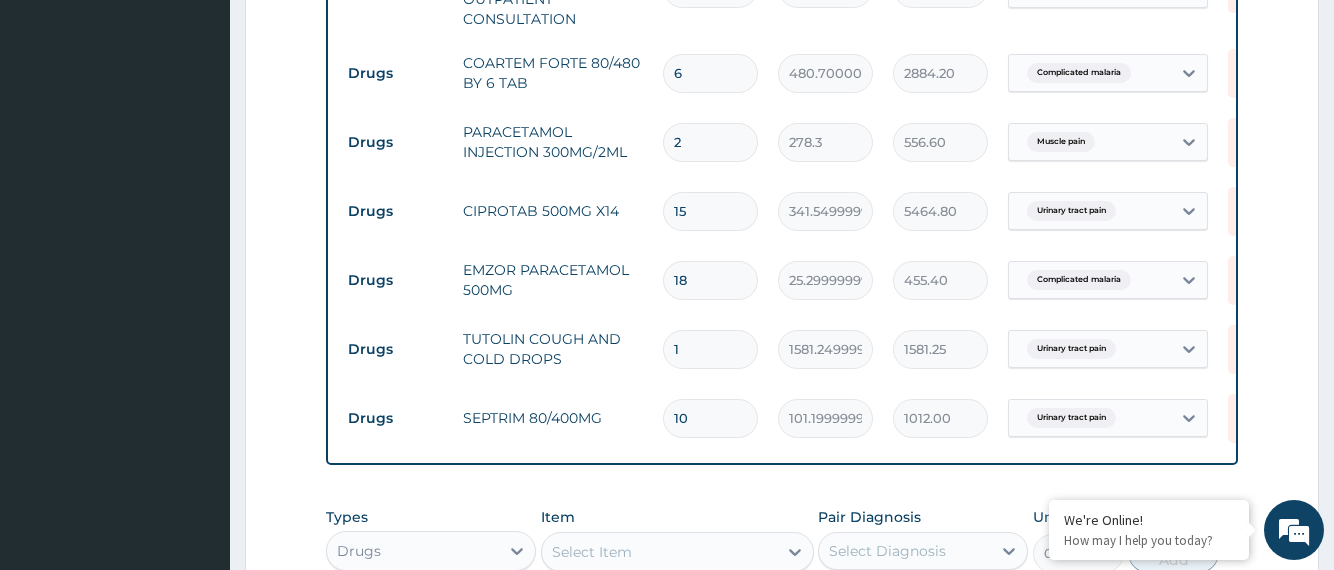type on "5123.25" 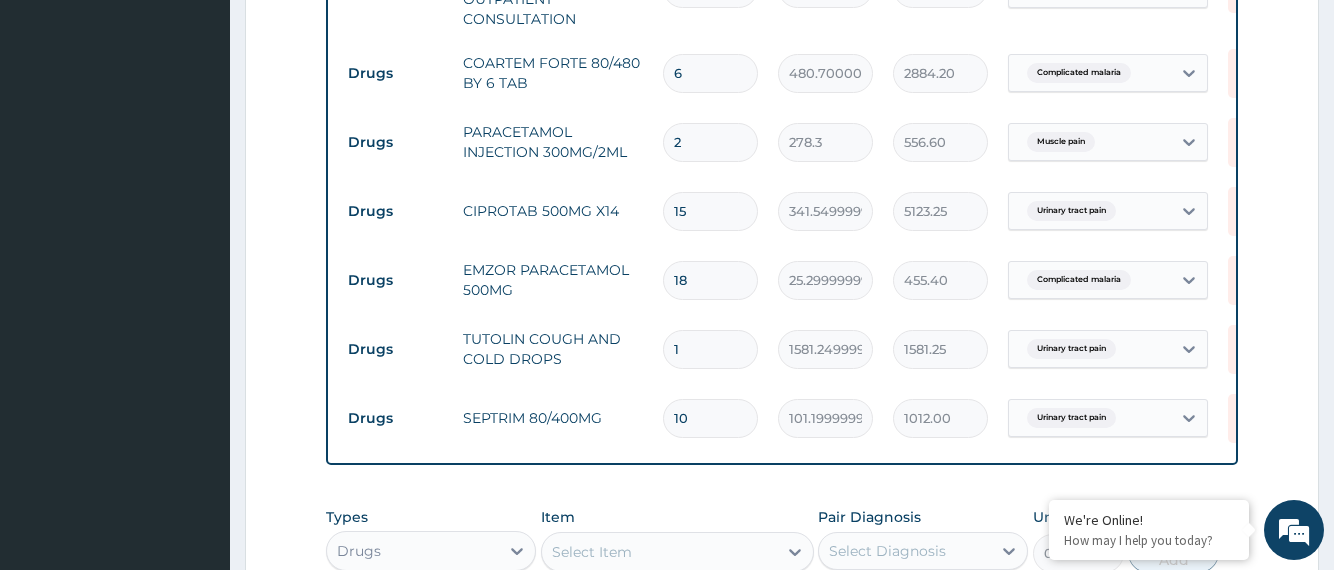 type on "14" 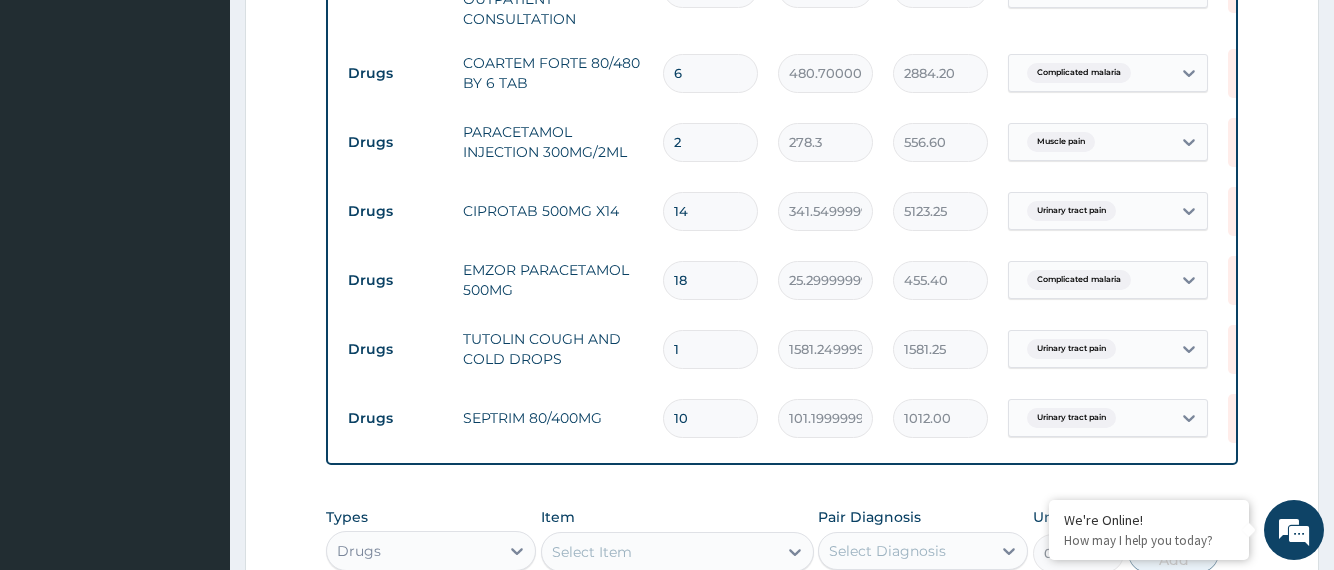 type on "4781.70" 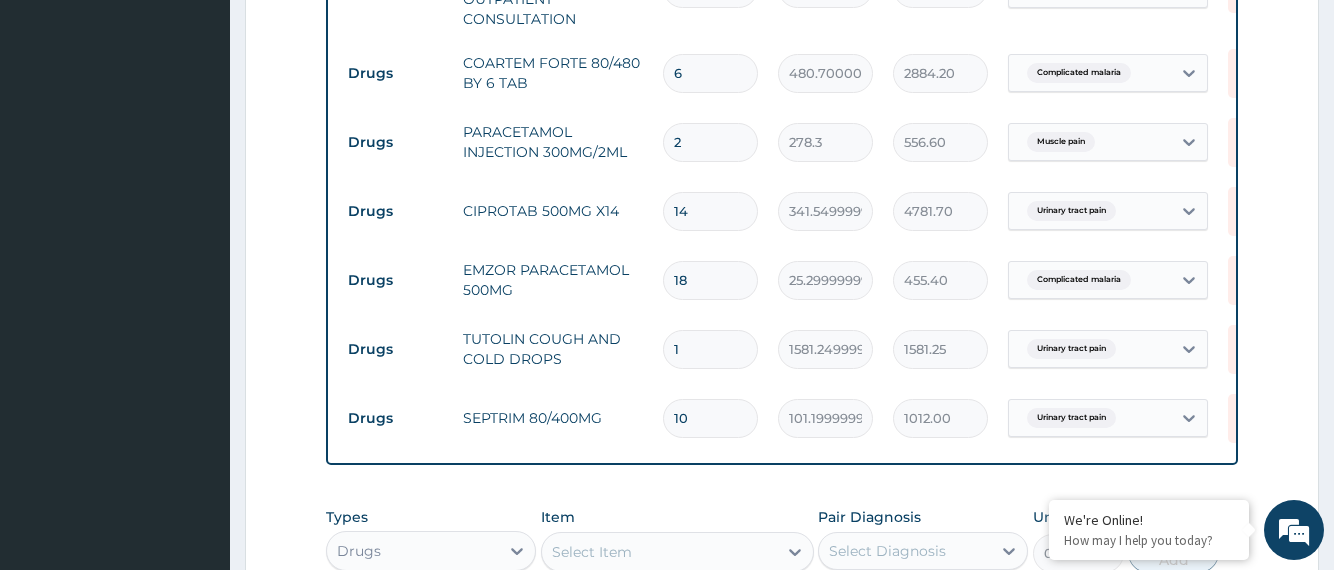 click on "Step  2  of 2 PA Code / Prescription Code Enter Code(Secondary Care Only) Encounter Date 05-07-2025 Important Notice Please enter PA codes before entering items that are not attached to a PA code   All diagnoses entered must be linked to a claim item. Diagnosis & Claim Items that are visible but inactive cannot be edited because they were imported from an already approved PA code. Diagnosis Complicated malaria Confirmed Urinary tract pain Confirmed Muscle pain Confirmed Upper respiratory infection Confirmed NB: All diagnosis must be linked to a claim item Claim Items Type Name Quantity Unit Price Total Price Pair Diagnosis Actions Procedures GENERAL PRACTITIONER CONSULTATION FIRST OUTPATIENT CONSULTATION 1 3794.9999999999995 3795.00 Complicated malaria Delete Drugs COARTEM FORTE 80/480 BY 6 TAB 6 480.70000000000005 2884.20 Complicated malaria Delete Drugs PARACETAMOL INJECTION 300MG/2ML 2 278.3 556.60 Muscle pain Delete Drugs CIPROTAB 500MG X14 14 341.54999999999995 4781.70 Urinary tract pain Delete Drugs 18" at bounding box center (782, 56) 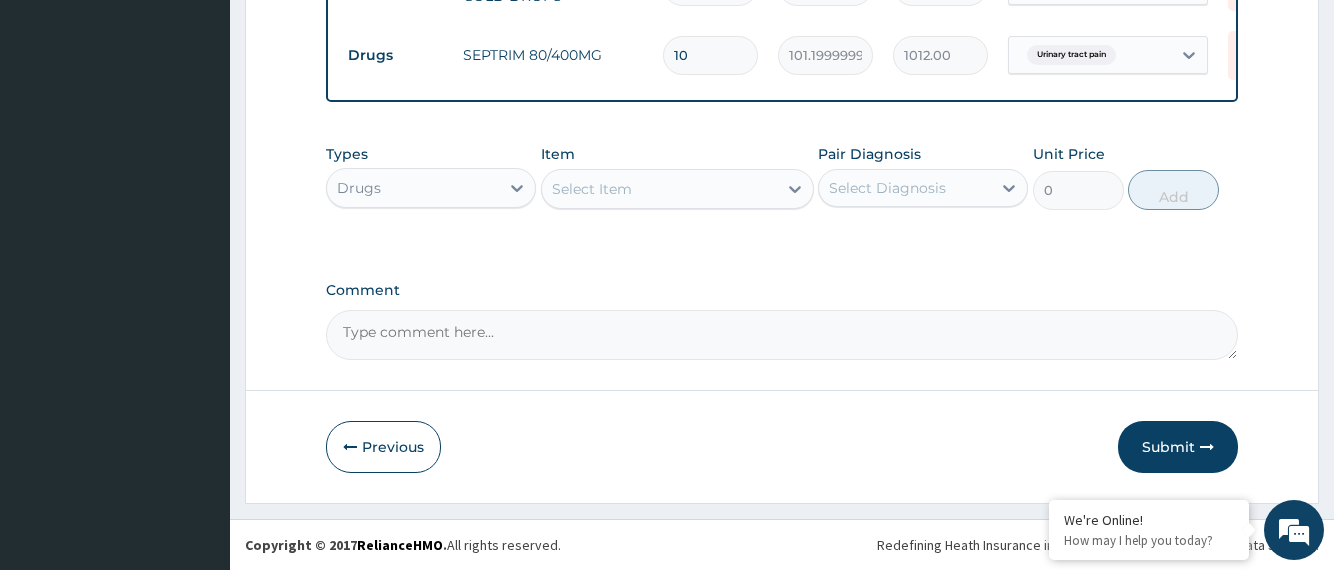 scroll, scrollTop: 1237, scrollLeft: 0, axis: vertical 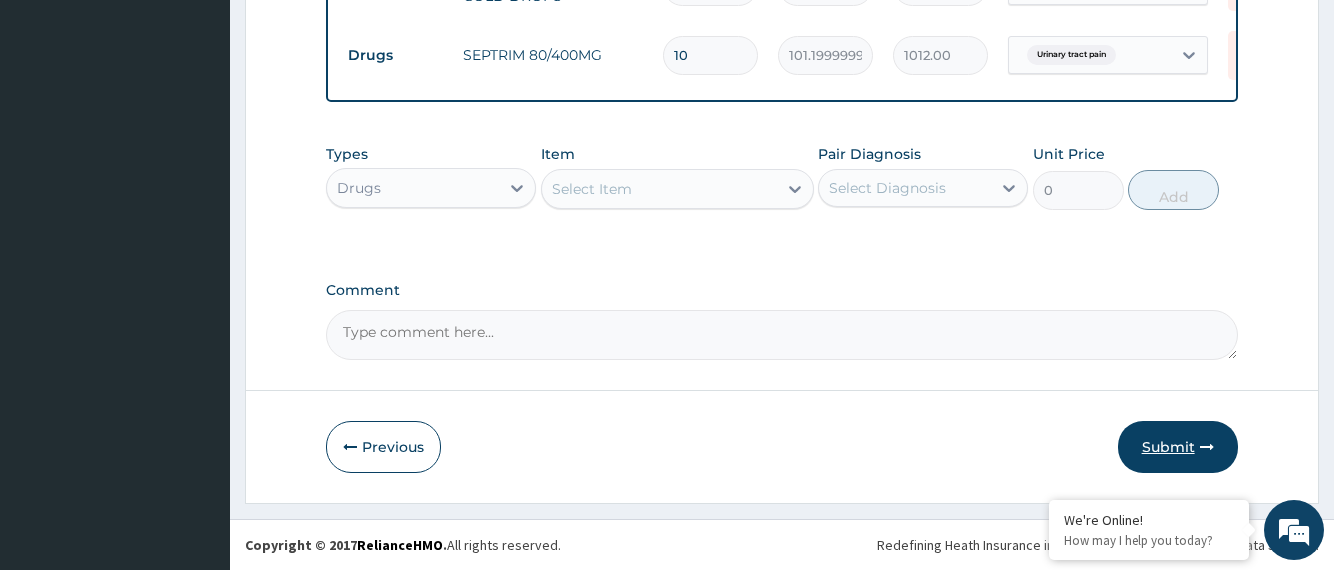 click on "Submit" at bounding box center (1178, 447) 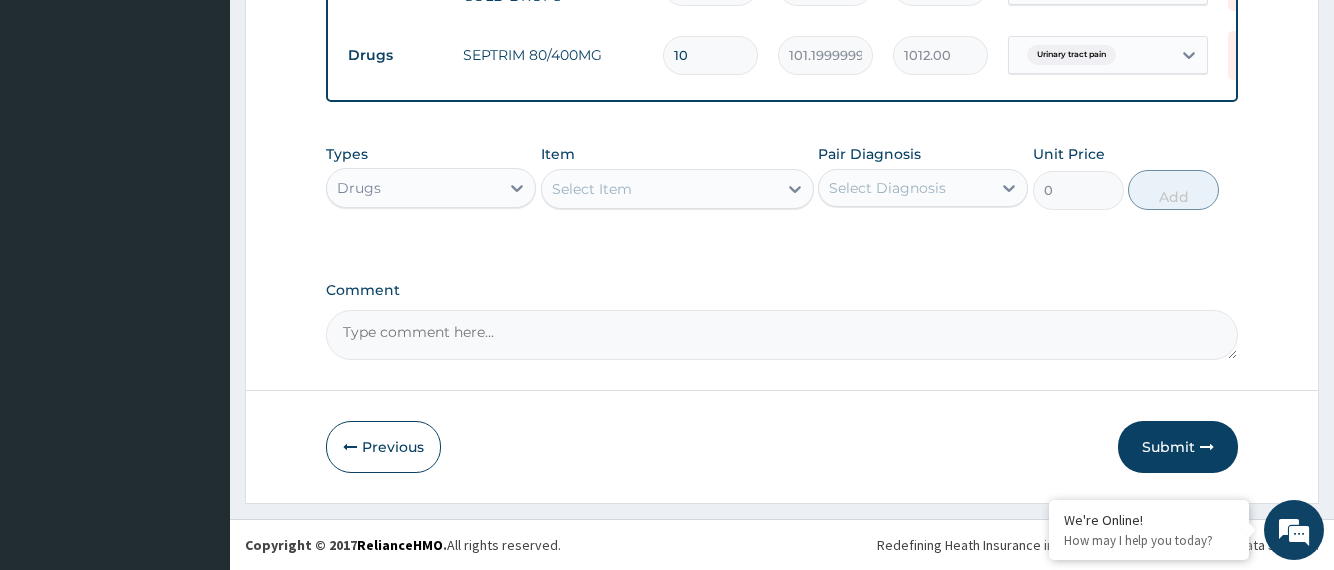 click on "Step  2  of 2 PA Code / Prescription Code Enter Code(Secondary Care Only) Encounter Date 05-07-2025 Important Notice Please enter PA codes before entering items that are not attached to a PA code   All diagnoses entered must be linked to a claim item. Diagnosis & Claim Items that are visible but inactive cannot be edited because they were imported from an already approved PA code. Diagnosis Complicated malaria Confirmed Urinary tract pain Confirmed Muscle pain Confirmed Upper respiratory infection Confirmed NB: All diagnosis must be linked to a claim item Claim Items Type Name Quantity Unit Price Total Price Pair Diagnosis Actions Procedures GENERAL PRACTITIONER CONSULTATION FIRST OUTPATIENT CONSULTATION 1 3794.9999999999995 3795.00 Complicated malaria Delete Drugs COARTEM FORTE 80/480 BY 6 TAB 6 480.70000000000005 2884.20 Complicated malaria Delete Drugs PARACETAMOL INJECTION 300MG/2ML 2 278.3 556.60 Muscle pain Delete Drugs CIPROTAB 500MG X14 14 341.54999999999995 4781.70 Urinary tract pain Delete Drugs 18" at bounding box center (782, -307) 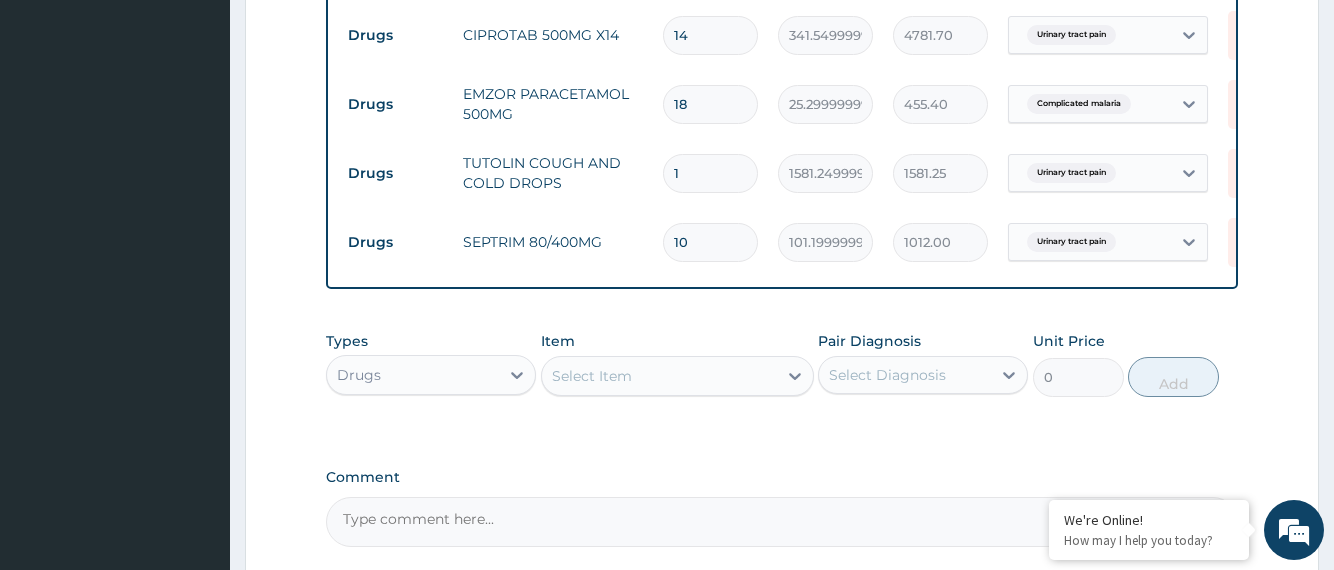 scroll, scrollTop: 1037, scrollLeft: 0, axis: vertical 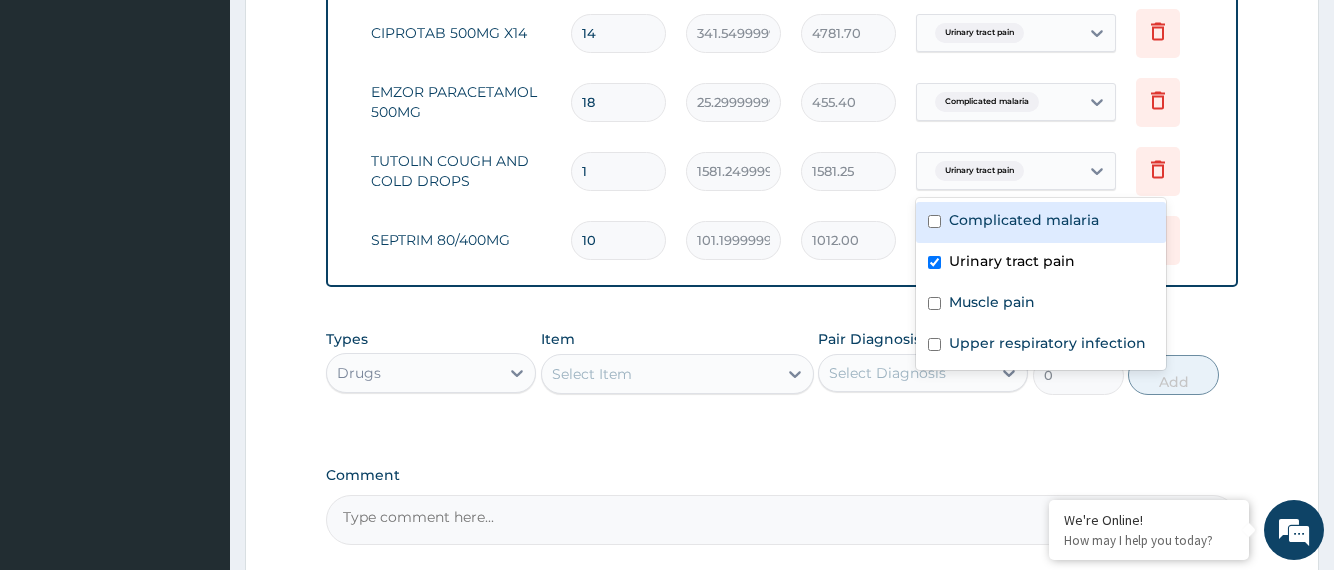 click on "Urinary tract pain" at bounding box center [998, 171] 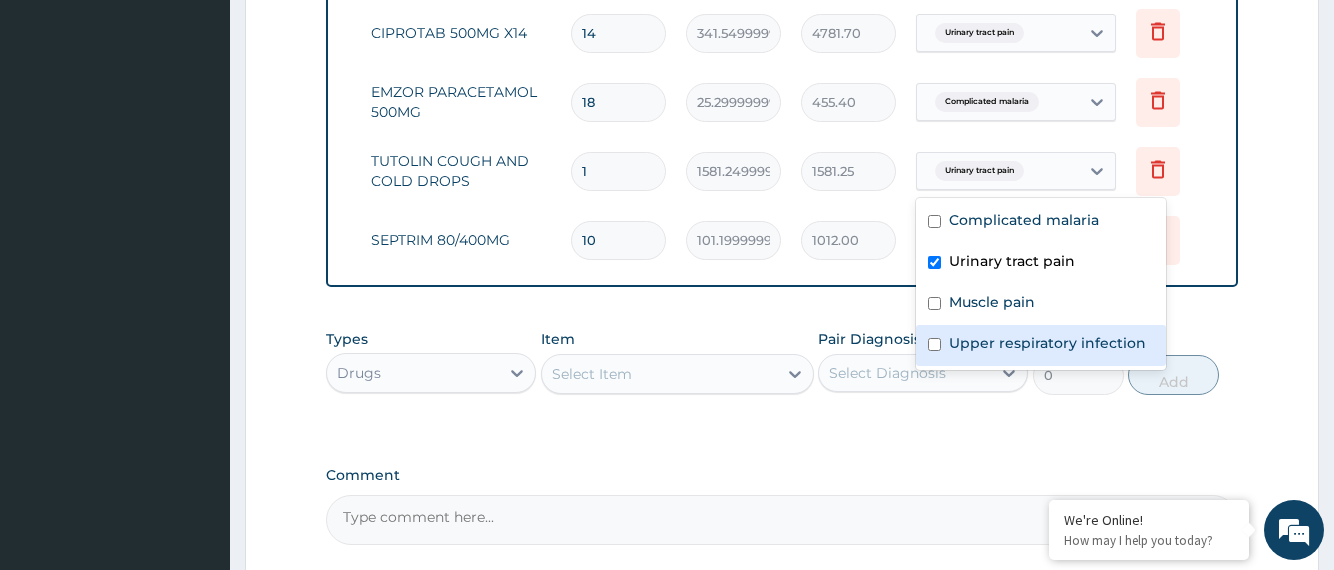 click at bounding box center (934, 344) 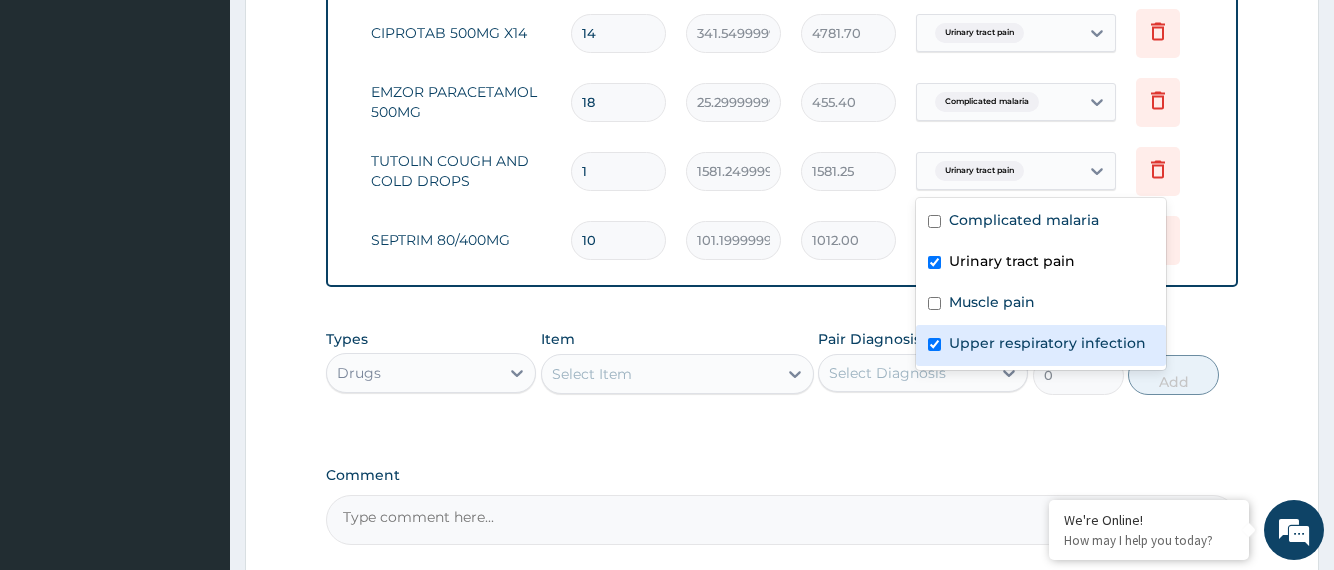 checkbox on "true" 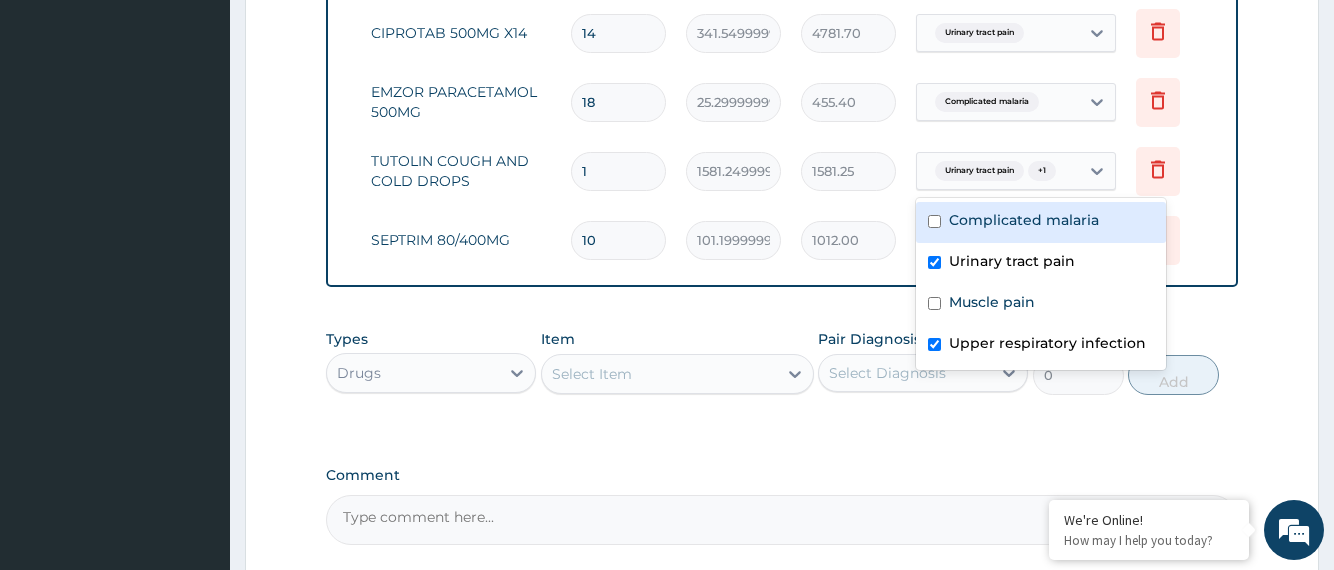 click on "Urinary tract pain" at bounding box center [979, 171] 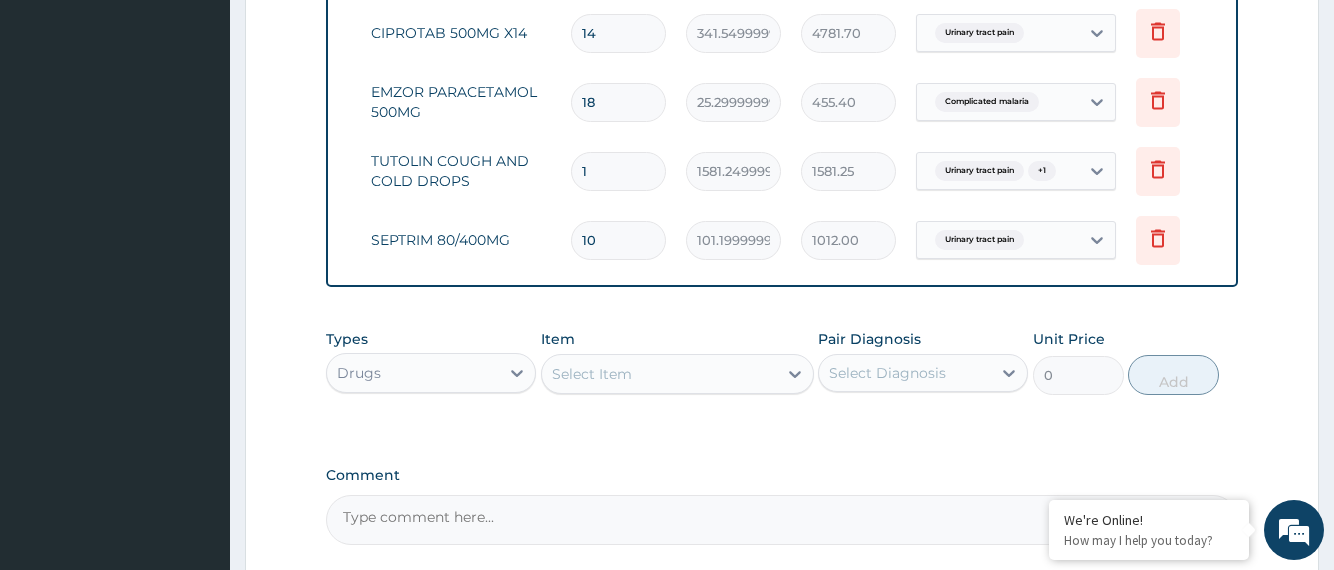 click on "Urinary tract pain" at bounding box center (979, 171) 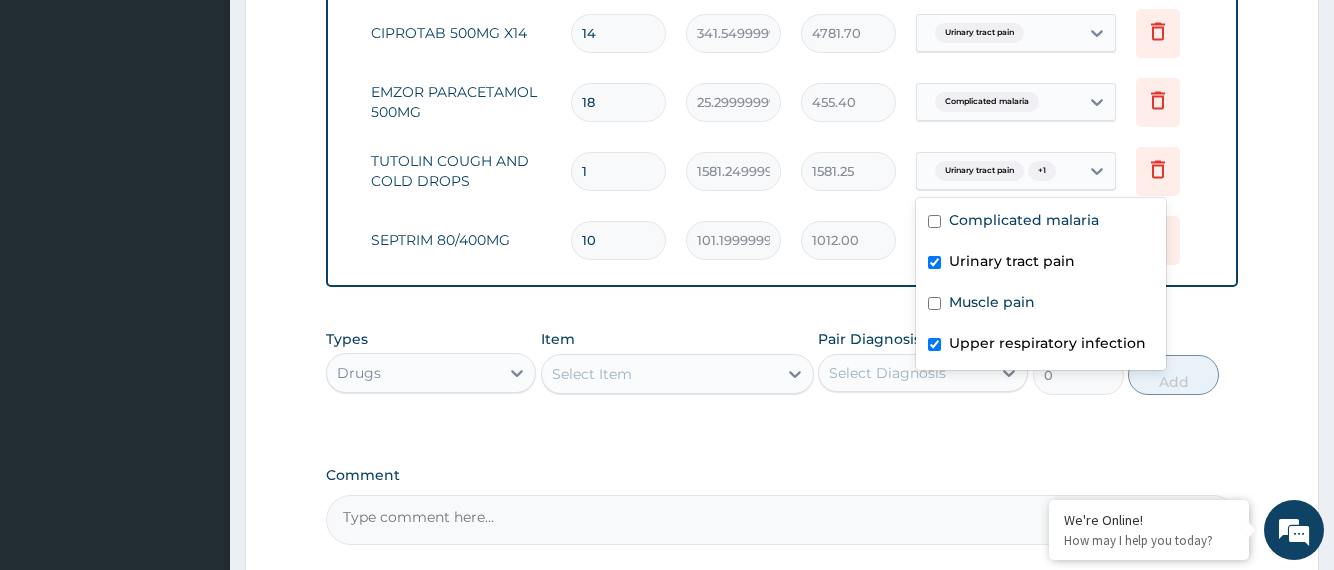 click at bounding box center [934, 262] 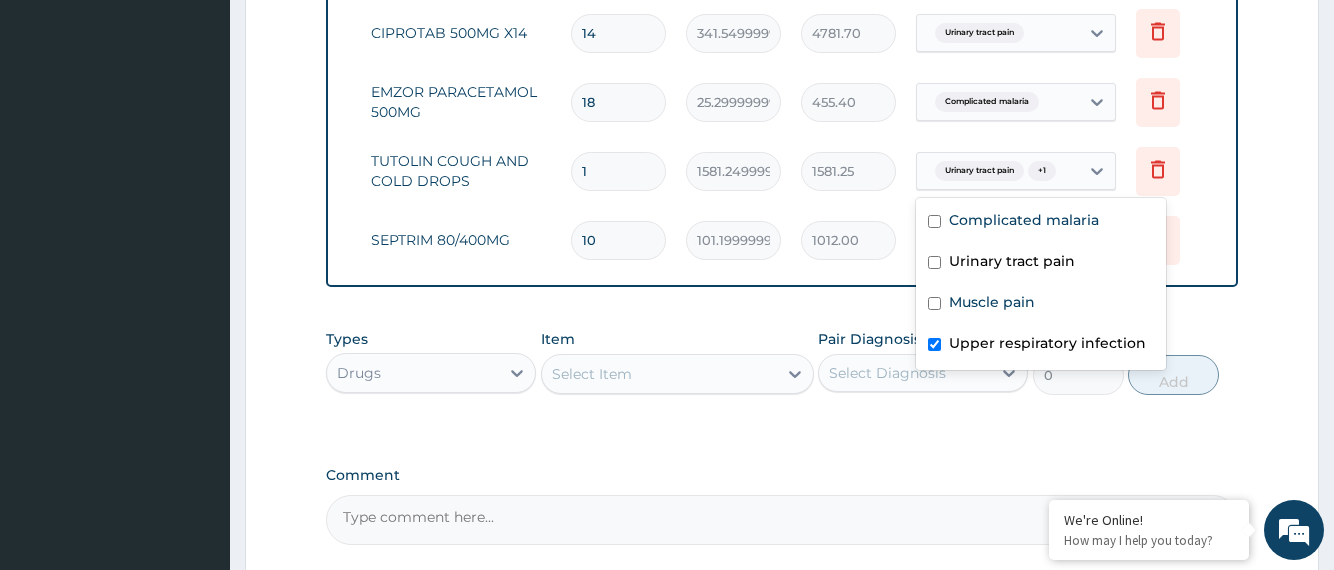 checkbox on "false" 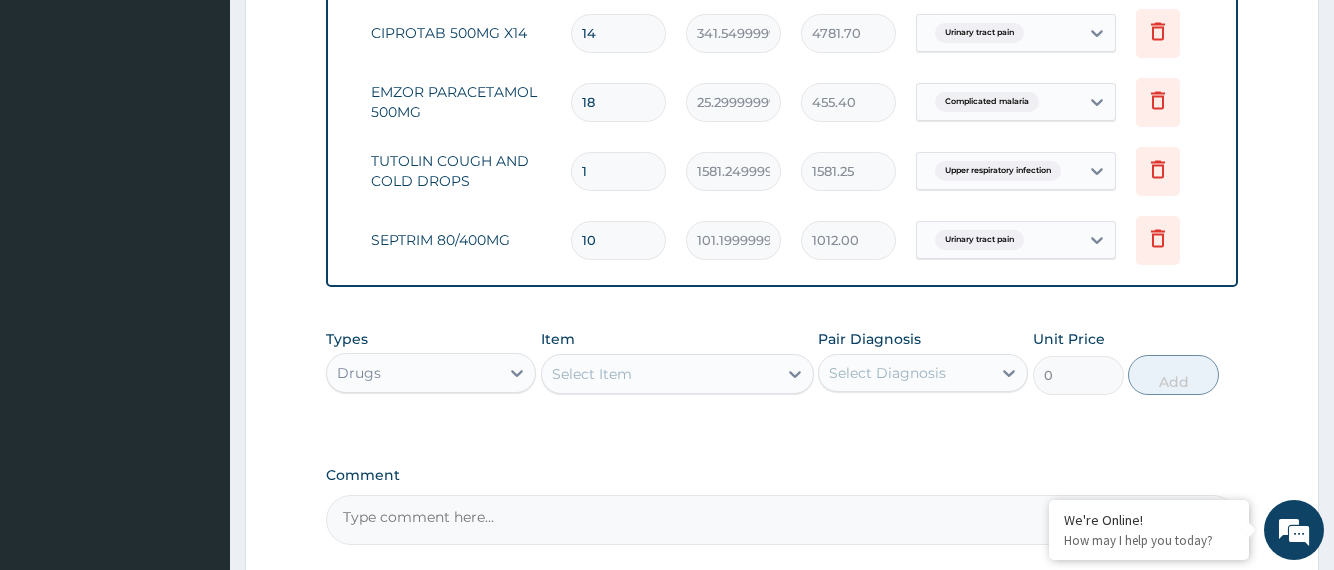 click on "Delete" at bounding box center [1176, 240] 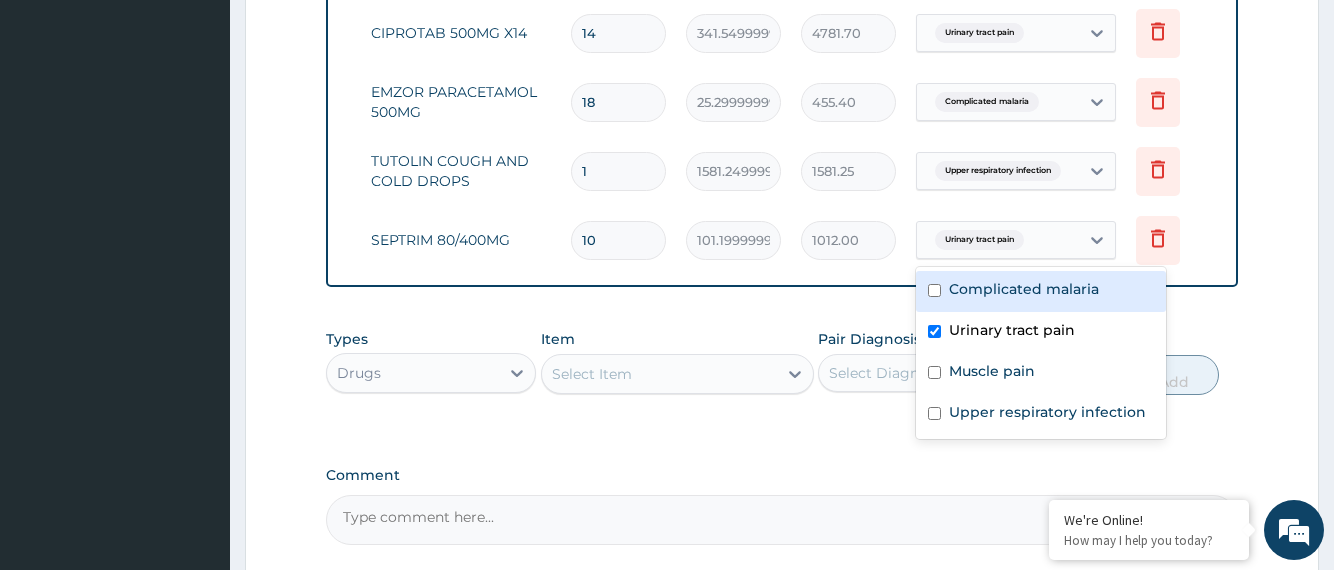 click on "Urinary tract pain" at bounding box center (998, 240) 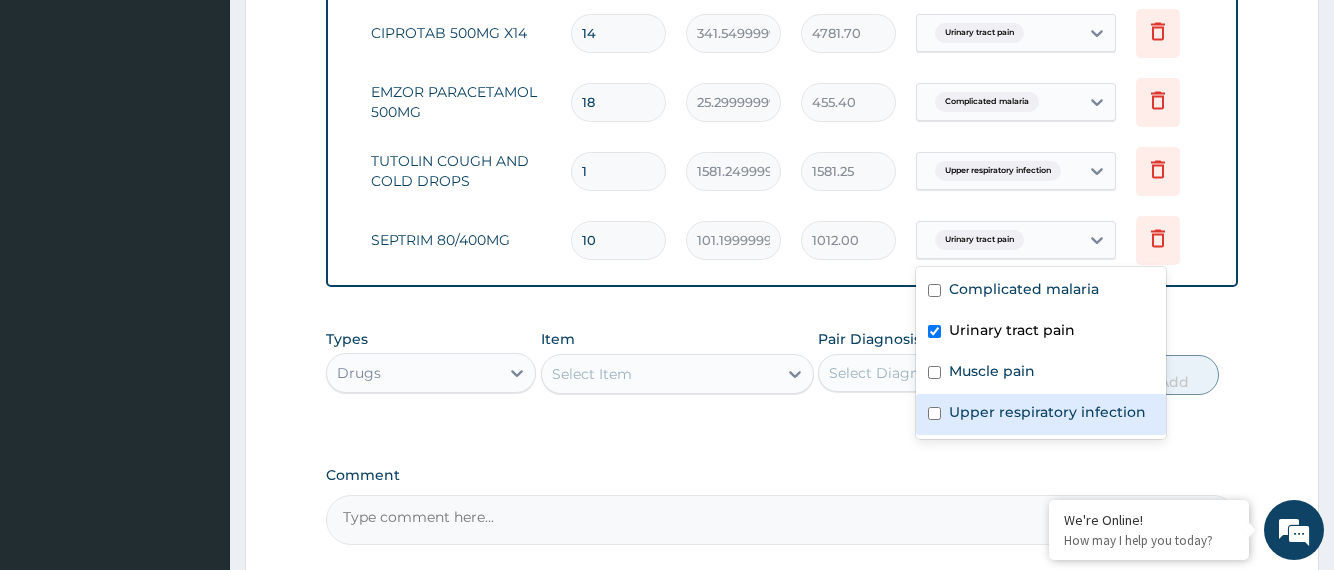 click at bounding box center [934, 413] 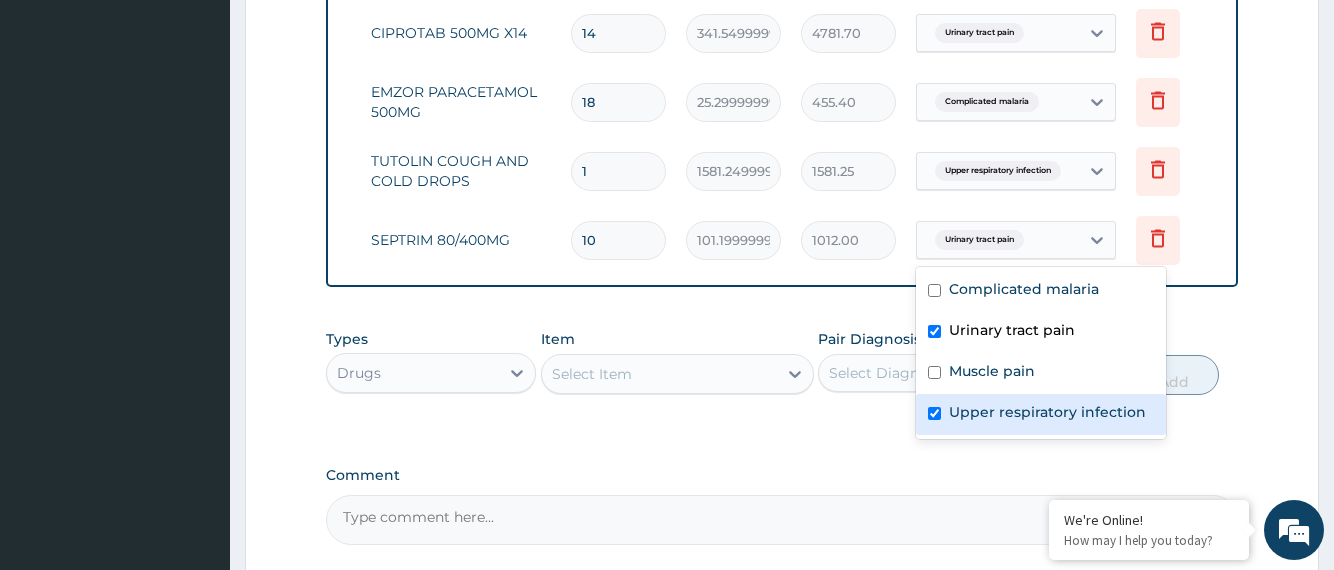 checkbox on "true" 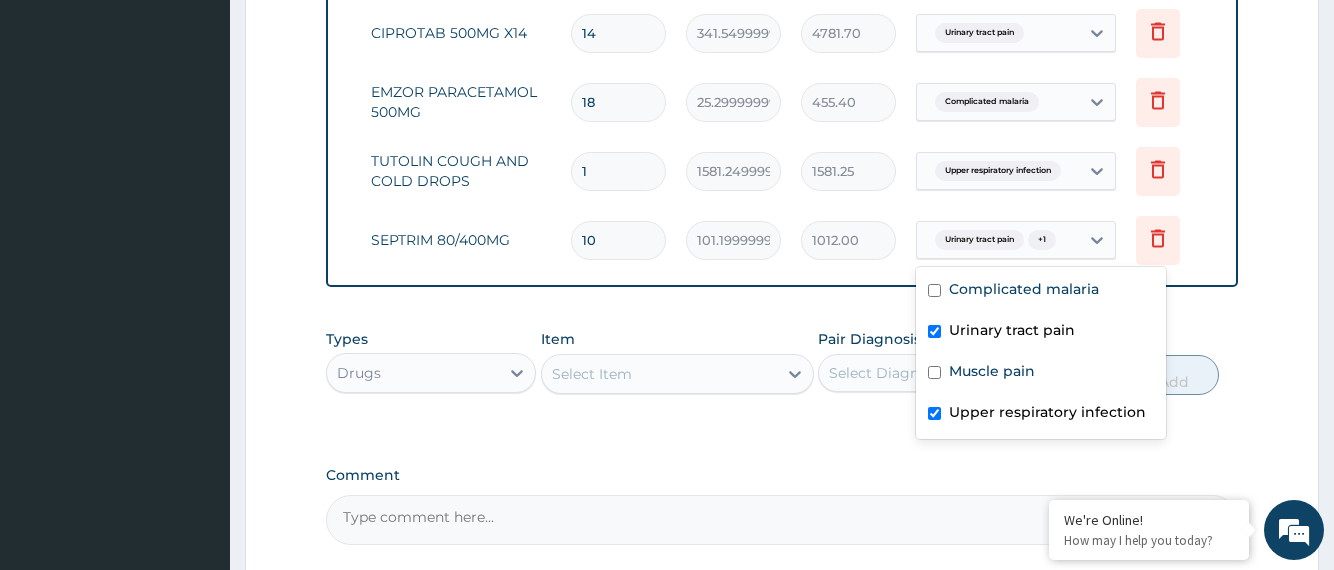 click at bounding box center [934, 331] 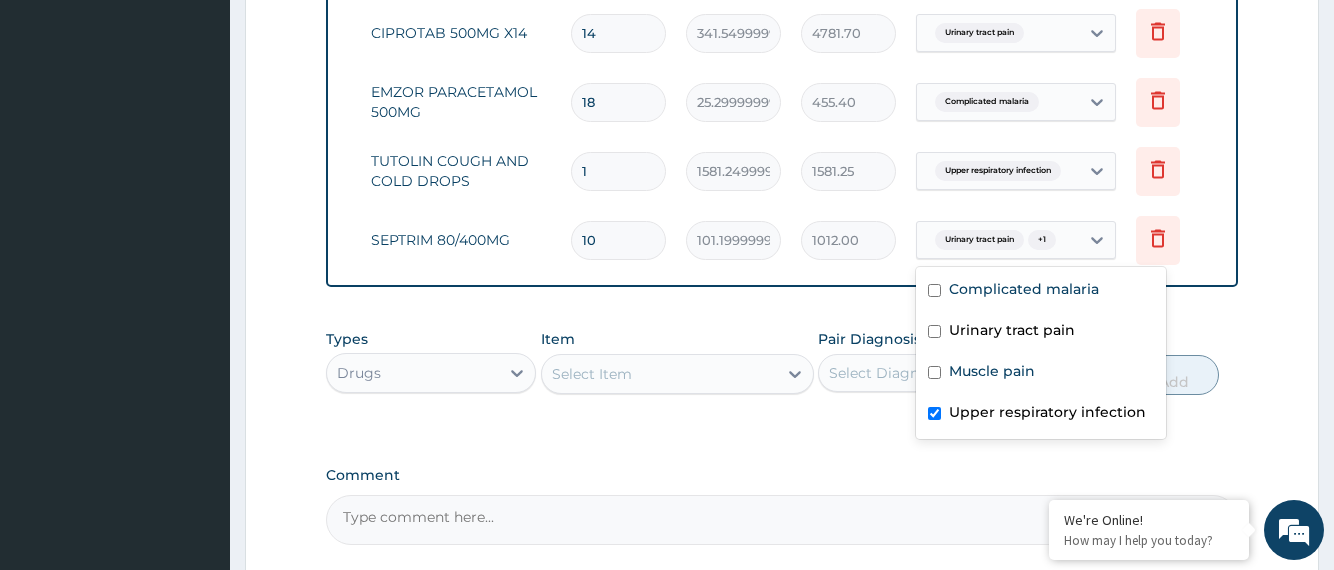 checkbox on "false" 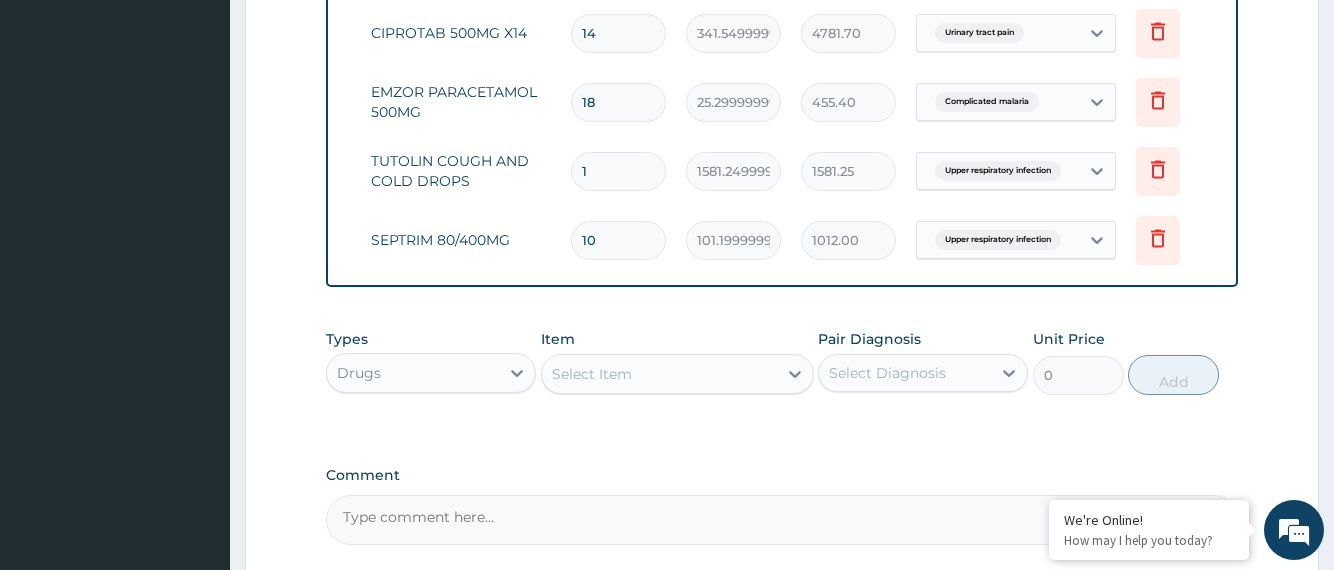 click on "PA Code / Prescription Code Enter Code(Secondary Care Only) Encounter Date 05-07-2025 Important Notice Please enter PA codes before entering items that are not attached to a PA code   All diagnoses entered must be linked to a claim item. Diagnosis & Claim Items that are visible but inactive cannot be edited because they were imported from an already approved PA code. Diagnosis Complicated malaria Confirmed Urinary tract pain Confirmed Muscle pain Confirmed Upper respiratory infection Confirmed NB: All diagnosis must be linked to a claim item Claim Items Type Name Quantity Unit Price Total Price Pair Diagnosis Actions Procedures GENERAL PRACTITIONER CONSULTATION FIRST OUTPATIENT CONSULTATION 1 3794.9999999999995 3795.00 Complicated malaria Delete Drugs COARTEM FORTE 80/480 BY 6 TAB 6 480.70000000000005 2884.20 Complicated malaria Delete Drugs PARACETAMOL INJECTION 300MG/2ML 2 278.3 556.60 Muscle pain Delete Drugs CIPROTAB 500MG X14 14 341.54999999999995 4781.70 Urinary tract pain Delete Drugs 18 455.40 Delete" at bounding box center (781, -151) 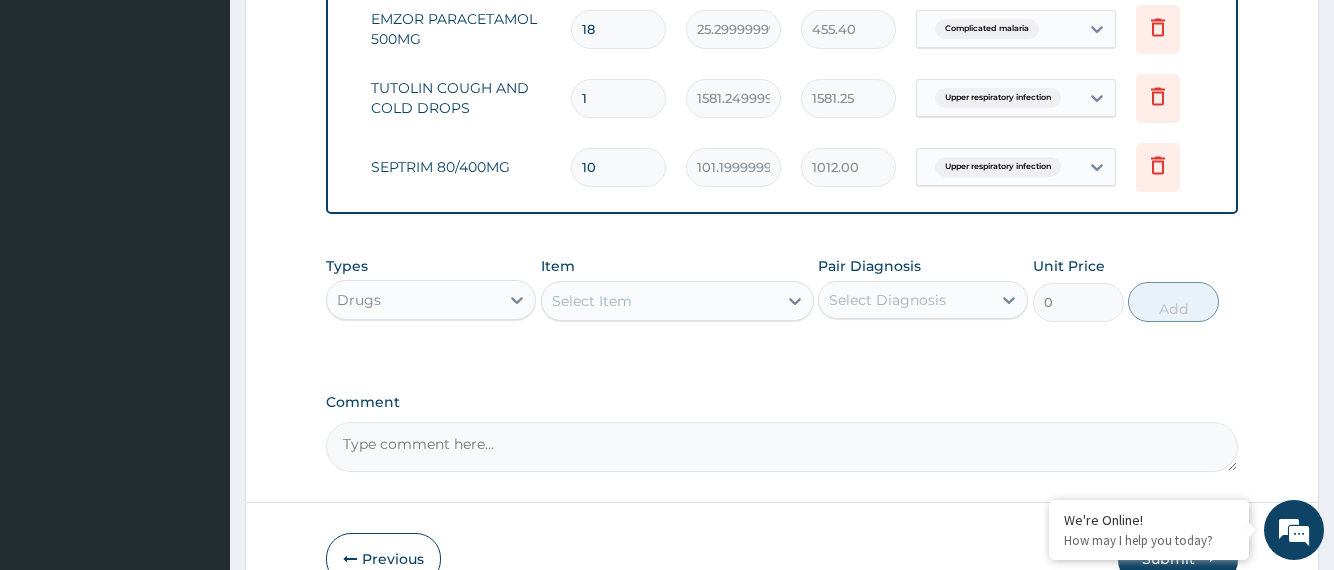 scroll, scrollTop: 1237, scrollLeft: 0, axis: vertical 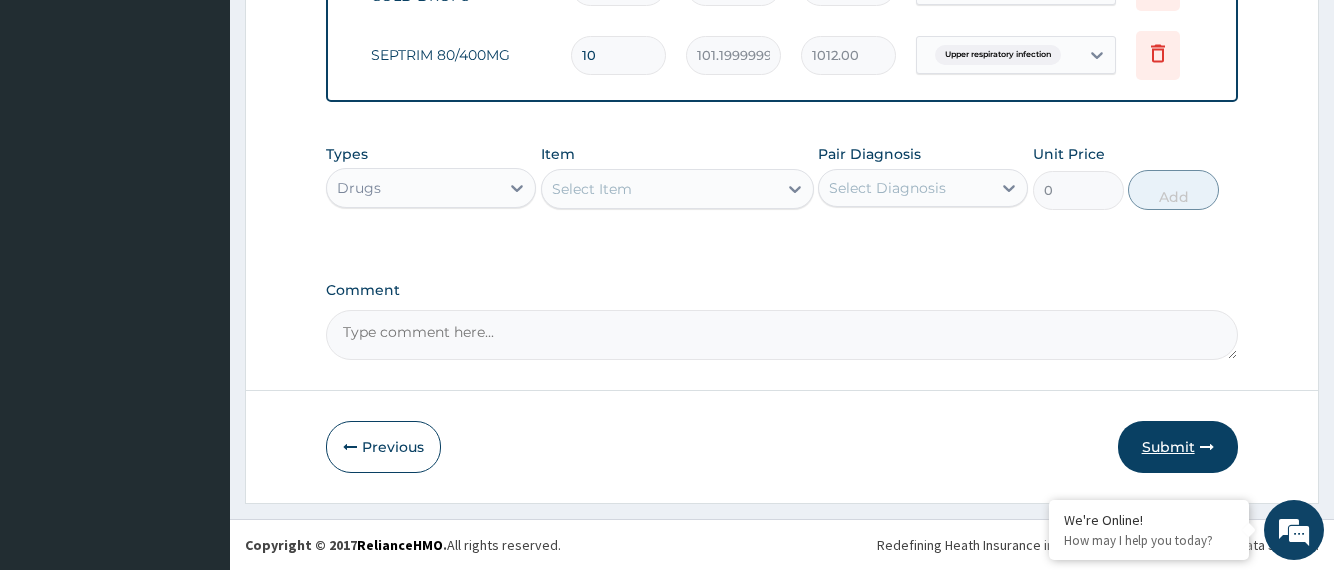 click on "Submit" at bounding box center [1178, 447] 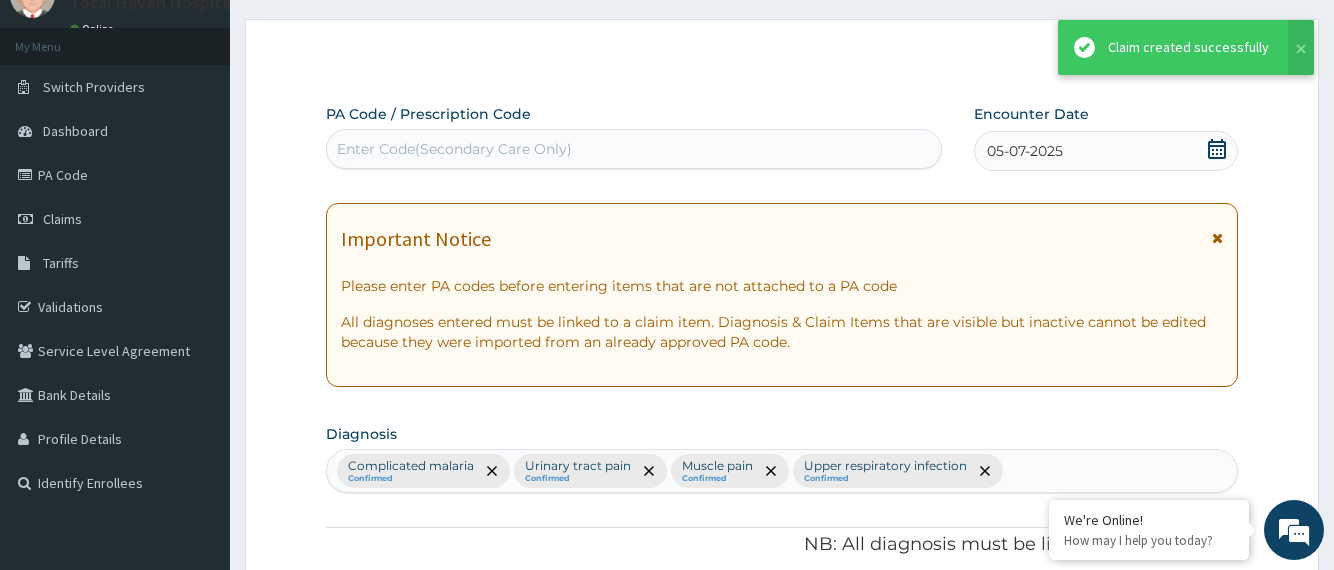 scroll, scrollTop: 1237, scrollLeft: 0, axis: vertical 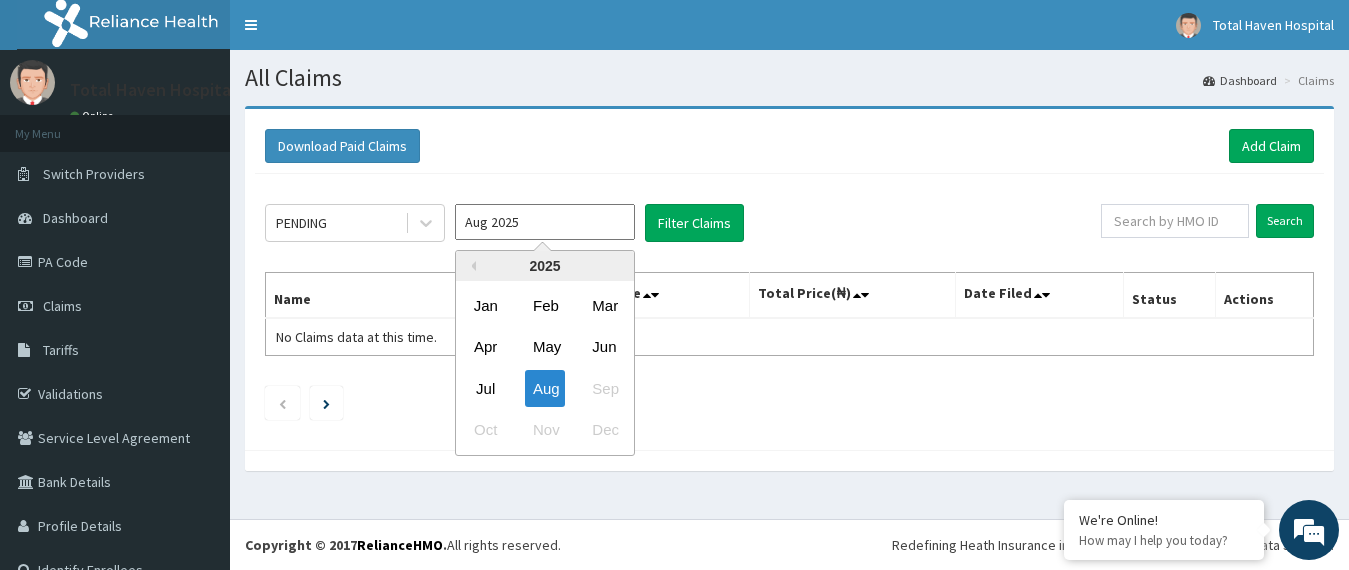 click on "Aug 2025" at bounding box center [545, 222] 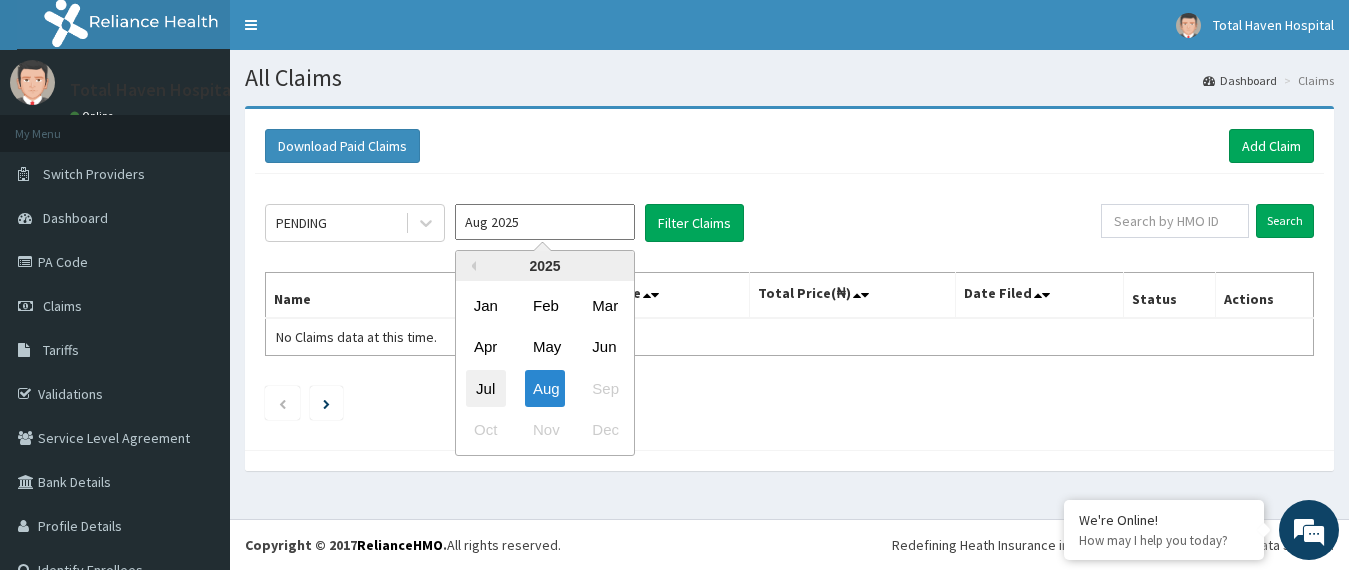 click on "Jul" at bounding box center (486, 388) 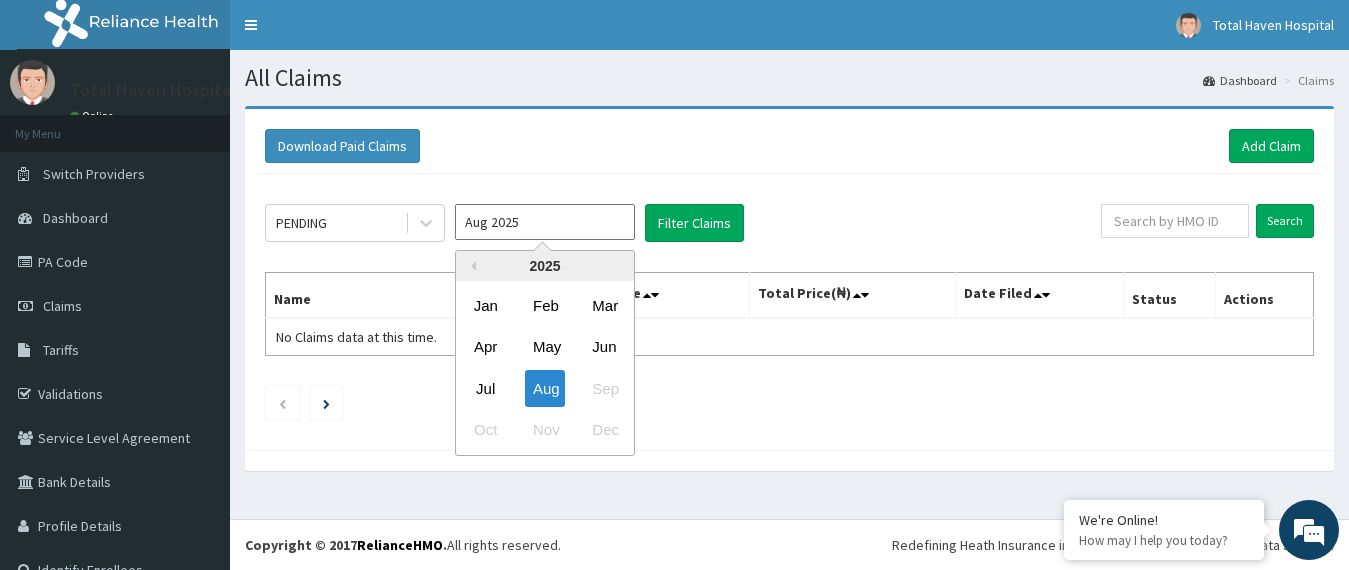 type on "Jul 2025" 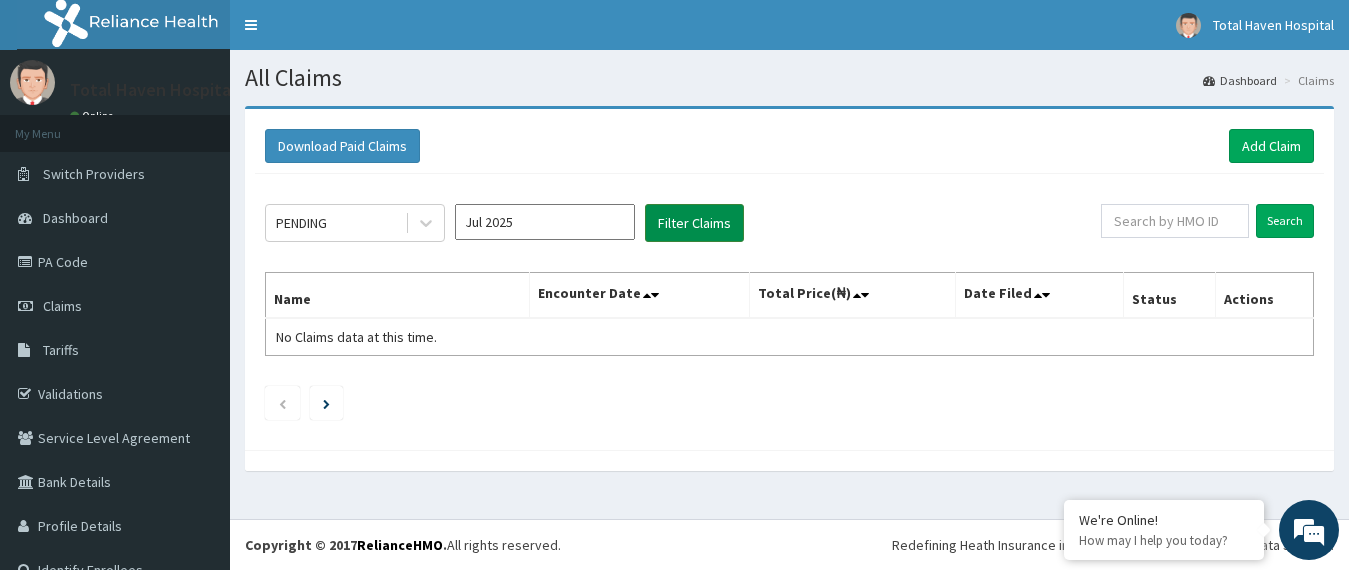 click on "Filter Claims" at bounding box center (694, 223) 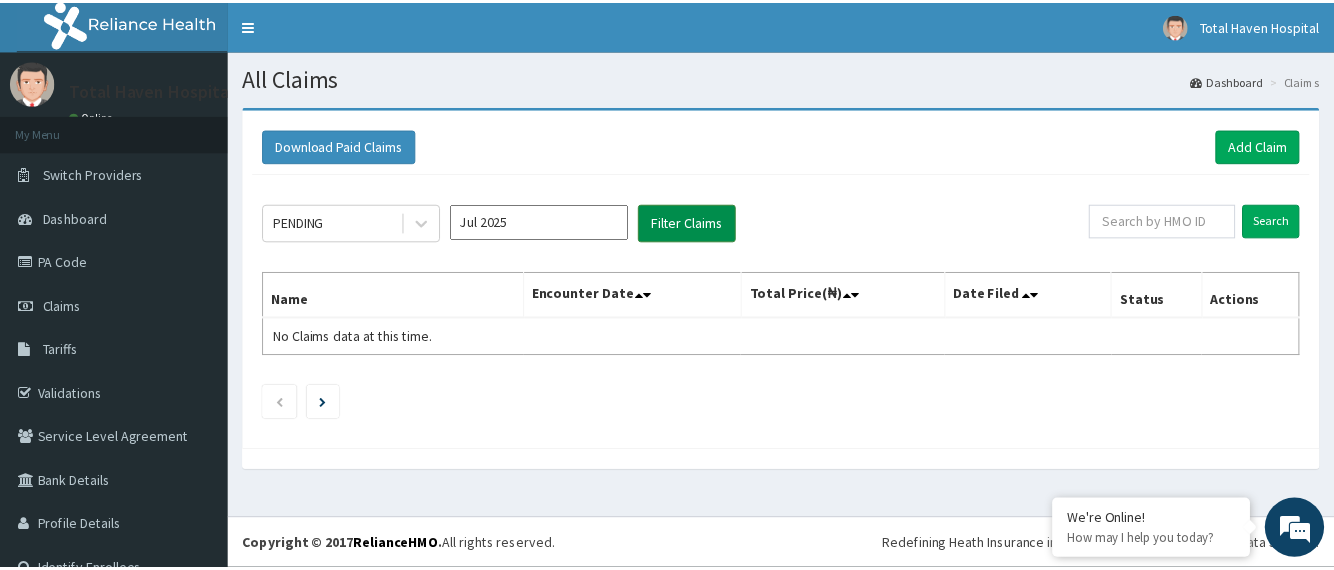 scroll, scrollTop: 0, scrollLeft: 0, axis: both 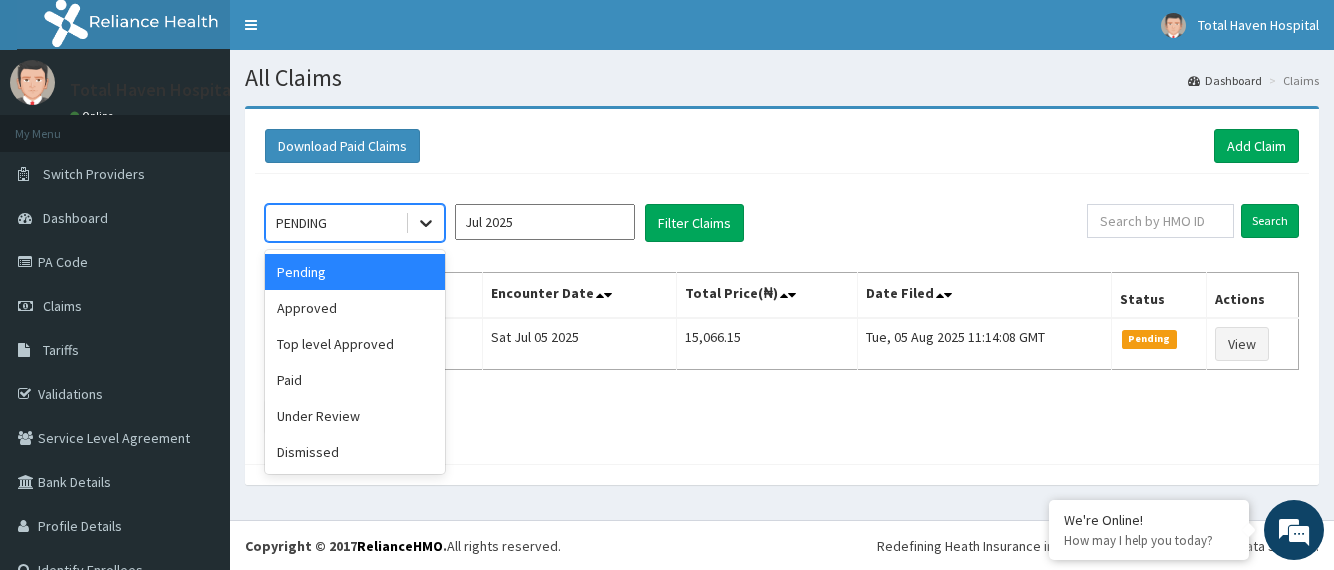 click at bounding box center [426, 223] 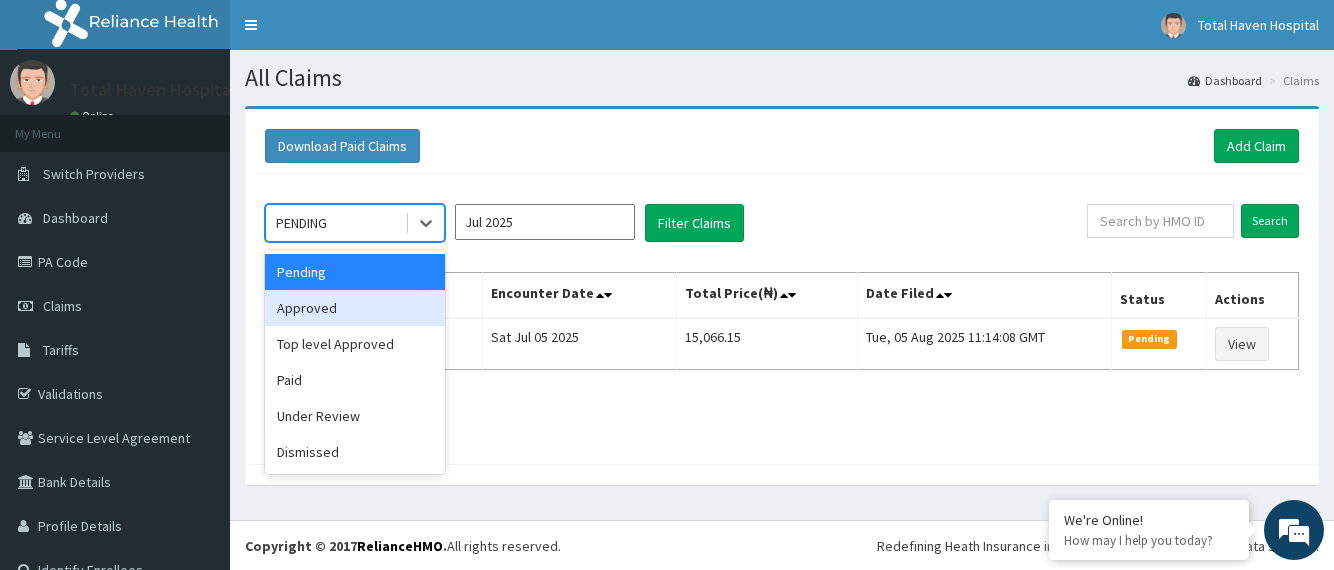 click on "Approved" at bounding box center [355, 308] 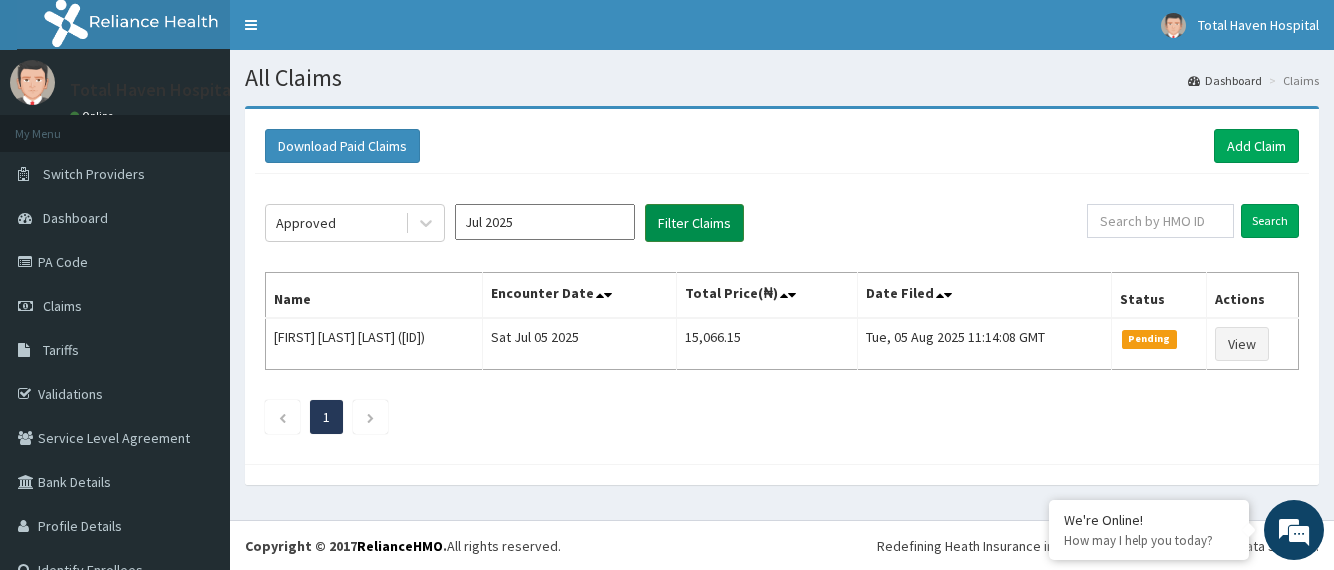 click on "Filter Claims" at bounding box center (694, 223) 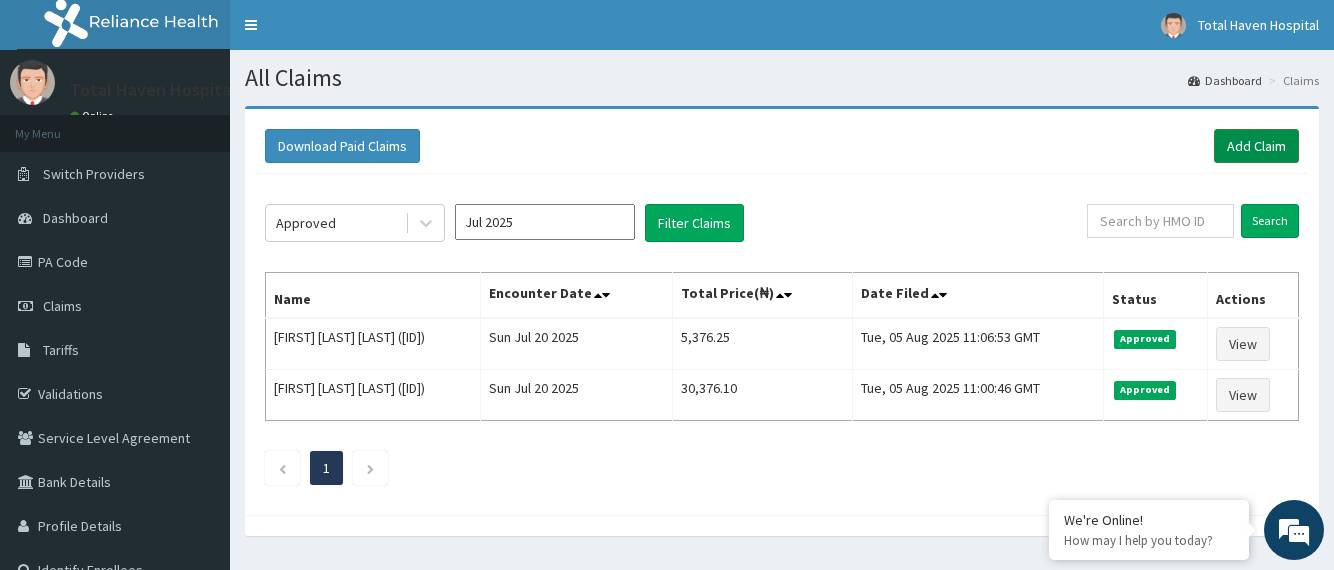 click on "Add Claim" at bounding box center (1256, 146) 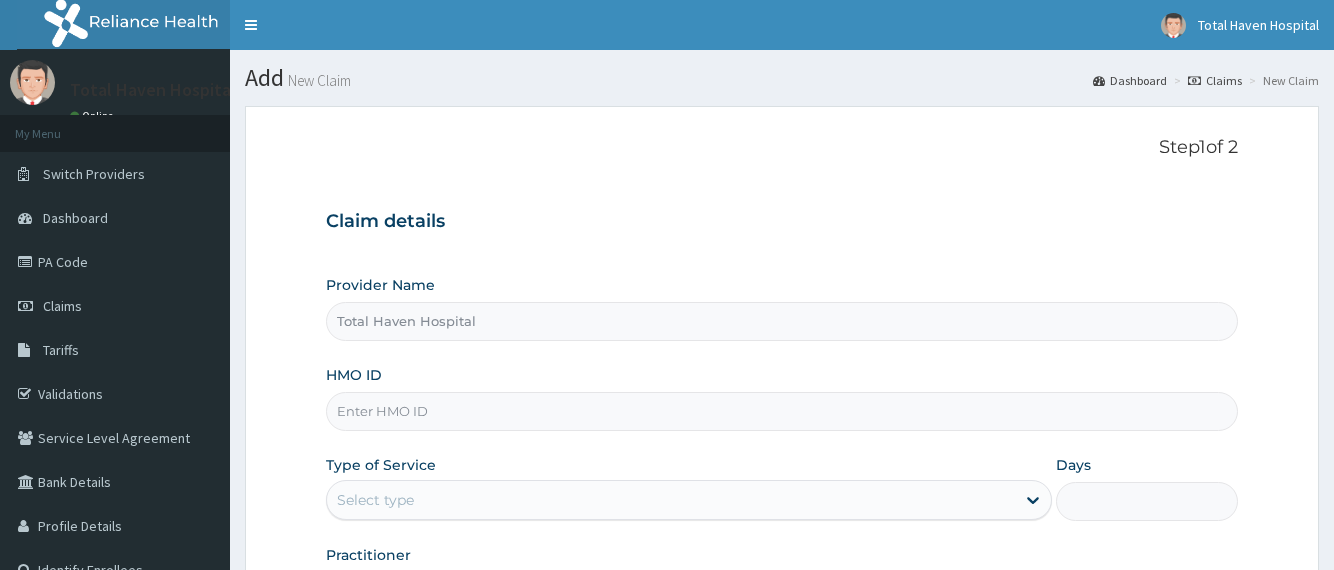 scroll, scrollTop: 0, scrollLeft: 0, axis: both 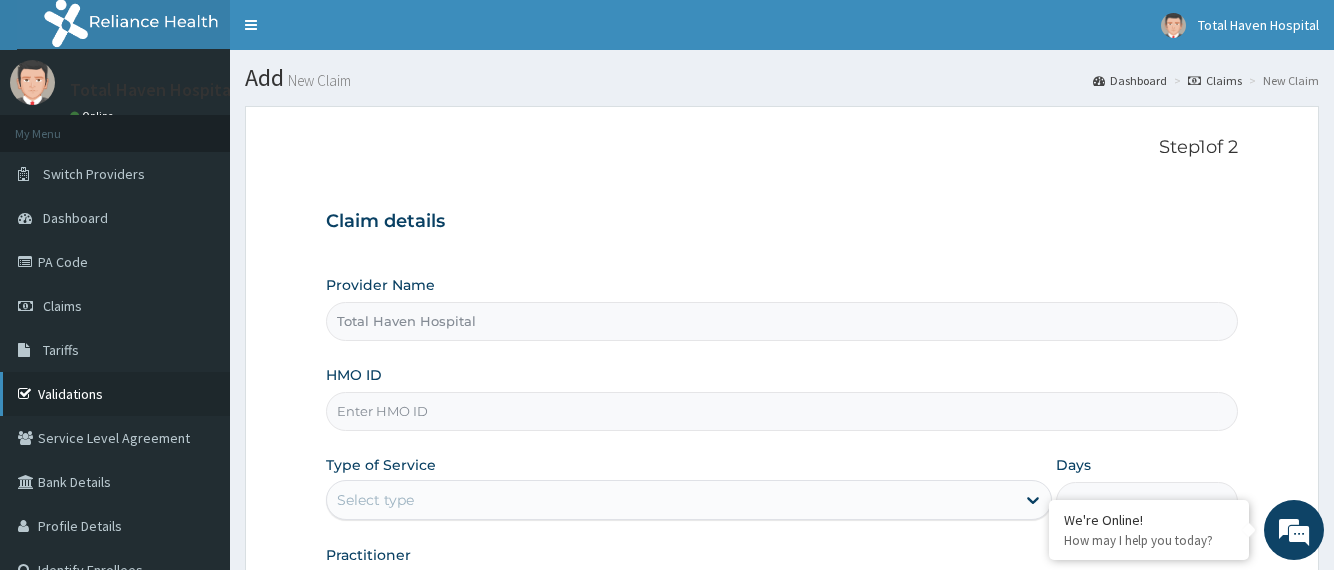 click on "Validations" at bounding box center [115, 394] 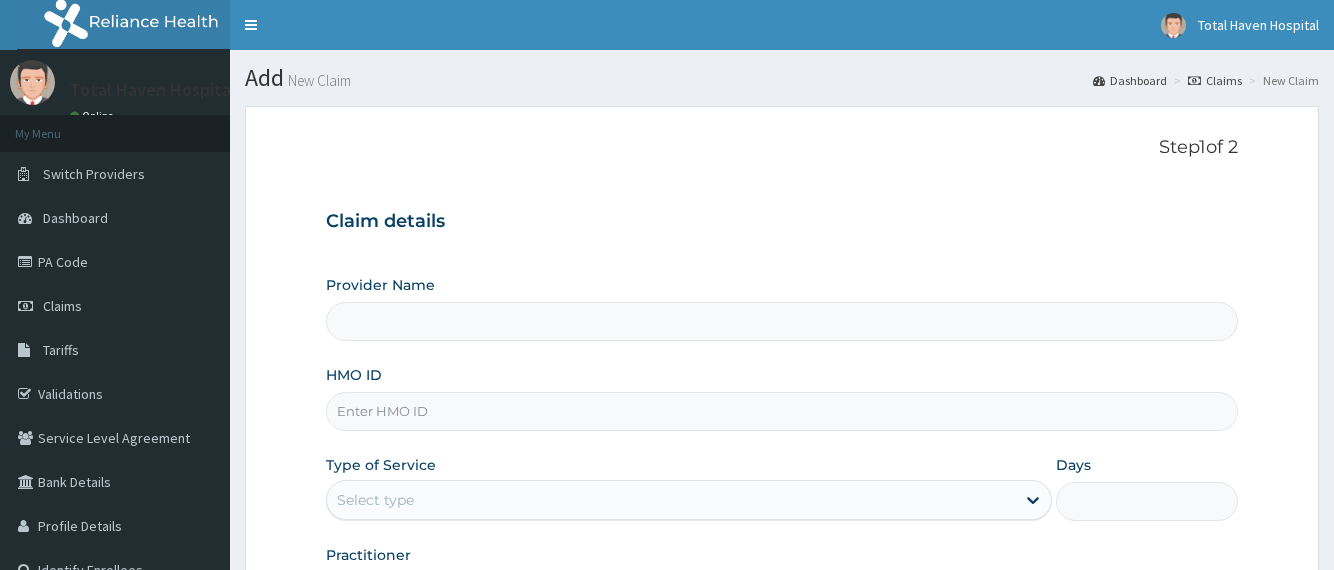 scroll, scrollTop: 0, scrollLeft: 0, axis: both 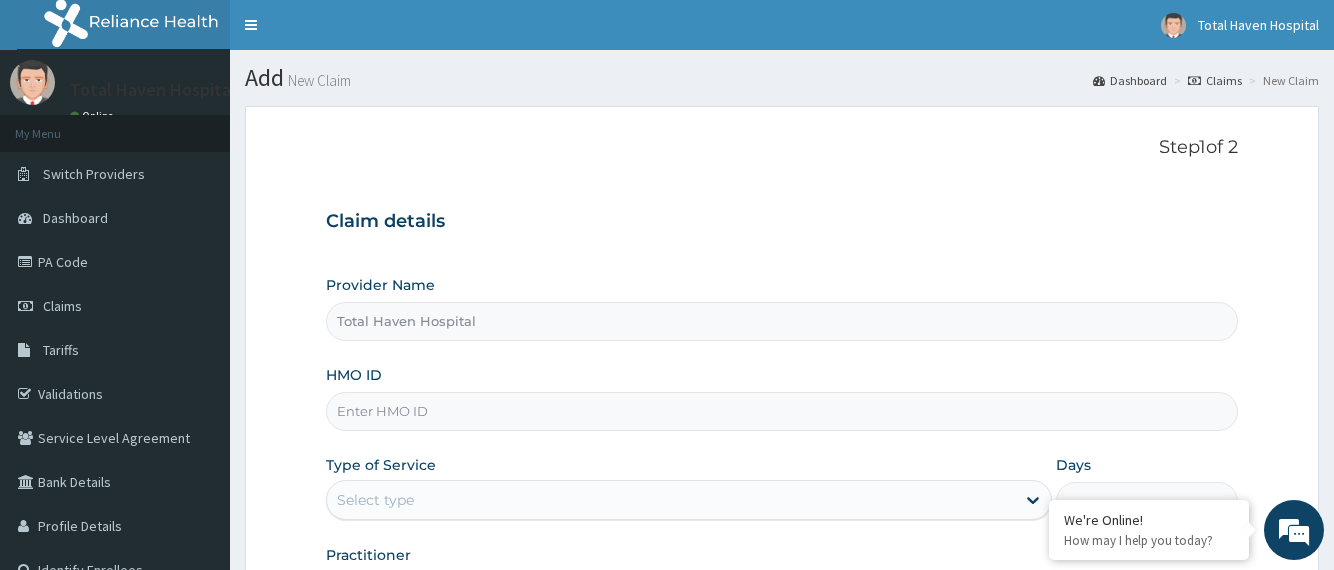click on "HMO ID" at bounding box center (781, 411) 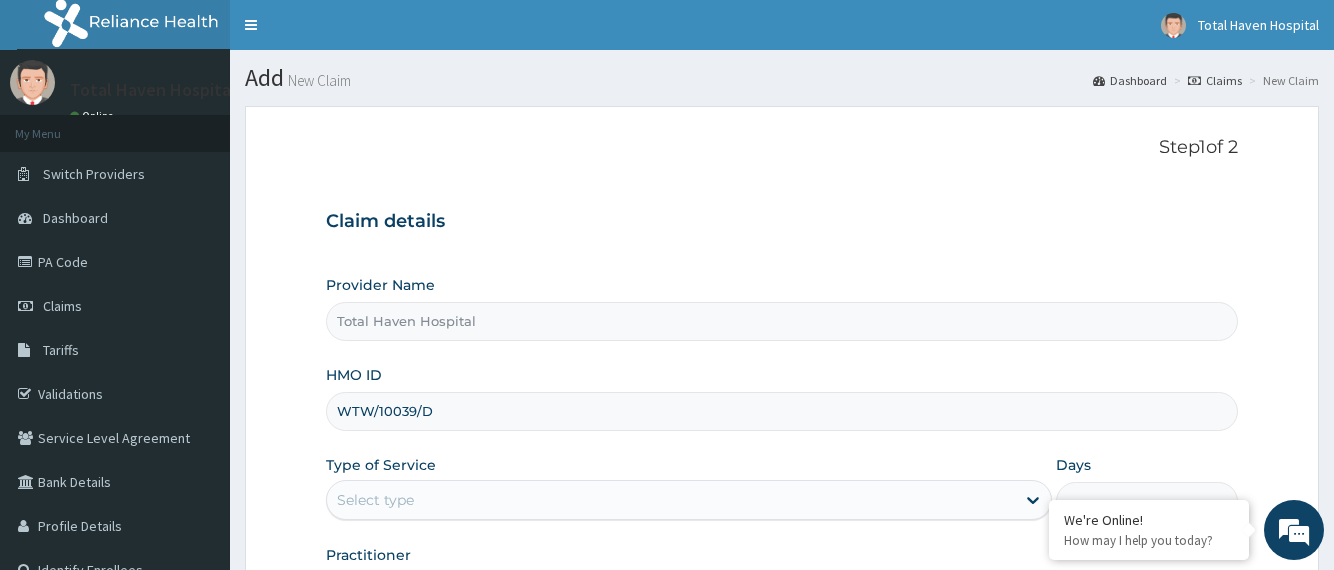 click on "Claim details Provider Name Total Haven Hospital HMO ID WTW/10039/D Type of Service Select type Days Practitioner" at bounding box center (781, 401) 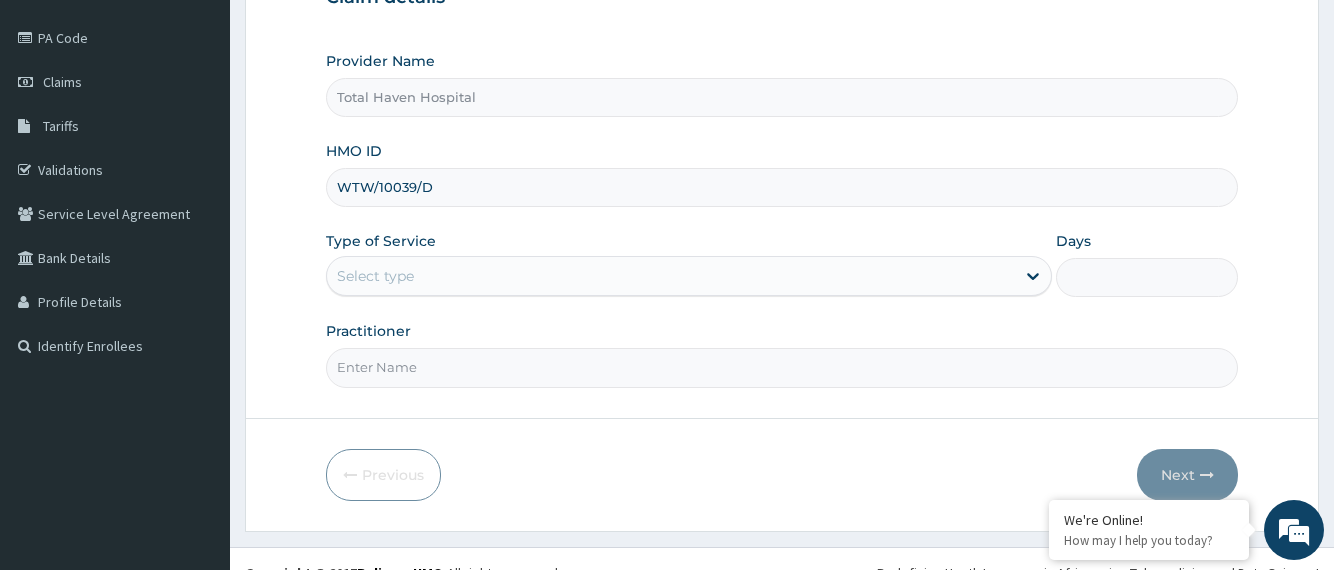 scroll, scrollTop: 252, scrollLeft: 0, axis: vertical 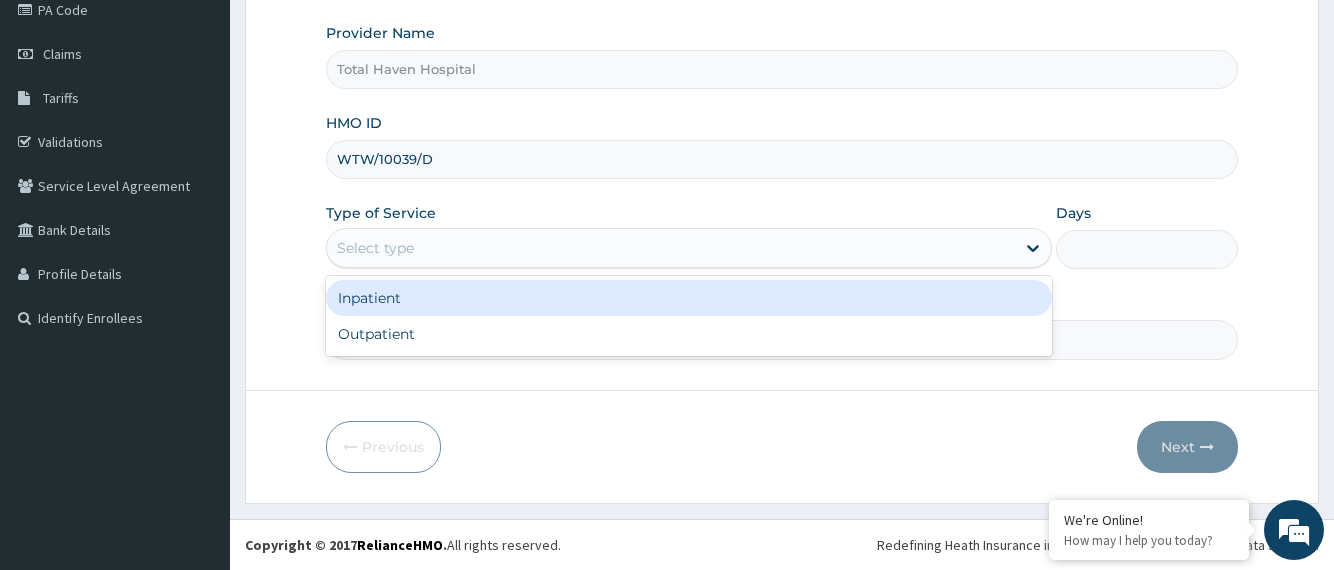 click on "Select type" at bounding box center (671, 248) 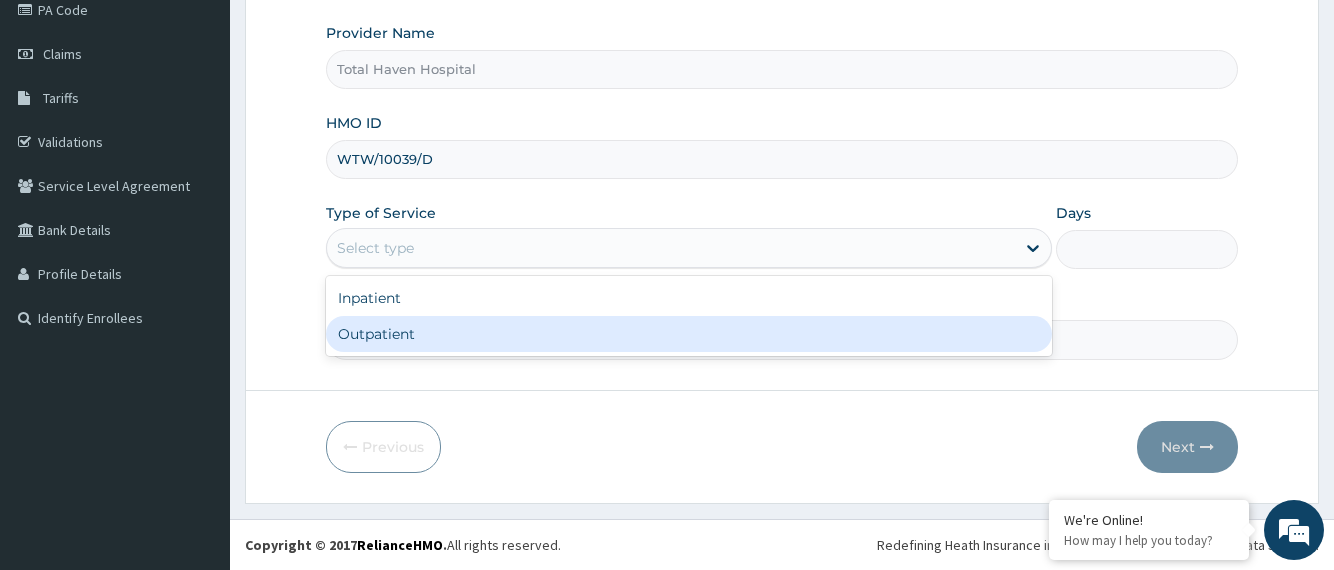 click on "Outpatient" at bounding box center (689, 334) 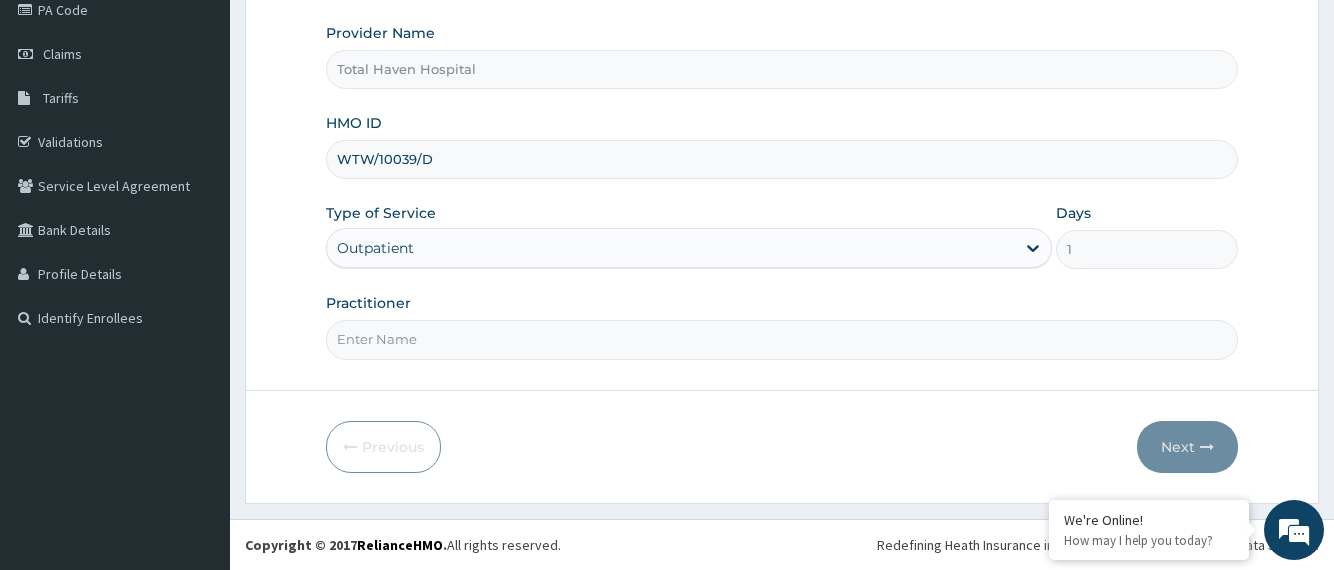 click on "Practitioner" at bounding box center [781, 339] 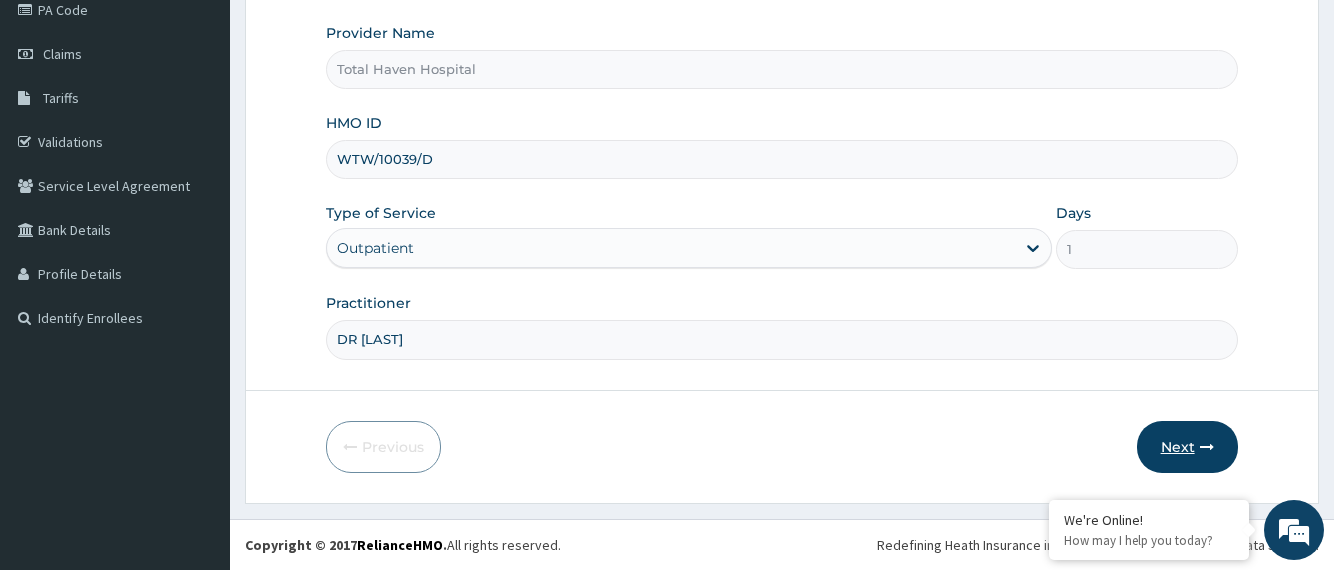 type on "DR [LAST]" 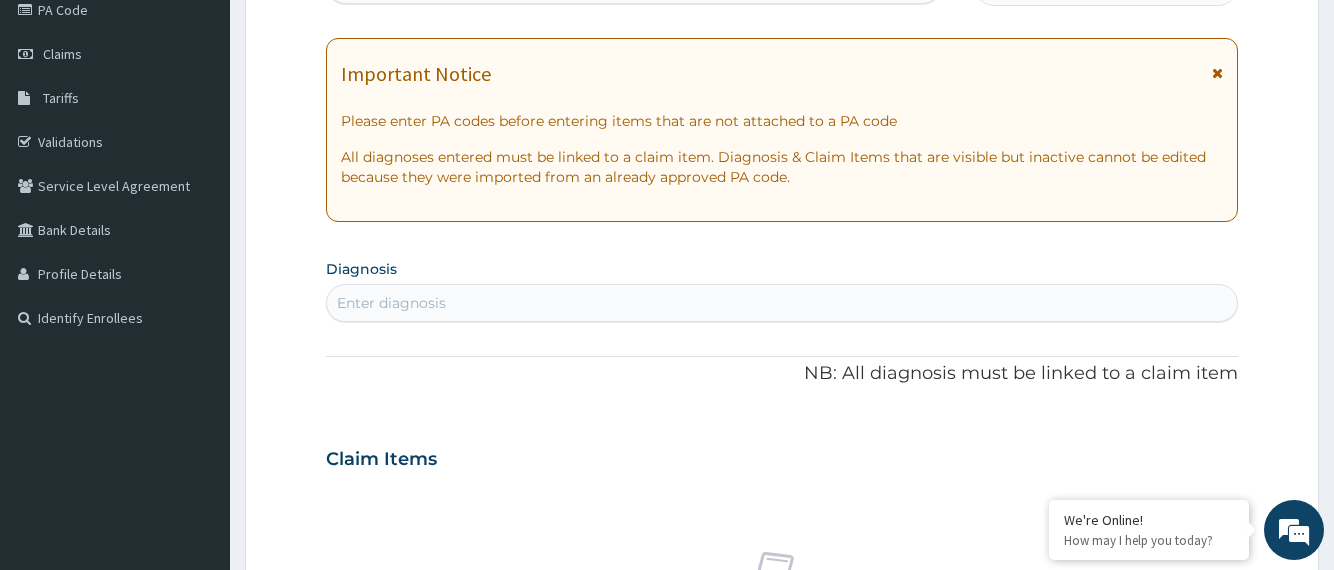 click on "Diagnosis Enter diagnosis" at bounding box center (781, 288) 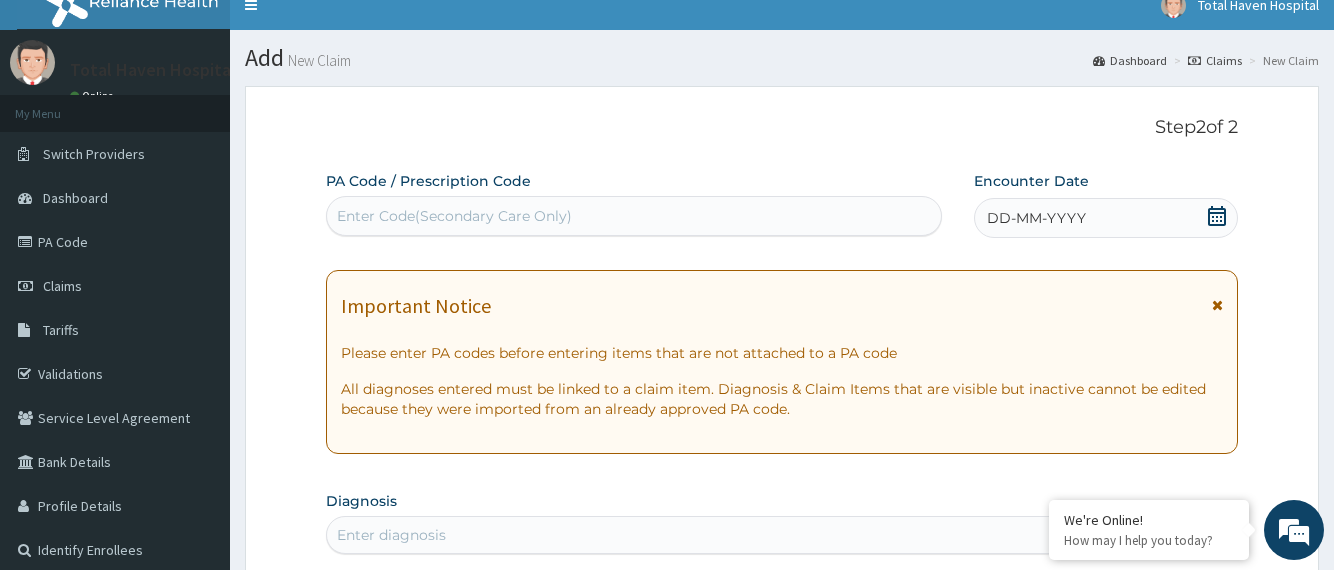 scroll, scrollTop: 0, scrollLeft: 0, axis: both 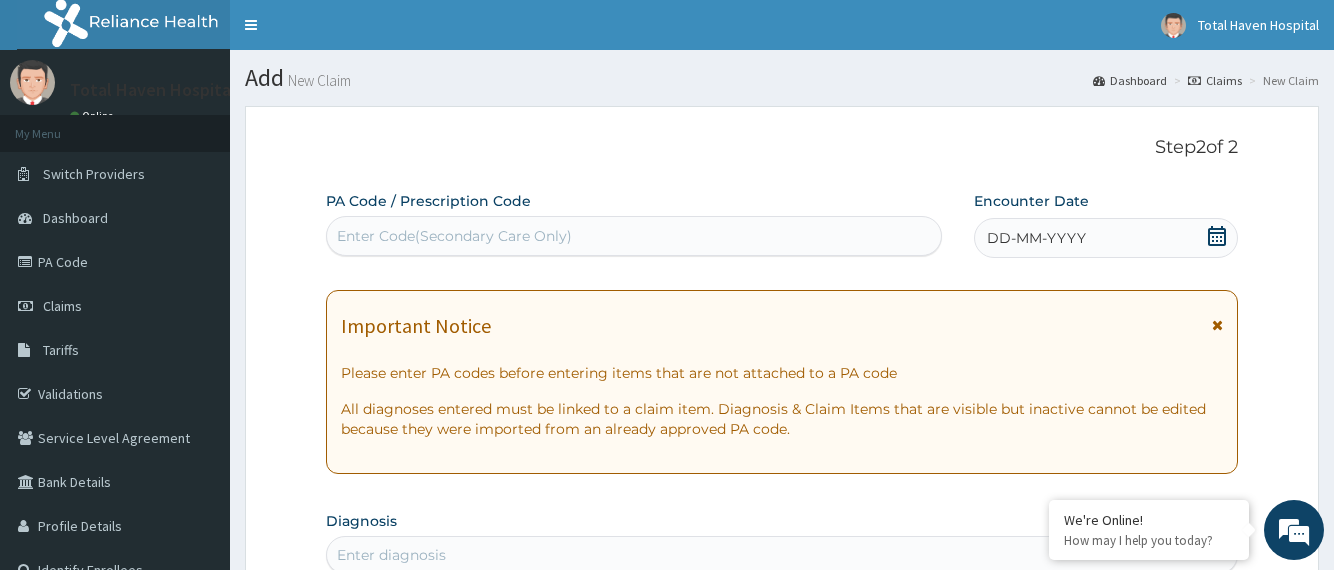 click on "DD-MM-YYYY" at bounding box center [1036, 238] 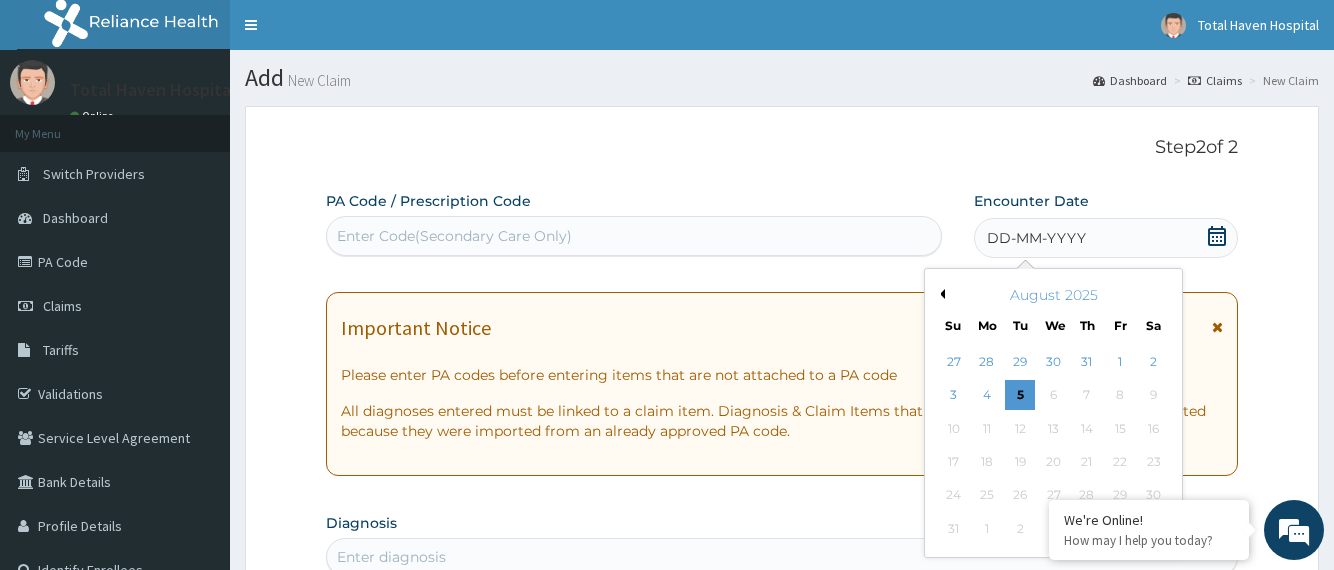 click on "August 2025" at bounding box center (1053, 295) 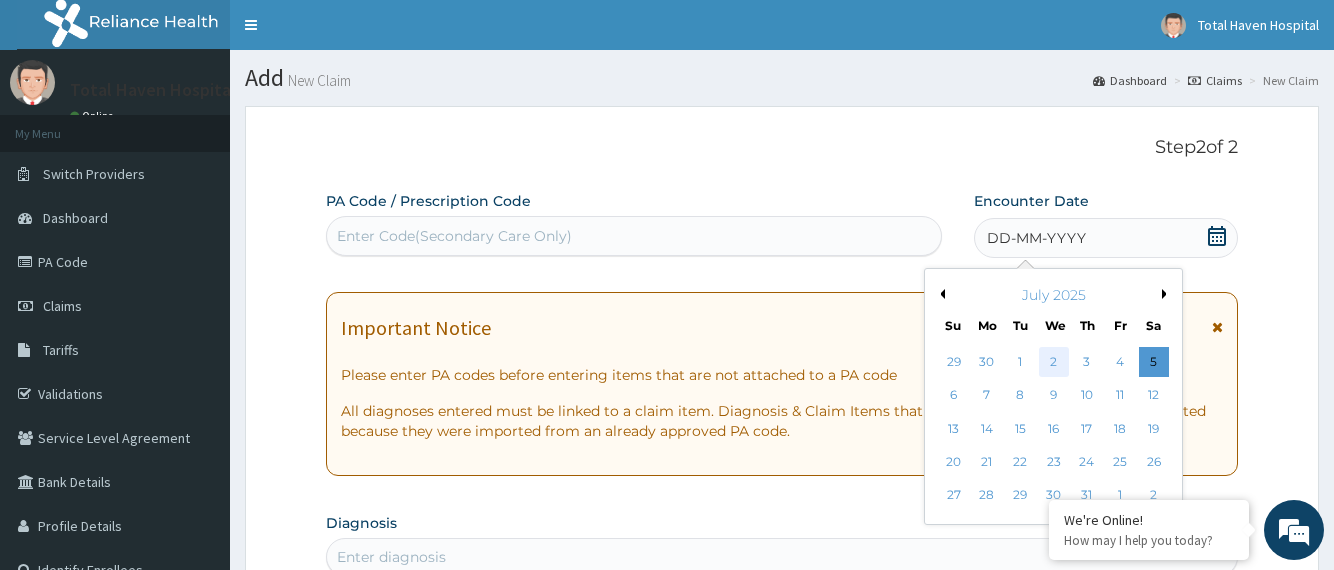 click on "2" at bounding box center (1053, 362) 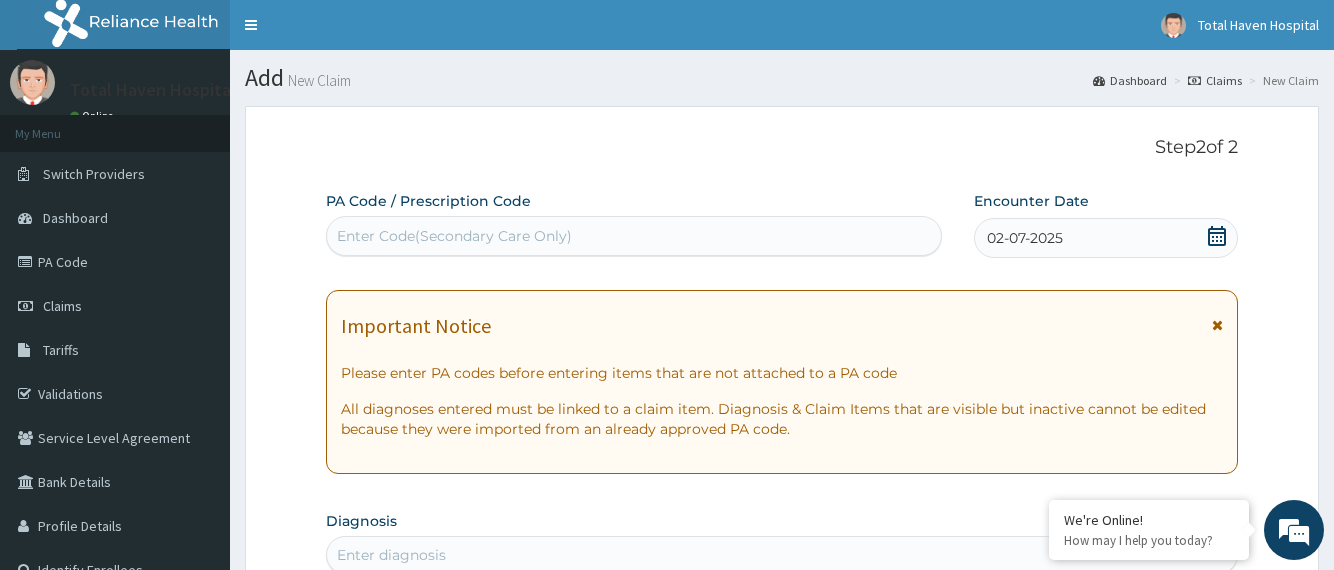 click on "Step  2  of 2 PA Code / Prescription Code Enter Code(Secondary Care Only) Encounter Date 02-07-2025 Important Notice Please enter PA codes before entering items that are not attached to a PA code   All diagnoses entered must be linked to a claim item. Diagnosis & Claim Items that are visible but inactive cannot be edited because they were imported from an already approved PA code. Diagnosis Enter diagnosis NB: All diagnosis must be linked to a claim item Claim Items No claim item Types Select Type Item Select Item Pair Diagnosis Select Diagnosis Unit Price 0 Add Comment" at bounding box center [781, 681] 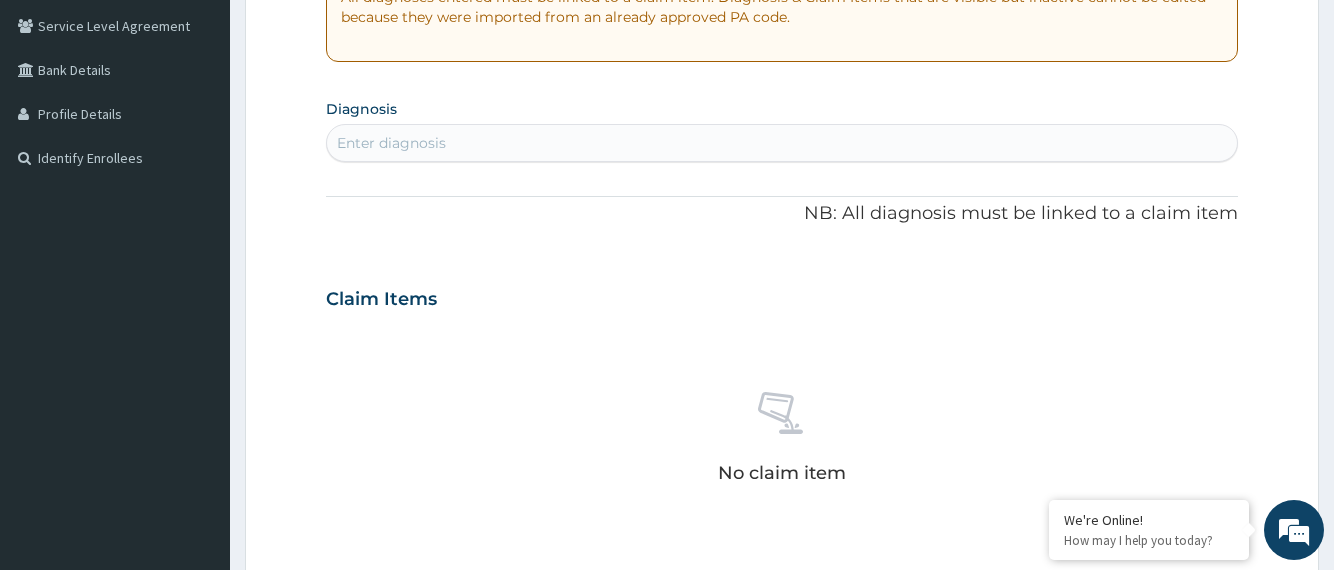 scroll, scrollTop: 440, scrollLeft: 0, axis: vertical 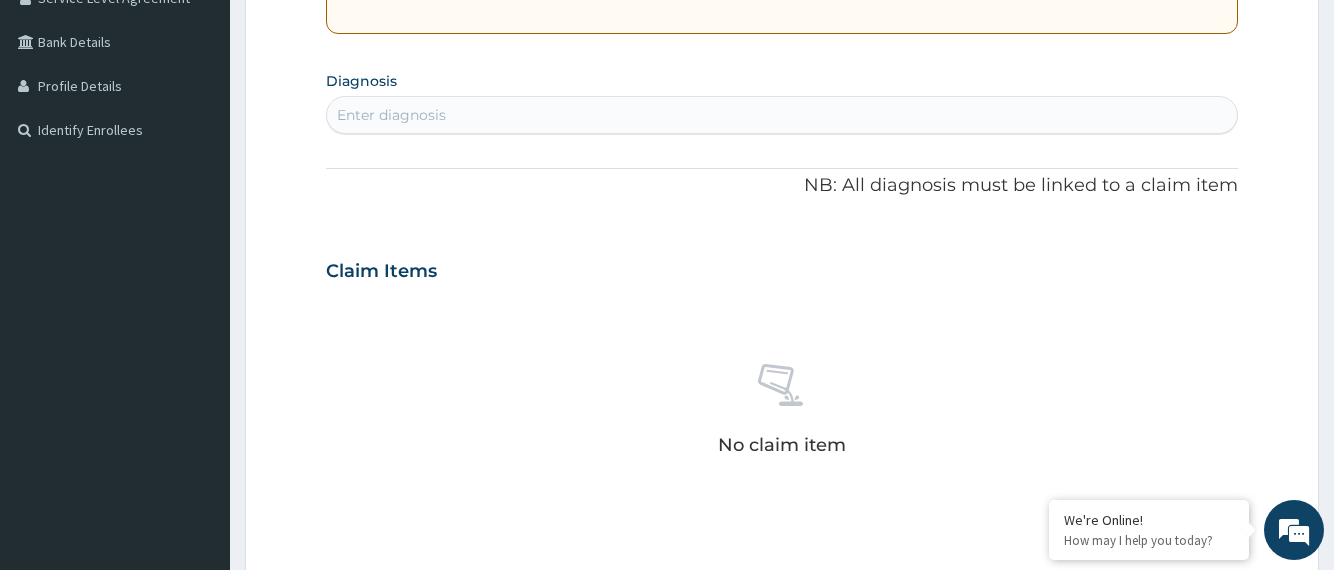 click on "Enter diagnosis" at bounding box center (781, 115) 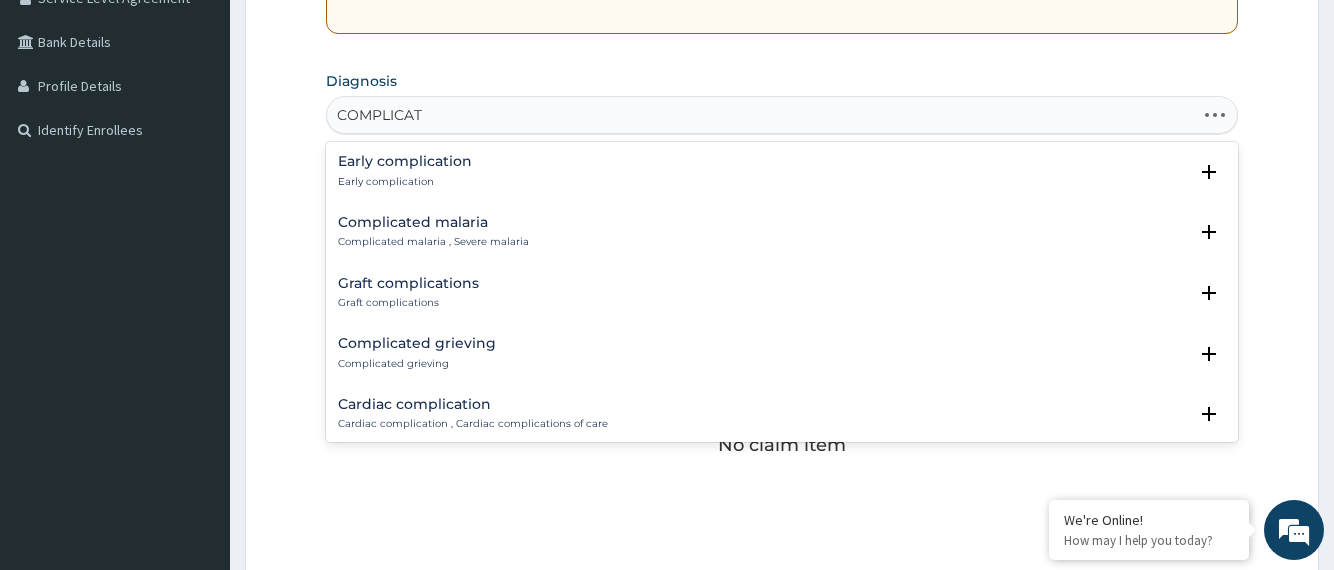 type on "COMPLICATED" 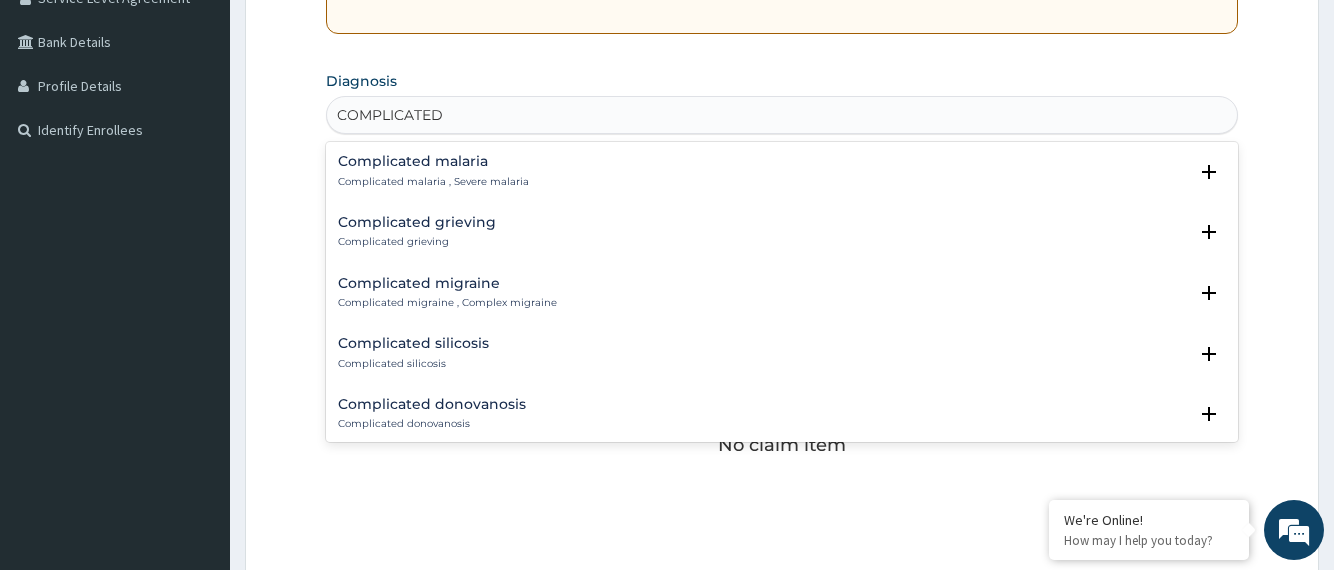 click on "Complicated malaria" at bounding box center (433, 161) 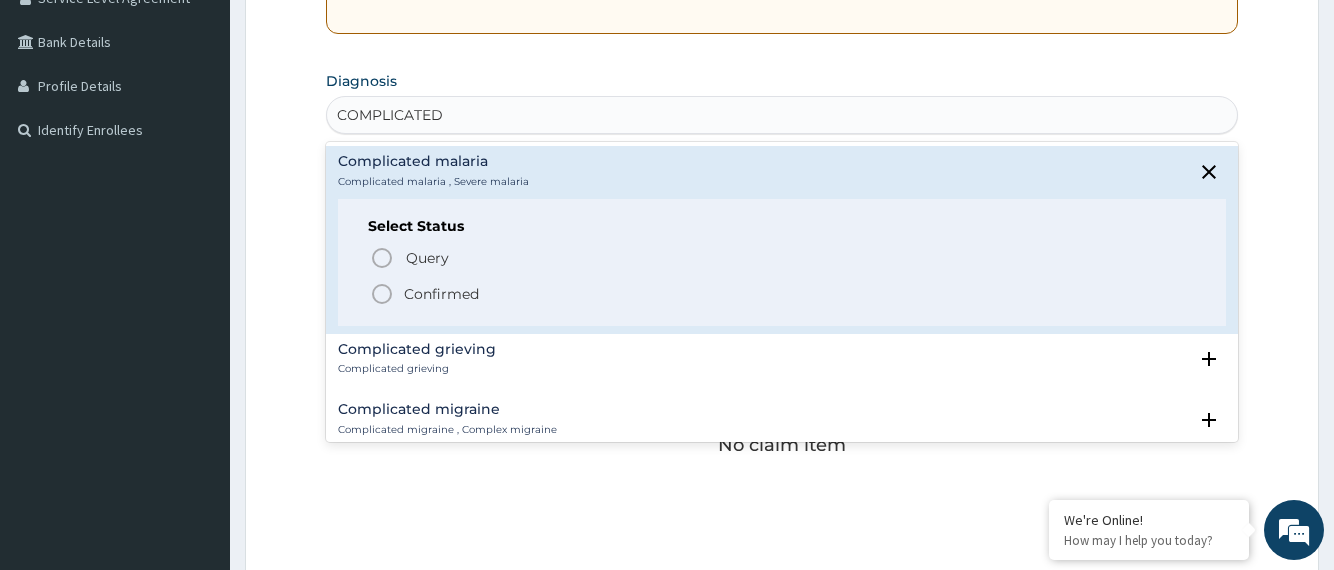 click 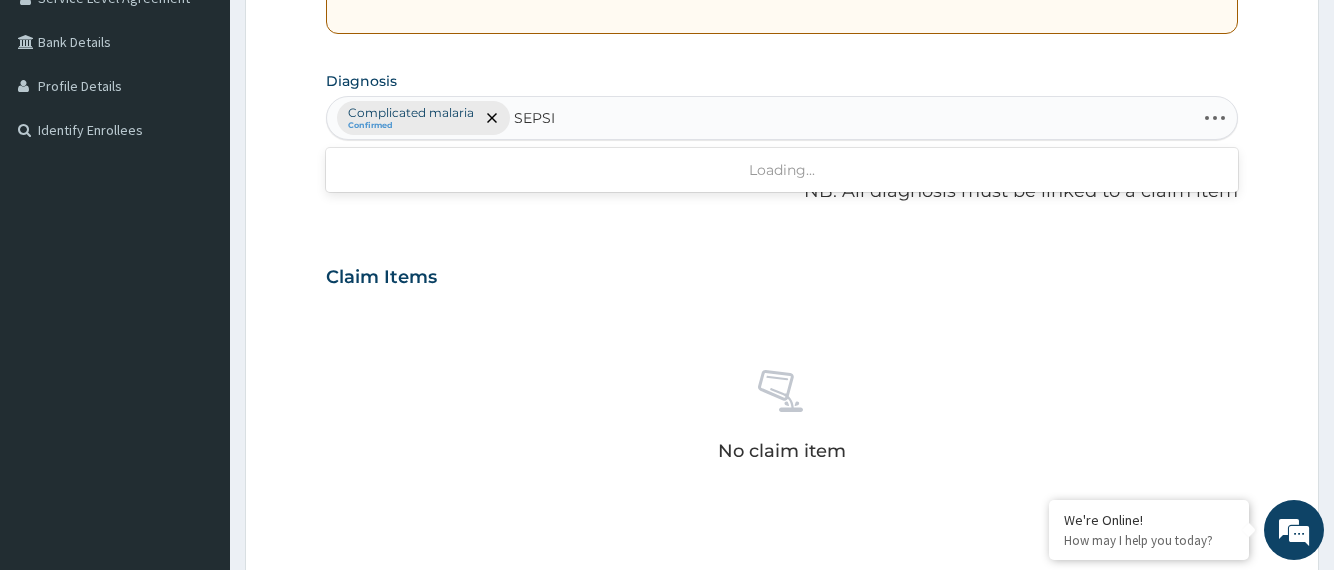 type on "SEPSIS" 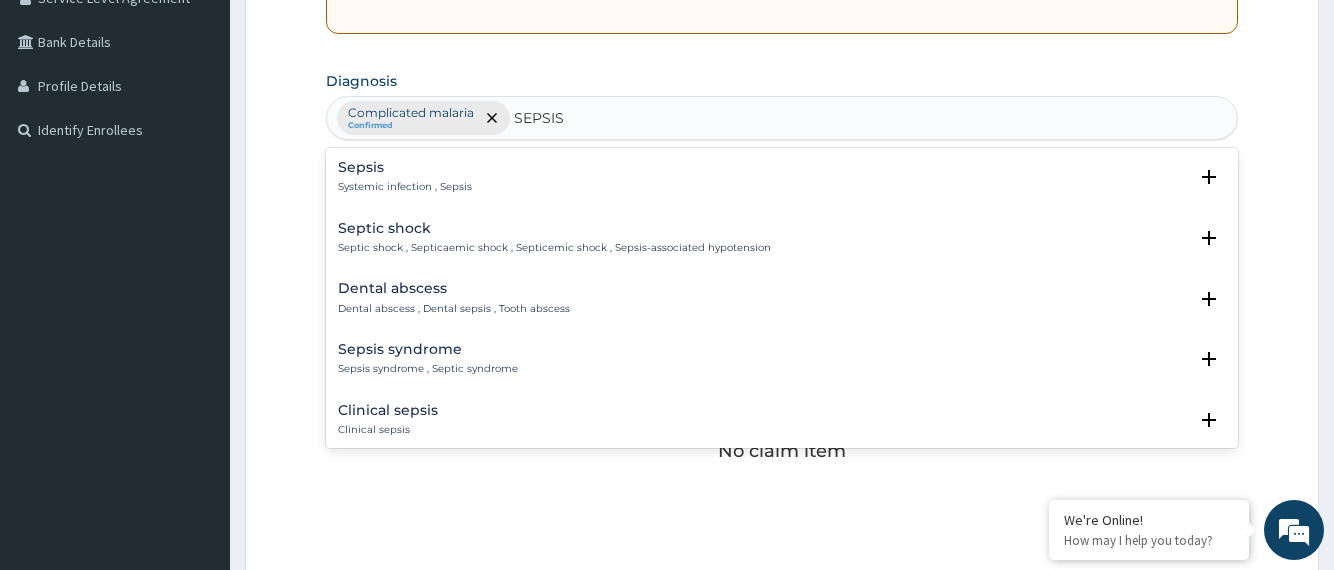 click on "Systemic infection , Sepsis" at bounding box center (405, 187) 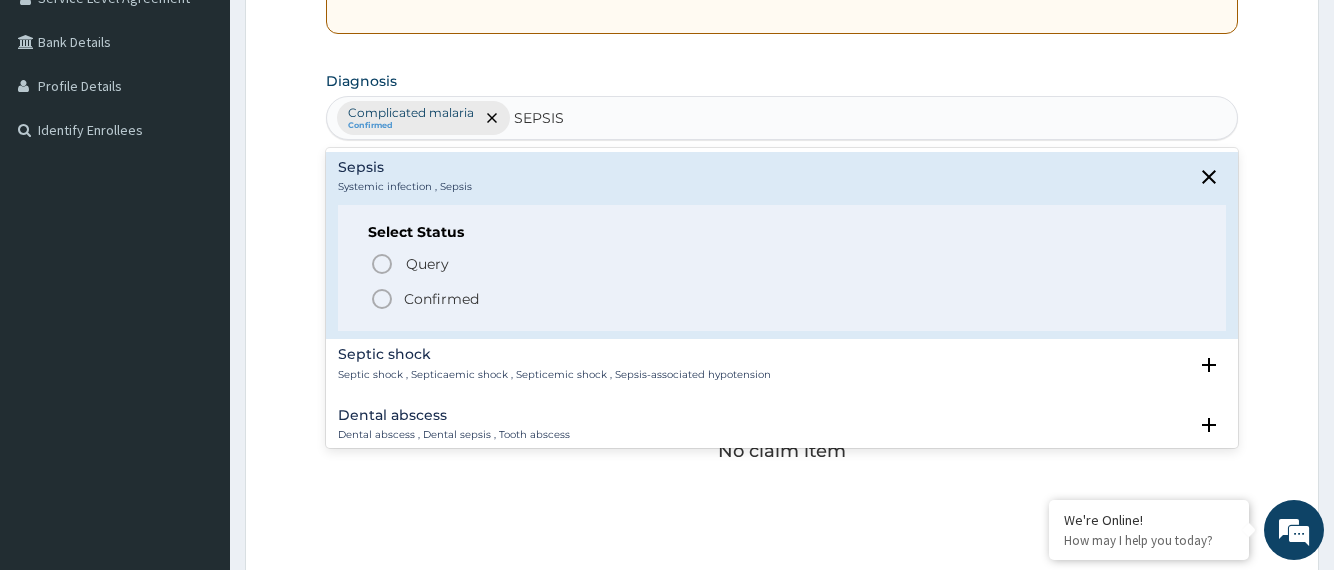 click 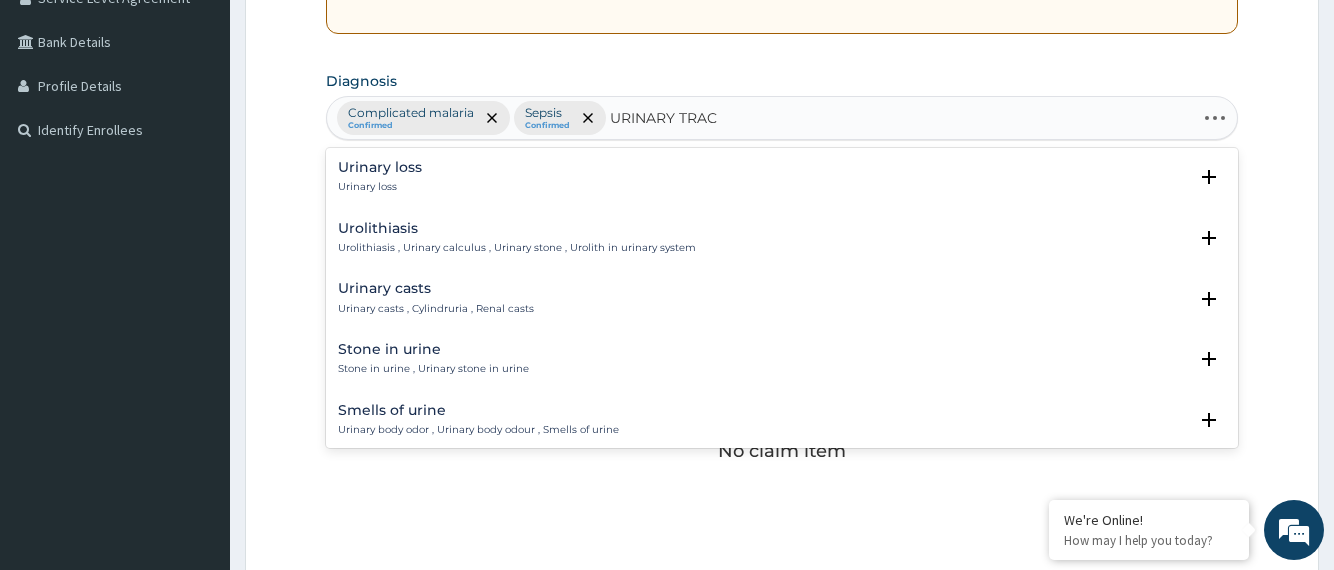 type on "URINARY TRACT" 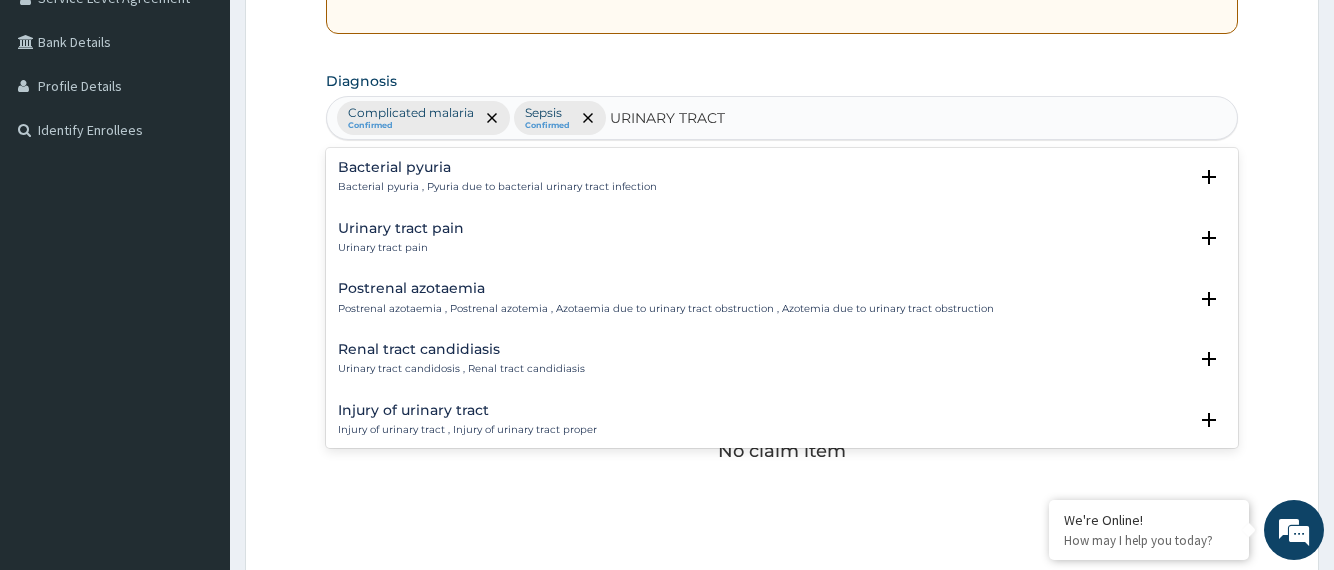 click on "Urinary tract pain Urinary tract pain" at bounding box center (401, 238) 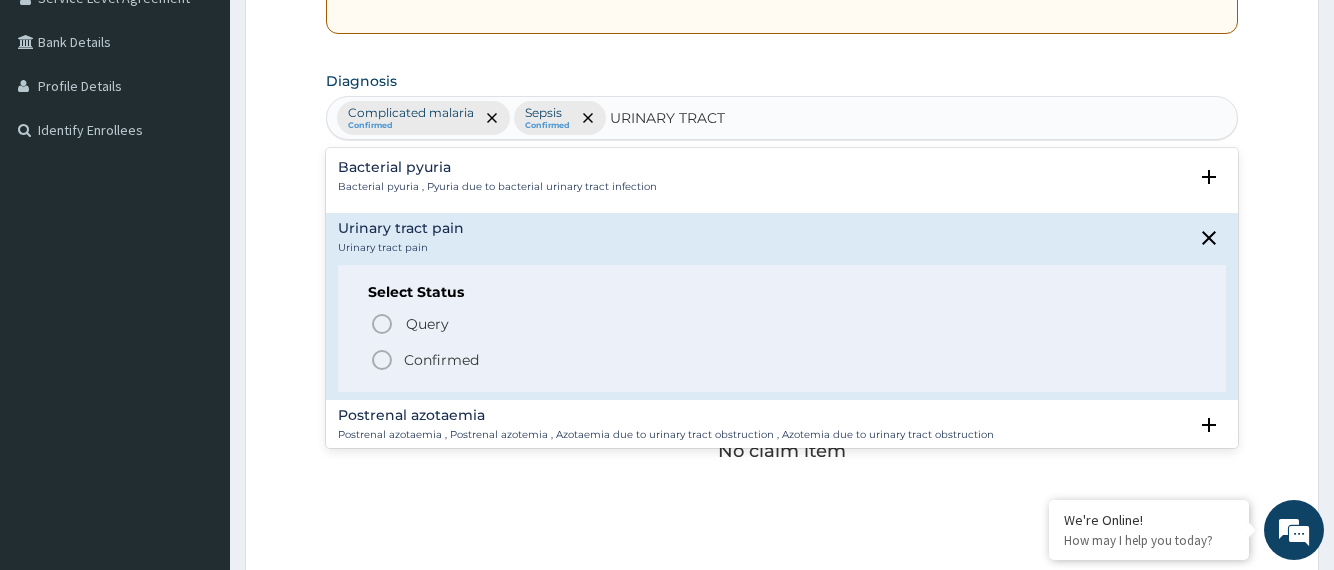 click 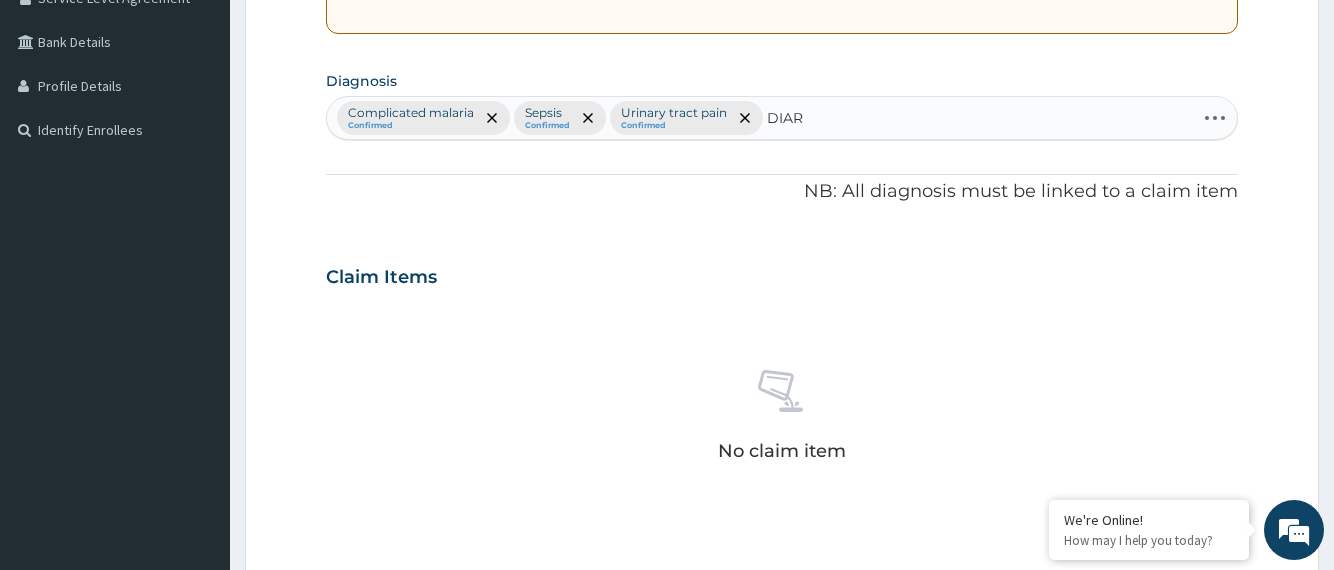 type on "DIARR" 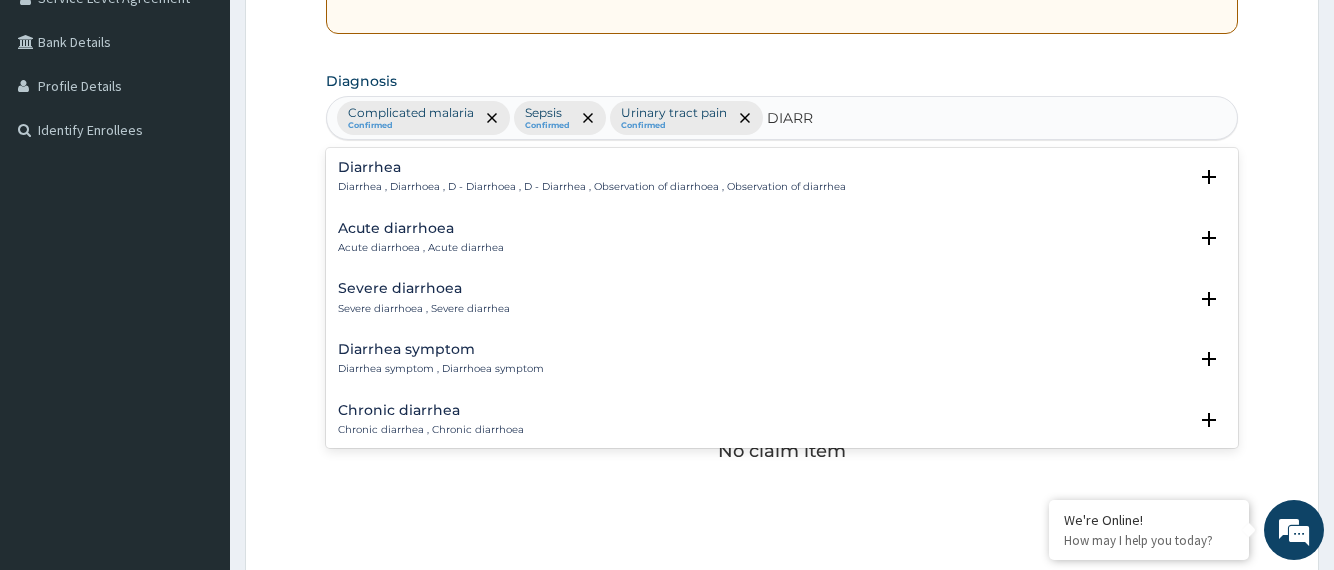 click on "Severe diarrhoea , Severe diarrhea" at bounding box center [424, 309] 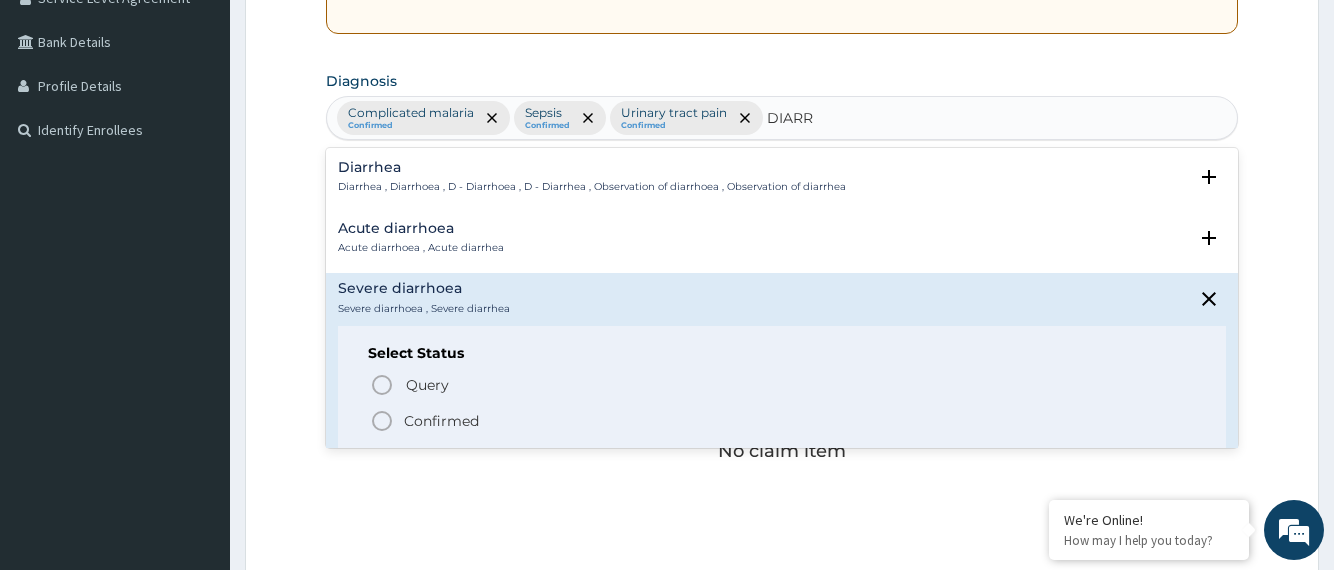 click 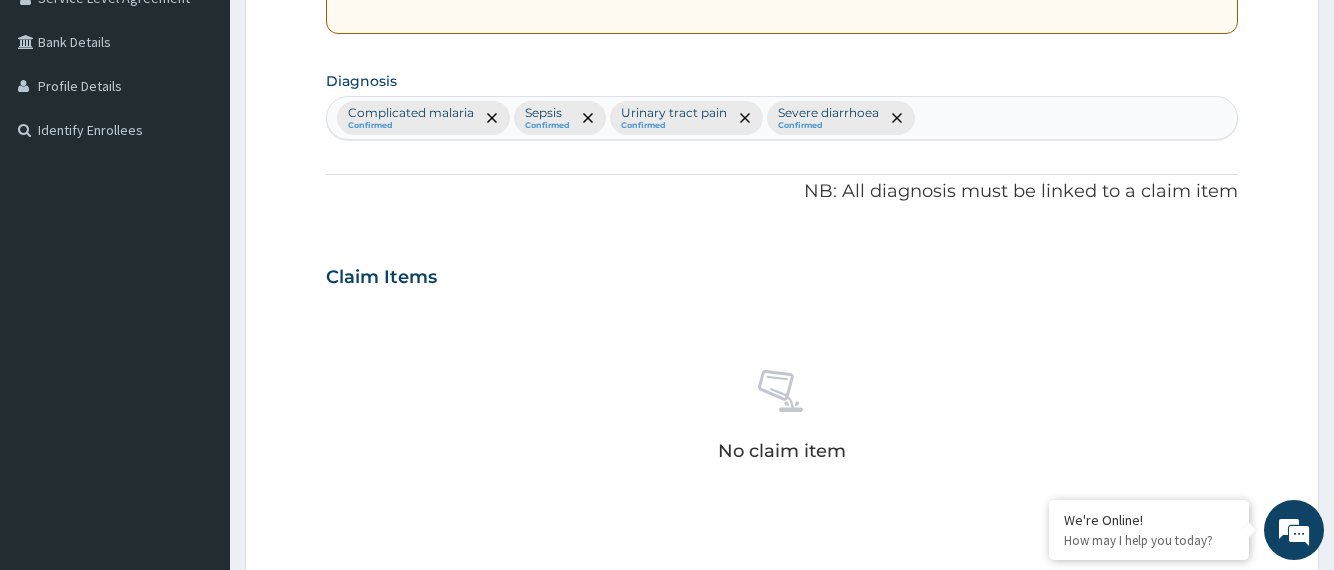 click on "Claim Items" at bounding box center (781, 273) 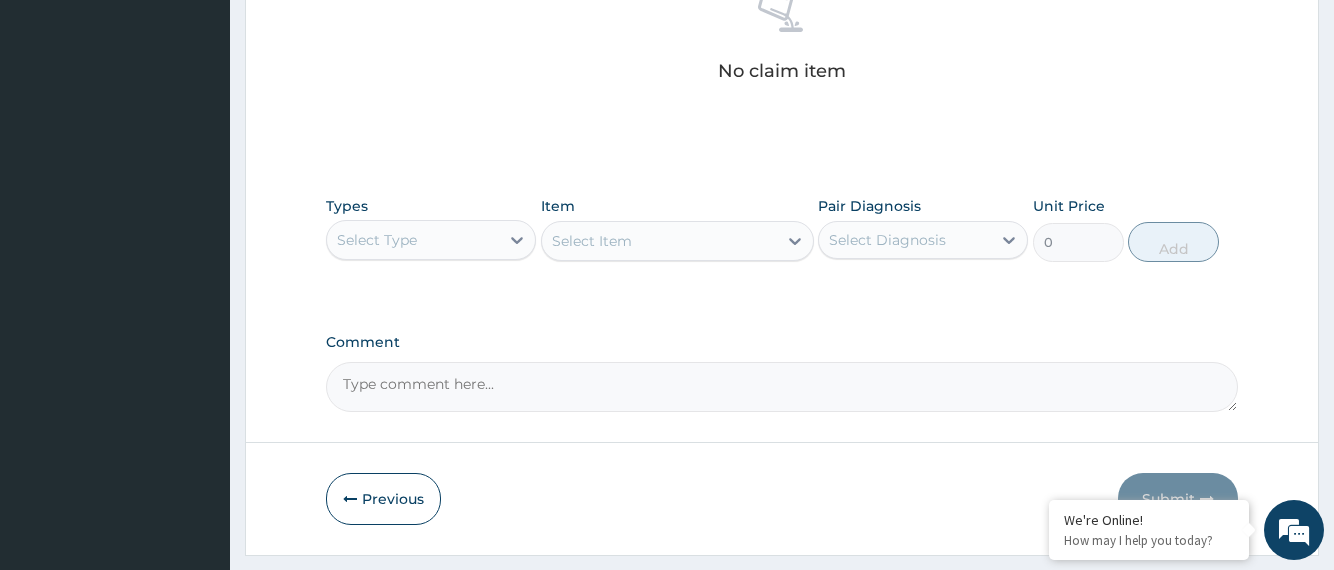 scroll, scrollTop: 872, scrollLeft: 0, axis: vertical 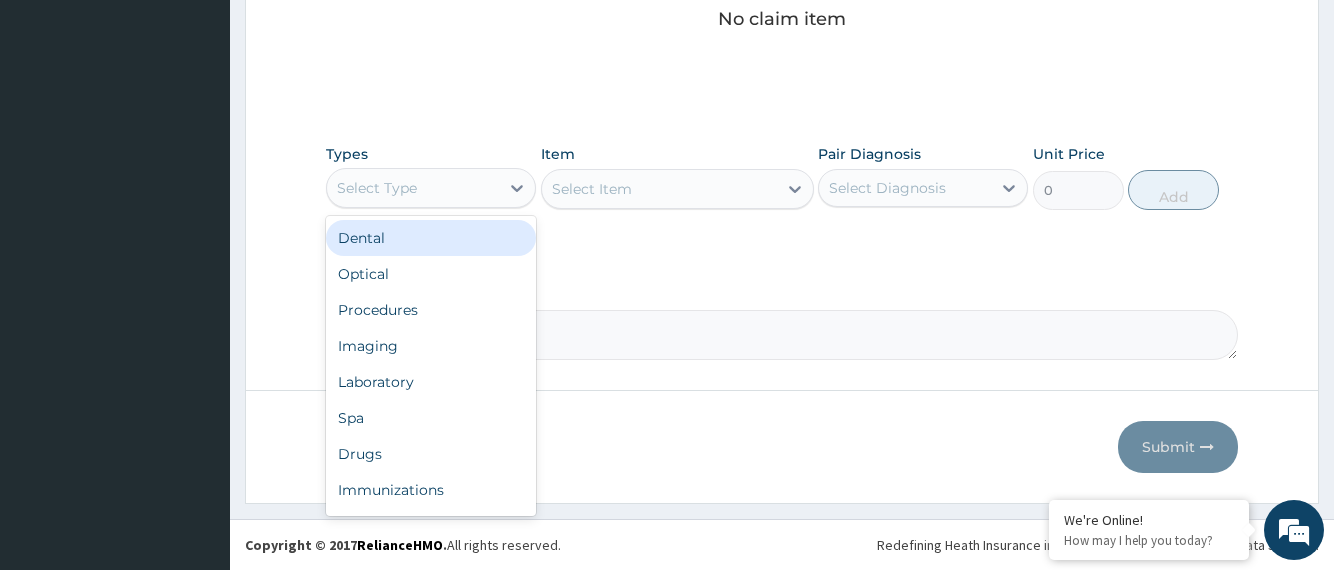 click on "Select Type" at bounding box center (413, 188) 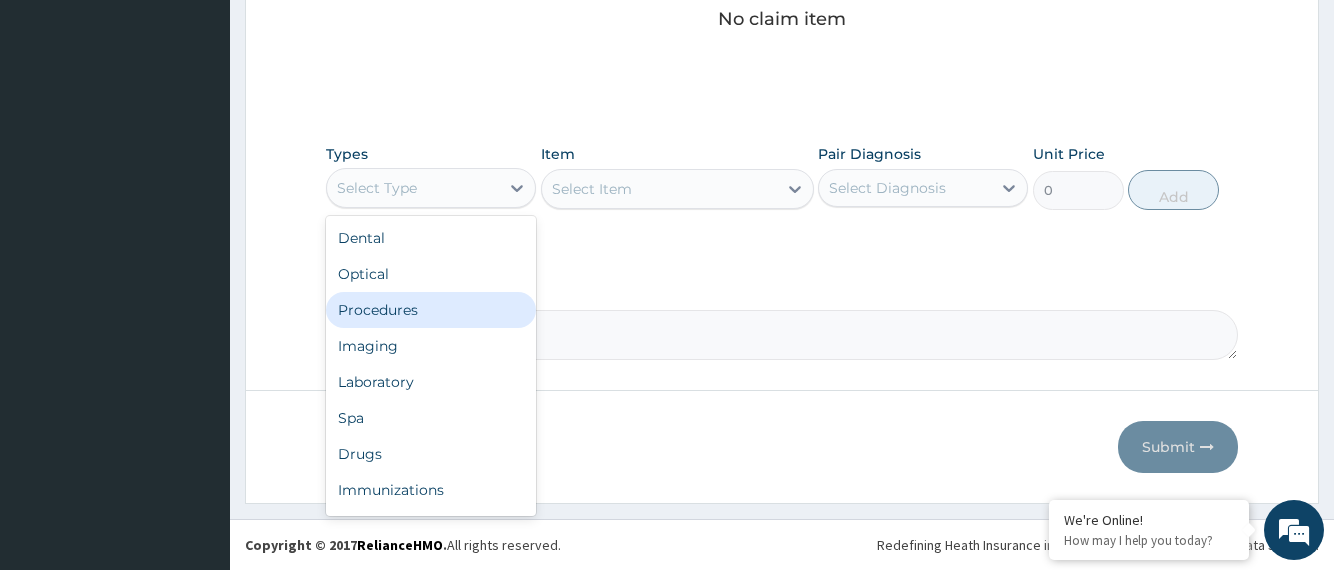 click on "Procedures" at bounding box center [431, 310] 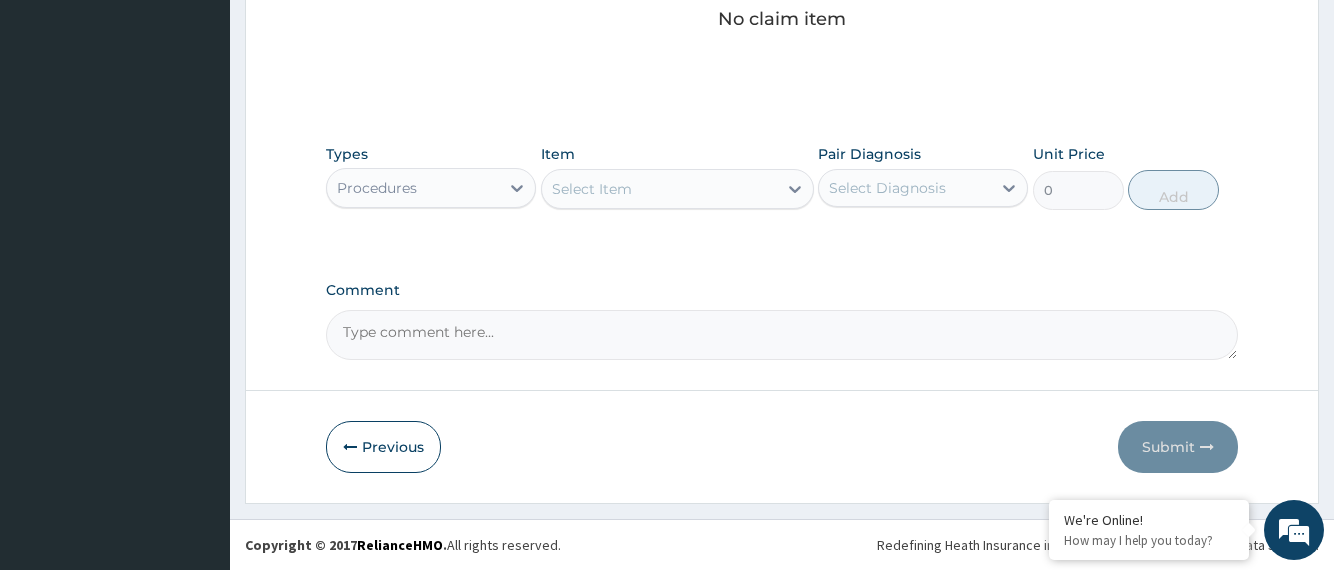 click on "Select Item" at bounding box center (659, 189) 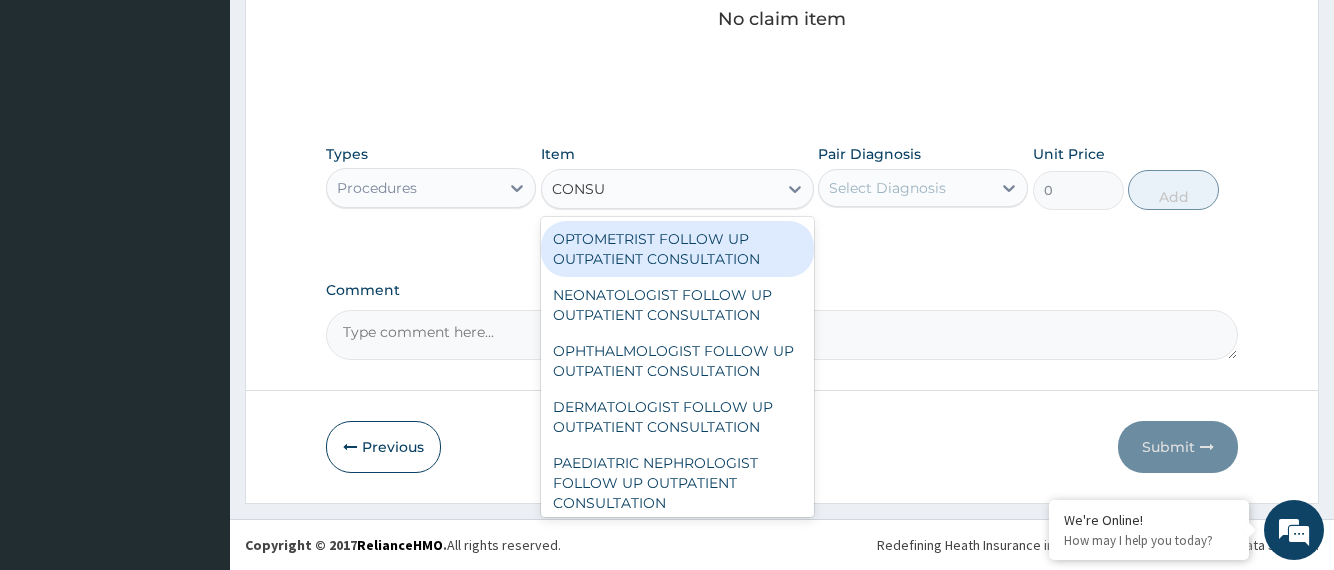 type on "CONSUL" 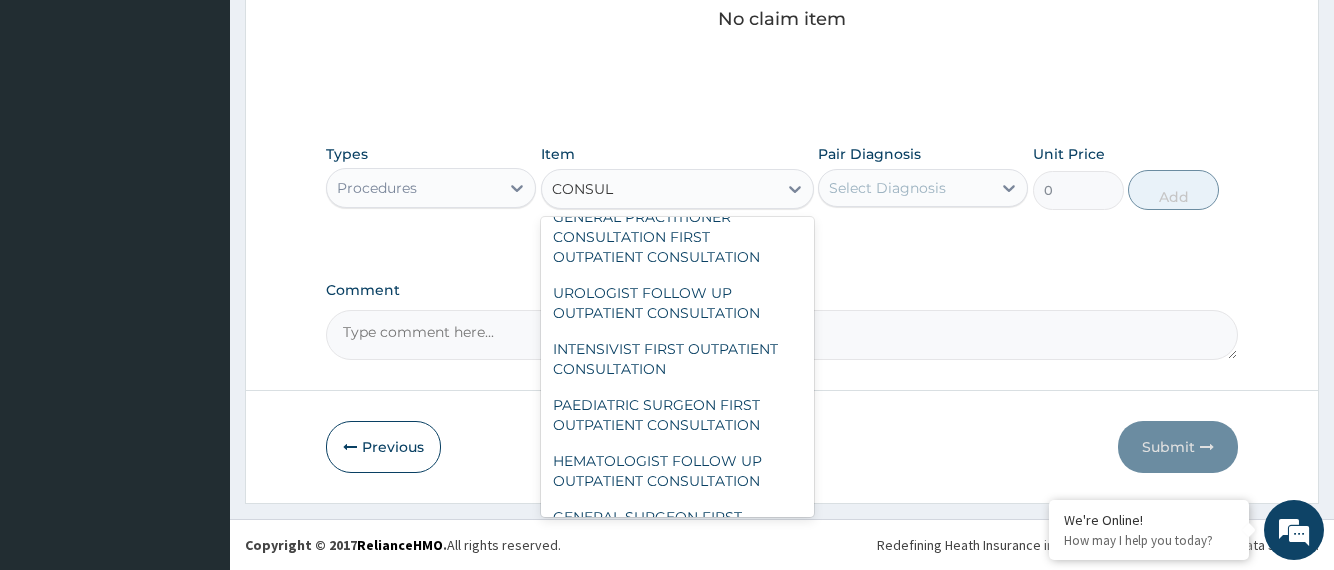 scroll, scrollTop: 1040, scrollLeft: 0, axis: vertical 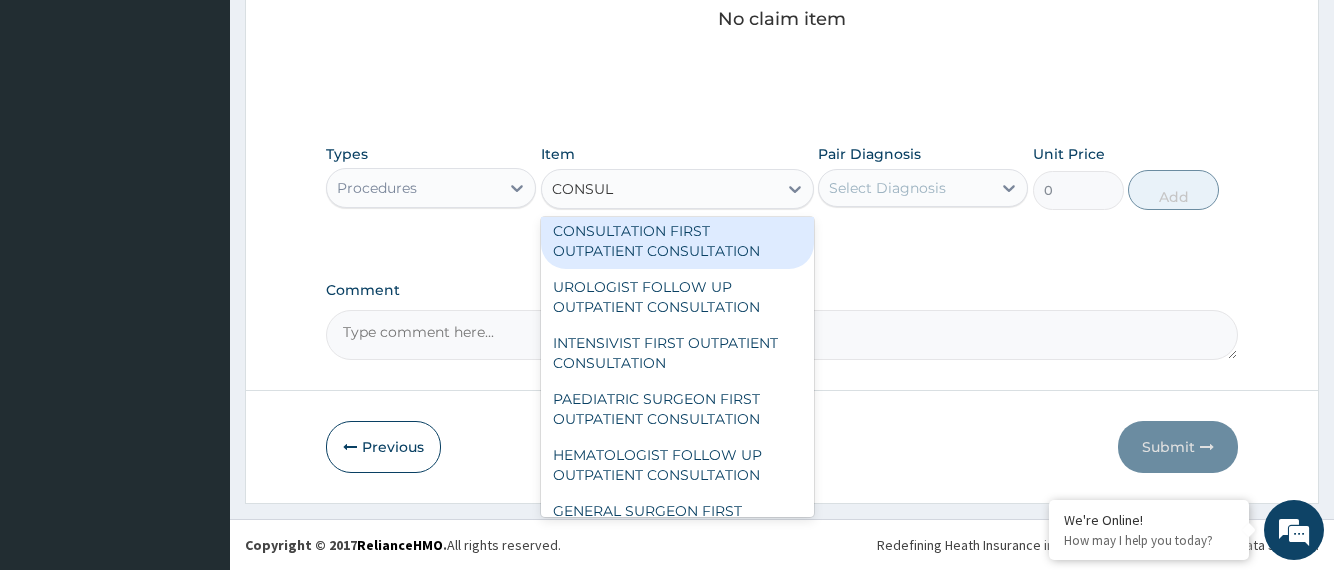 click on "GENERAL PRACTITIONER CONSULTATION FIRST OUTPATIENT CONSULTATION" at bounding box center (677, 231) 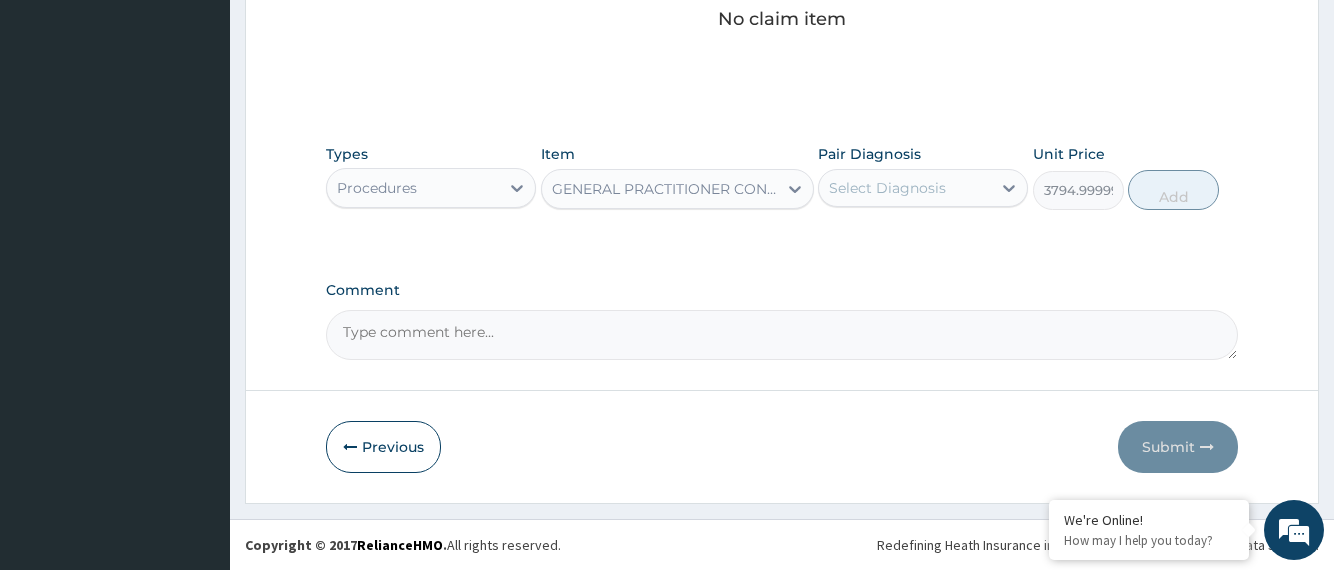 click on "Comment" at bounding box center (781, 335) 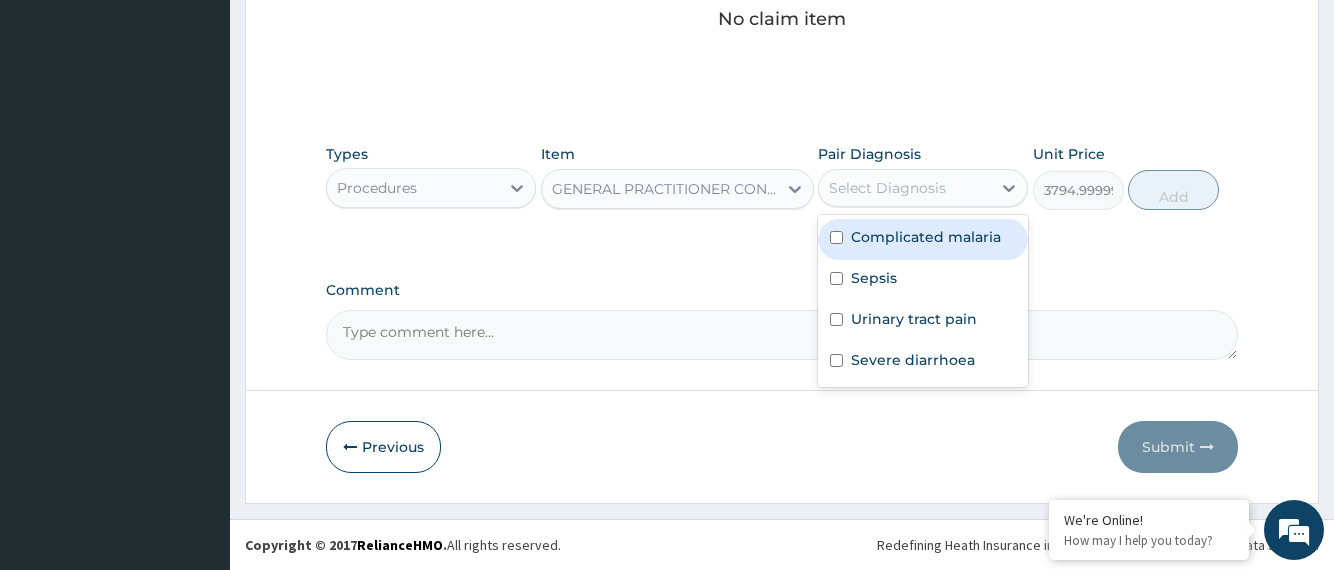 click on "Select Diagnosis" at bounding box center [887, 188] 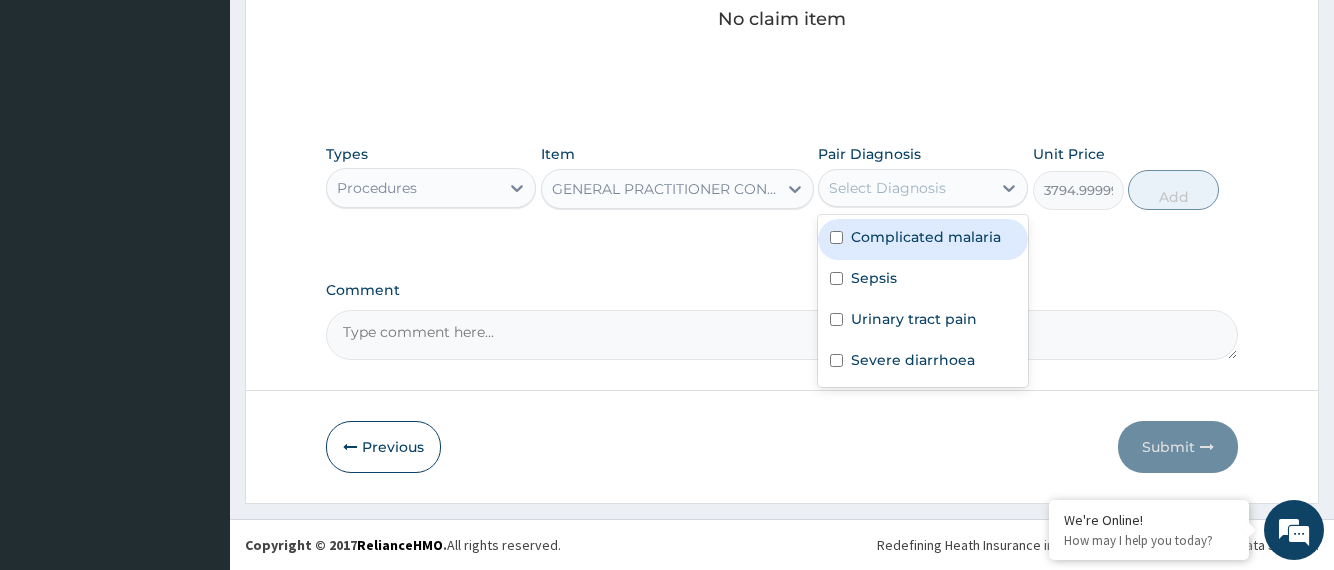click at bounding box center (836, 237) 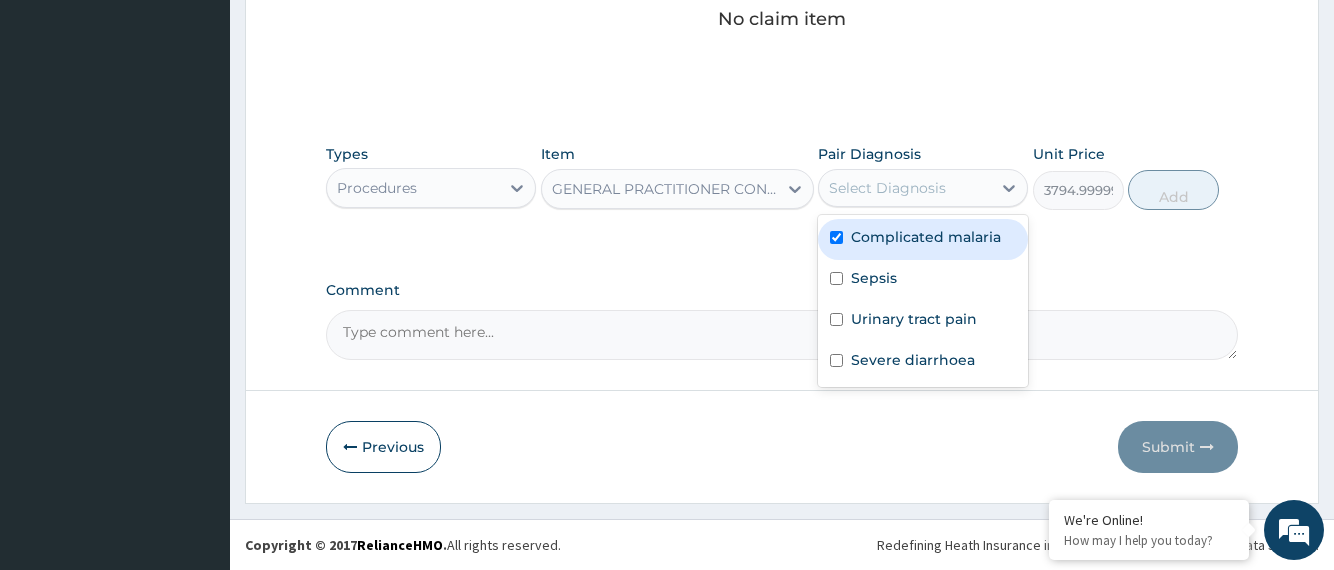checkbox on "true" 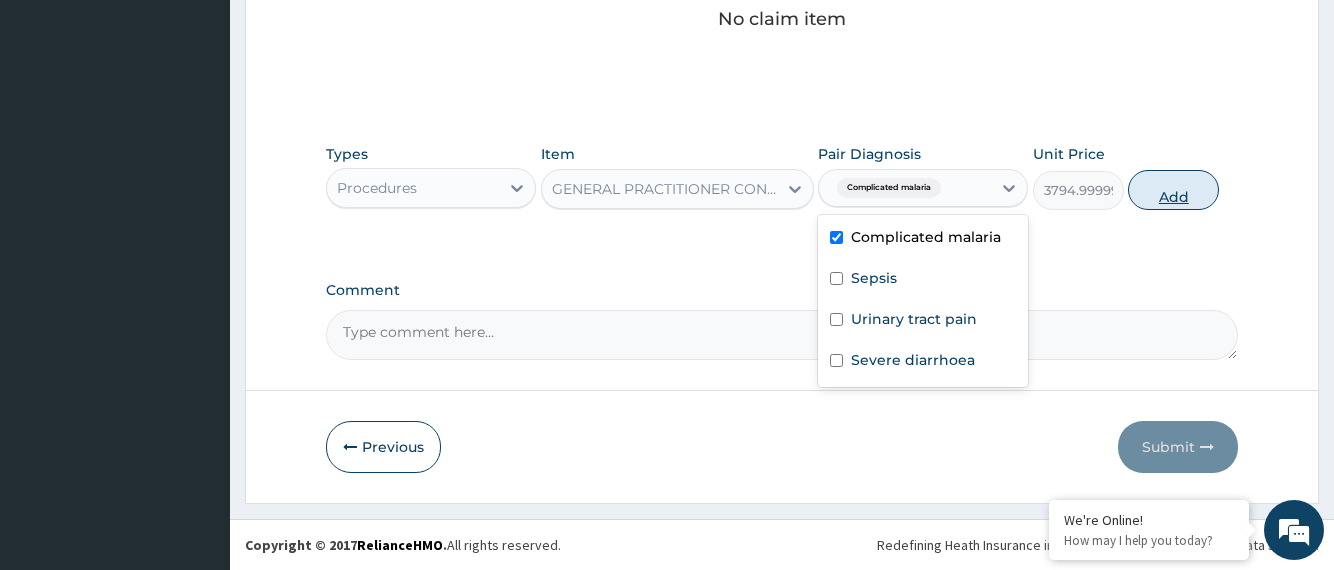click on "Add" at bounding box center (1173, 190) 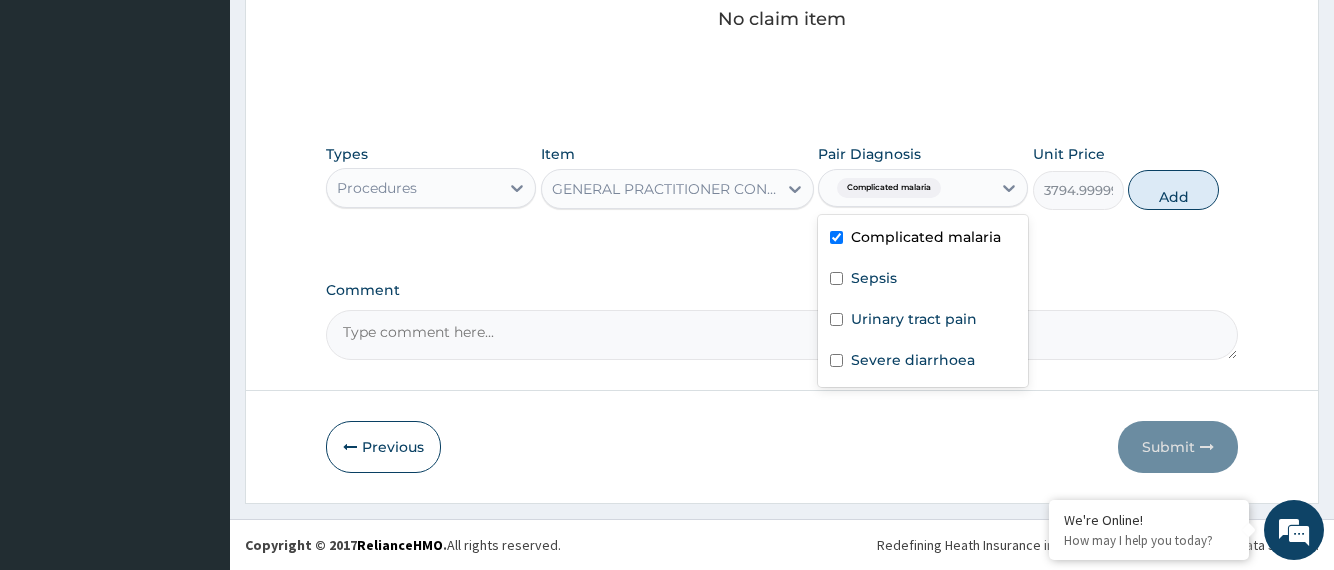 type on "0" 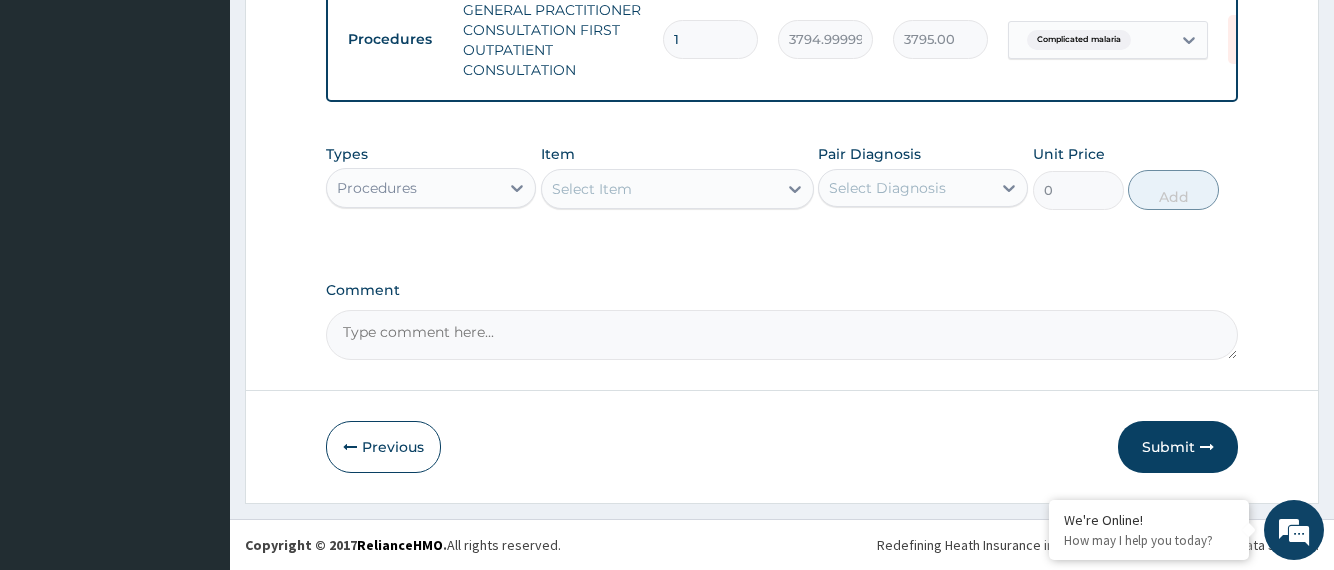scroll, scrollTop: 823, scrollLeft: 0, axis: vertical 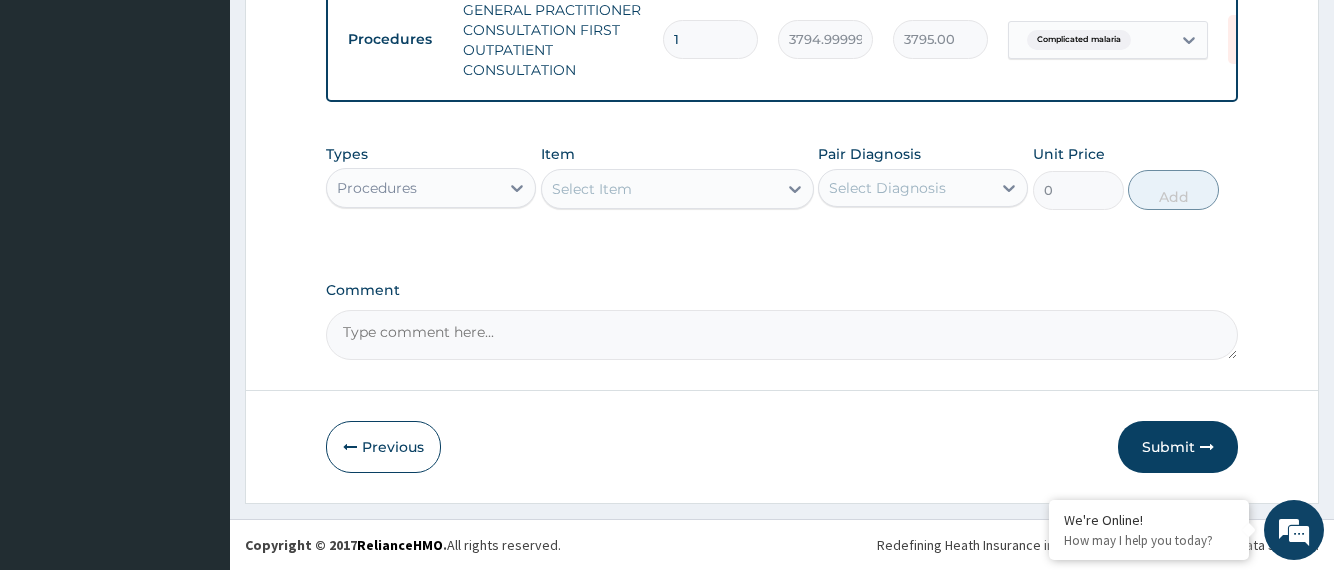click on "Procedures" at bounding box center [413, 188] 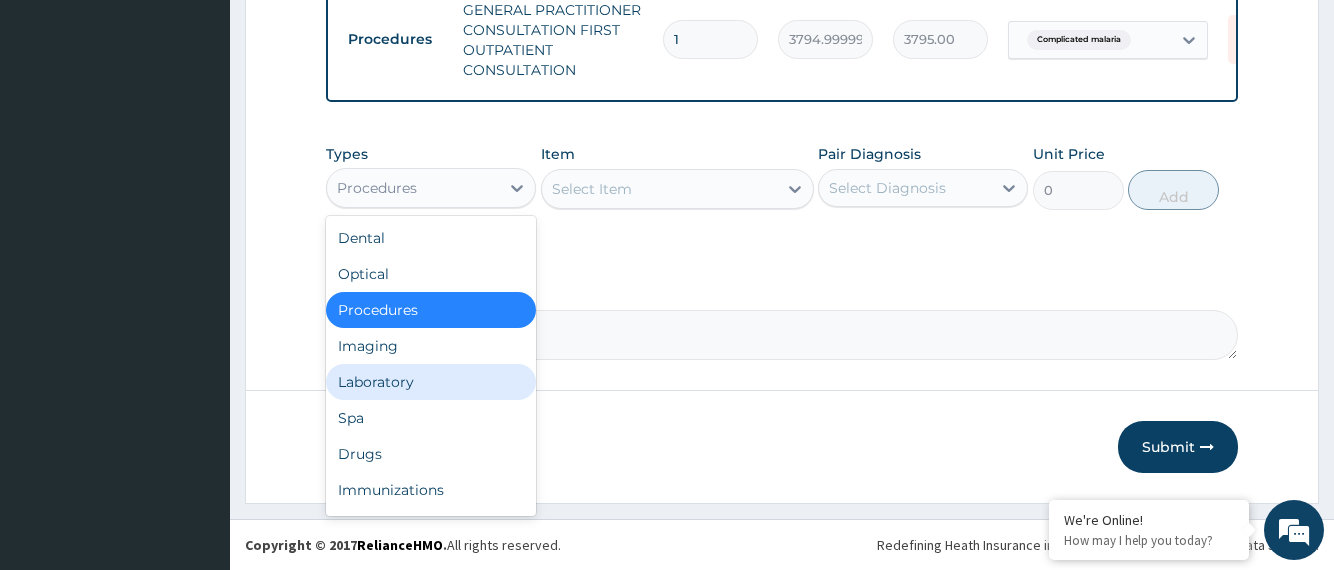 click on "Laboratory" at bounding box center (431, 382) 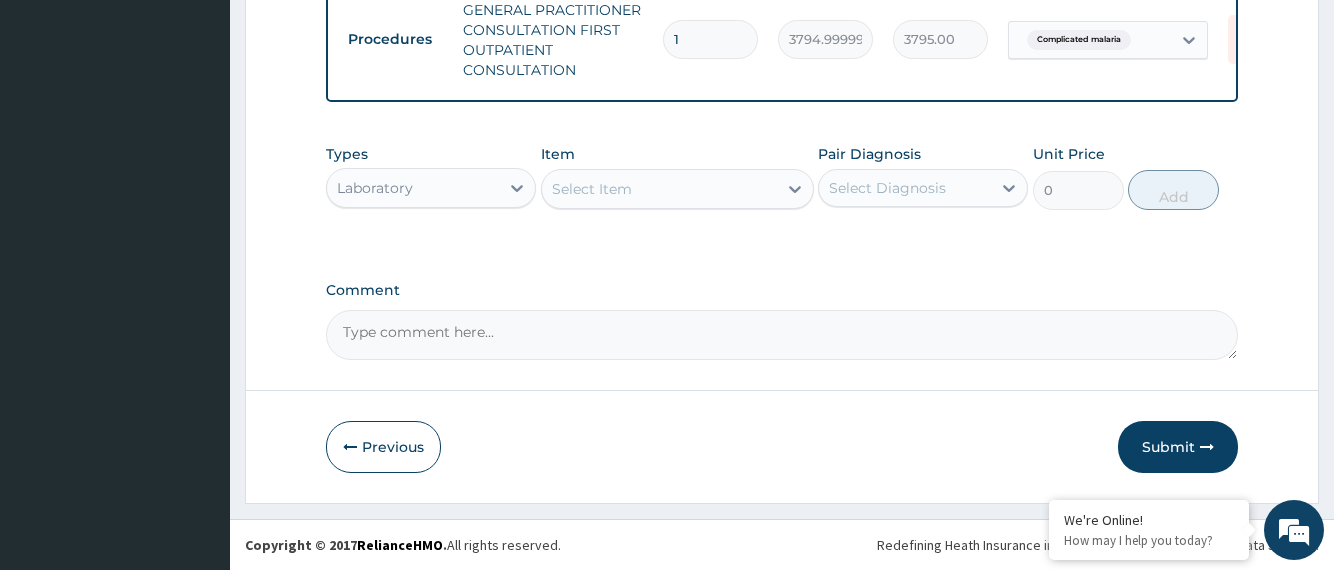 click on "Select Item" at bounding box center (659, 189) 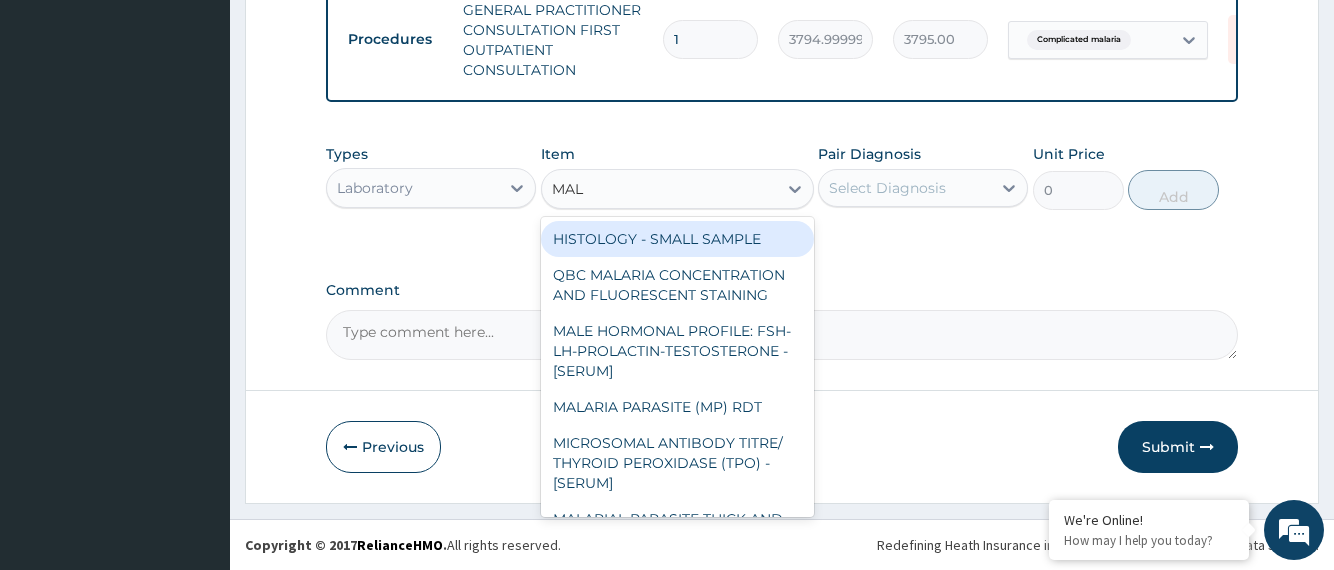 type on "MALA" 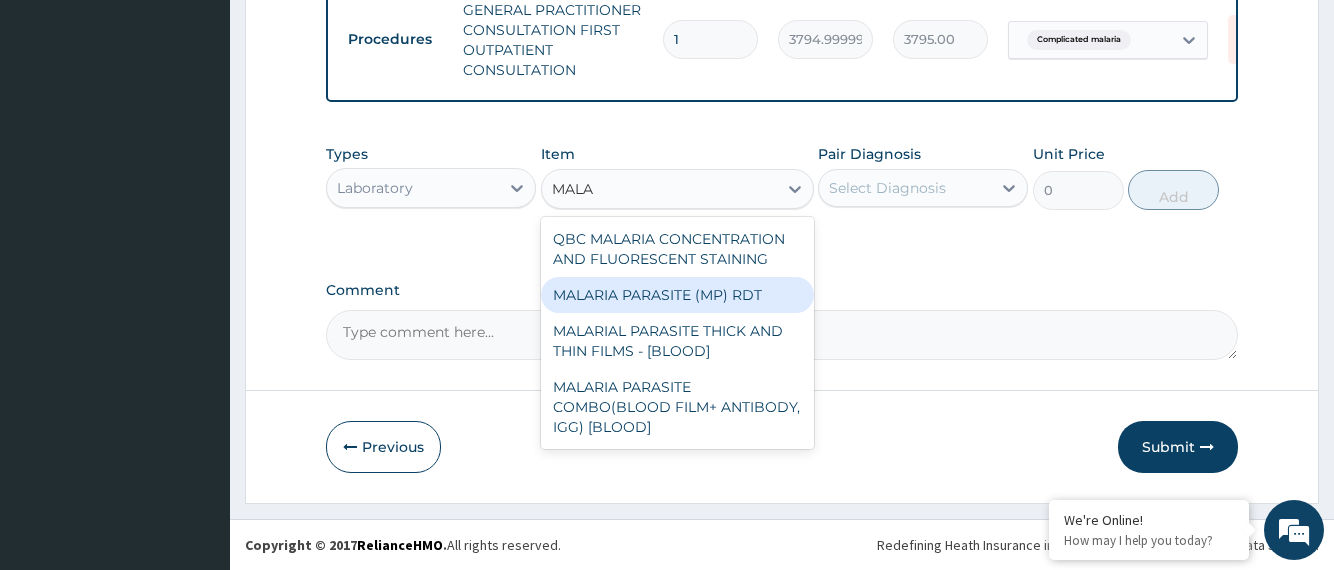 click on "MALARIA PARASITE (MP) RDT" at bounding box center (677, 295) 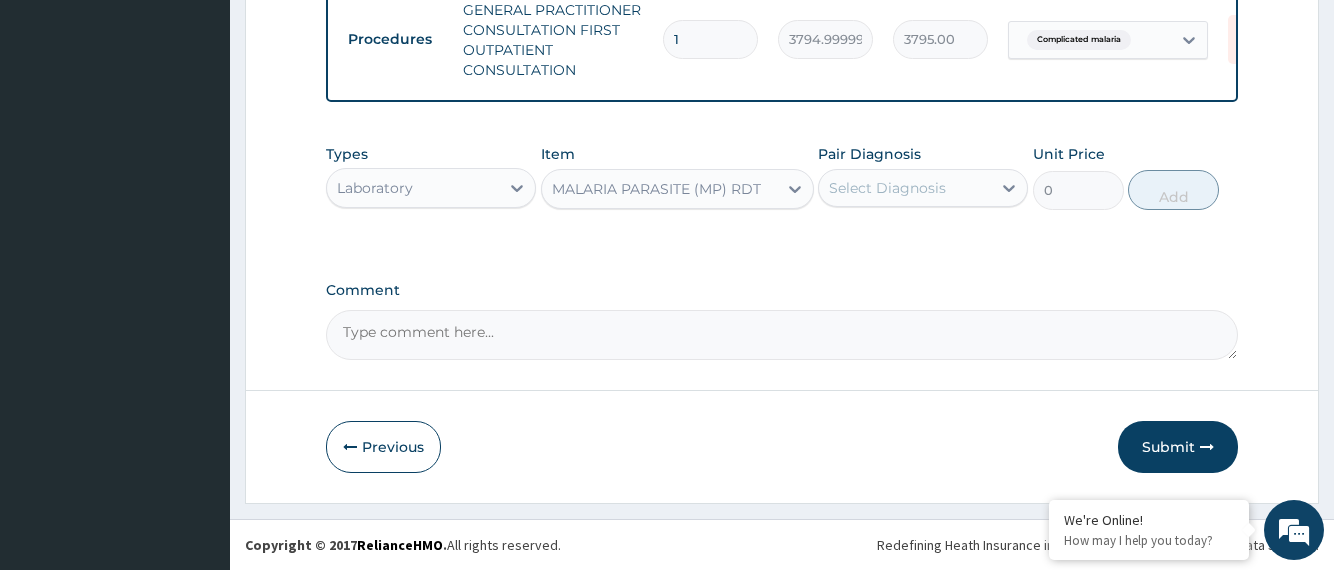 type 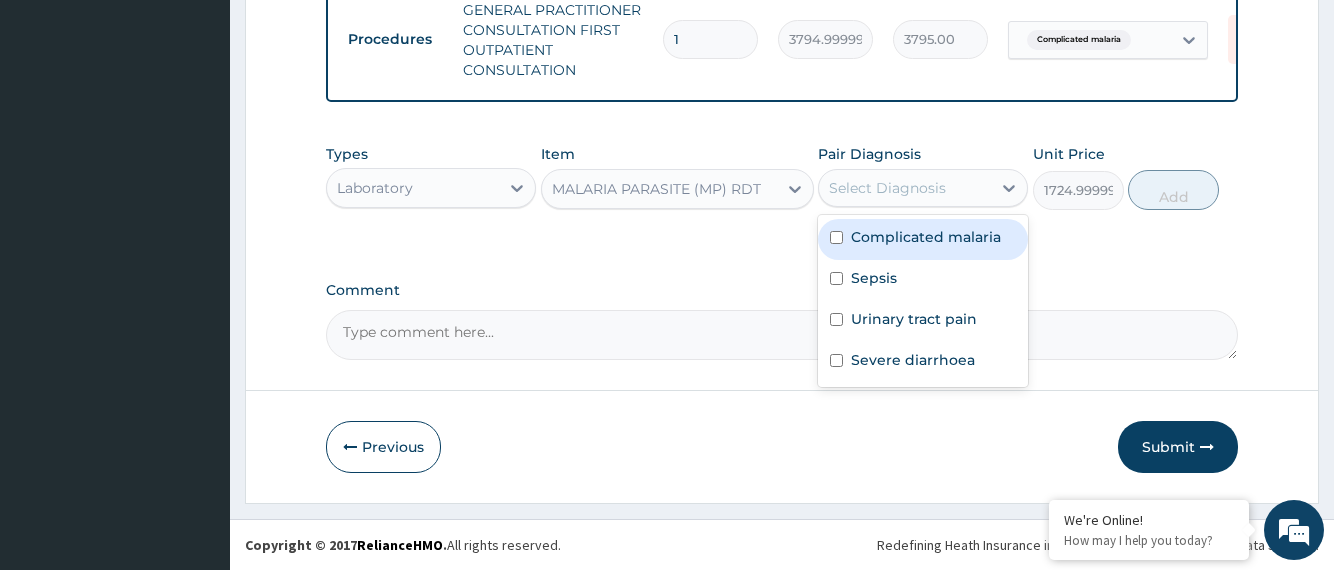 click on "Select Diagnosis" at bounding box center (905, 188) 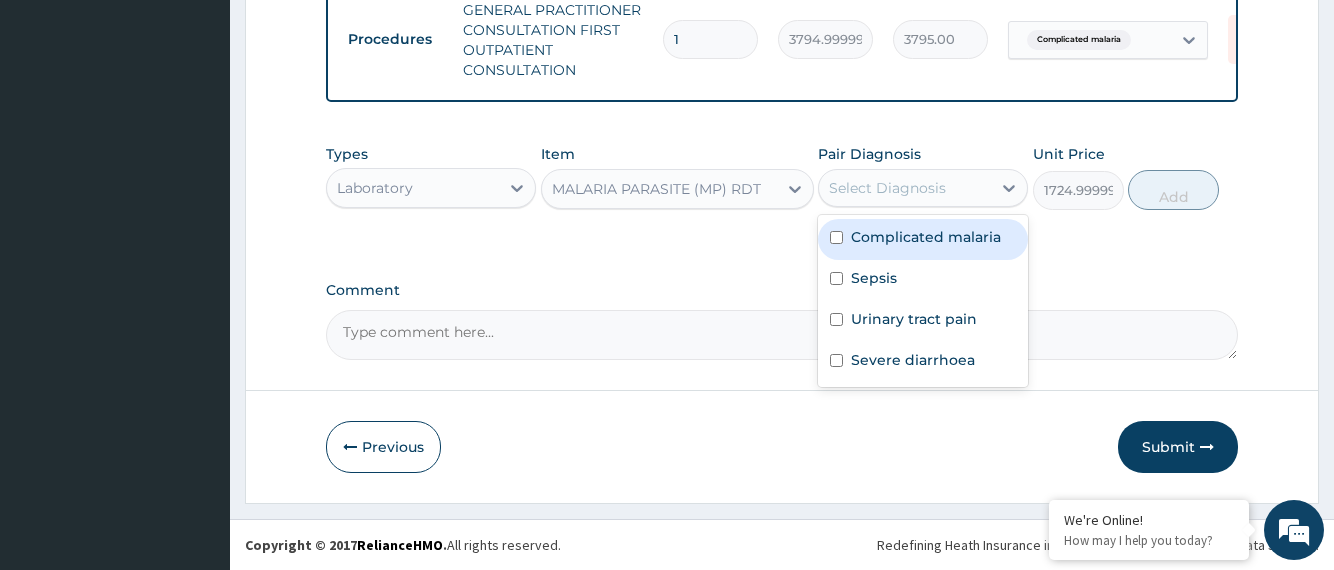click at bounding box center (836, 237) 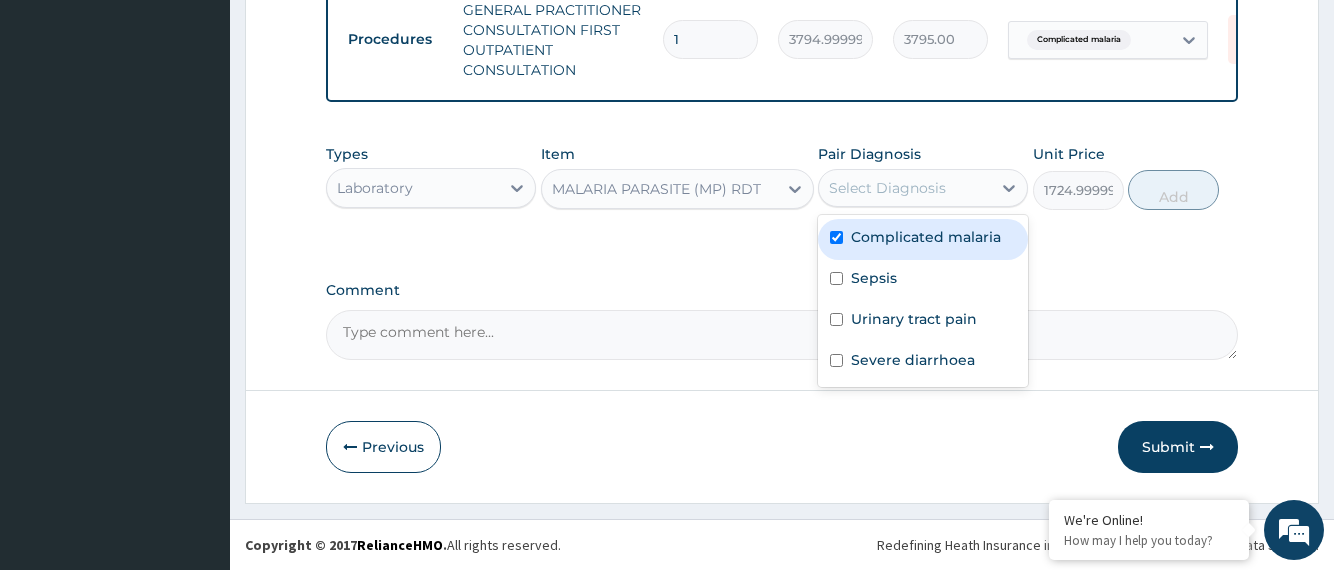 checkbox on "true" 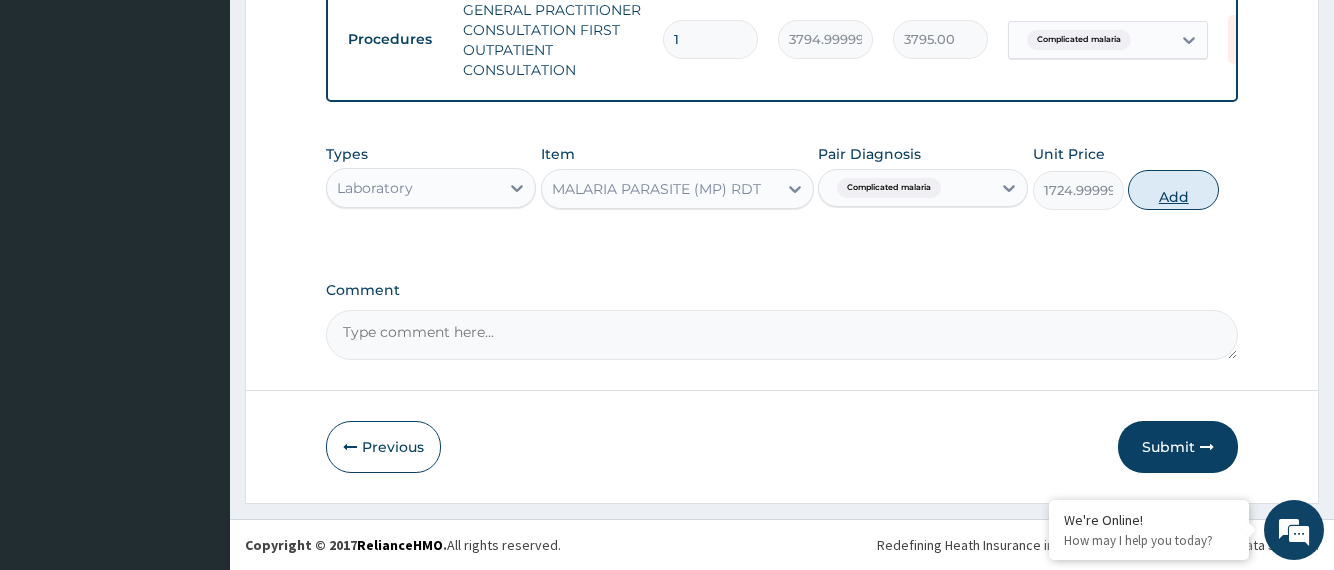 click on "Add" at bounding box center (1173, 190) 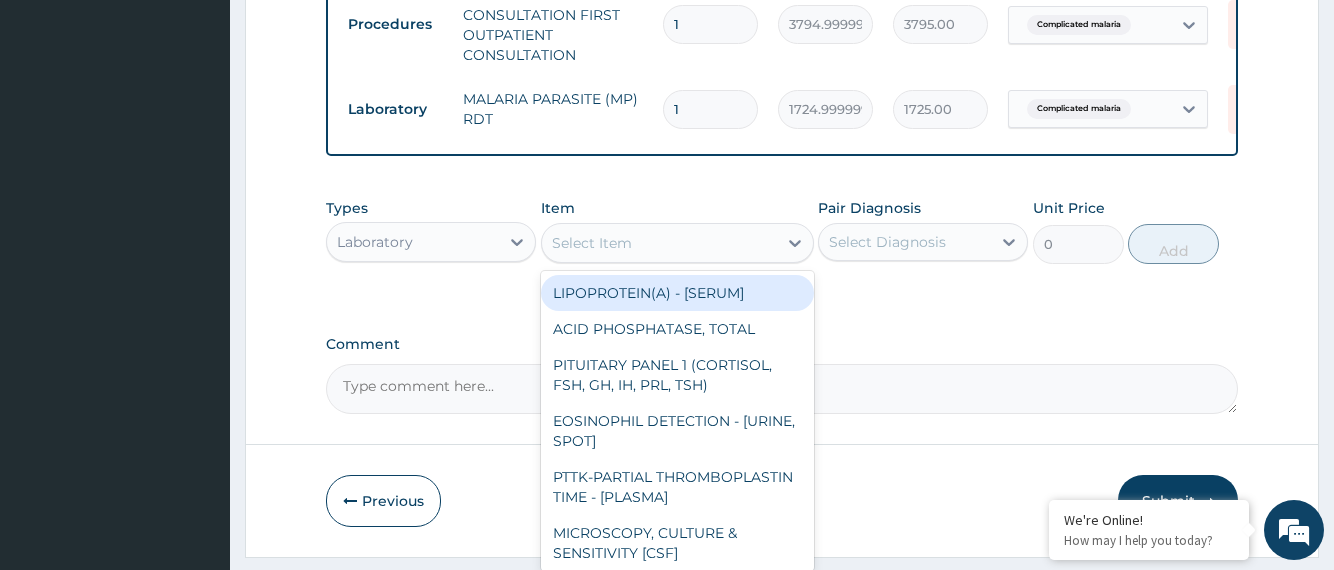 click on "Select Item" at bounding box center (659, 243) 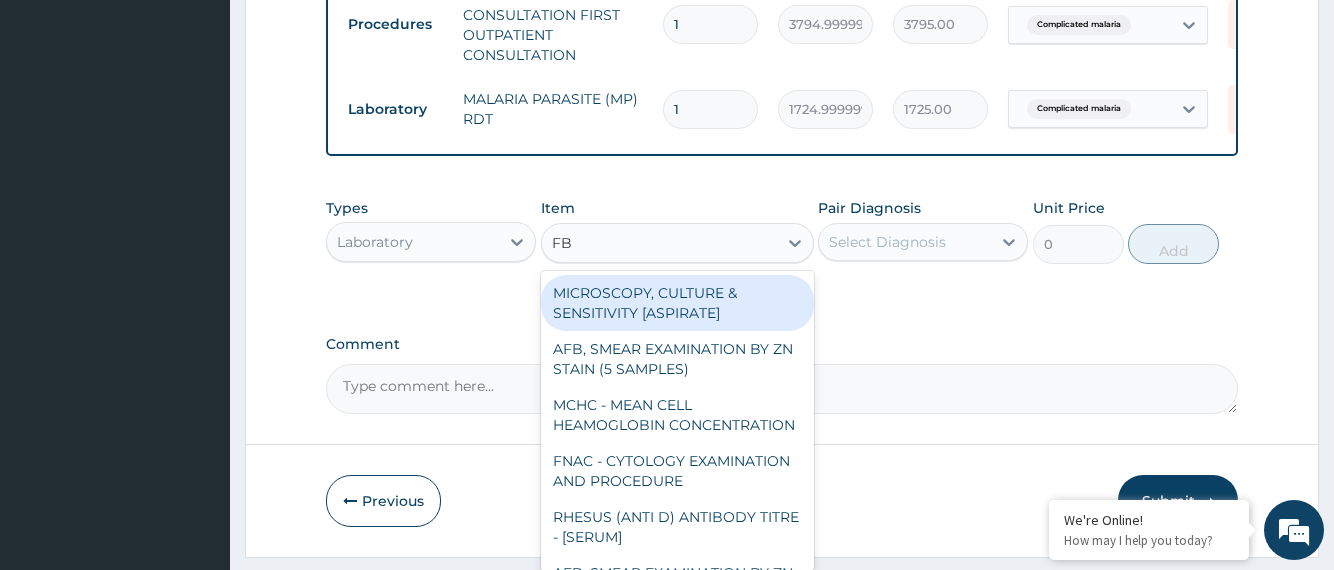 type on "FBC" 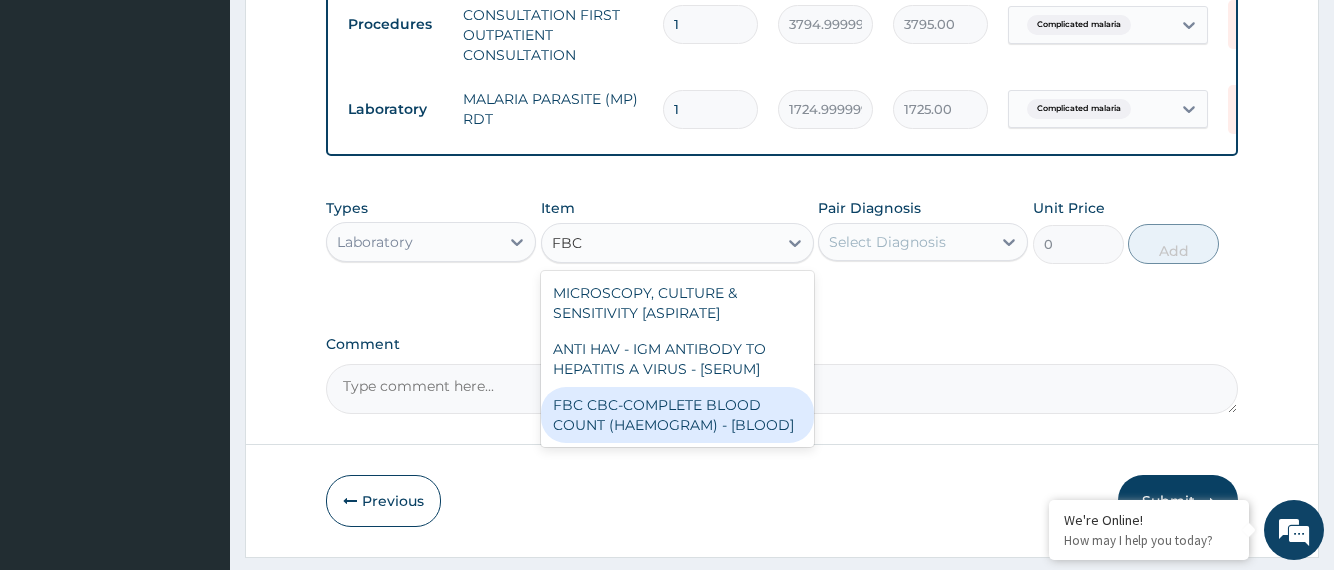 click on "FBC CBC-COMPLETE BLOOD COUNT (HAEMOGRAM) - [BLOOD]" at bounding box center [677, 415] 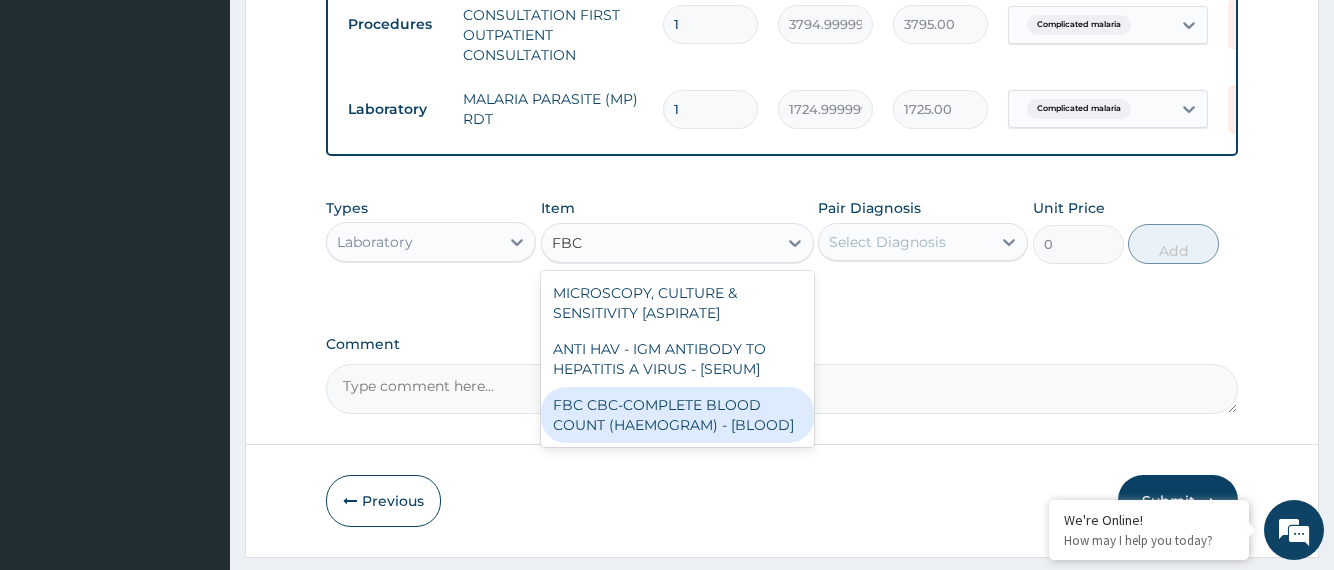 type 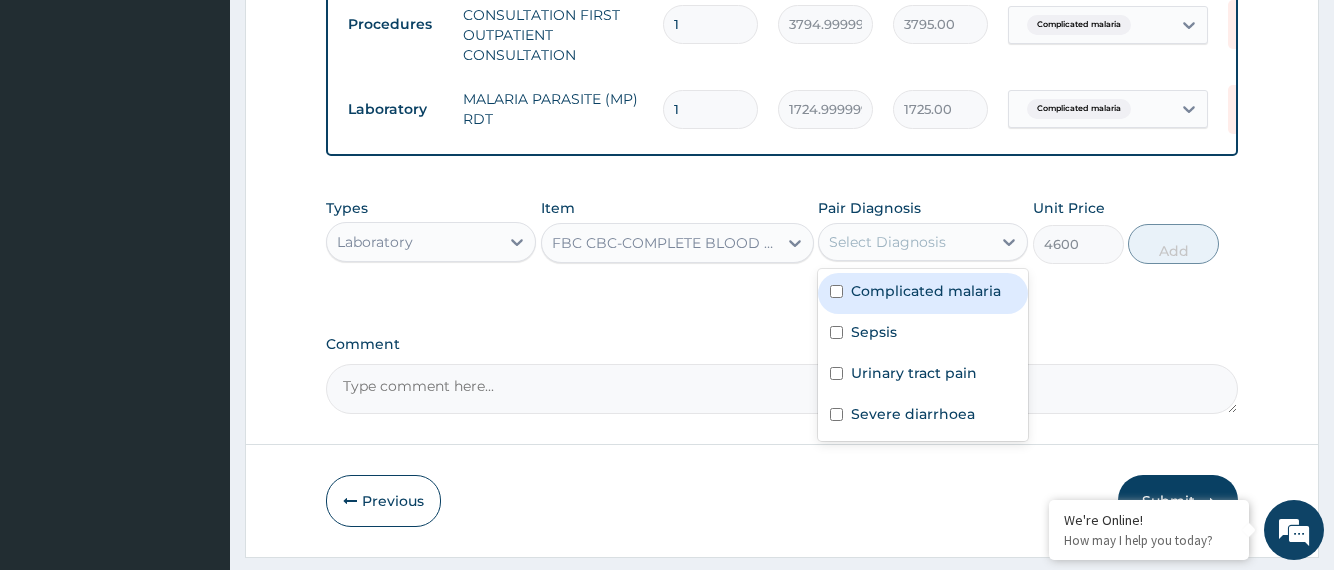 click on "Select Diagnosis" at bounding box center [887, 242] 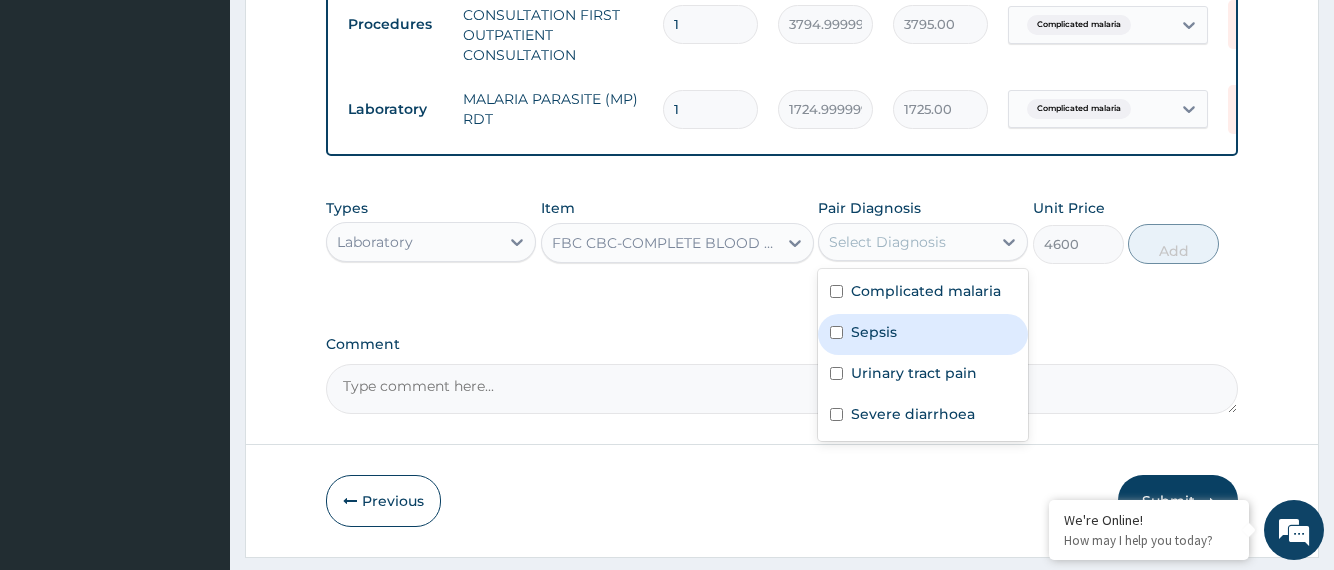 click at bounding box center (836, 332) 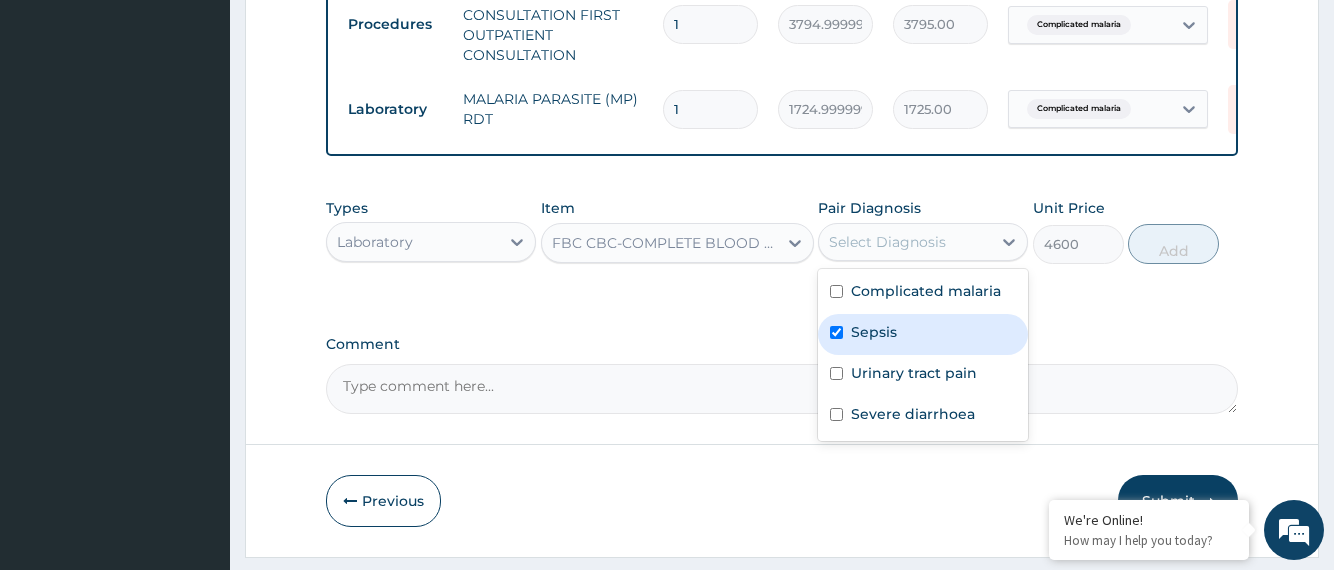 checkbox on "true" 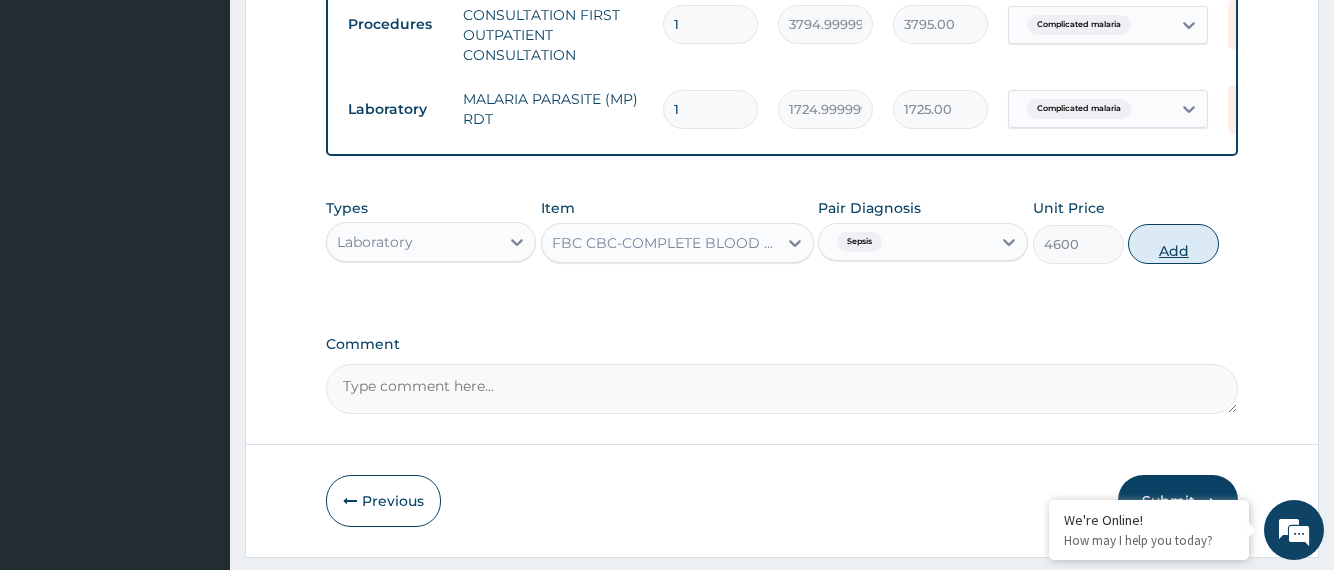 click on "Add" at bounding box center [1173, 244] 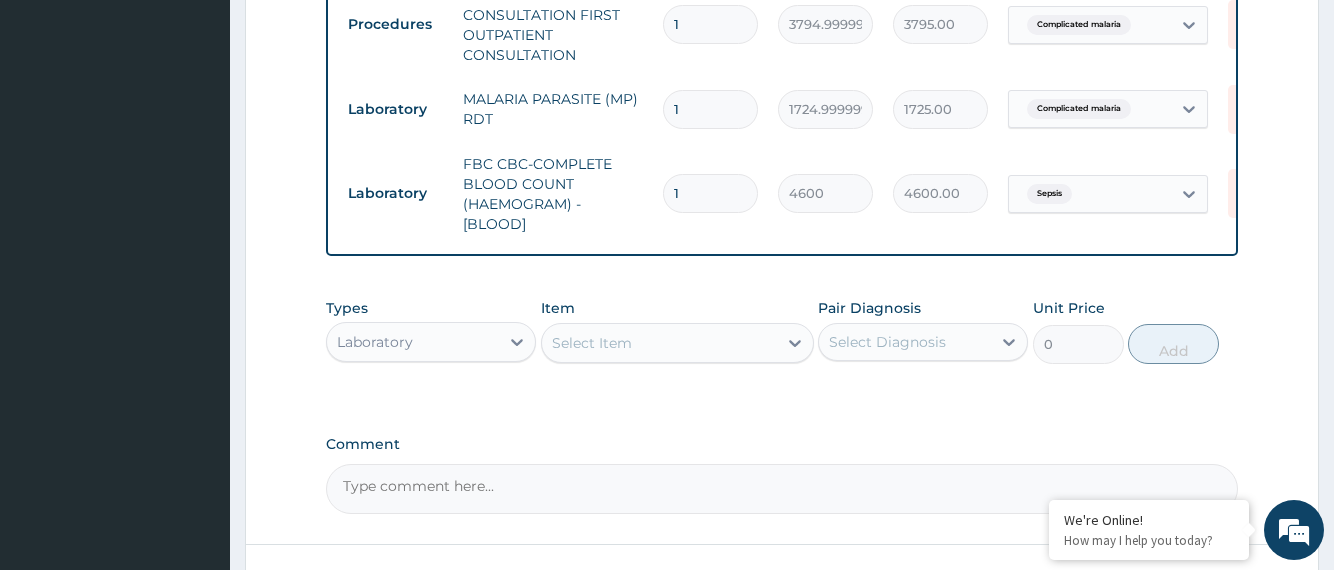 click on "PA Code / Prescription Code Enter Code(Secondary Care Only) Encounter Date 02-07-2025 Important Notice Please enter PA codes before entering items that are not attached to a PA code   All diagnoses entered must be linked to a claim item. Diagnosis & Claim Items that are visible but inactive cannot be edited because they were imported from an already approved PA code. Diagnosis Complicated malaria Confirmed Sepsis Confirmed Urinary tract pain Confirmed Severe diarrhoea Confirmed NB: All diagnosis must be linked to a claim item Claim Items Type Name Quantity Unit Price Total Price Pair Diagnosis Actions Procedures GENERAL PRACTITIONER CONSULTATION FIRST OUTPATIENT CONSULTATION 1 3794.9999999999995 3795.00 Complicated malaria Delete Laboratory MALARIA PARASITE (MP) RDT 1 1724.9999999999998 1725.00 Complicated malaria Delete Laboratory FBC CBC-COMPLETE BLOOD COUNT (HAEMOGRAM) - [BLOOD] 1 4600 4600.00 Sepsis Delete Types Laboratory Item Select Item Pair Diagnosis Select Diagnosis Unit Price 0 Add Comment" at bounding box center [781, -59] 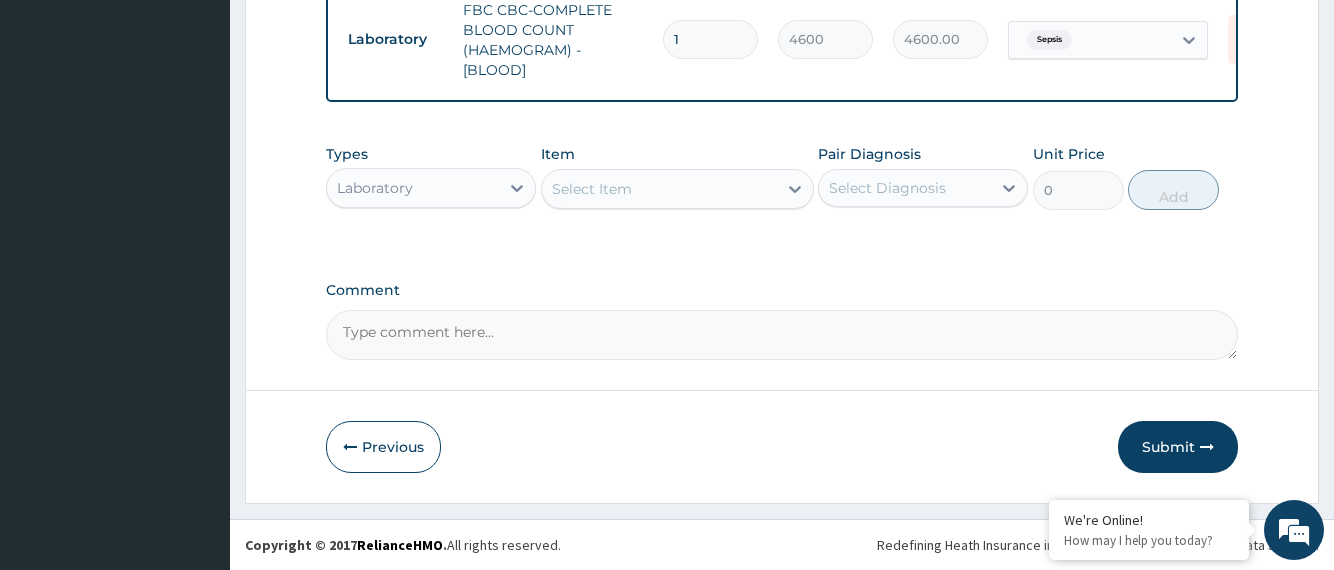 scroll, scrollTop: 992, scrollLeft: 0, axis: vertical 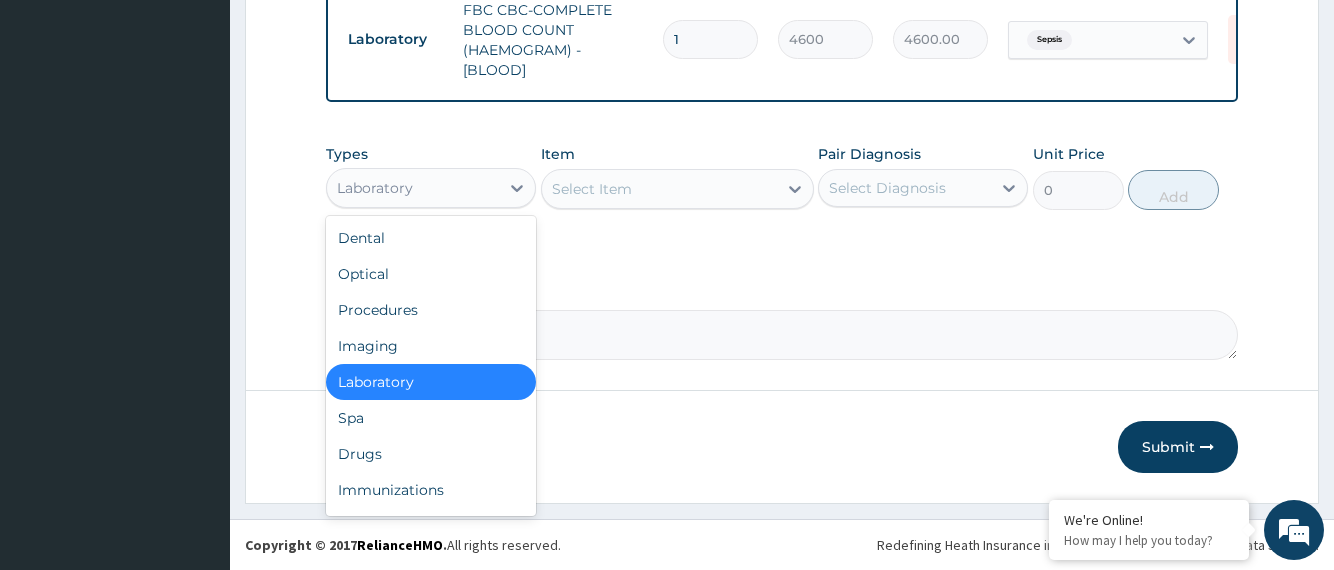 click on "Laboratory" at bounding box center [413, 188] 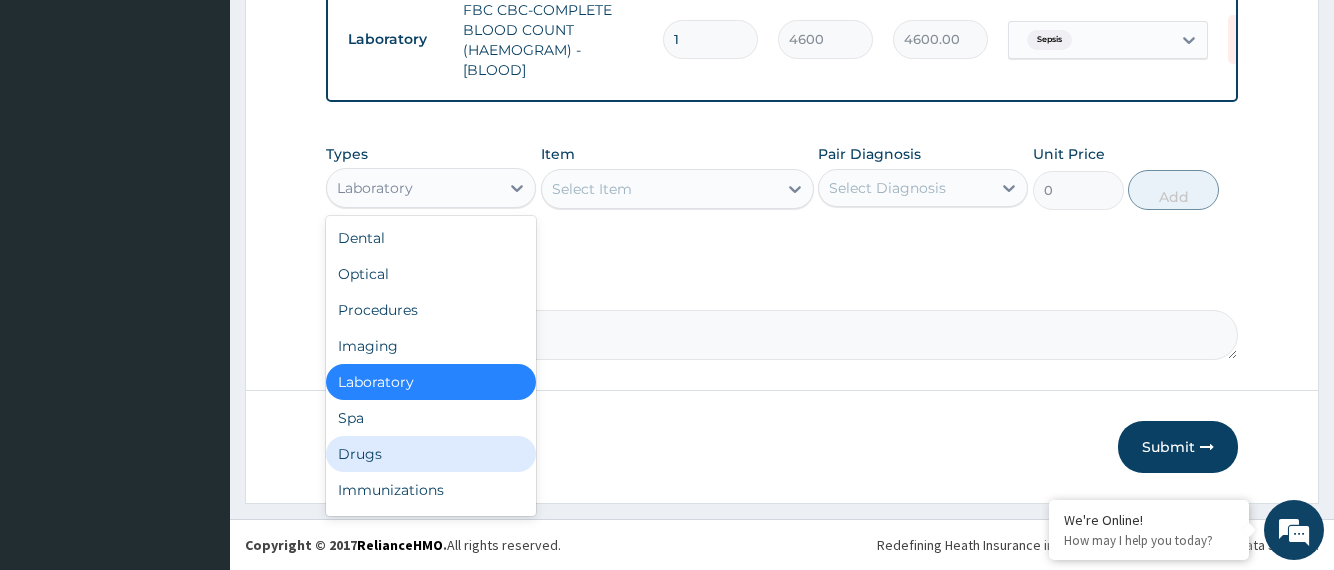 click on "Drugs" at bounding box center [431, 454] 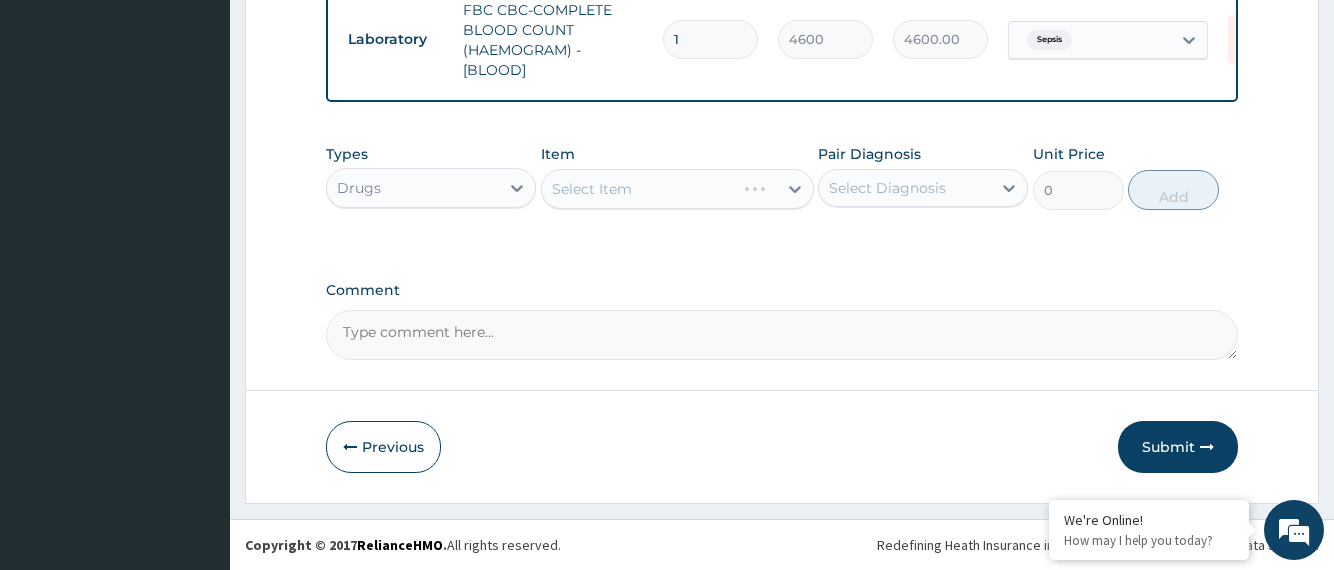 click on "Select Item" at bounding box center (677, 189) 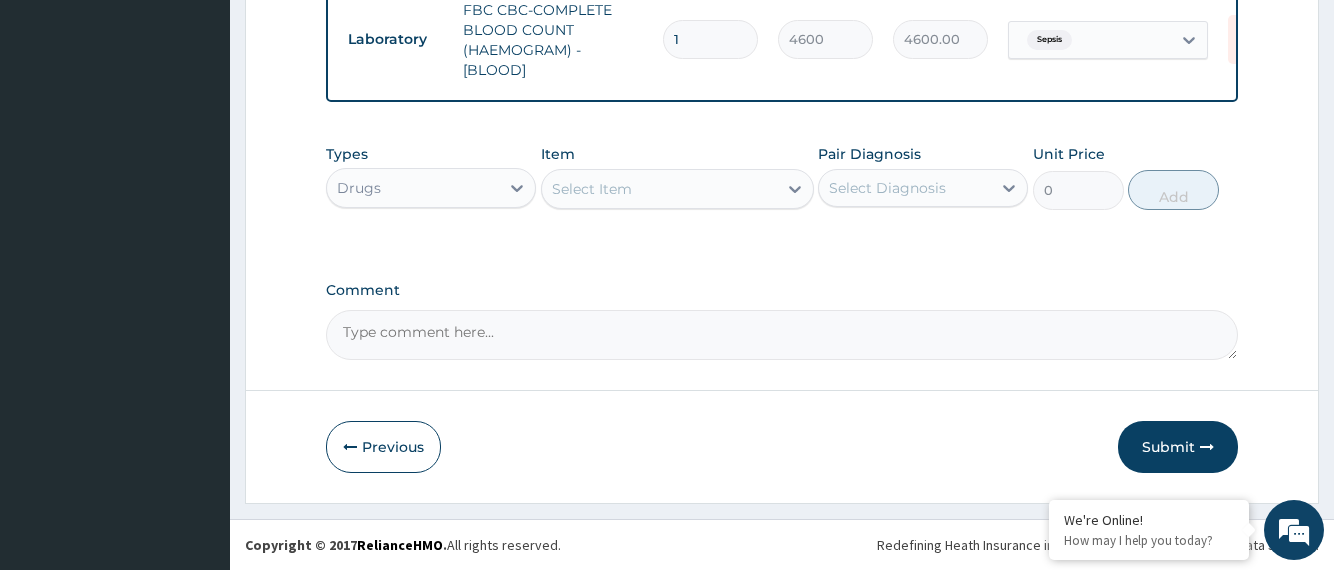 click on "Select Item" at bounding box center [659, 189] 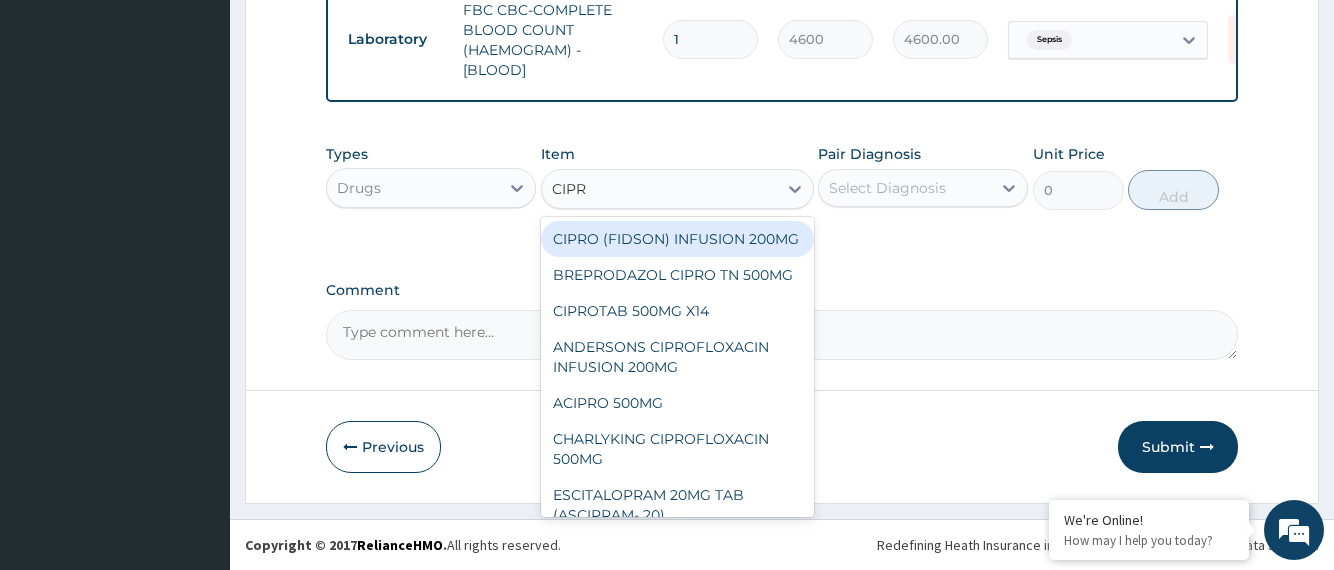 type on "CIPRO" 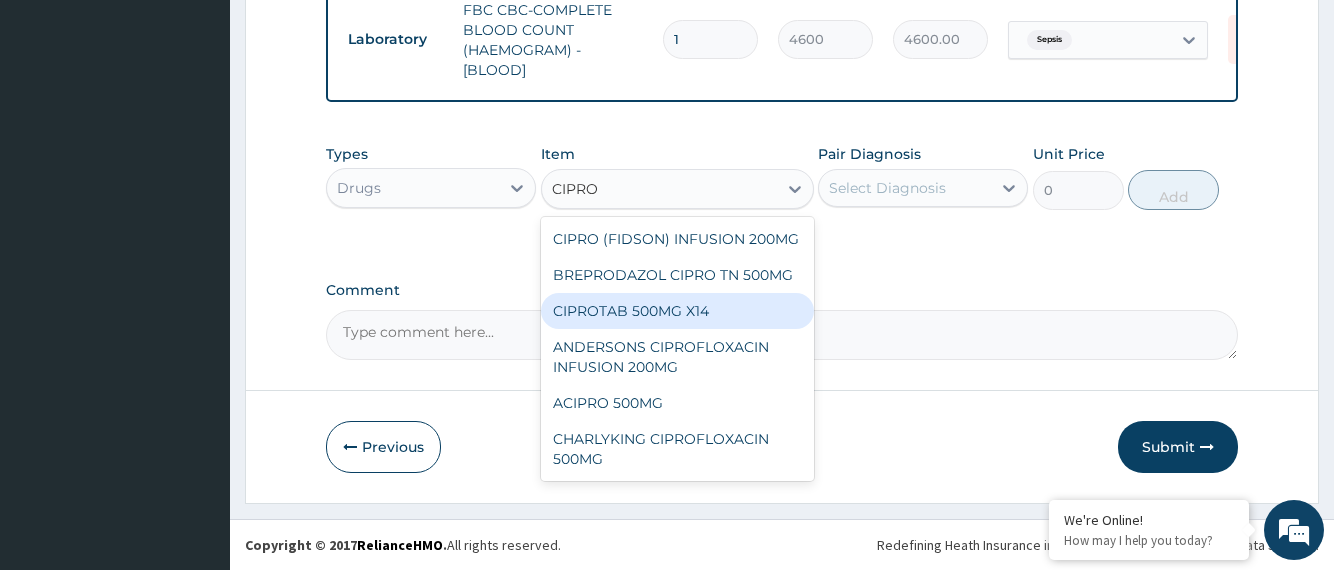 click on "CIPROTAB 500MG X14" at bounding box center (677, 311) 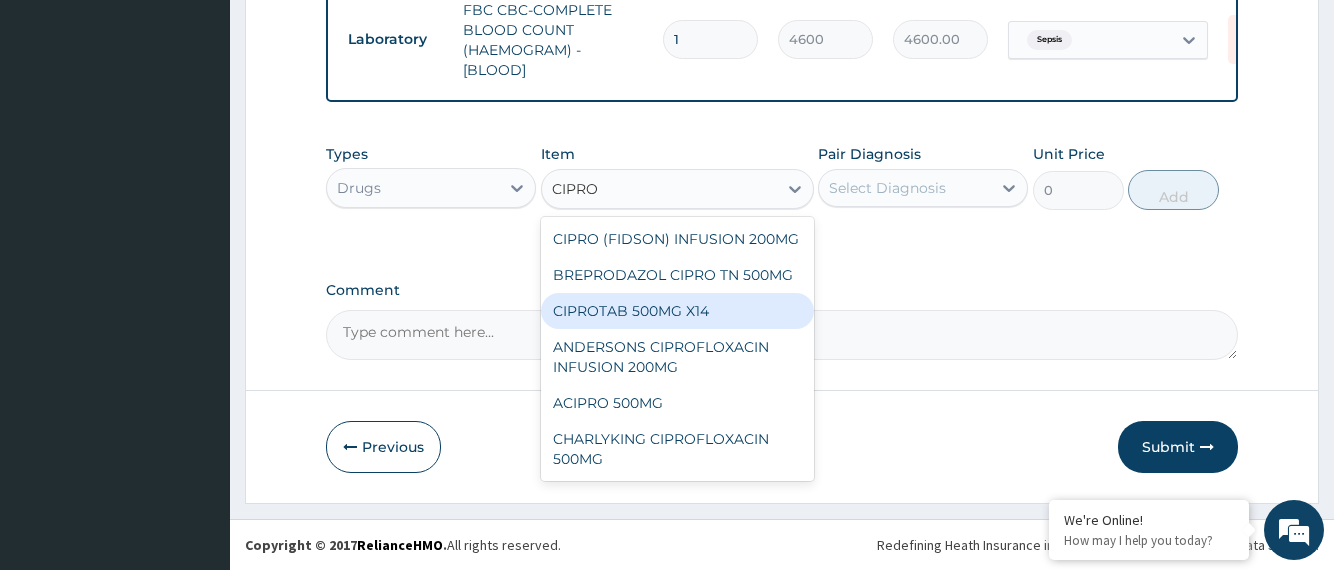 type 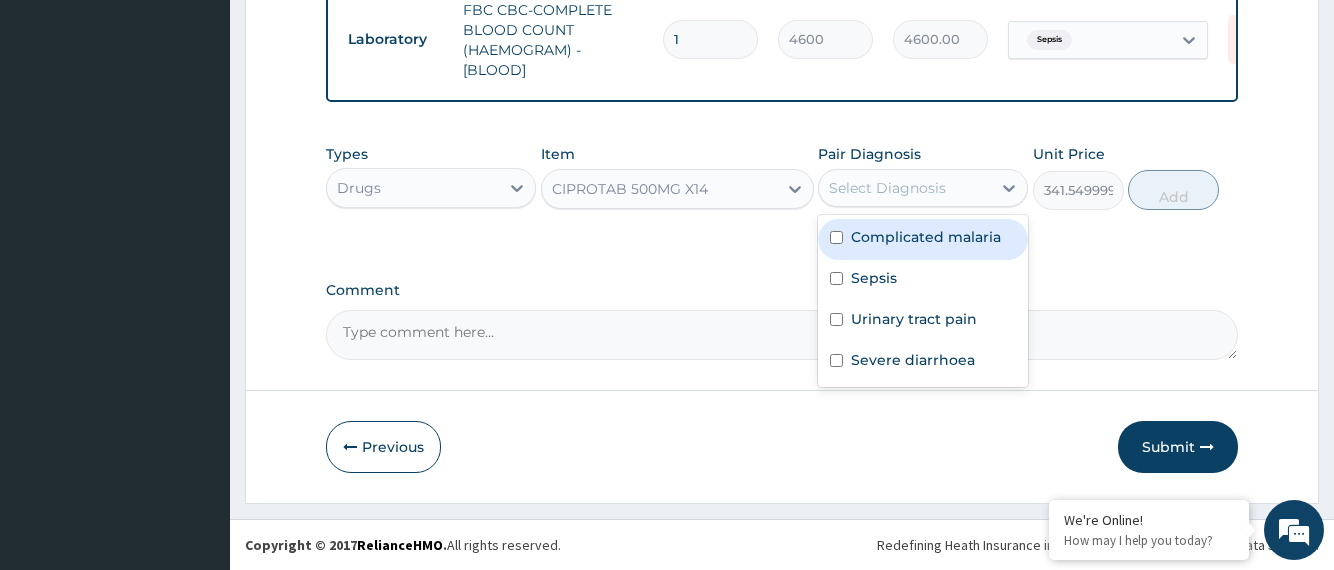 click on "Select Diagnosis" at bounding box center [887, 188] 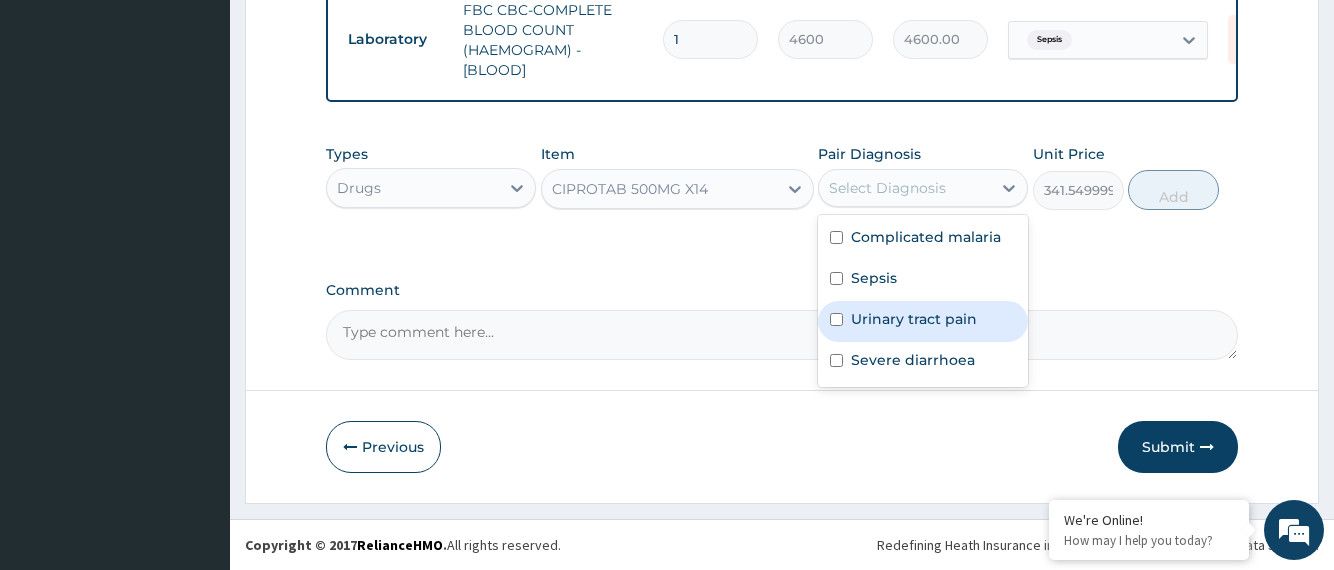 click at bounding box center [836, 319] 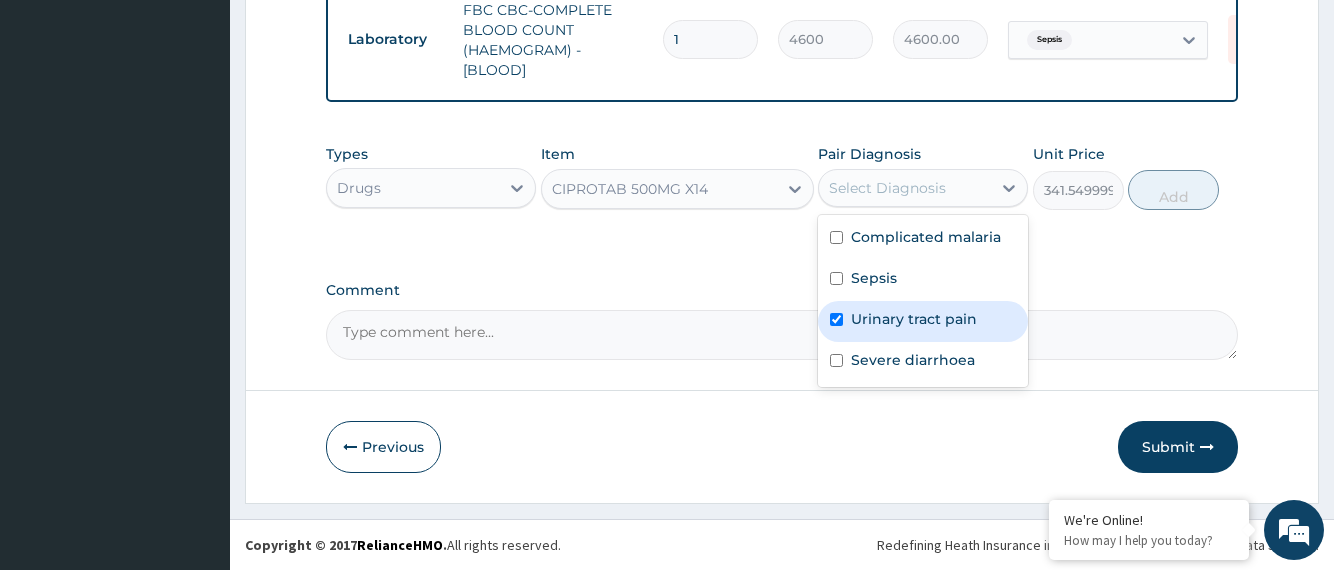checkbox on "true" 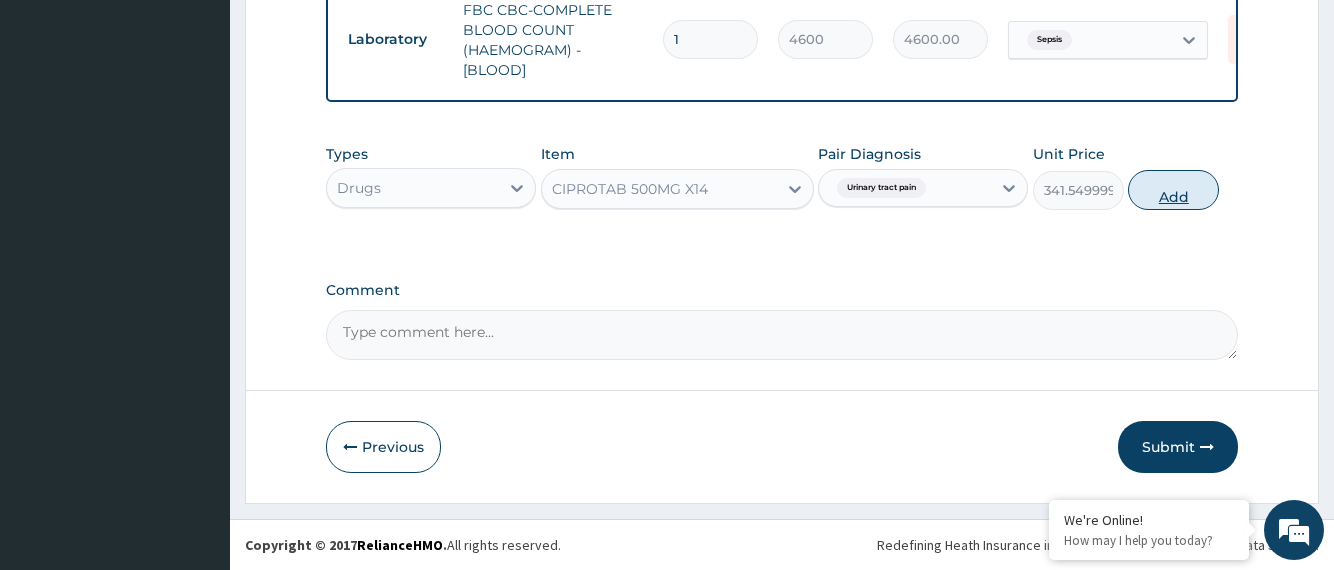 click on "Add" at bounding box center (1173, 190) 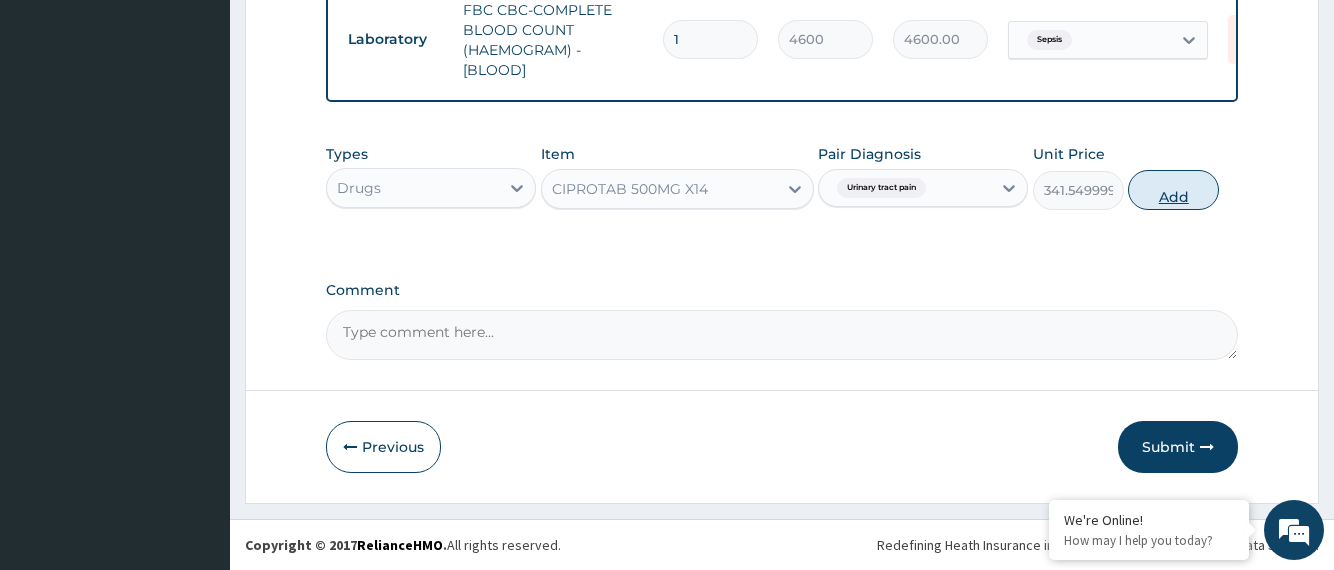 type on "0" 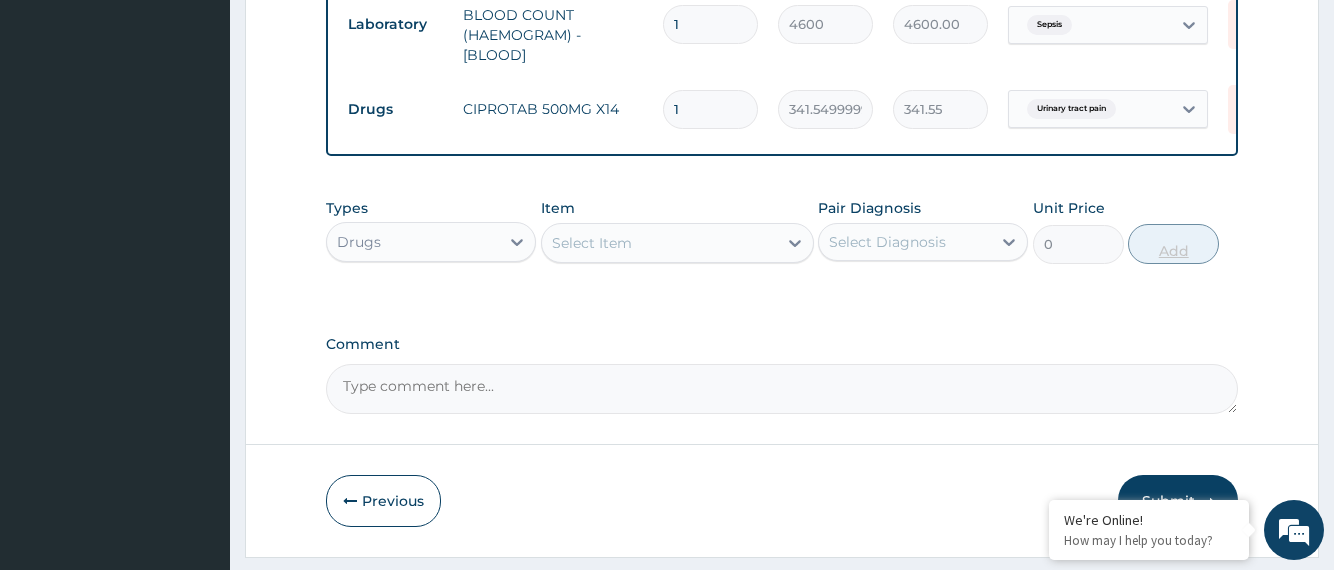 type on "10" 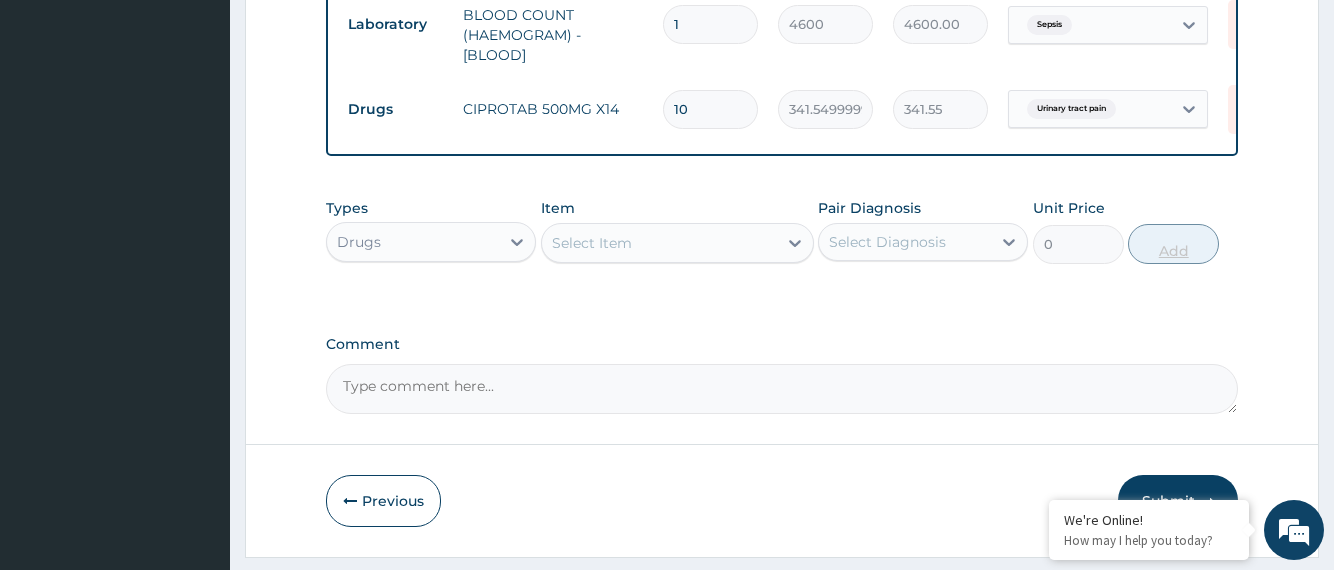 type on "3415.50" 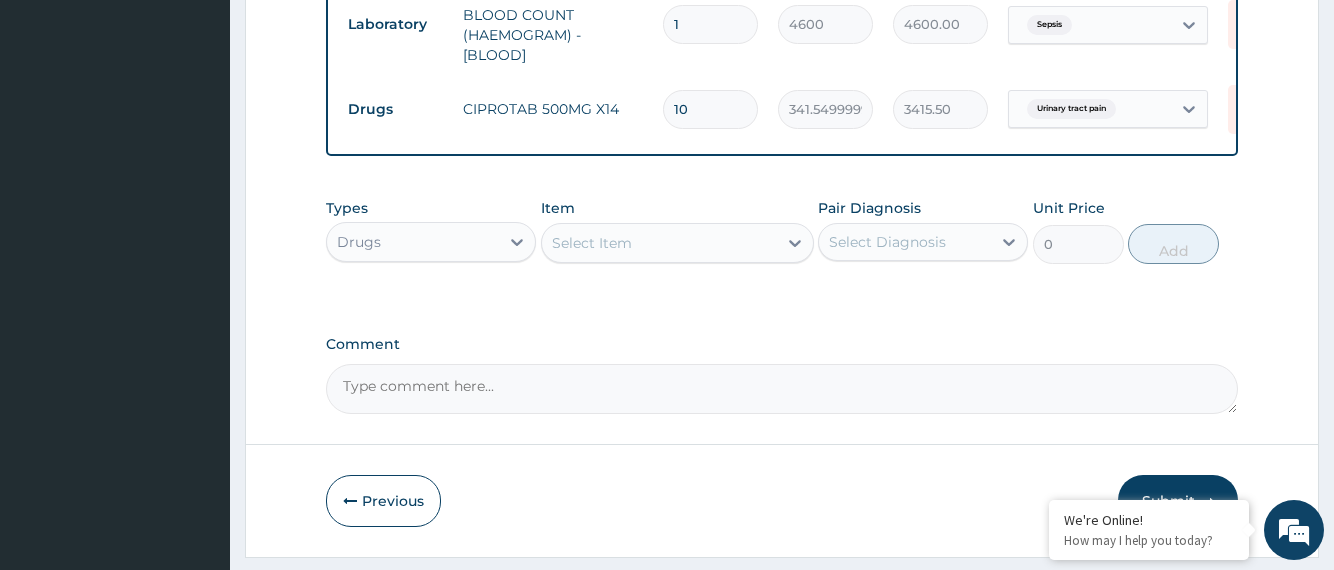 type on "10" 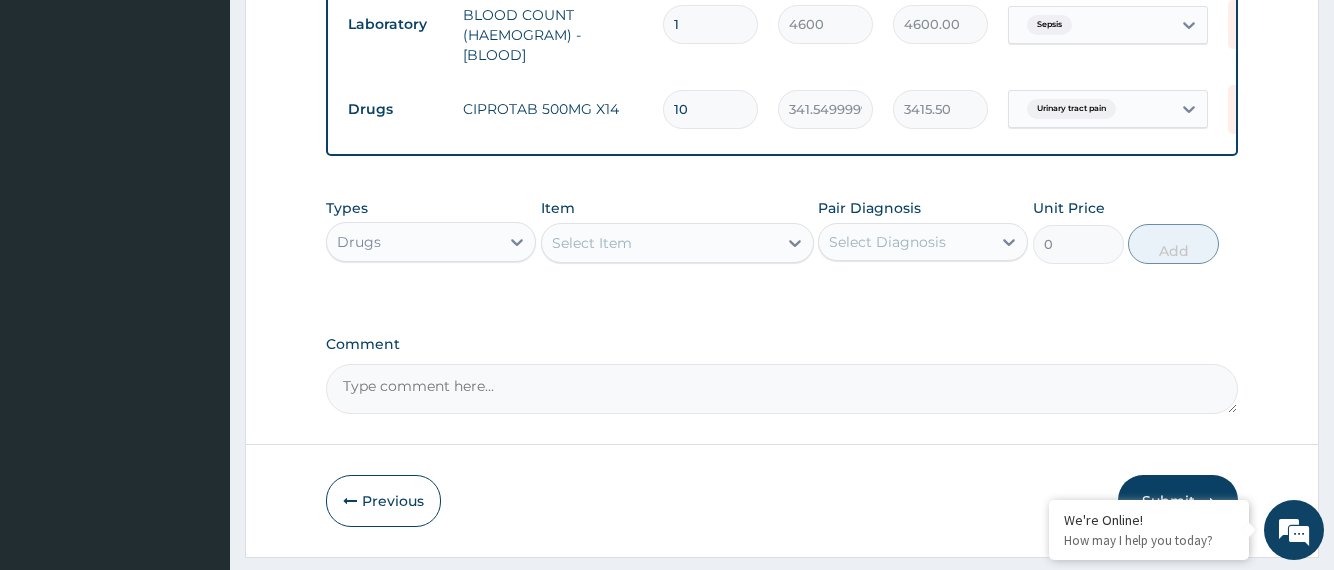 click on "Select Item" at bounding box center [659, 243] 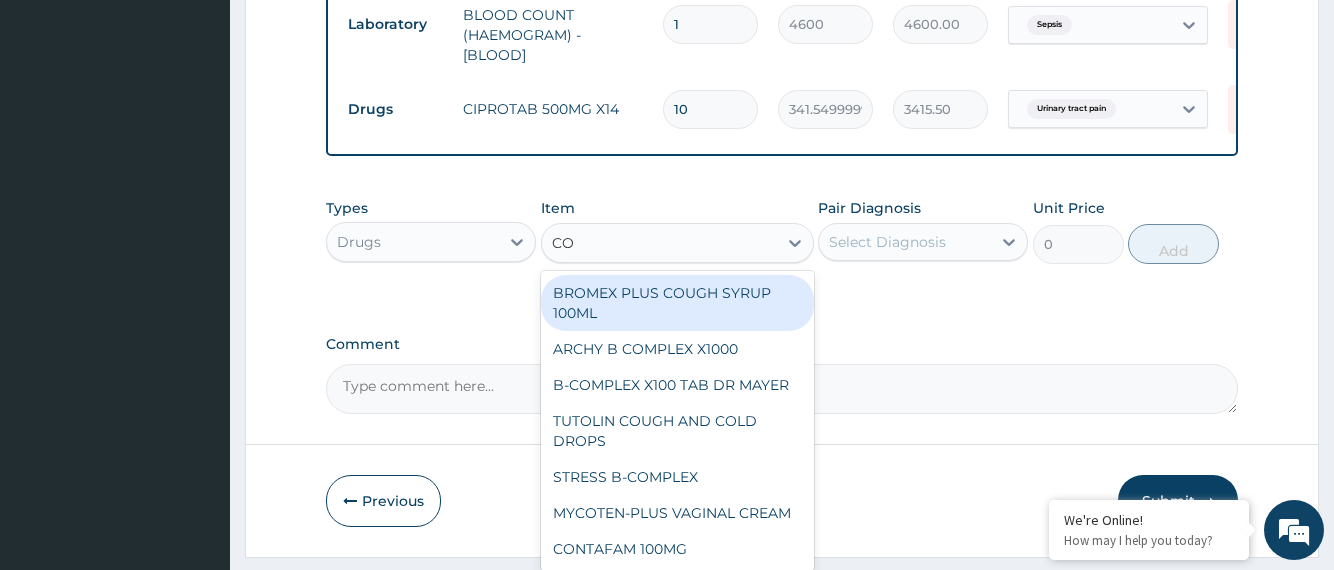 type on "COA" 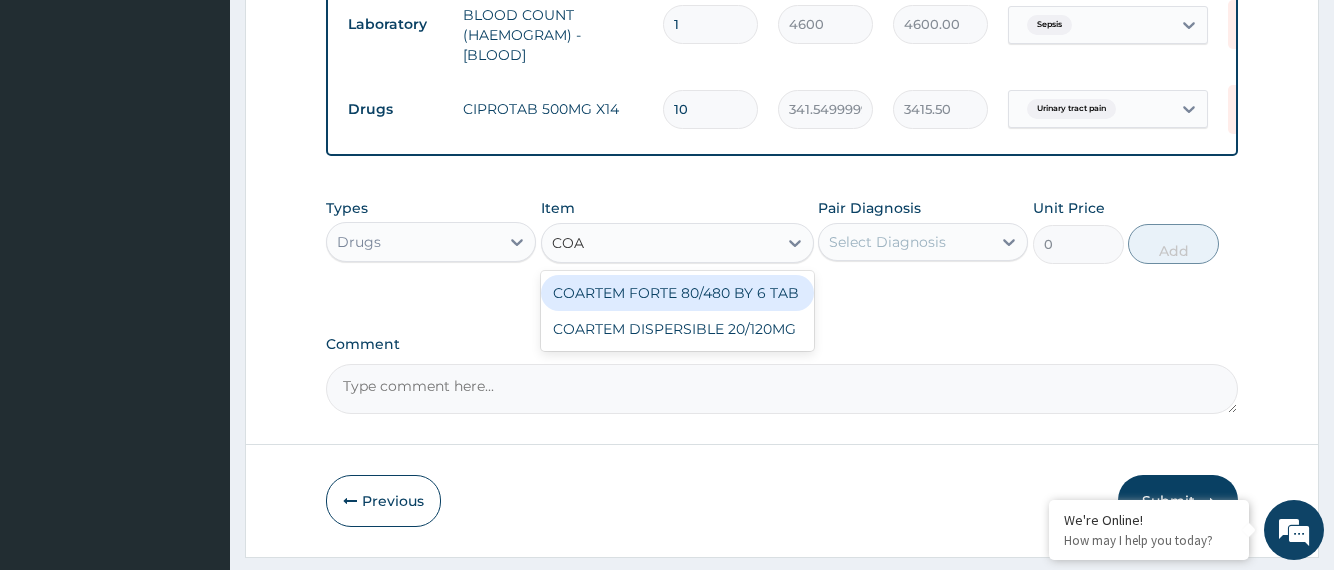 click on "COARTEM FORTE 80/480 BY 6 TAB" at bounding box center [677, 293] 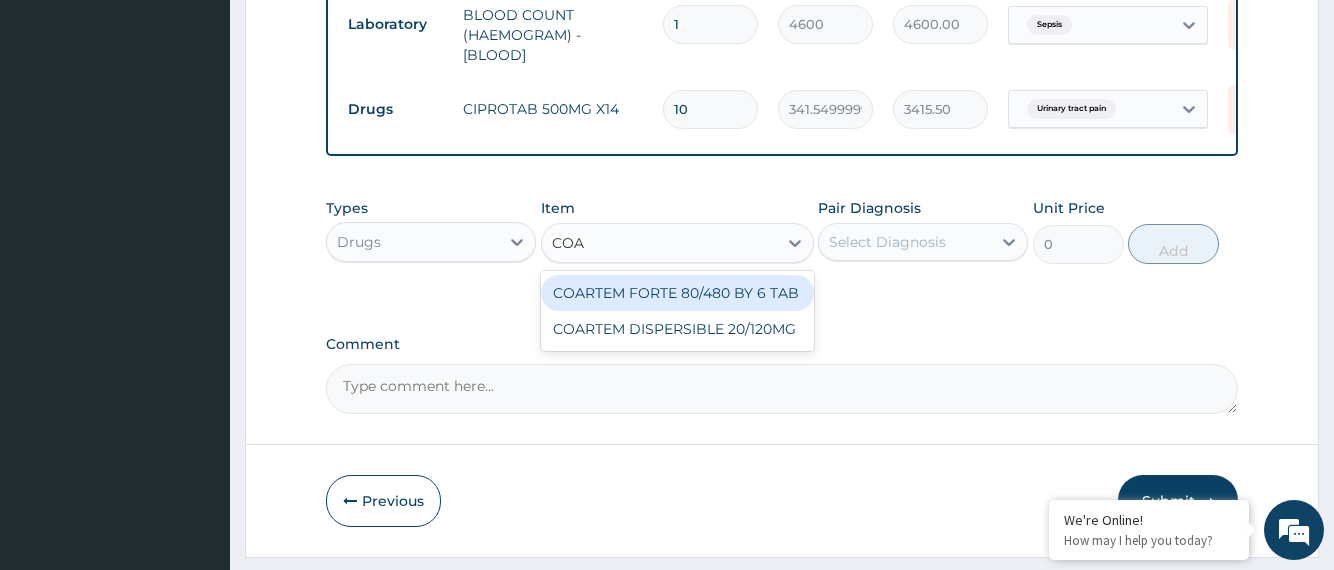 type 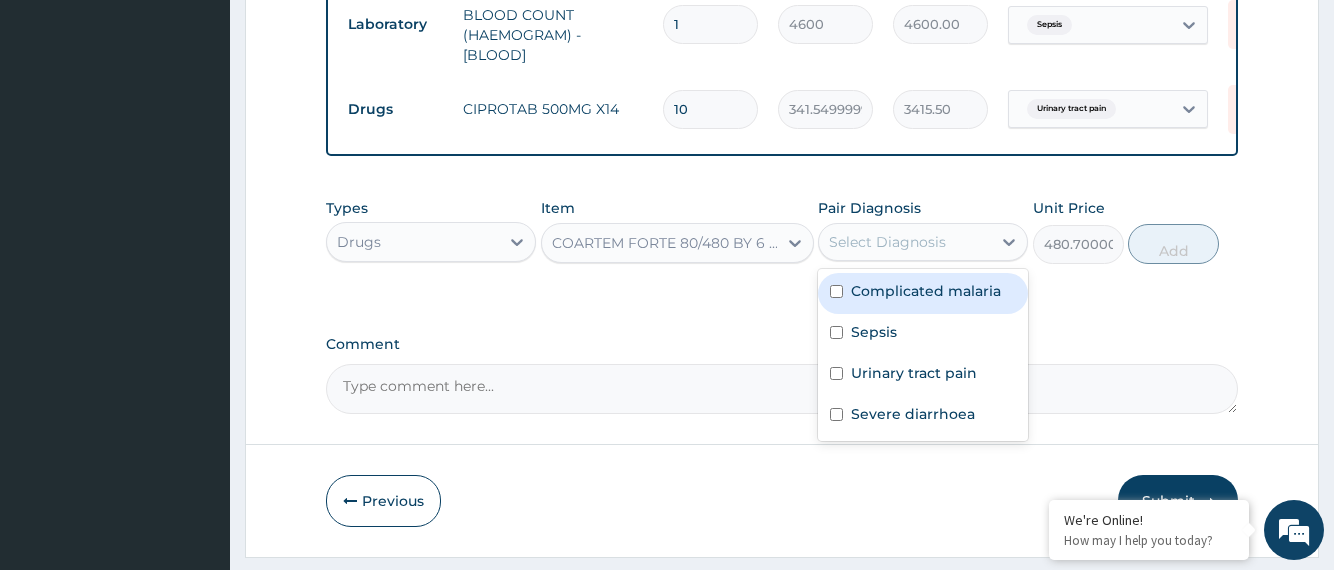 click on "Select Diagnosis" at bounding box center [887, 242] 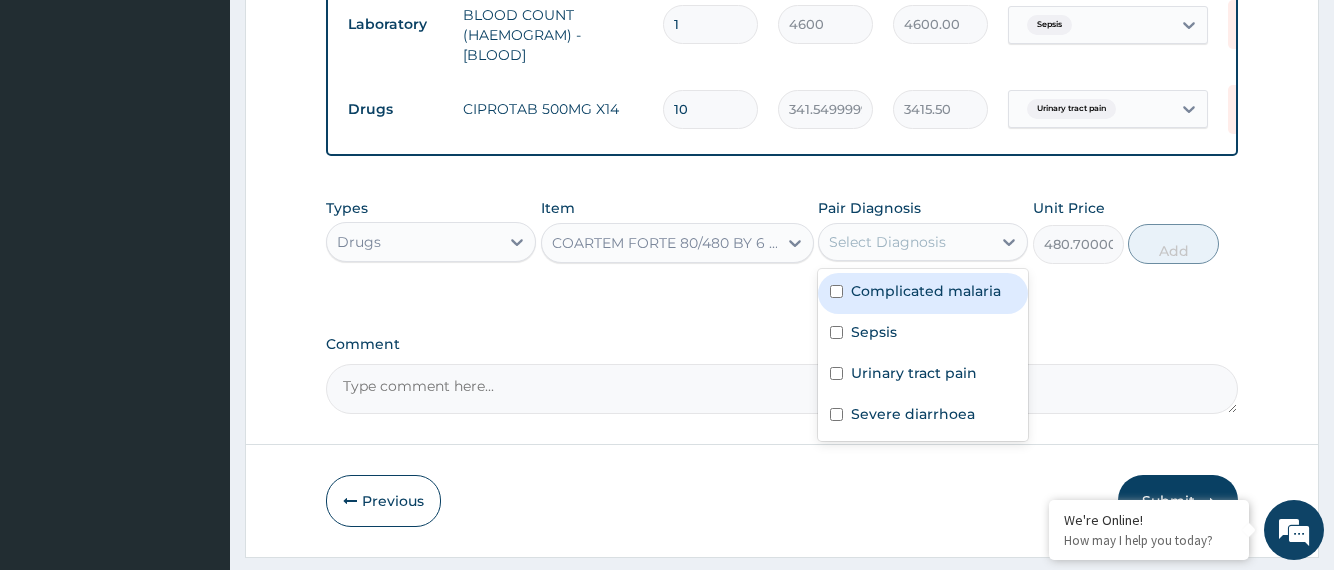 click at bounding box center [836, 291] 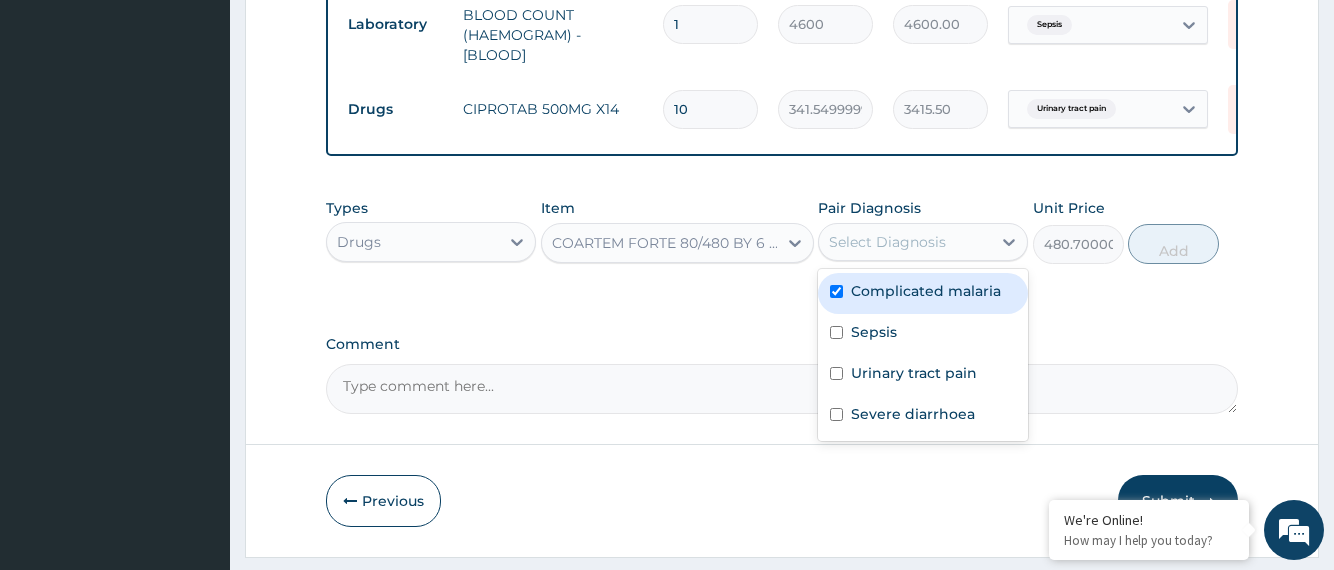 checkbox on "true" 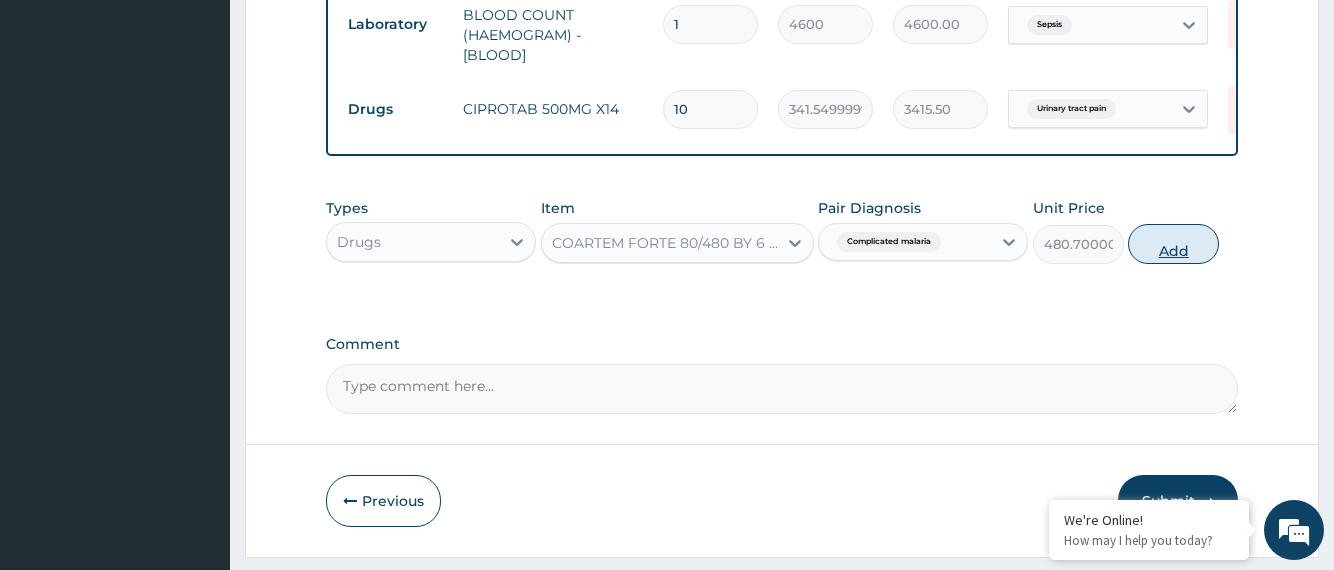 click on "Add" at bounding box center (1173, 244) 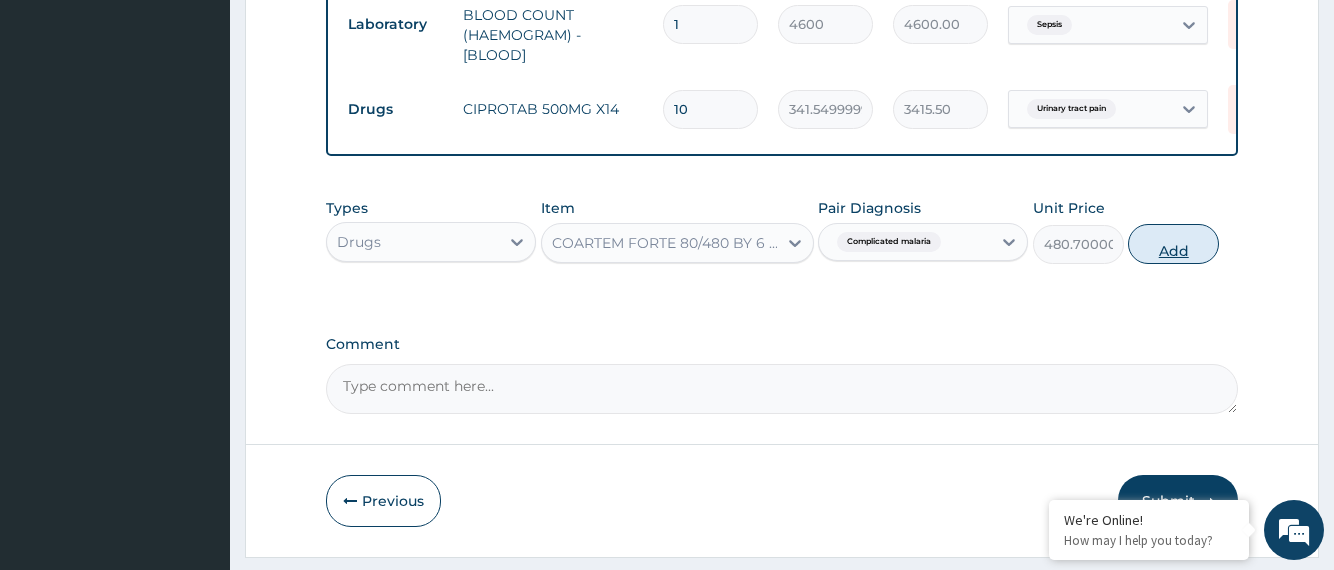 type on "0" 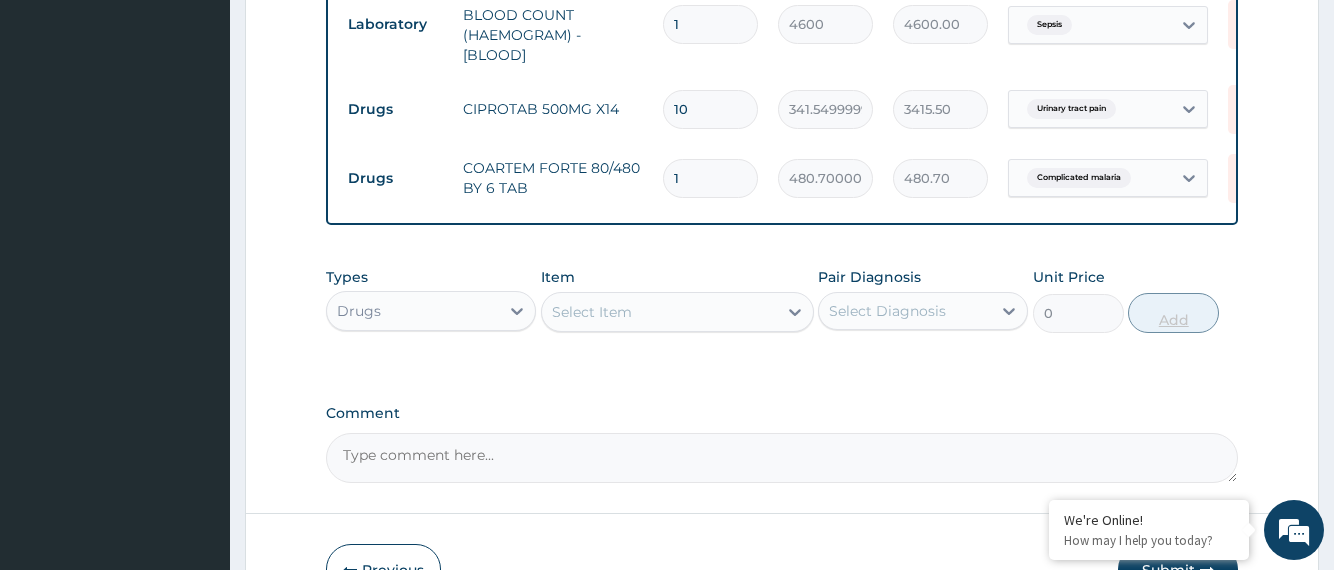 type 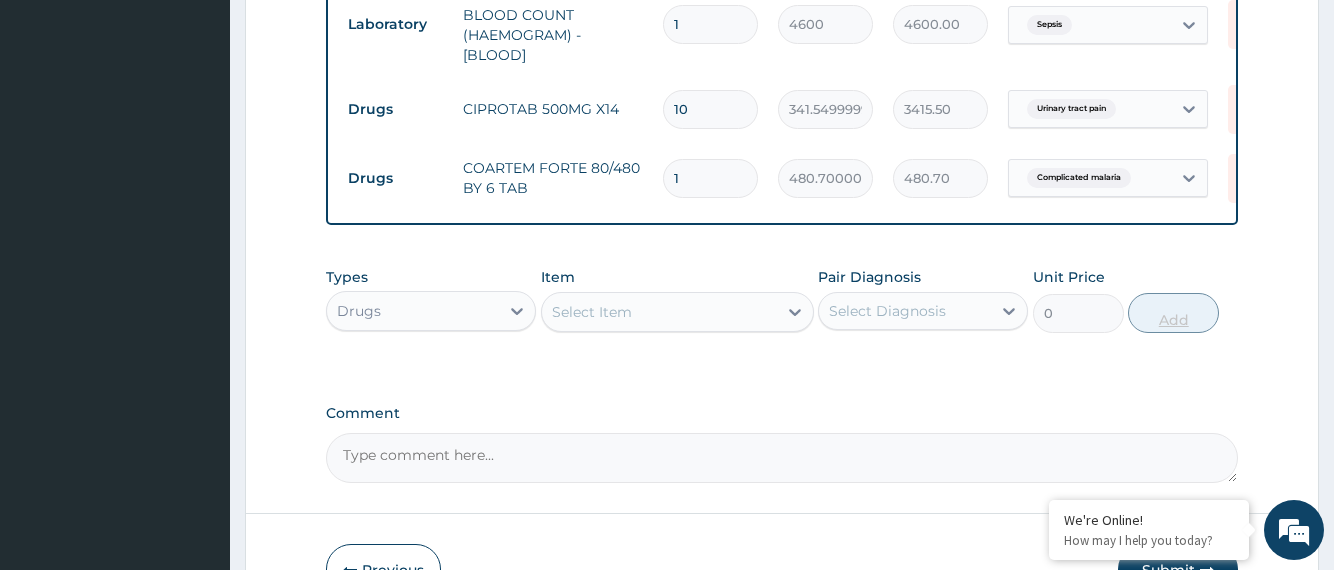 type on "0.00" 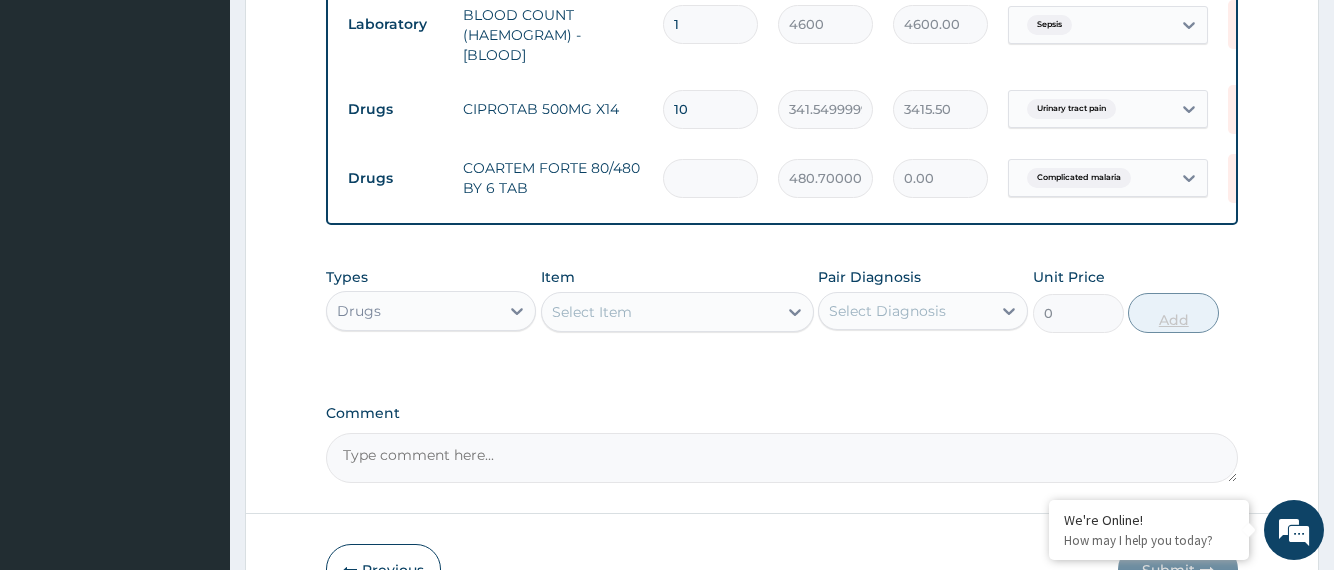type on "6" 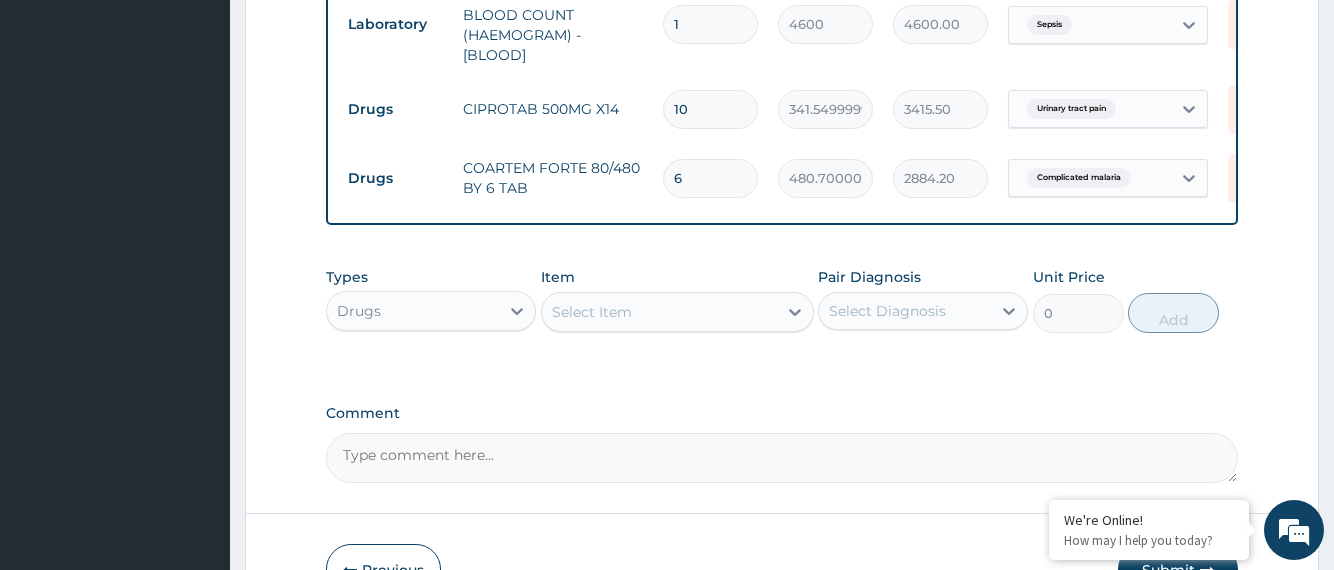 type on "6" 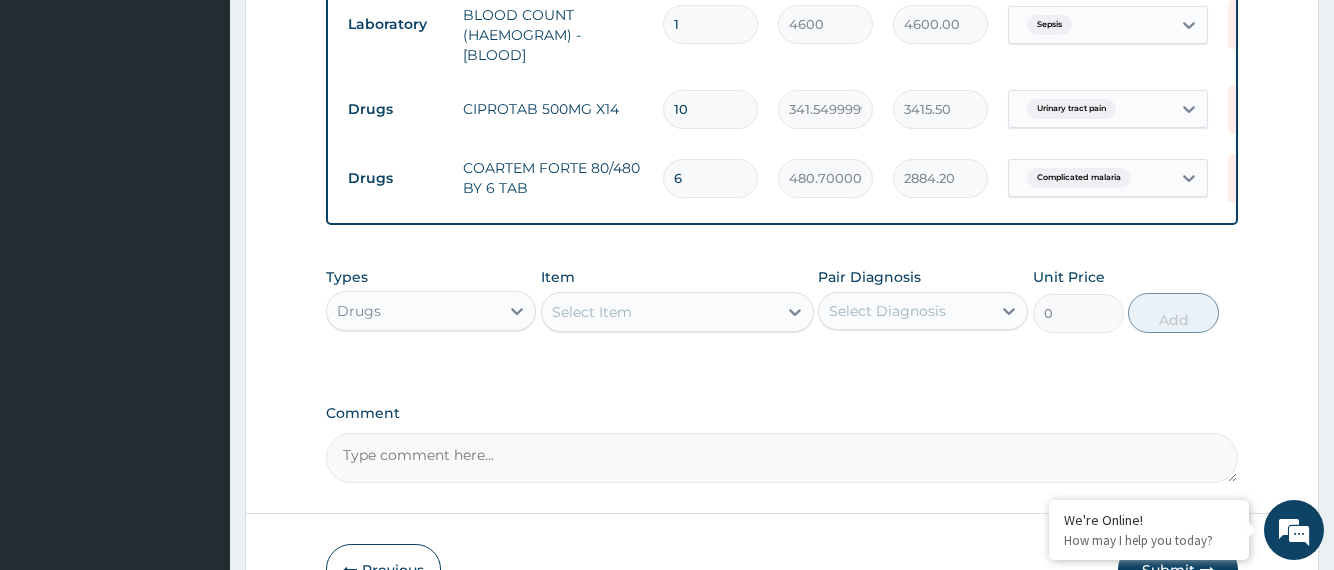 click on "Select Item" at bounding box center (659, 312) 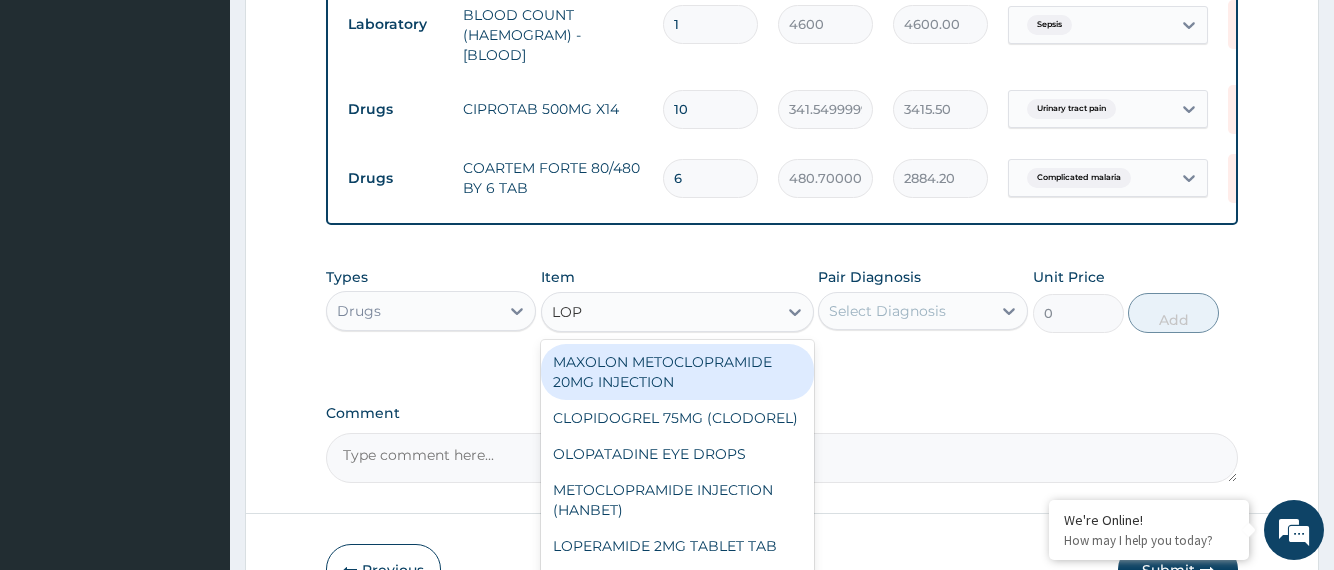 type on "LOPE" 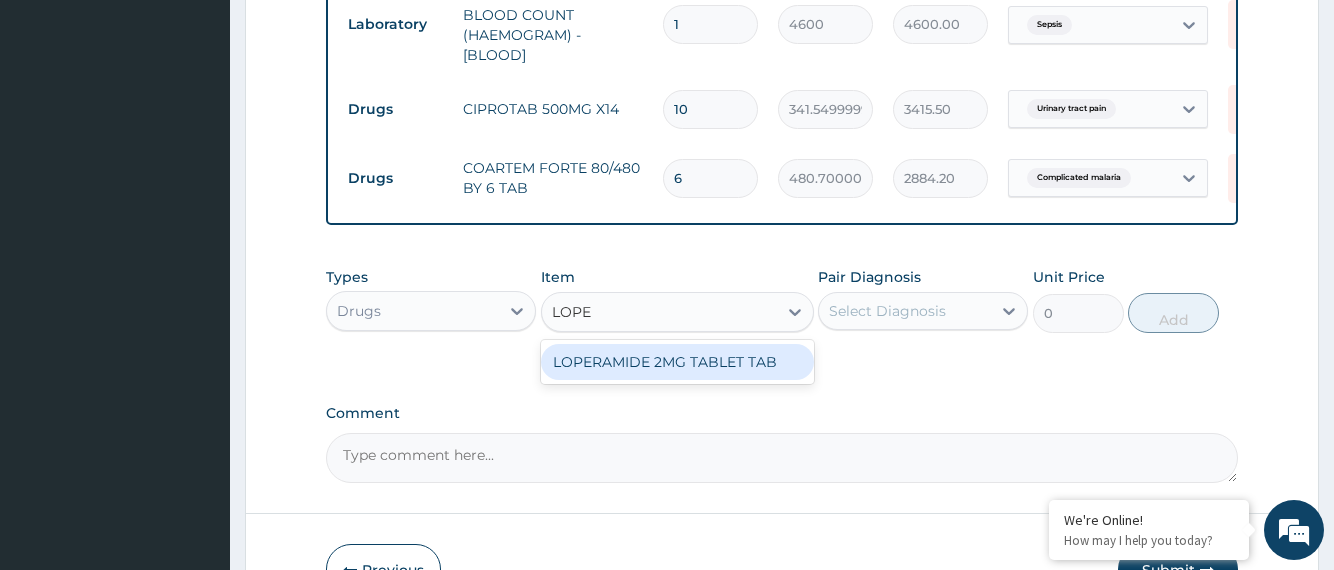 click on "LOPERAMIDE 2MG TABLET TAB" at bounding box center (677, 362) 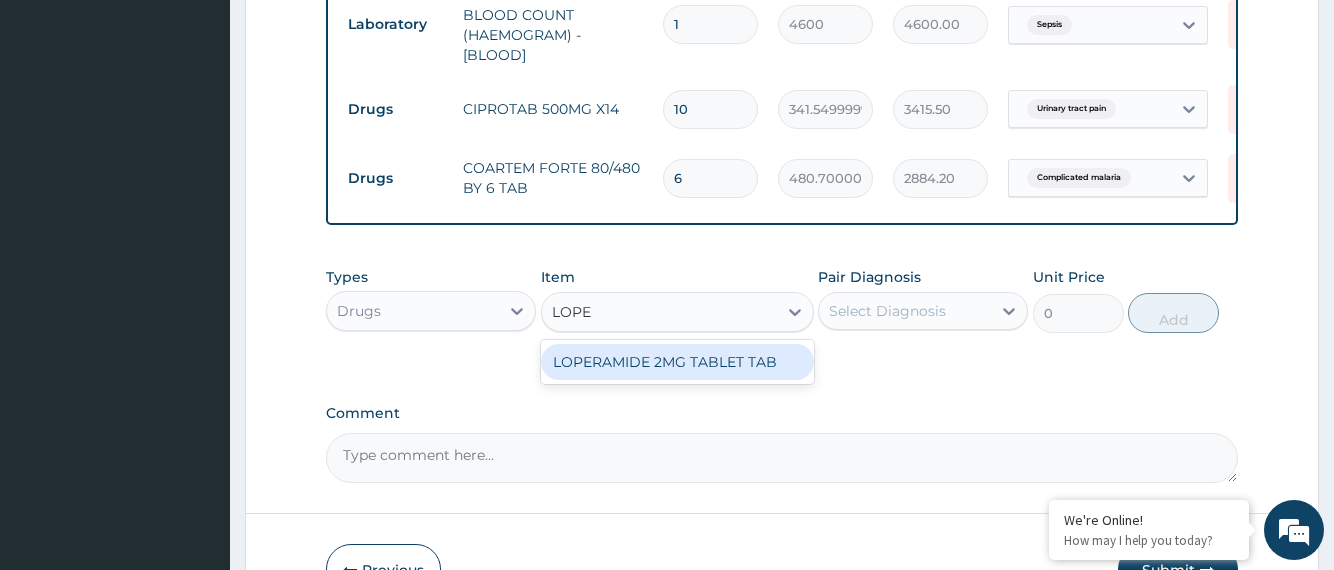 type 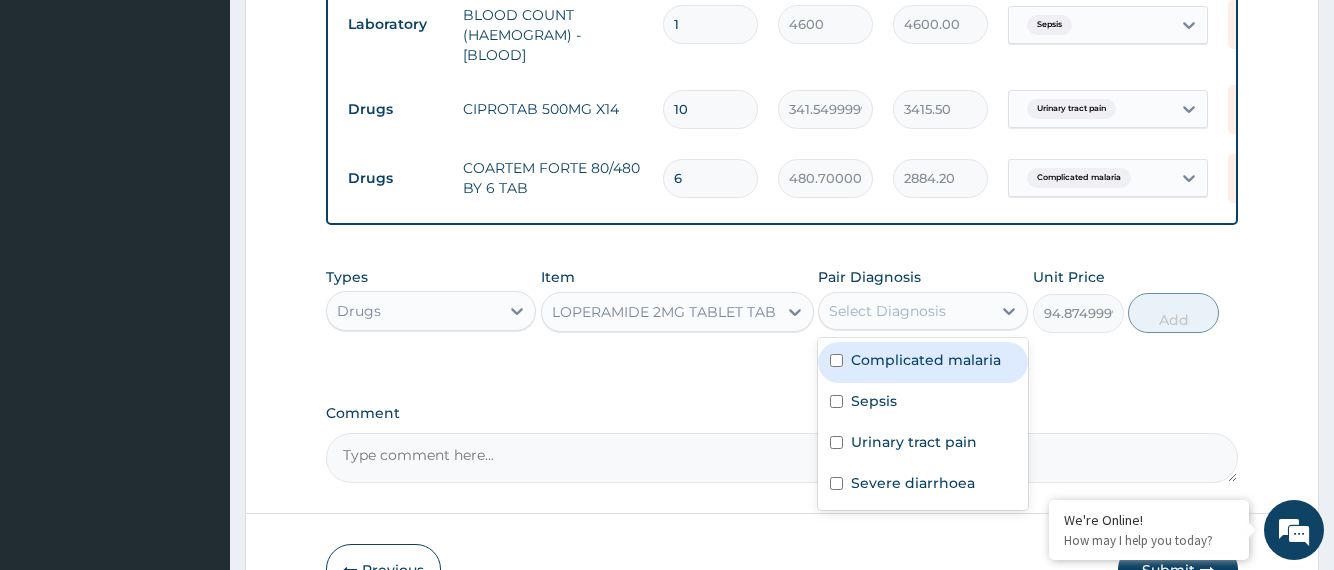 click on "Select Diagnosis" at bounding box center [887, 311] 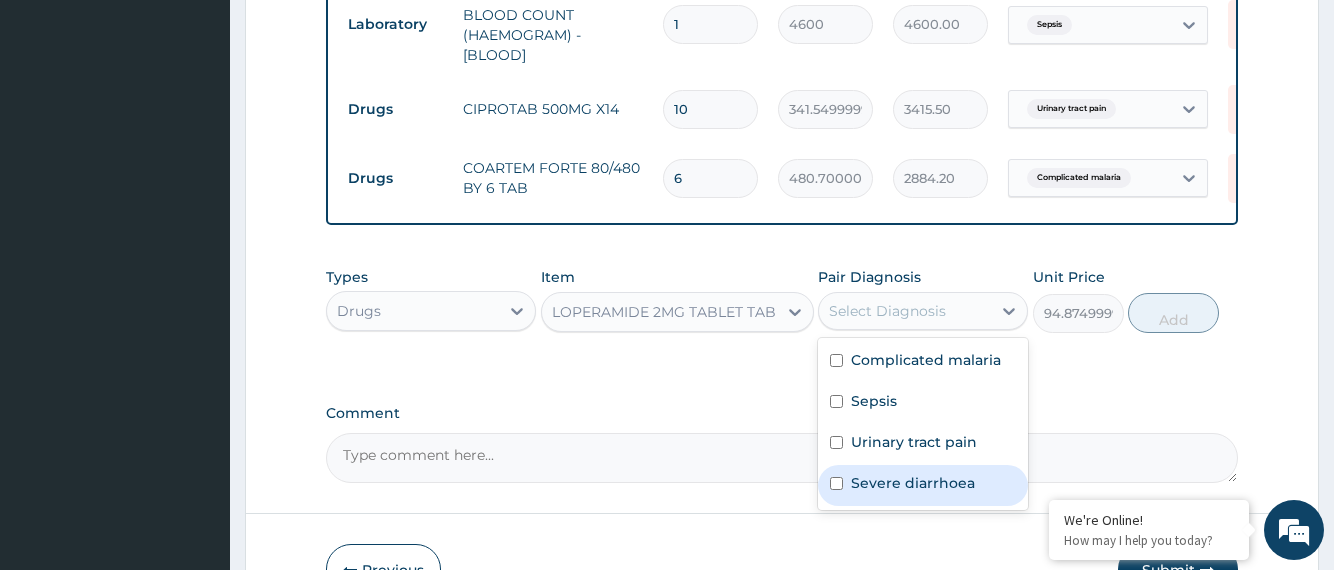 click at bounding box center [836, 483] 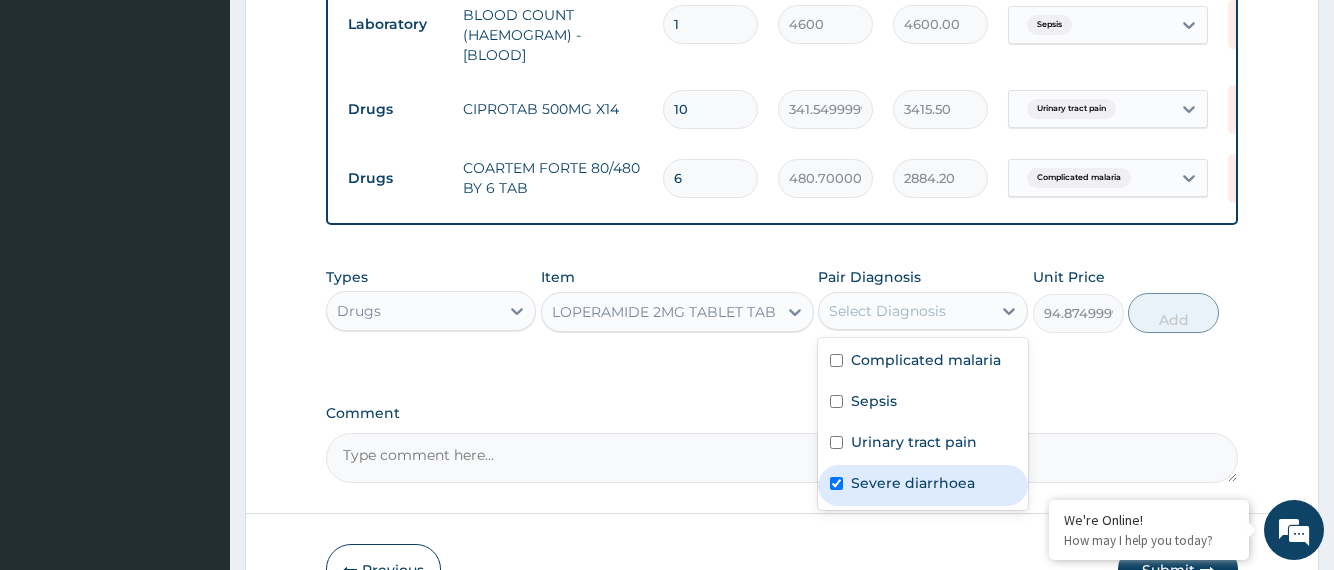 checkbox on "true" 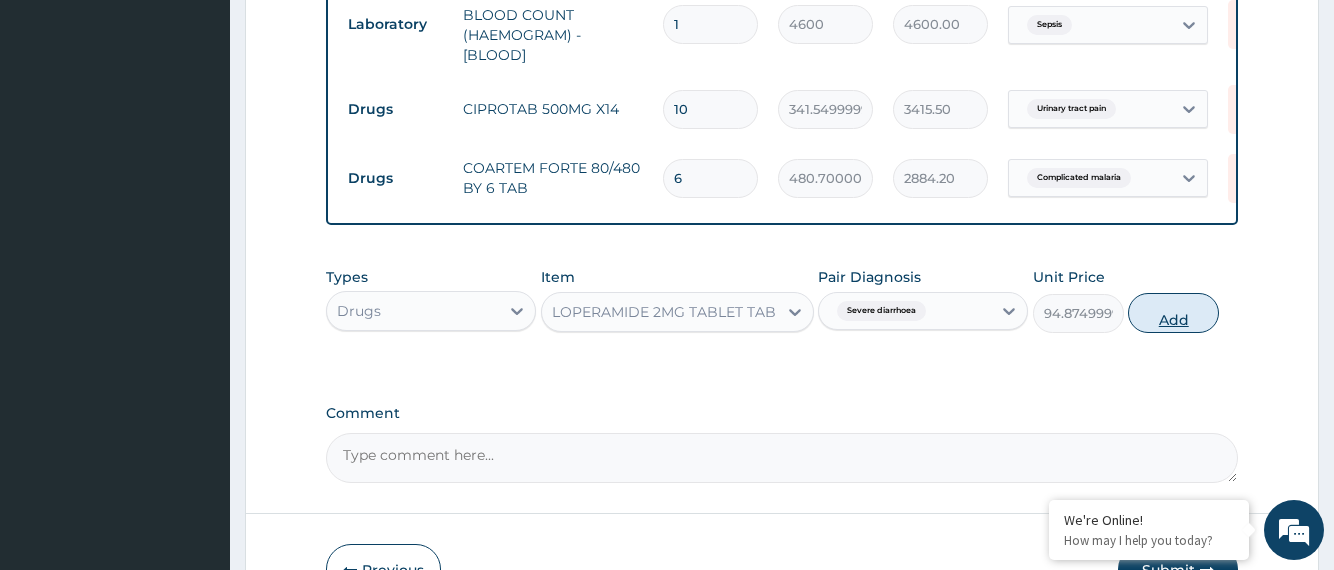 click on "Add" at bounding box center (1173, 313) 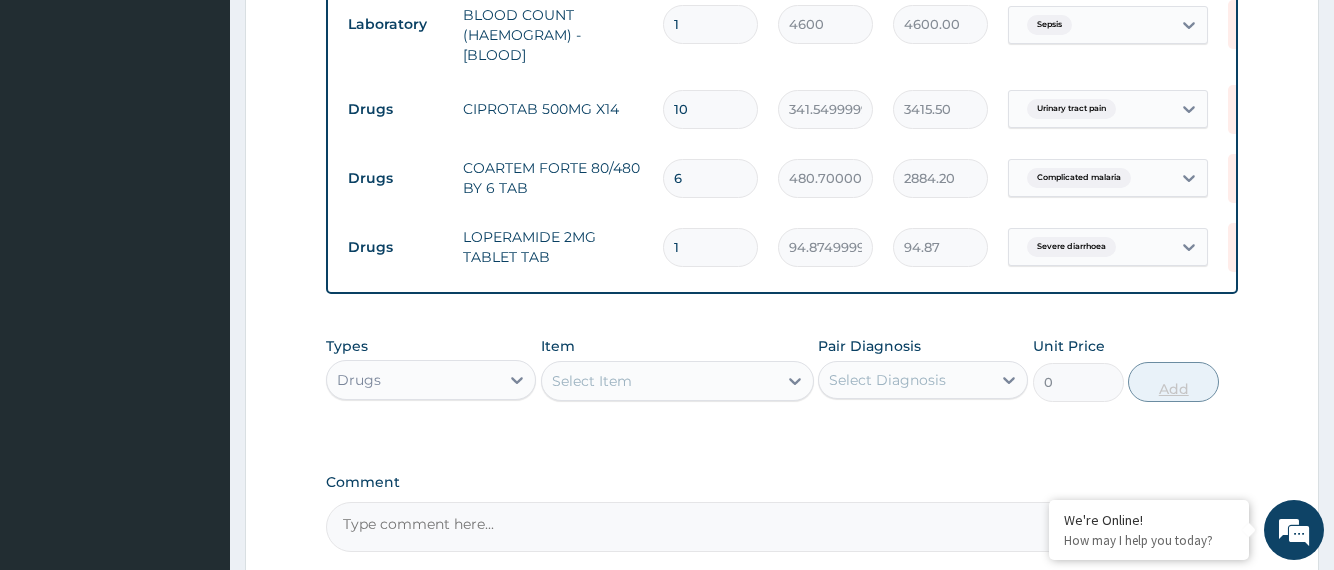 type 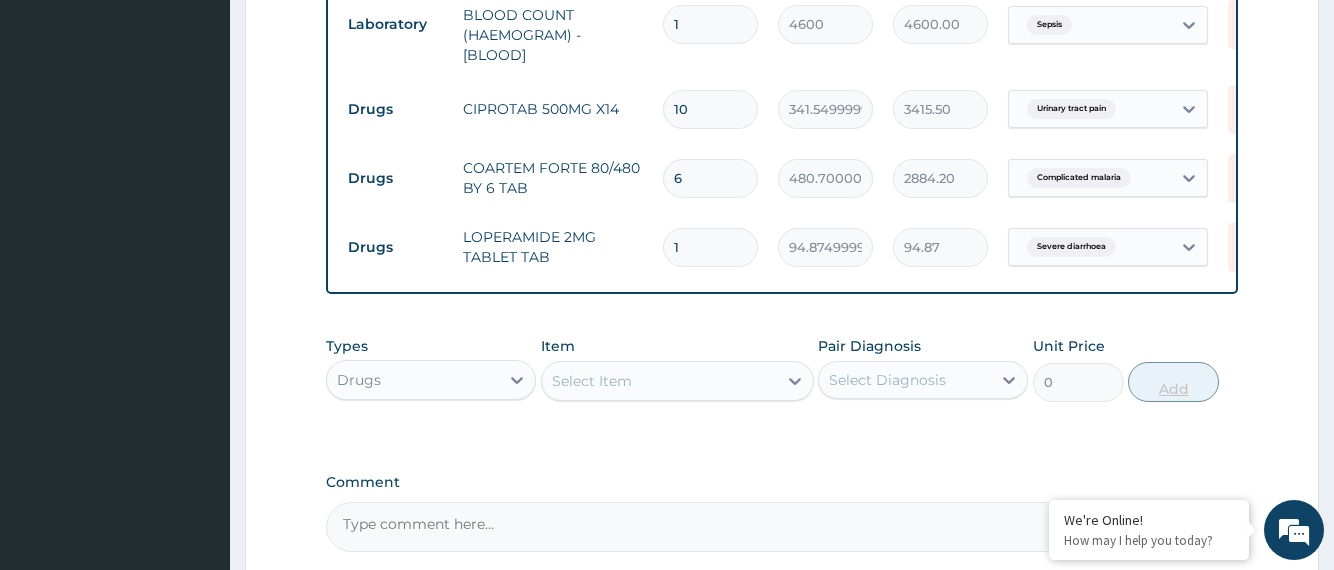 type on "0.00" 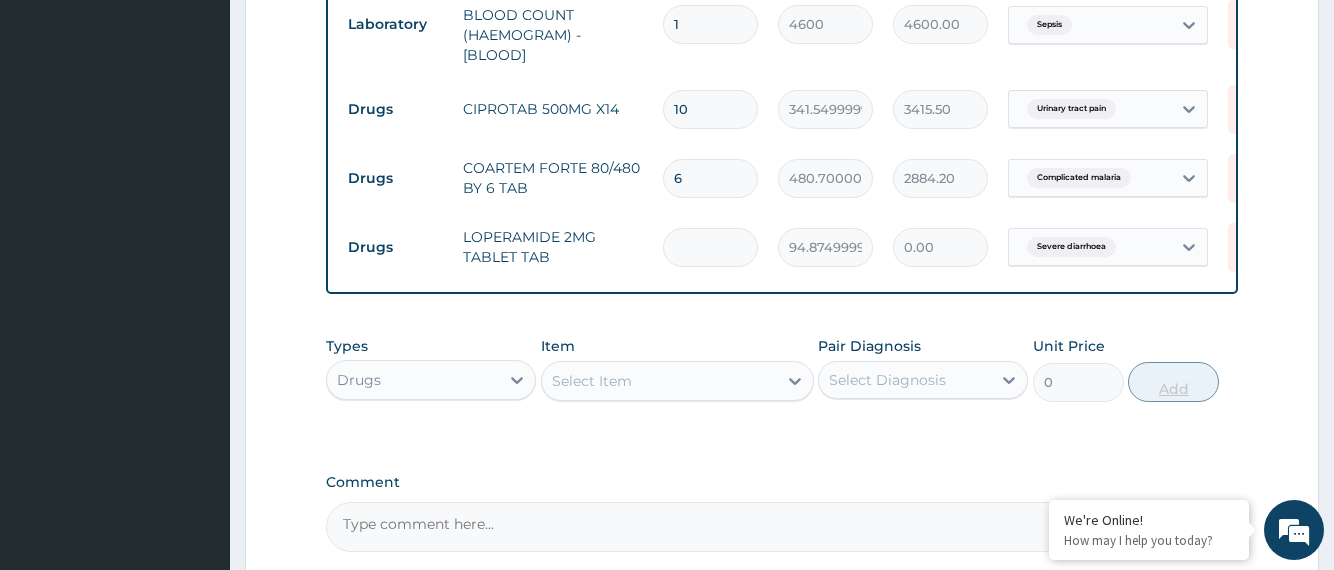 type on "6" 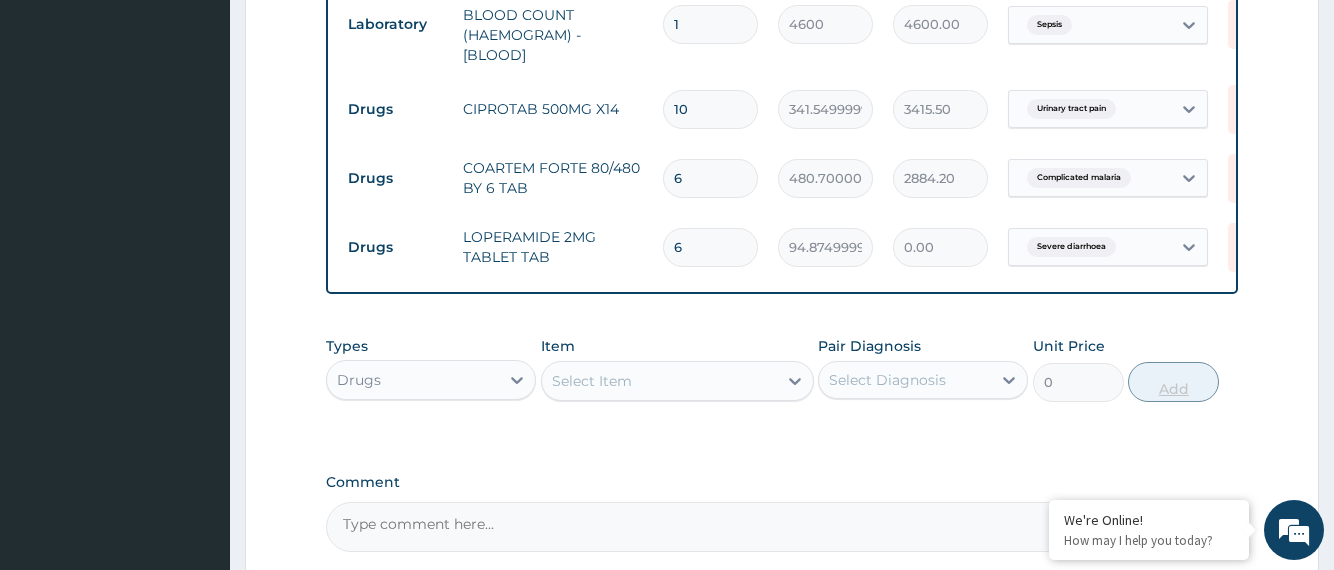 type on "569.25" 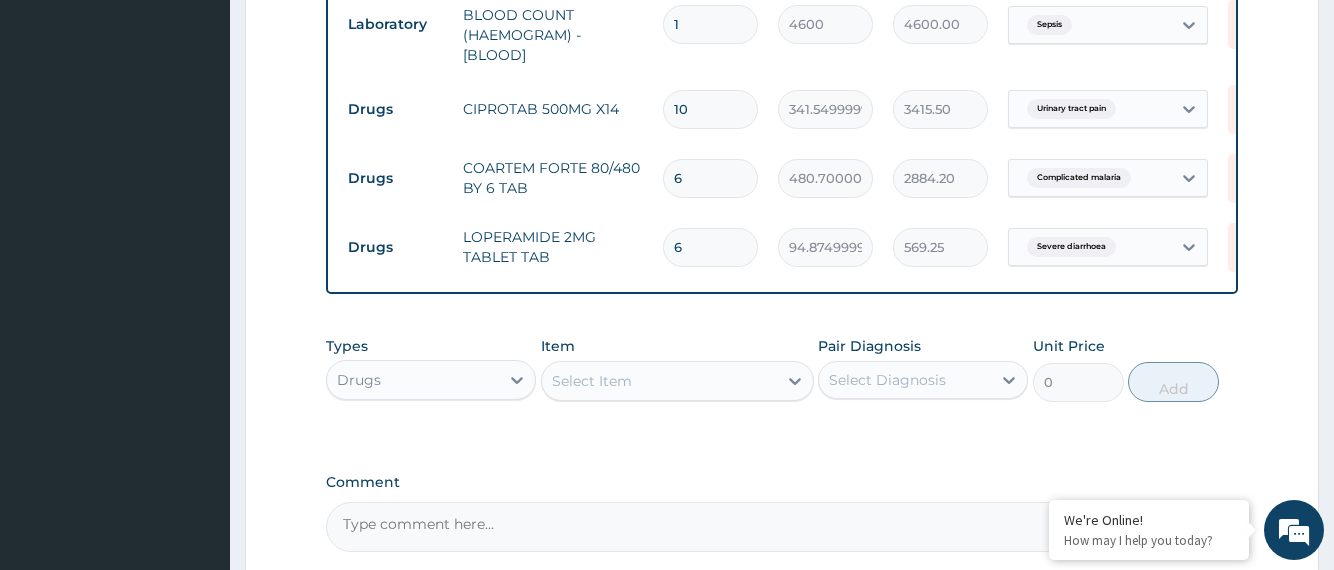 type on "6" 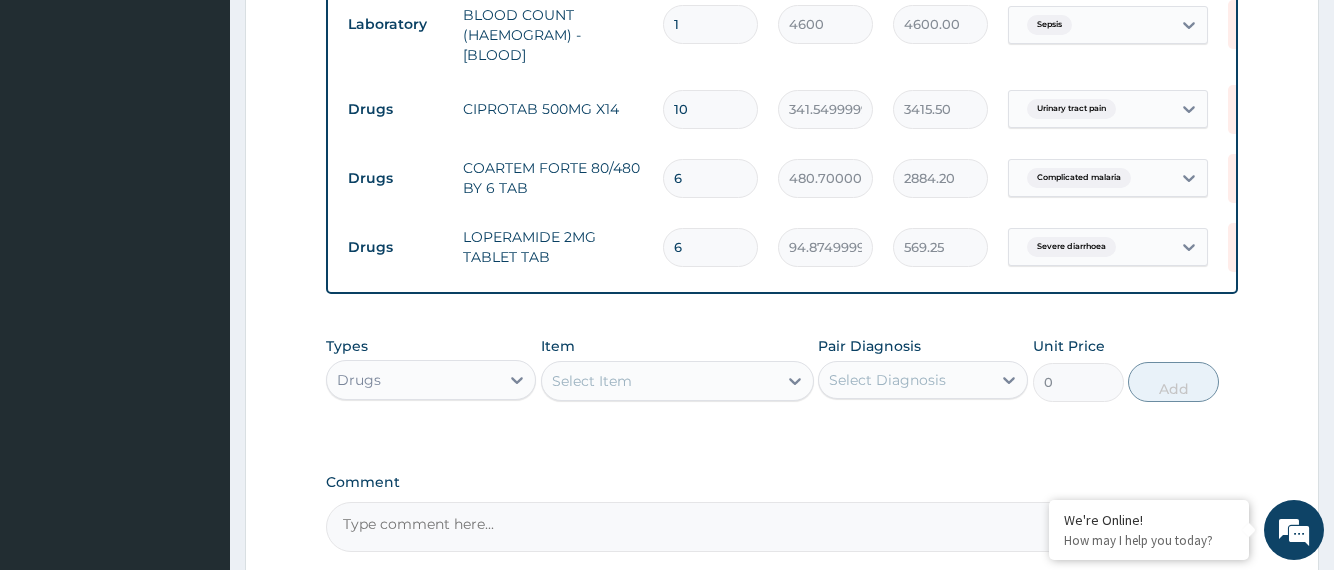 click on "PA Code / Prescription Code Enter Code(Secondary Care Only) Encounter Date 02-07-2025 Important Notice Please enter PA codes before entering items that are not attached to a PA code   All diagnoses entered must be linked to a claim item. Diagnosis & Claim Items that are visible but inactive cannot be edited because they were imported from an already approved PA code. Diagnosis Complicated malaria Confirmed Sepsis Confirmed Urinary tract pain Confirmed Severe diarrhoea Confirmed NB: All diagnosis must be linked to a claim item Claim Items Type Name Quantity Unit Price Total Price Pair Diagnosis Actions Procedures GENERAL PRACTITIONER CONSULTATION FIRST OUTPATIENT CONSULTATION 1 3794.9999999999995 3795.00 Complicated malaria Delete Laboratory MALARIA PARASITE (MP) RDT 1 1724.9999999999998 1725.00 Complicated malaria Delete Laboratory FBC CBC-COMPLETE BLOOD COUNT (HAEMOGRAM) - [BLOOD] 1 4600 4600.00 Sepsis Delete Drugs CIPROTAB 500MG X14 10 341.54999999999995 3415.50 Urinary tract pain Delete Drugs 6 2884.20 6 0" at bounding box center (781, -125) 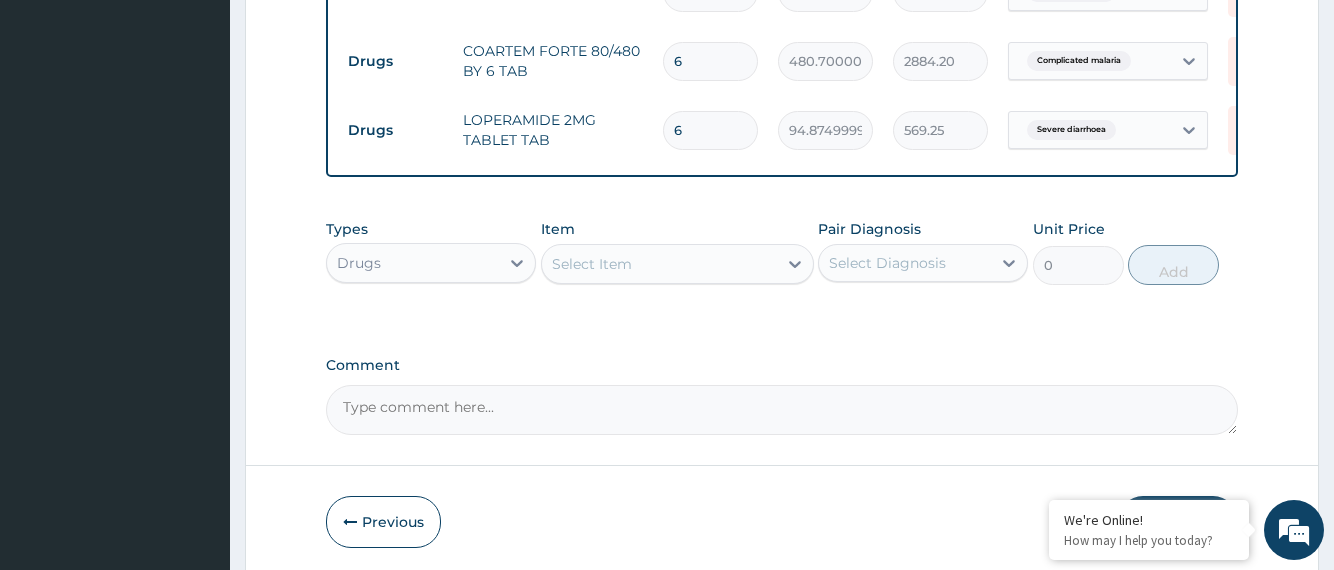 scroll, scrollTop: 1112, scrollLeft: 0, axis: vertical 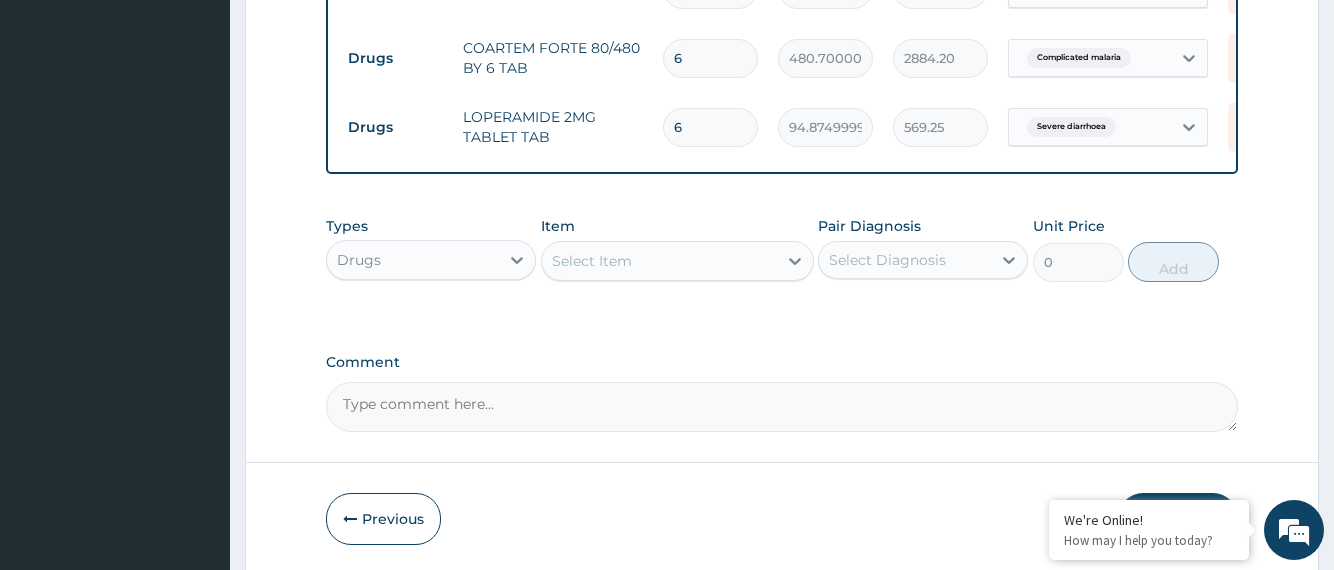click on "Select Item" at bounding box center [592, 261] 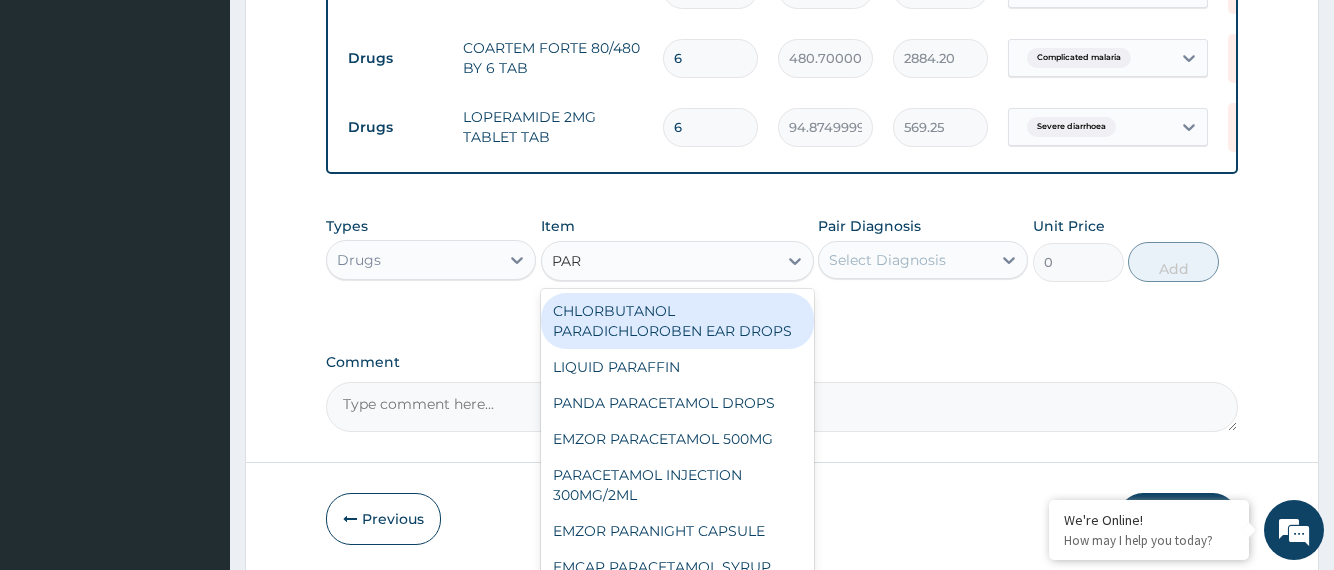 type on "PARA" 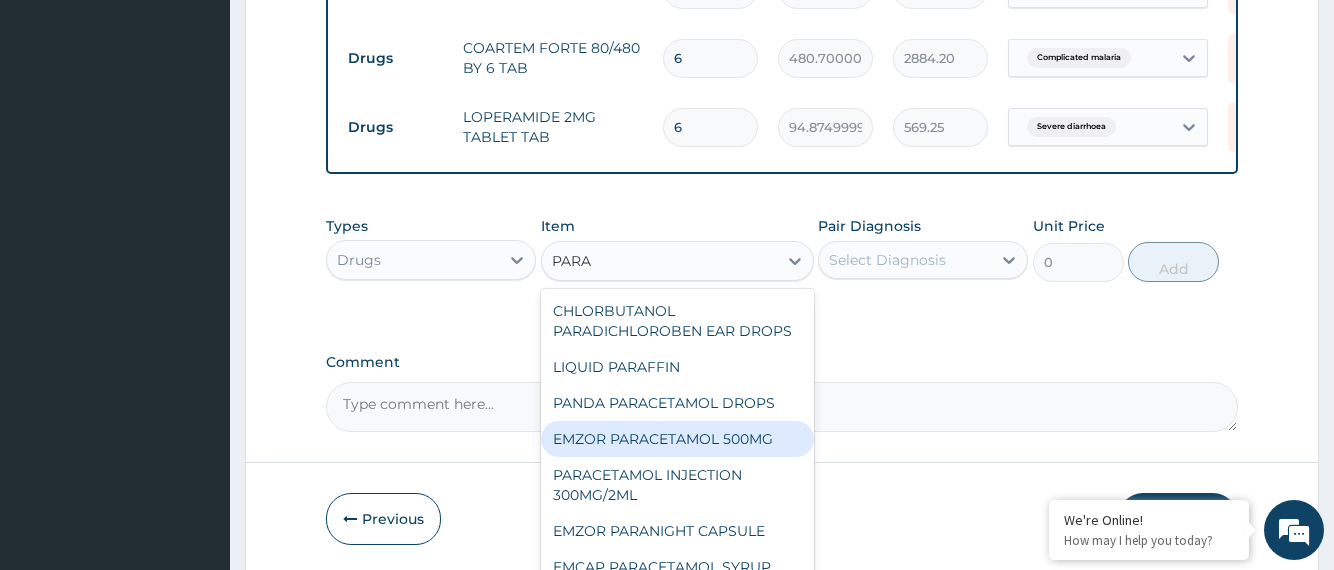 click on "EMZOR PARACETAMOL 500MG" at bounding box center (677, 439) 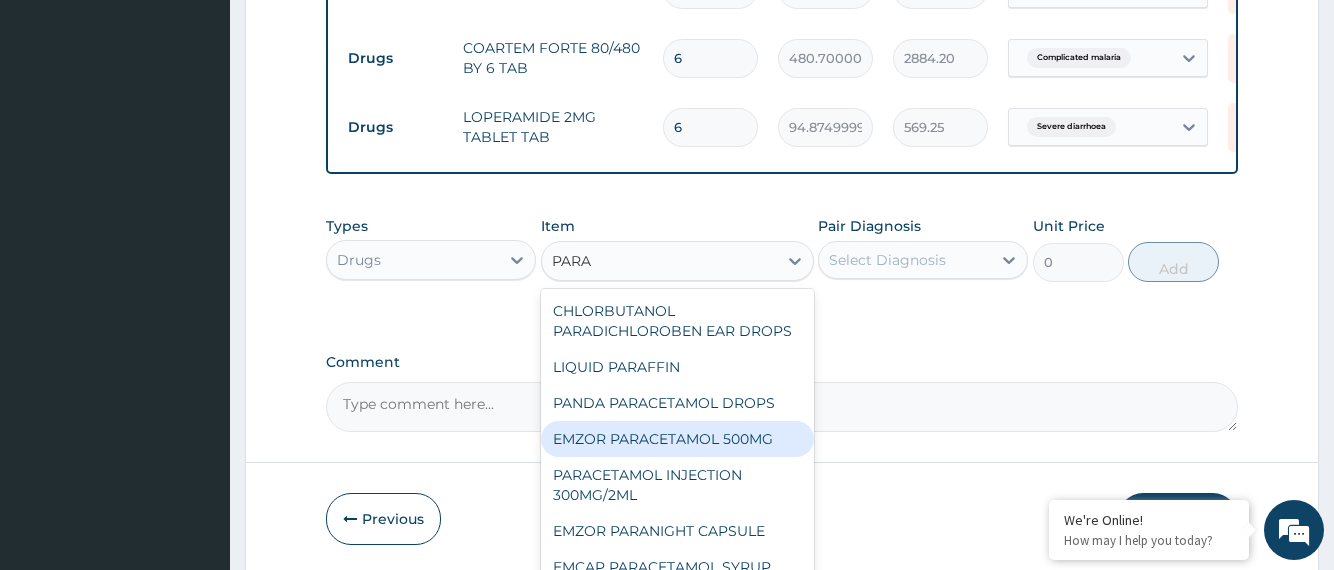 type 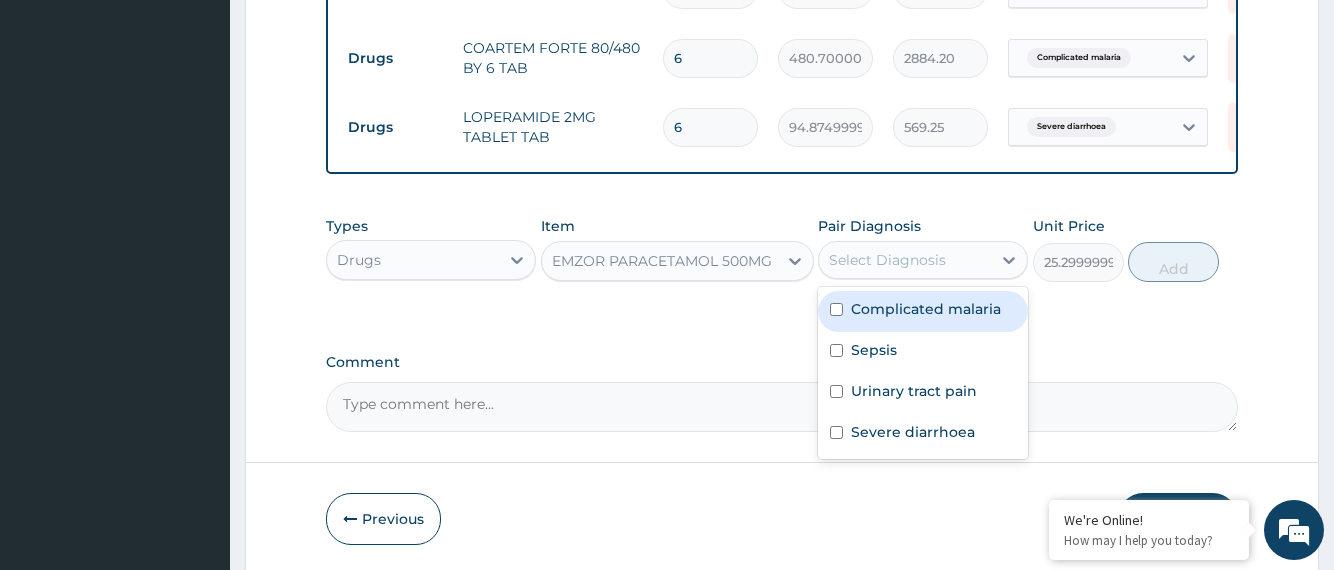 click on "Select Diagnosis" at bounding box center [905, 260] 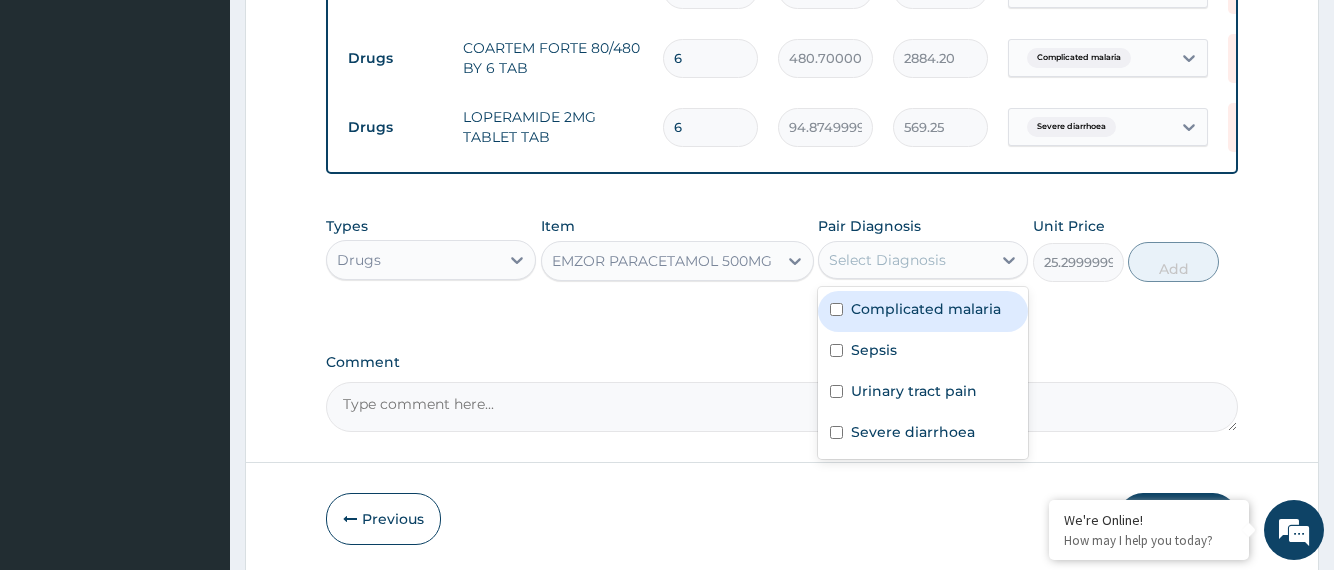 click on "Complicated malaria" at bounding box center (923, 311) 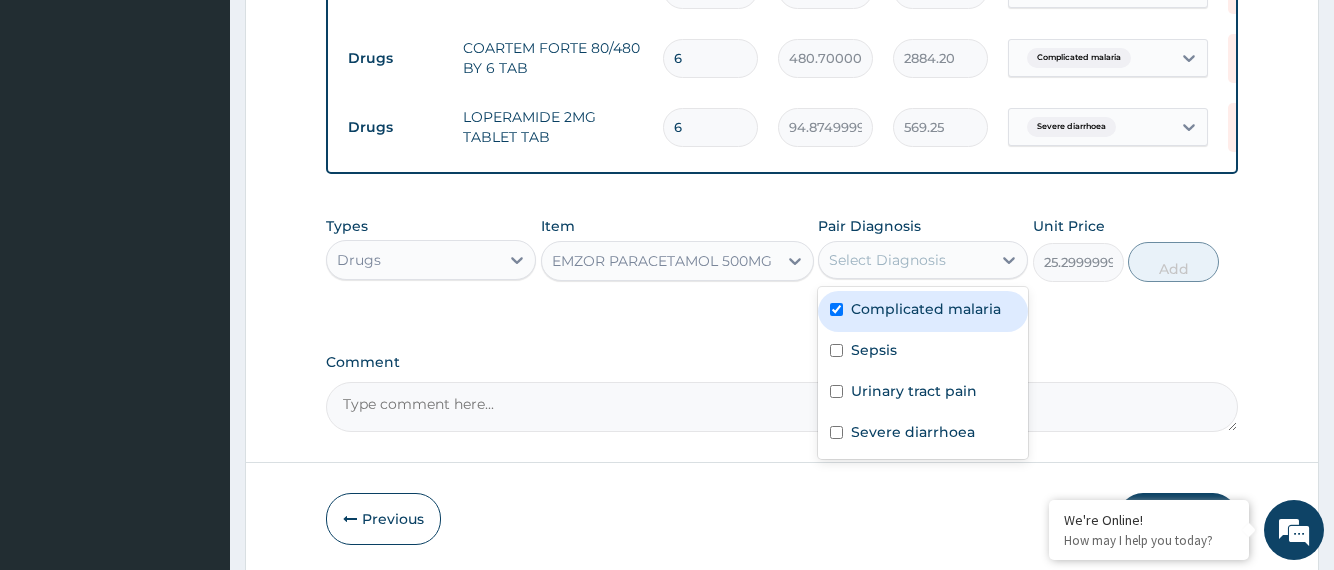 checkbox on "true" 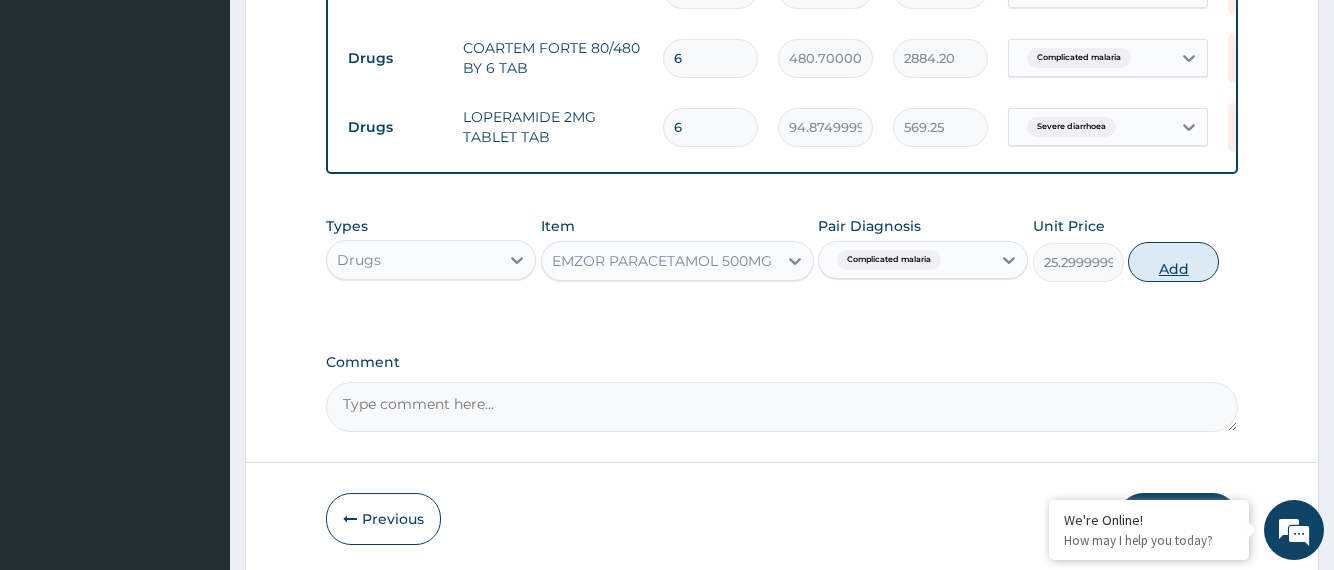 click on "Add" at bounding box center [1173, 262] 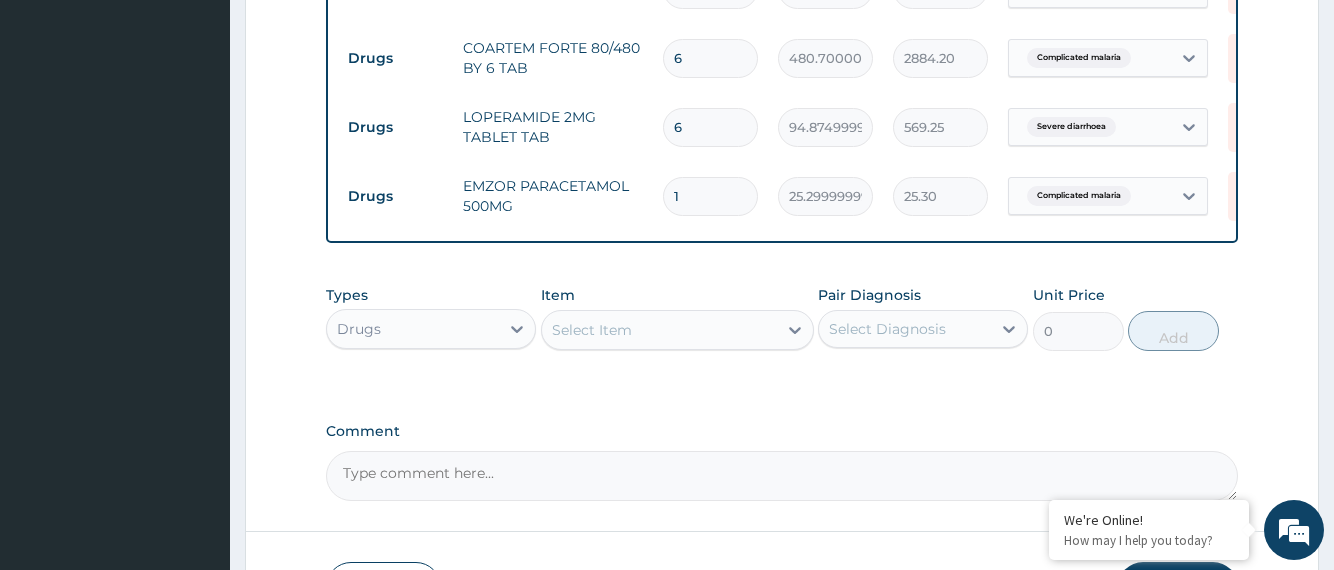 type on "18" 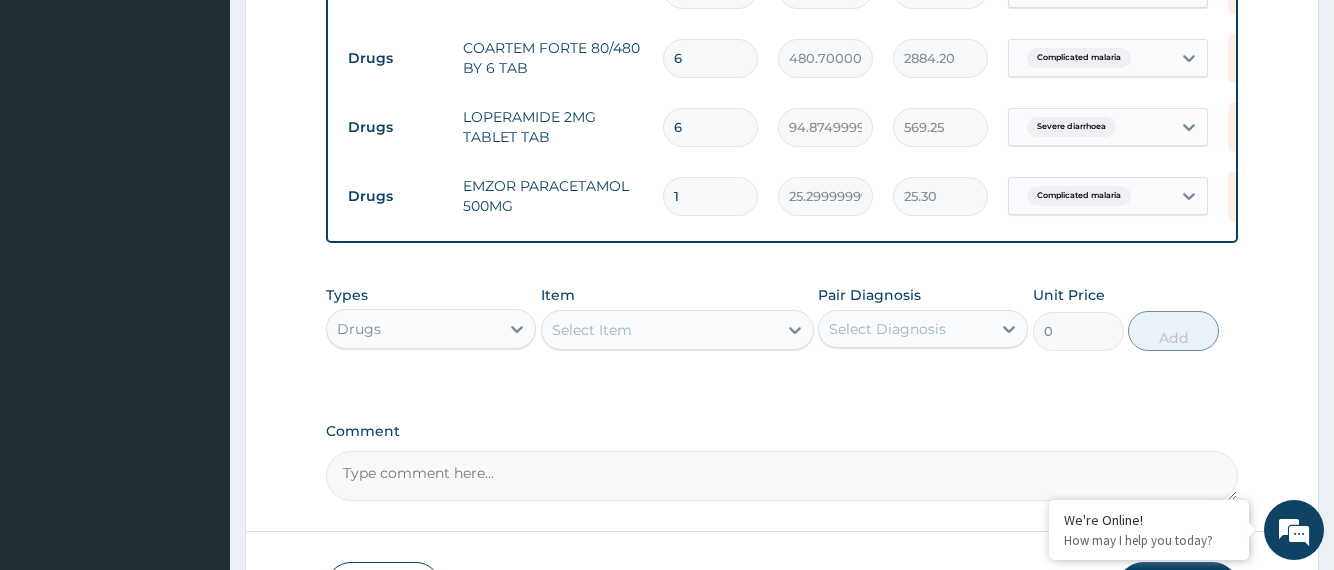 type on "455.40" 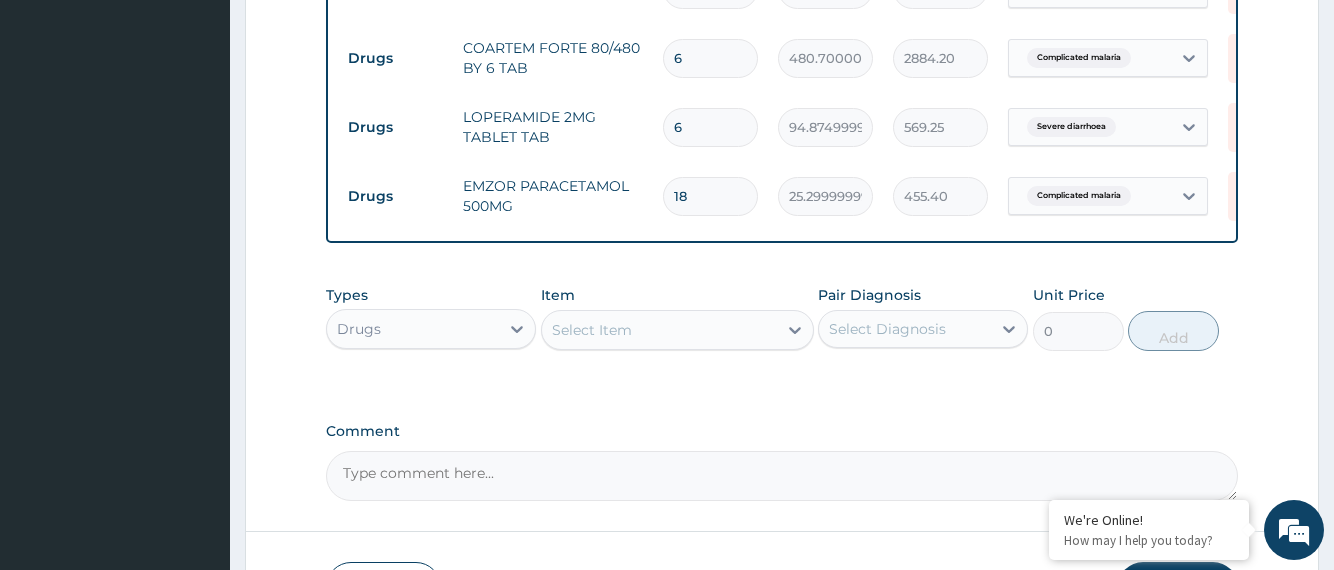 type on "18" 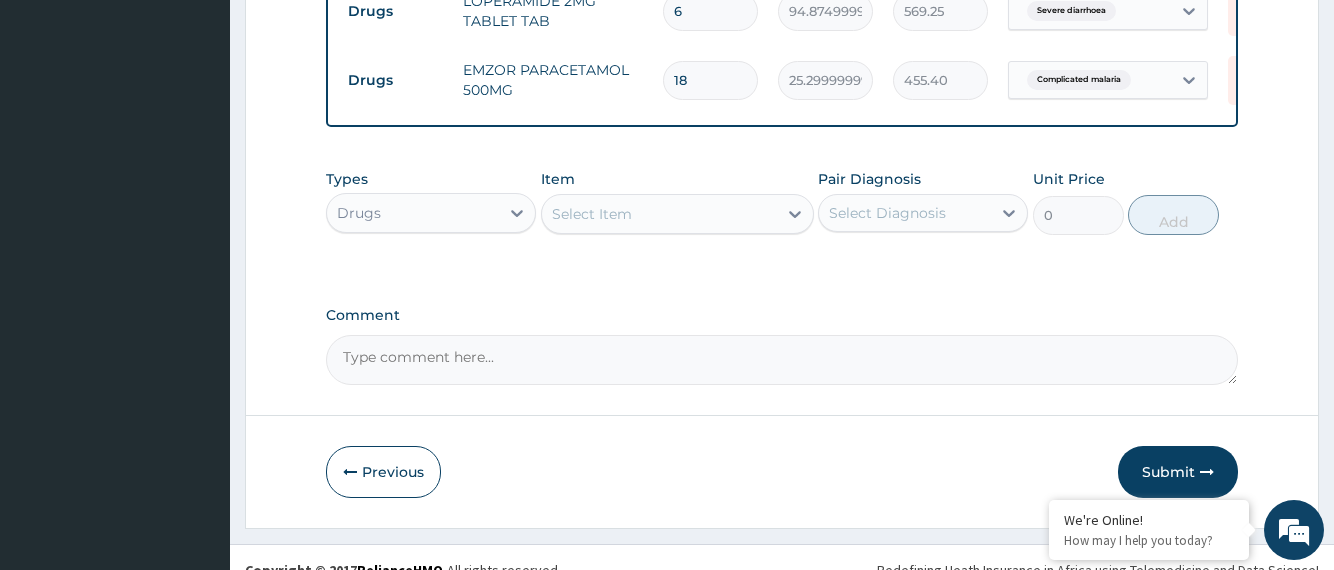 scroll, scrollTop: 1268, scrollLeft: 0, axis: vertical 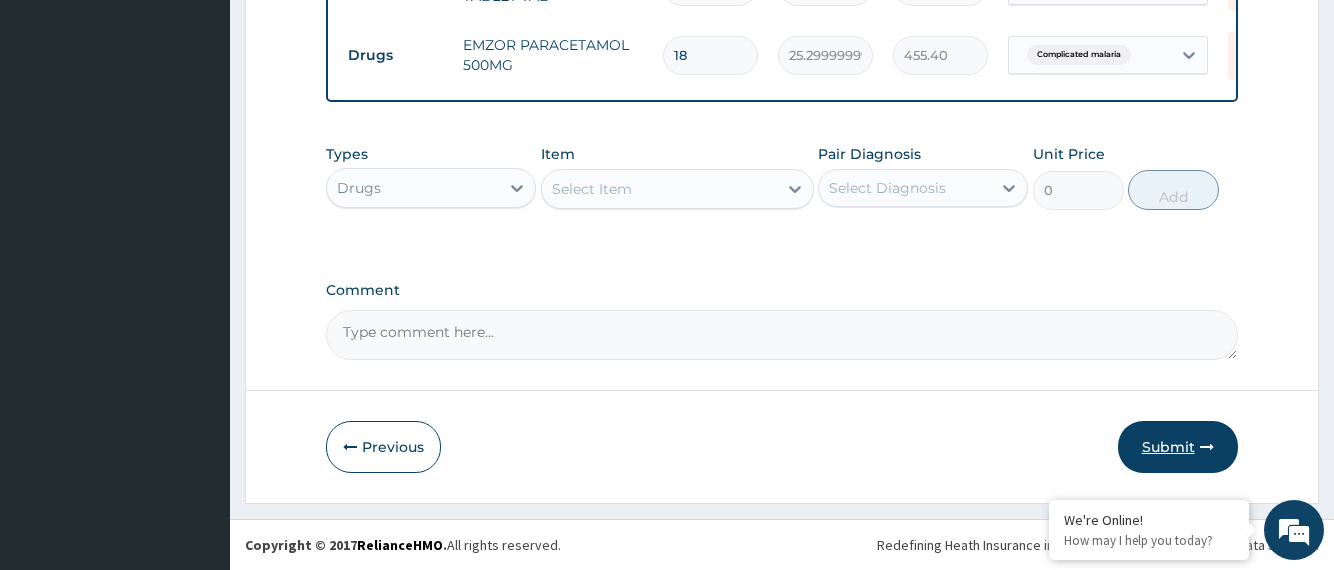 click on "Submit" at bounding box center (1178, 447) 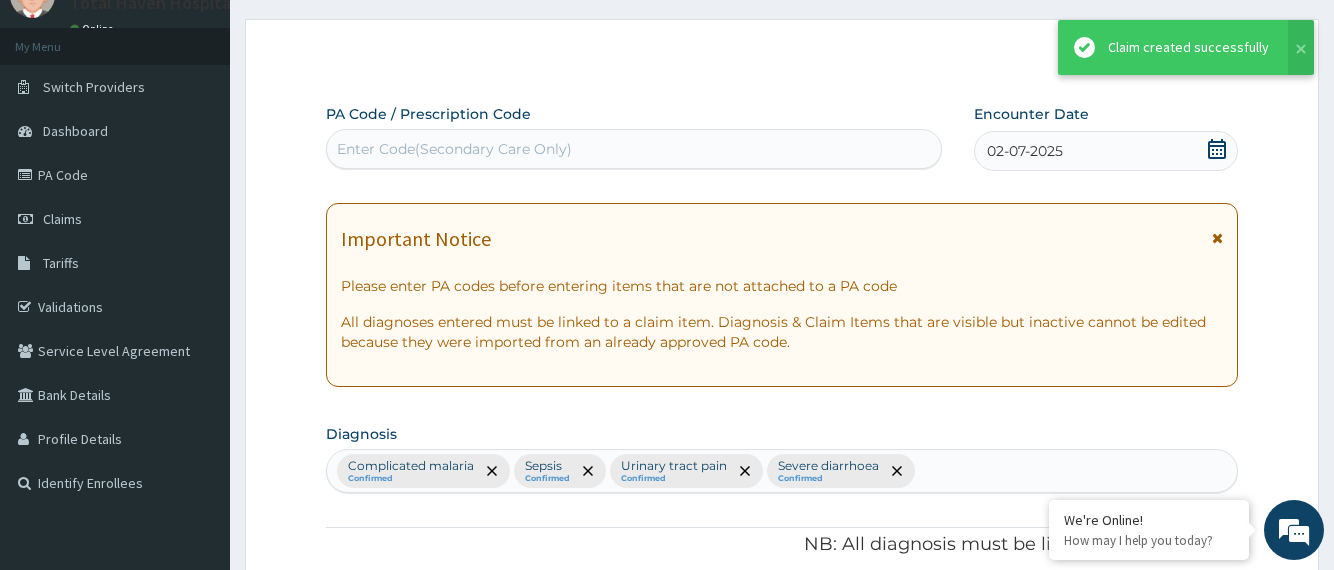 scroll, scrollTop: 1268, scrollLeft: 0, axis: vertical 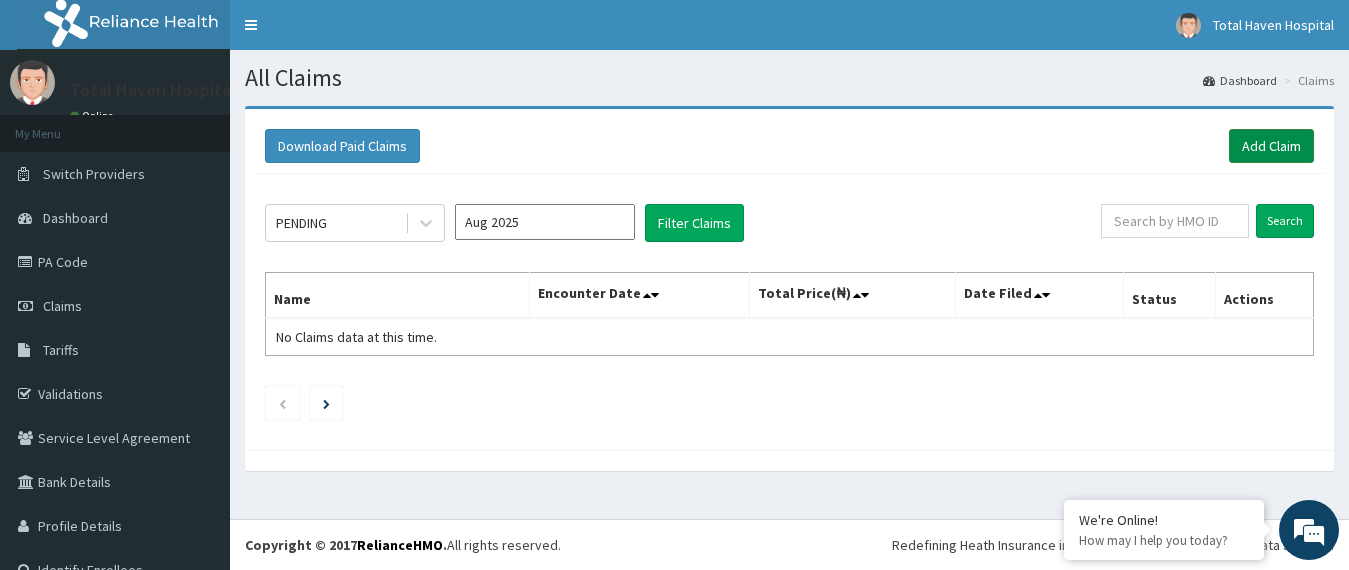 click on "Add Claim" at bounding box center [1271, 146] 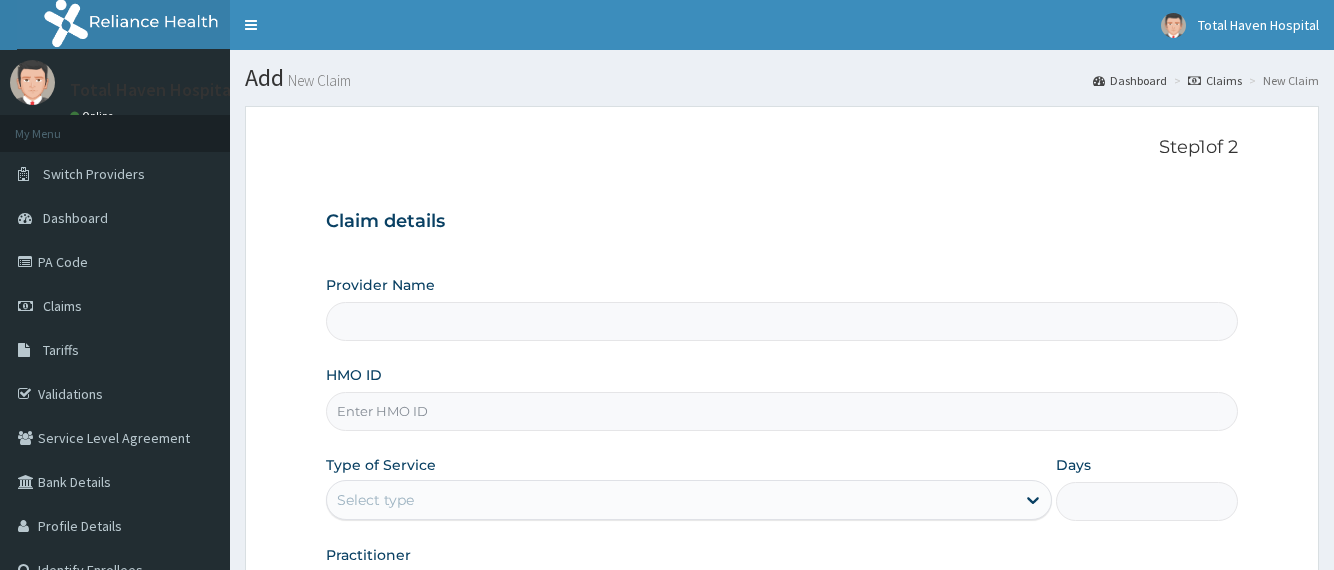 type on "Total Haven Hospital" 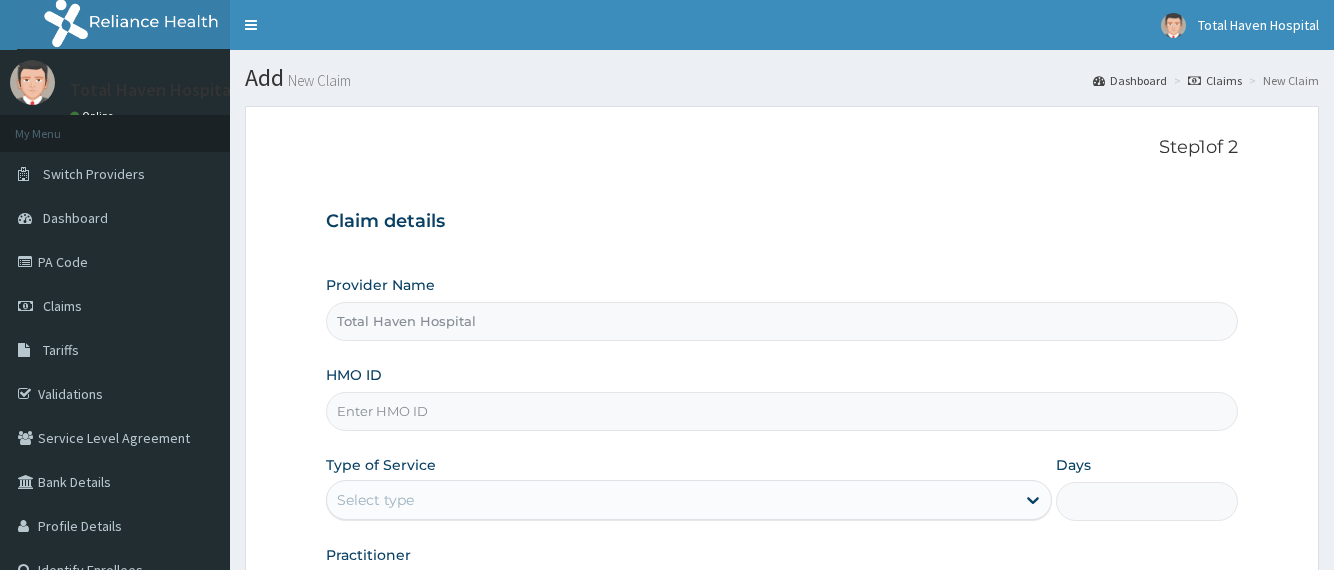 scroll, scrollTop: 0, scrollLeft: 0, axis: both 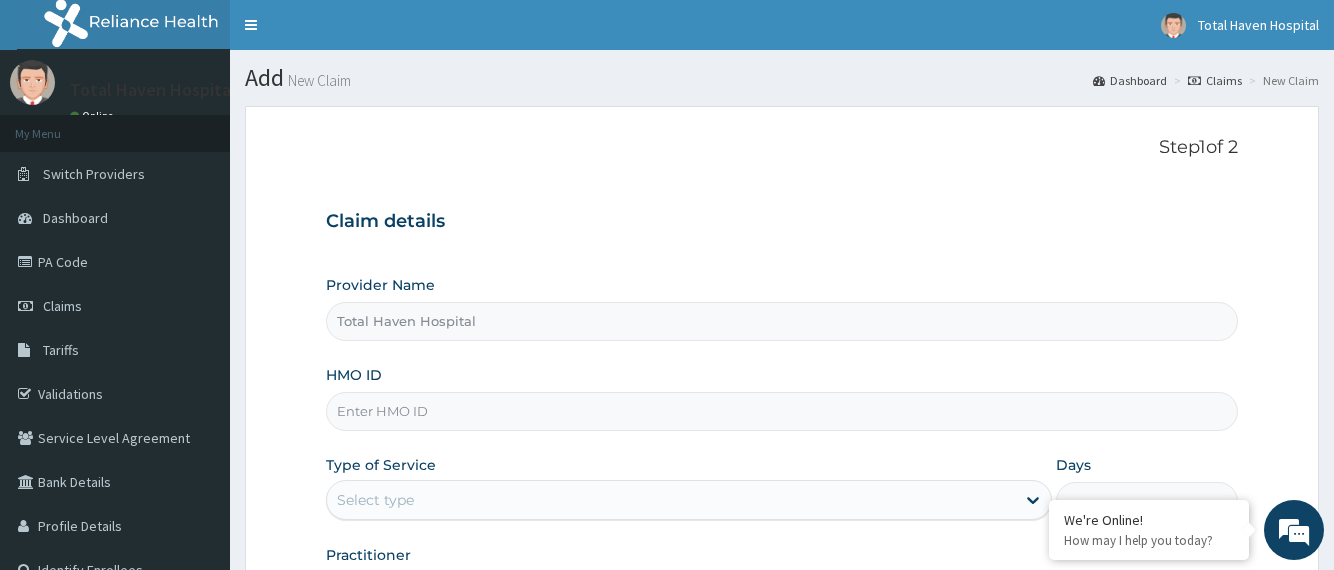 click on "HMO ID" at bounding box center [781, 411] 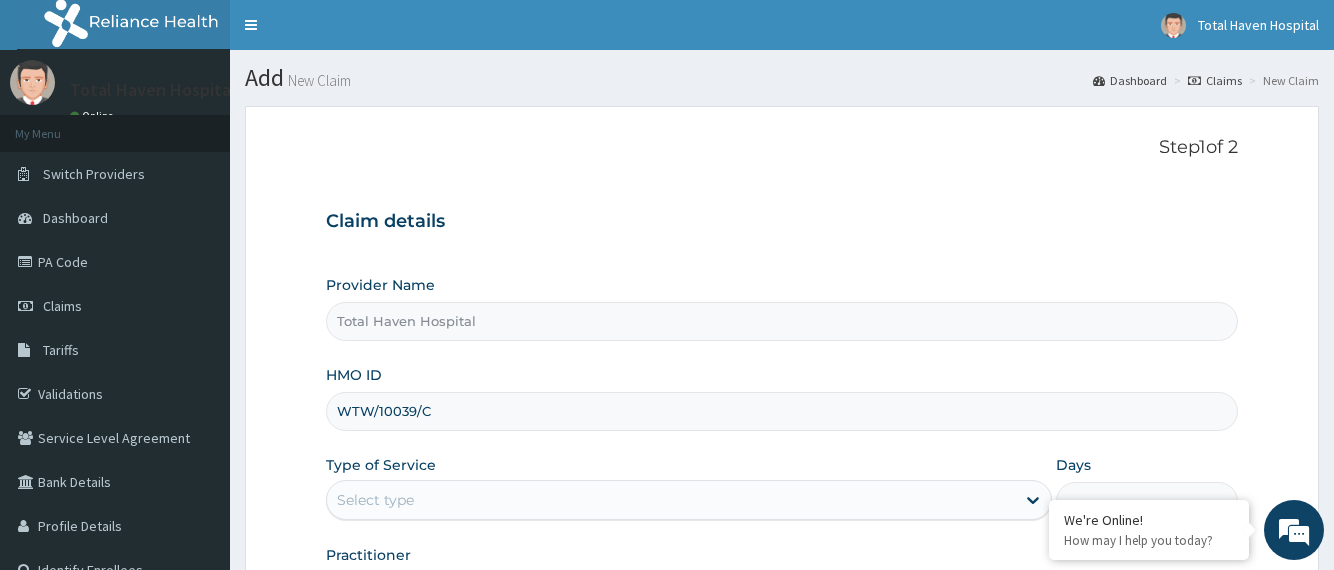 click on "Claim details Provider Name Total Haven Hospital HMO ID WTW/10039/C Type of Service Select type Days Practitioner" at bounding box center [781, 401] 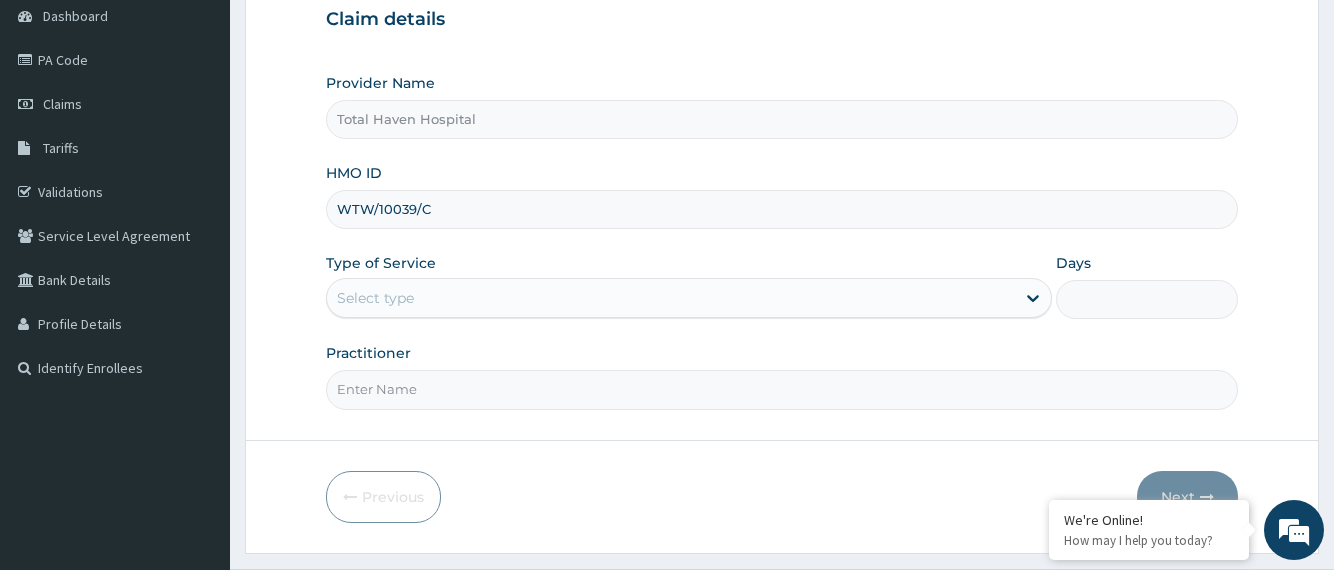 scroll, scrollTop: 252, scrollLeft: 0, axis: vertical 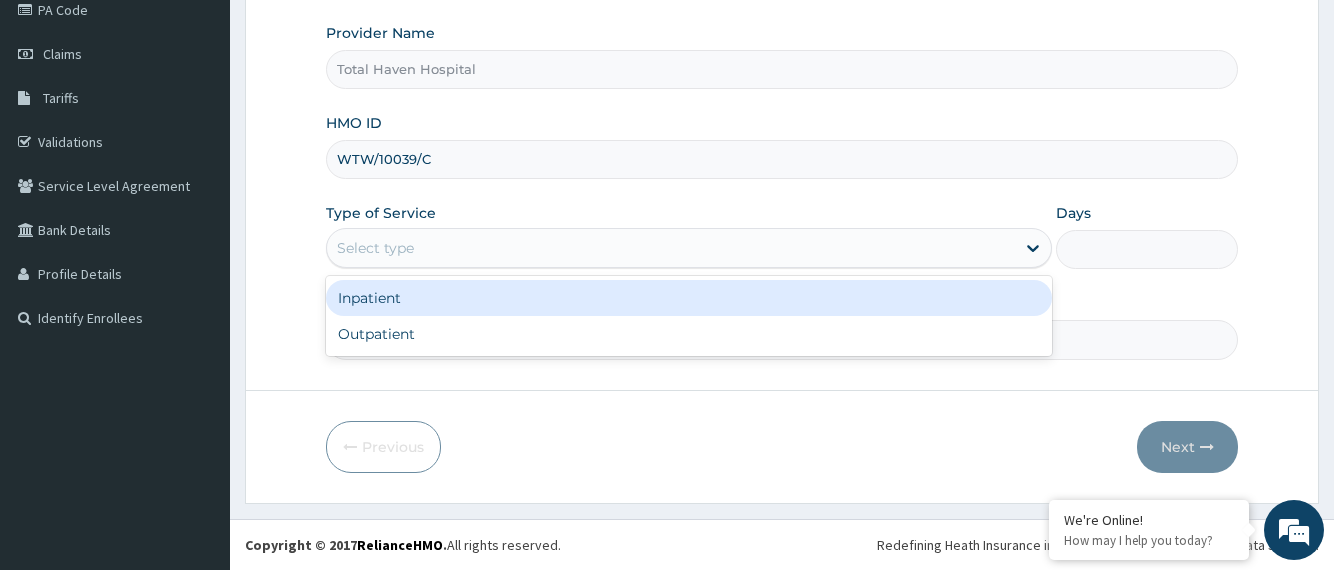 click on "Select type" at bounding box center [671, 248] 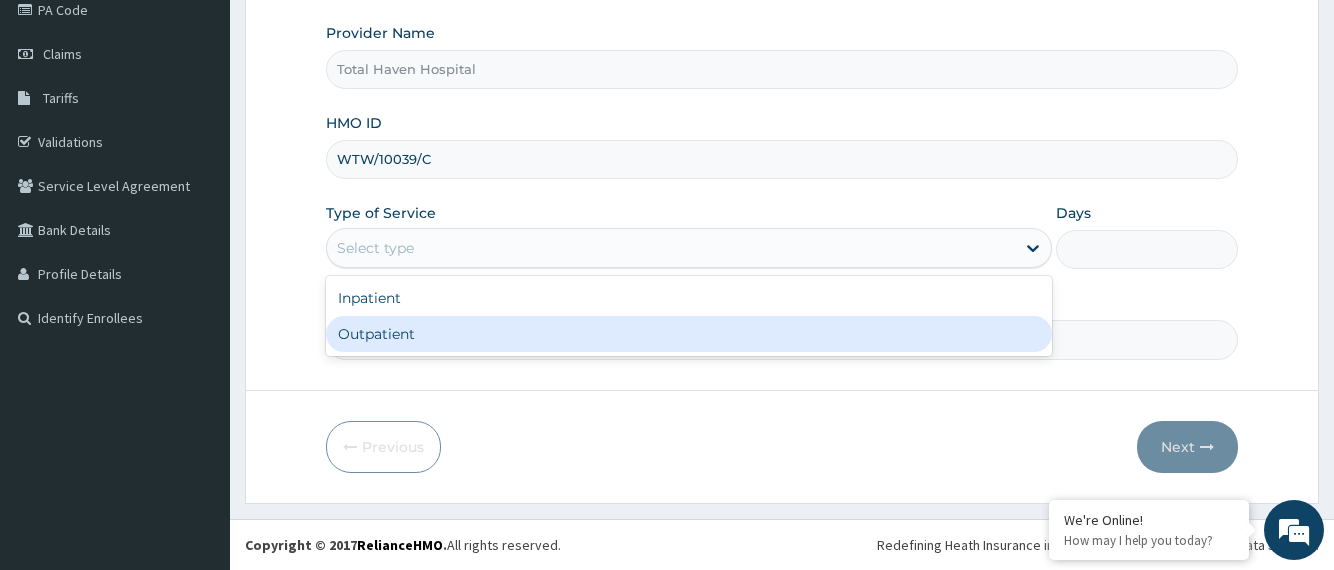 click on "Outpatient" at bounding box center (689, 334) 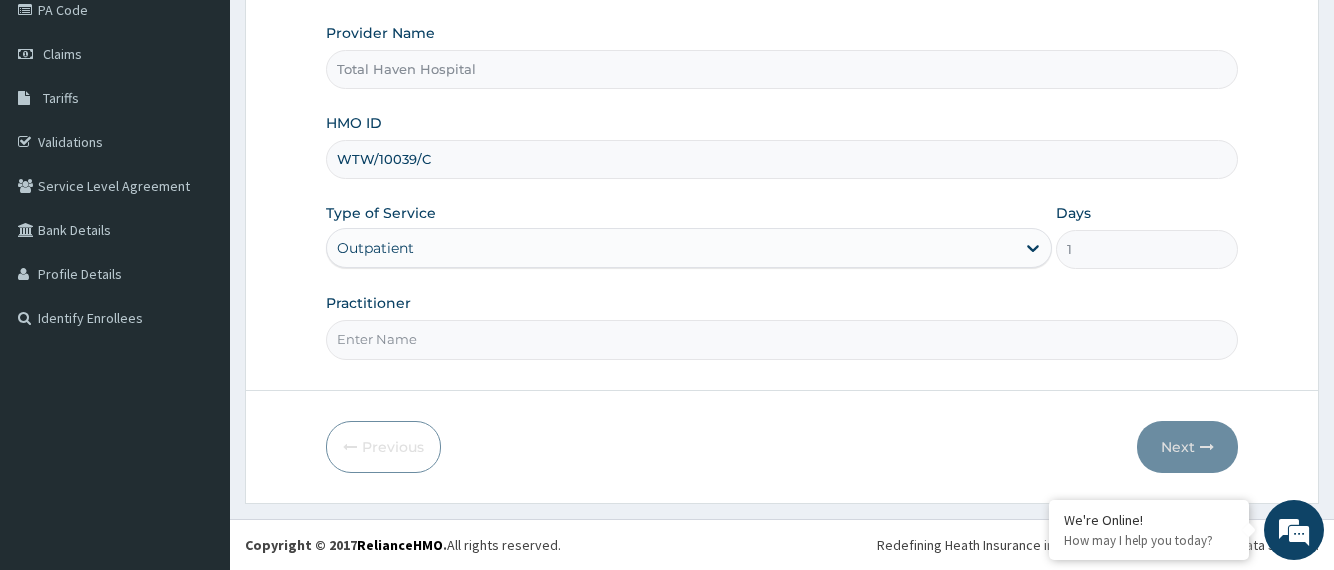 click on "Practitioner" at bounding box center (781, 339) 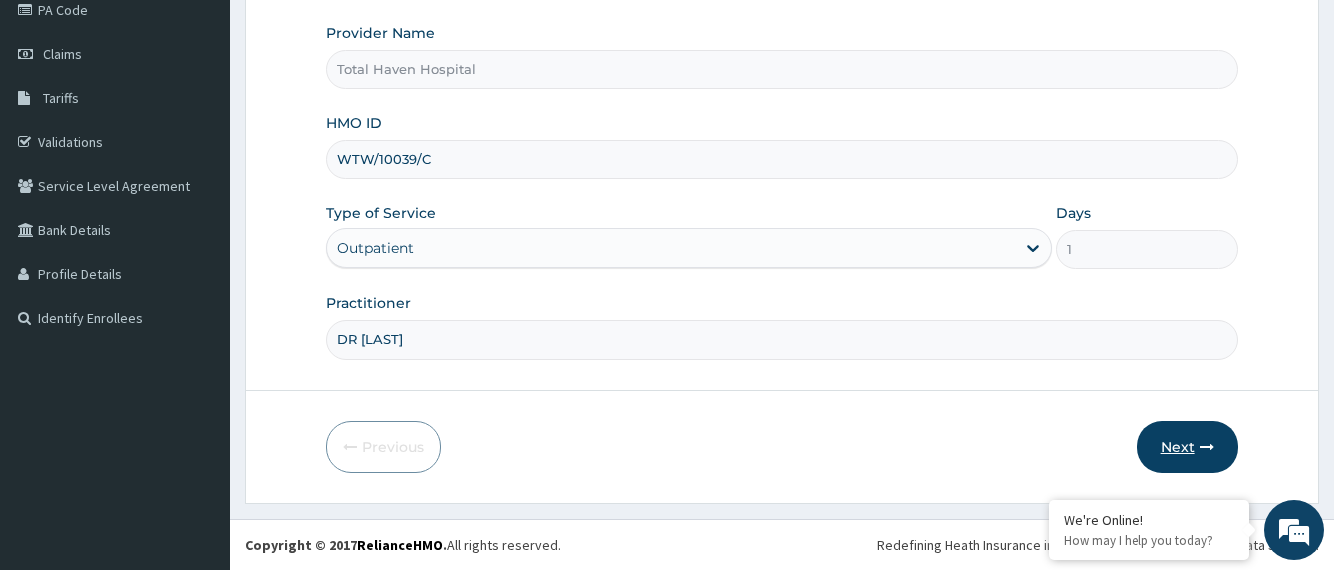type on "DR [LAST]" 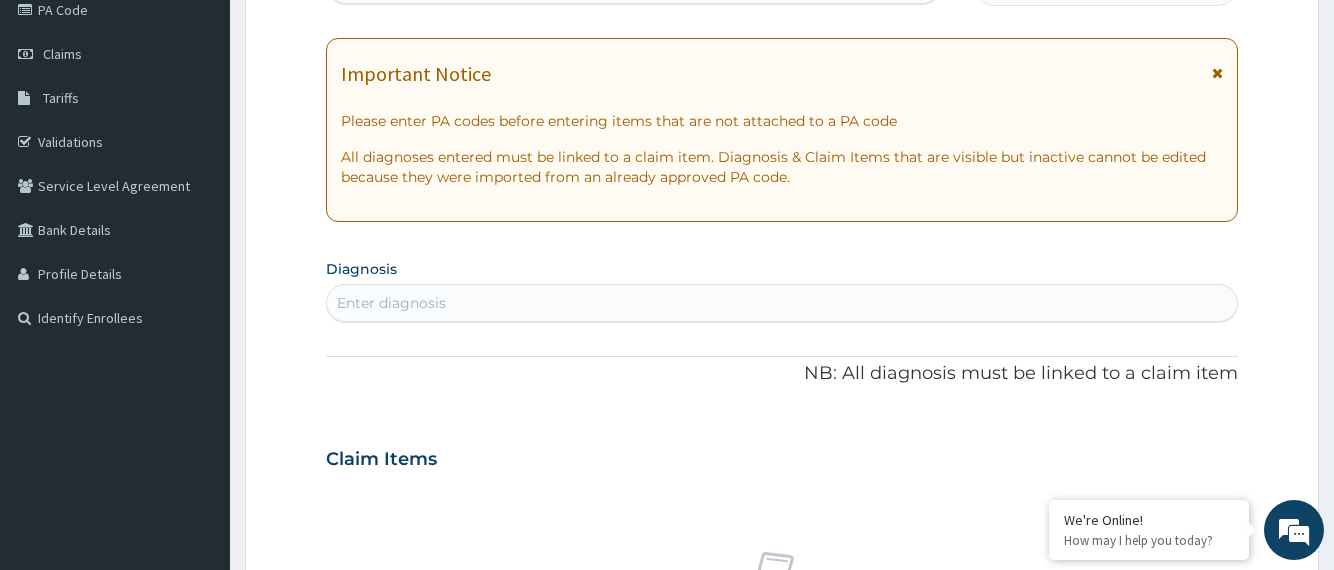 click on "Step  2  of 2 PA Code / Prescription Code Enter Code(Secondary Care Only) Encounter Date DD-MM-YYYY Important Notice Please enter PA codes before entering items that are not attached to a PA code   All diagnoses entered must be linked to a claim item. Diagnosis & Claim Items that are visible but inactive cannot be edited because they were imported from an already approved PA code. Diagnosis Enter diagnosis NB: All diagnosis must be linked to a claim item Claim Items No claim item Types Select Type Item Select Item Pair Diagnosis Select Diagnosis Unit Price 0 Add Comment     Previous   Submit" at bounding box center [782, 486] 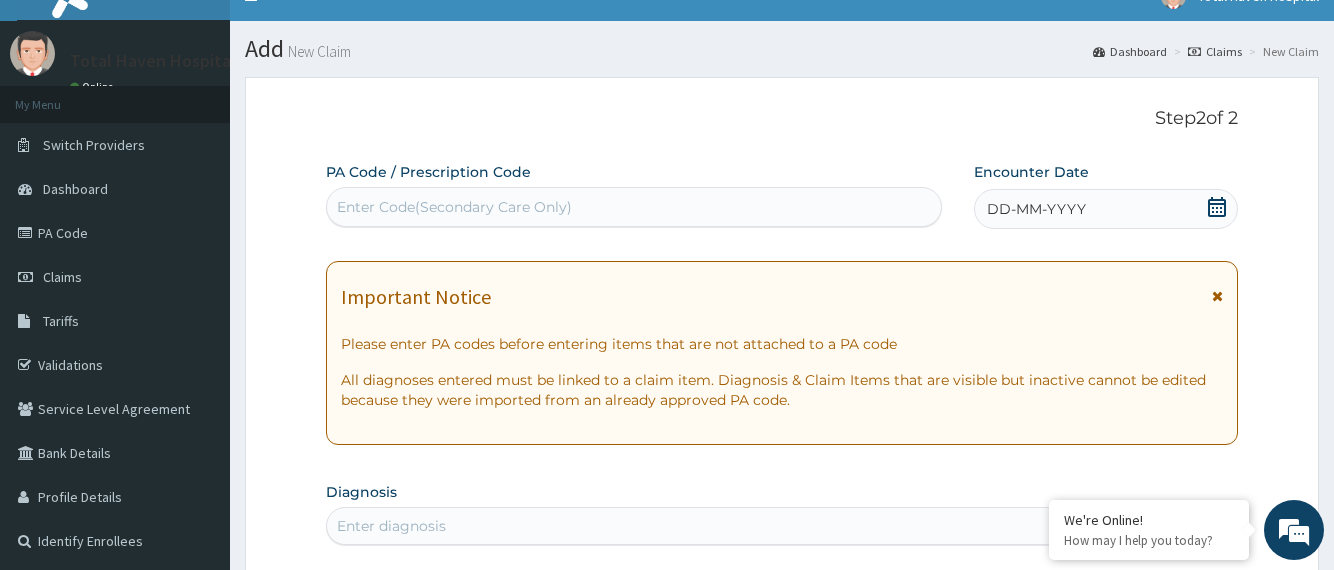 scroll, scrollTop: 0, scrollLeft: 0, axis: both 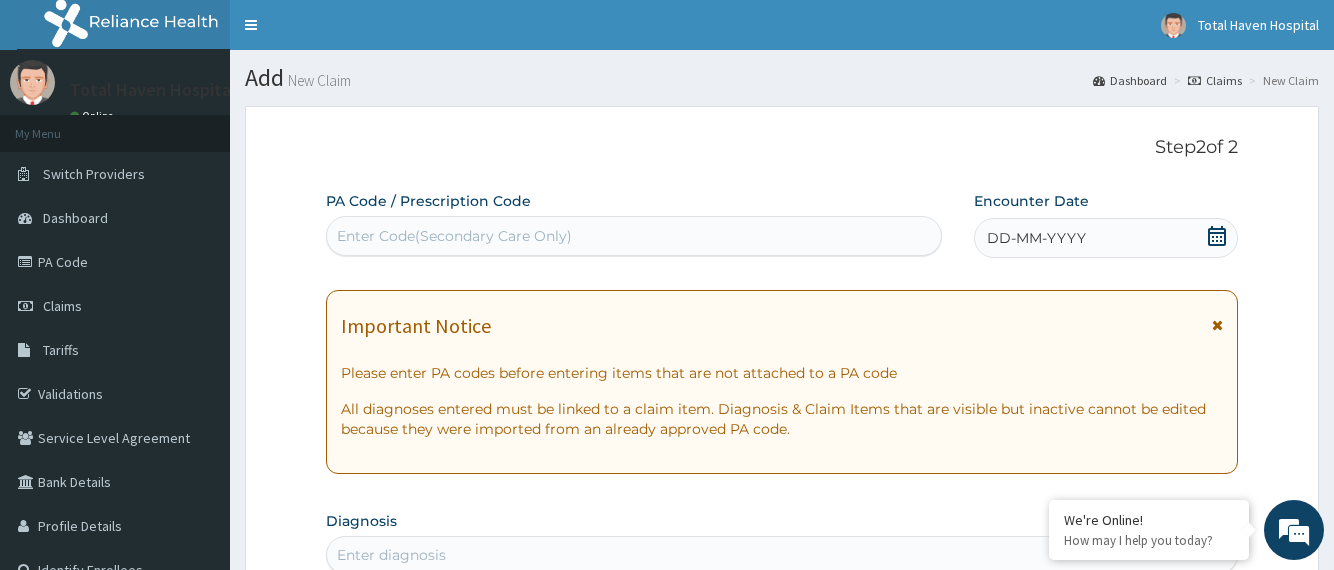 click on "Enter Code(Secondary Care Only)" at bounding box center [633, 236] 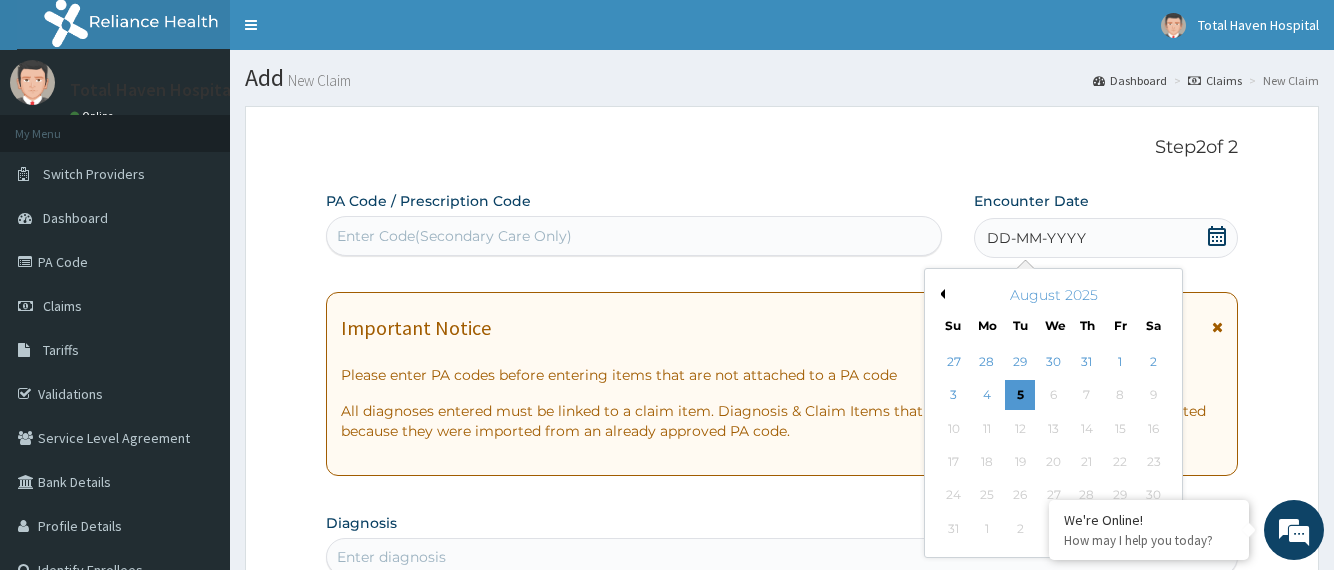 click on "Previous Month" at bounding box center (940, 294) 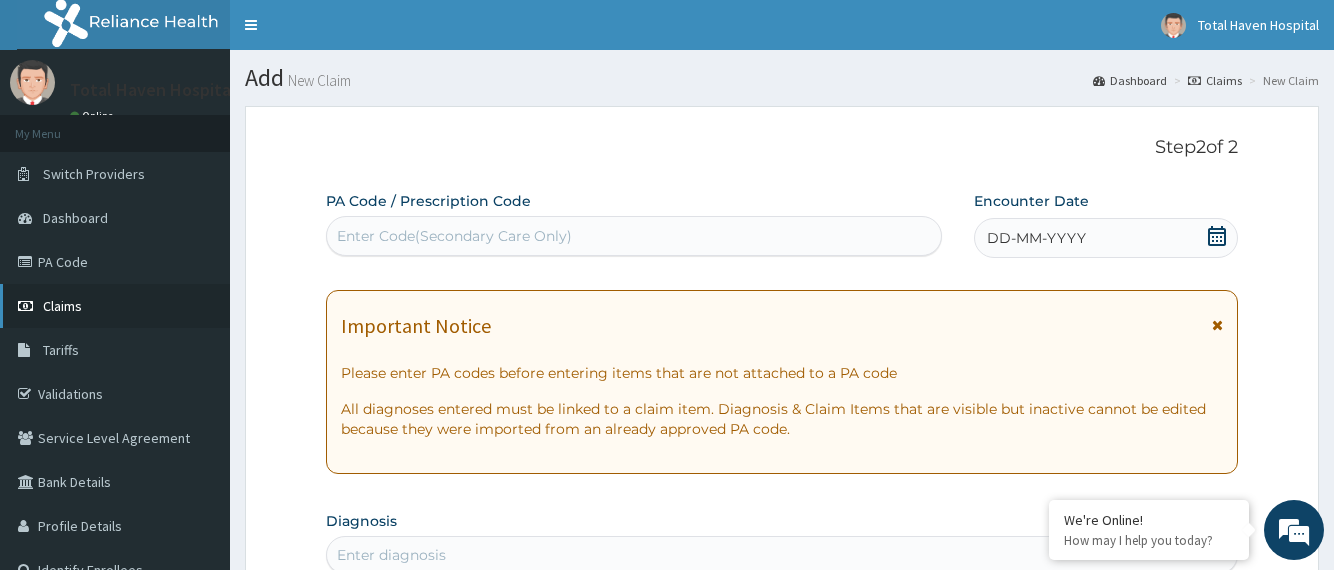 click on "Claims" at bounding box center (62, 306) 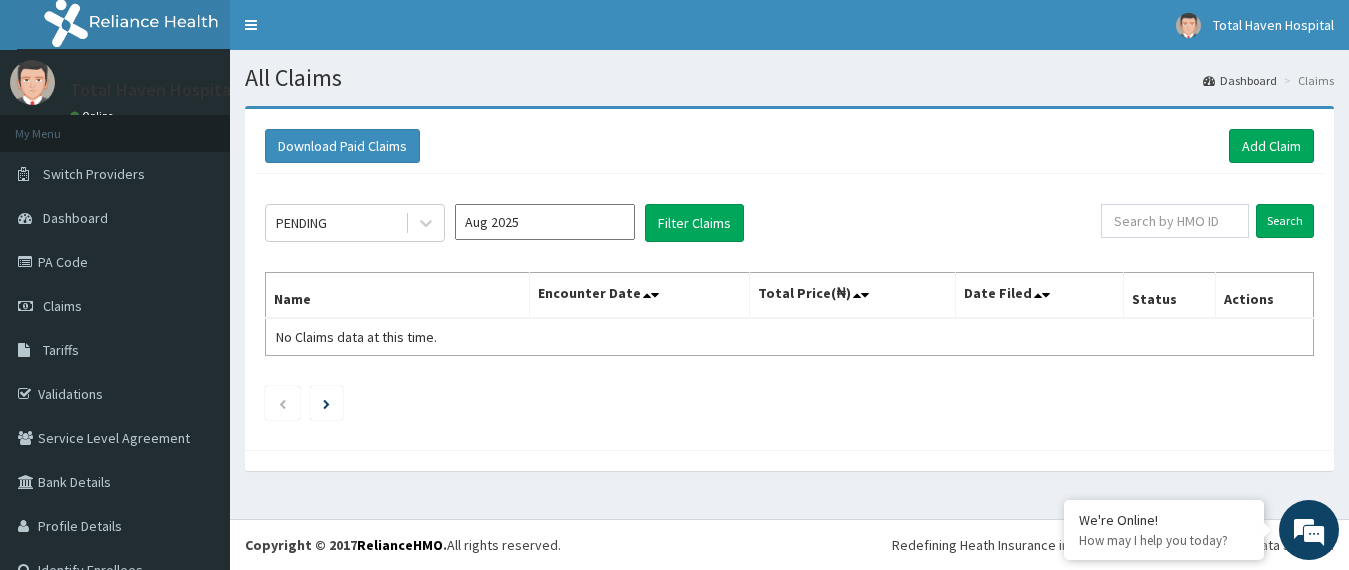 scroll, scrollTop: 0, scrollLeft: 0, axis: both 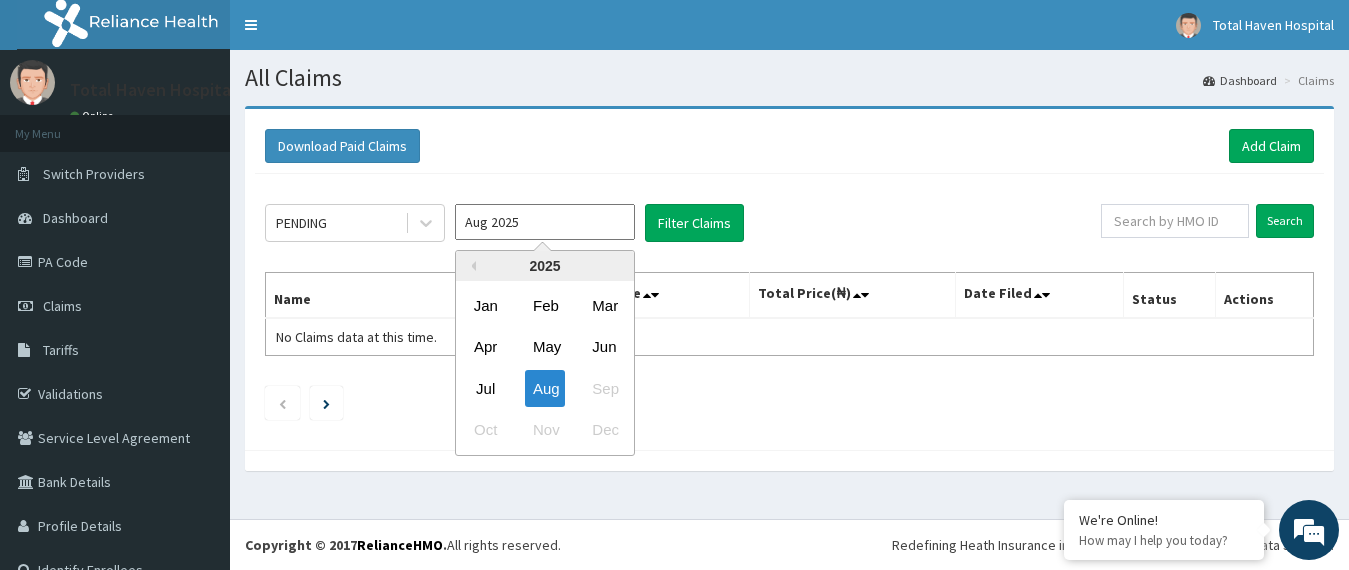click on "Aug 2025" at bounding box center [545, 222] 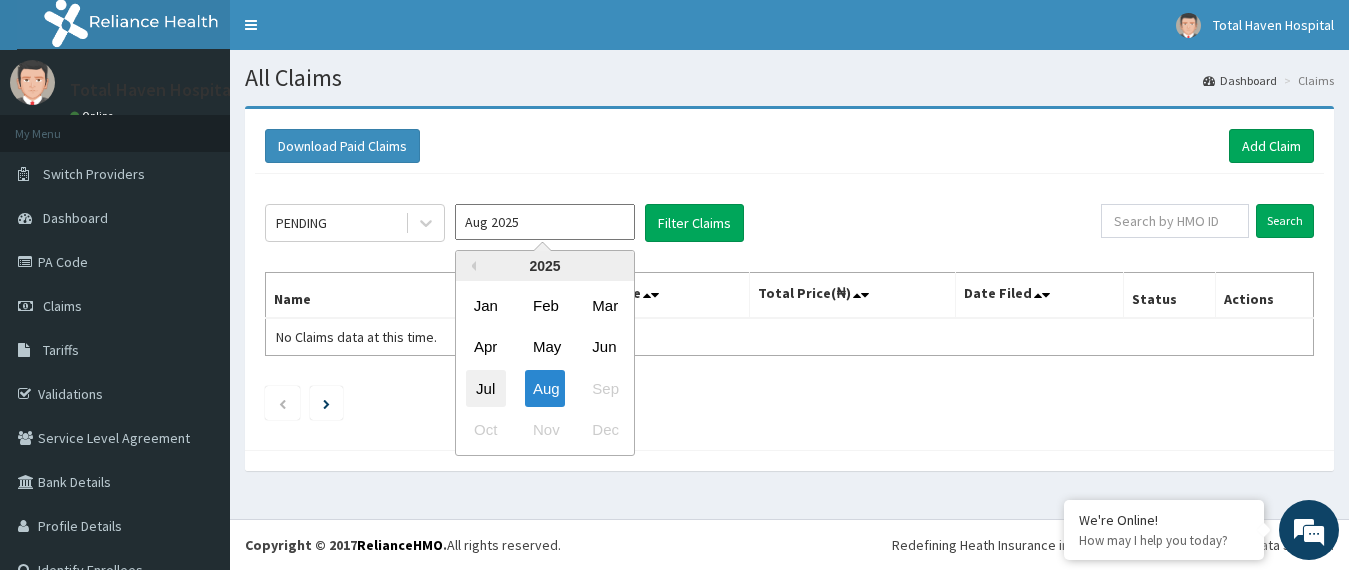 click on "Jul" at bounding box center (486, 388) 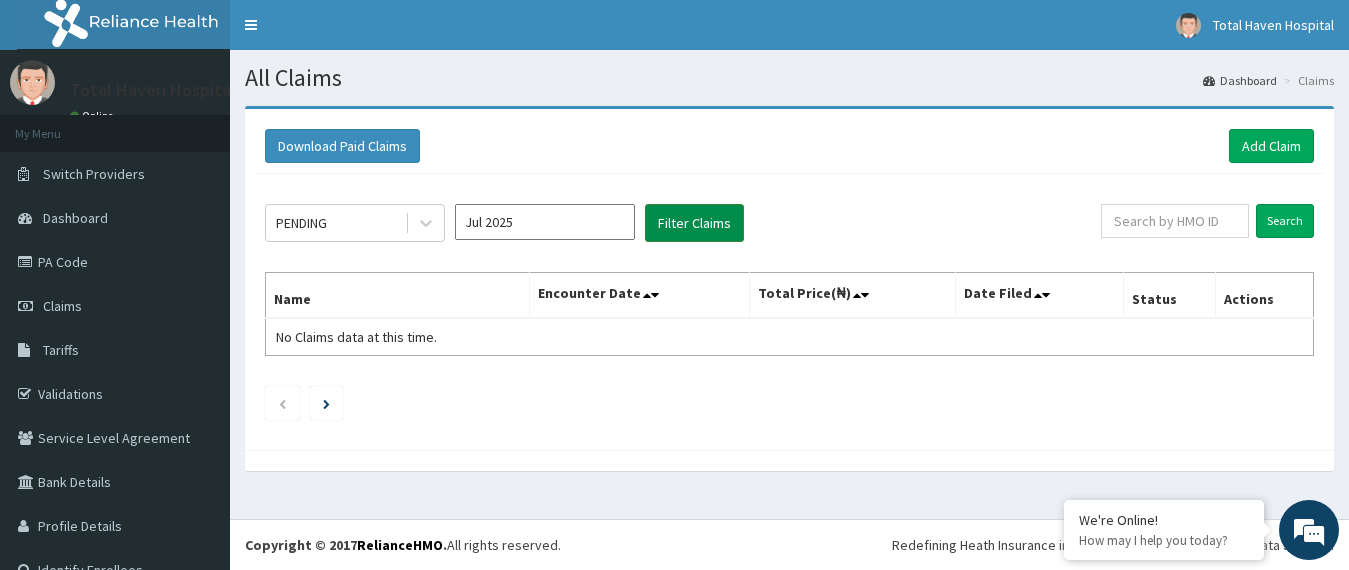 click on "Filter Claims" at bounding box center [694, 223] 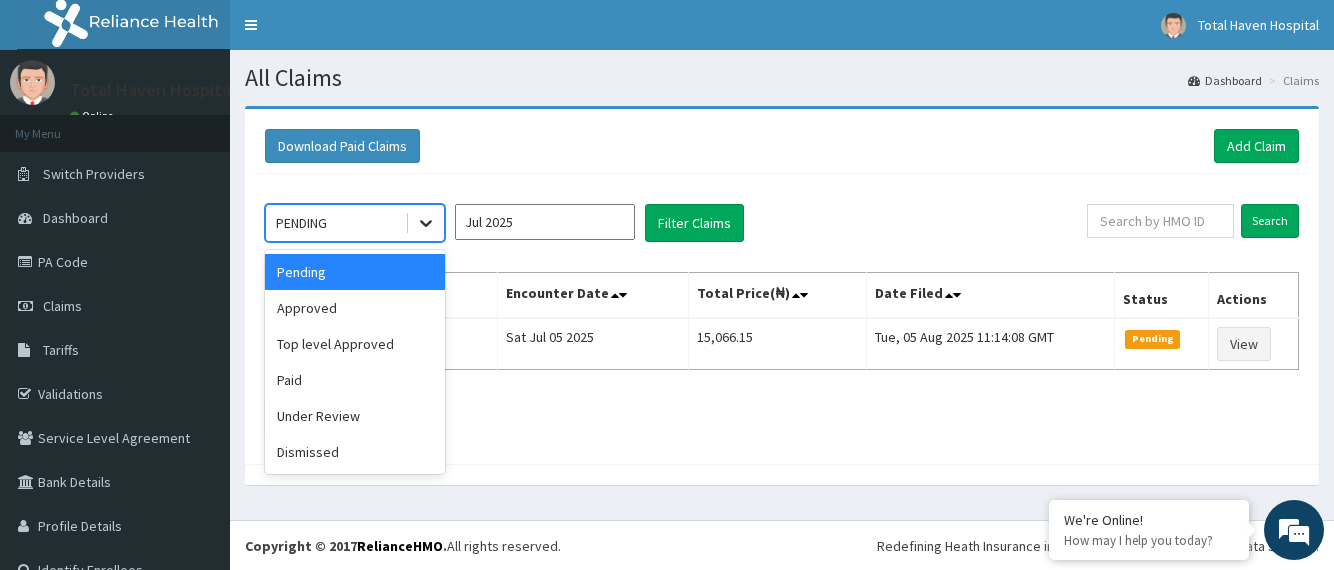 click 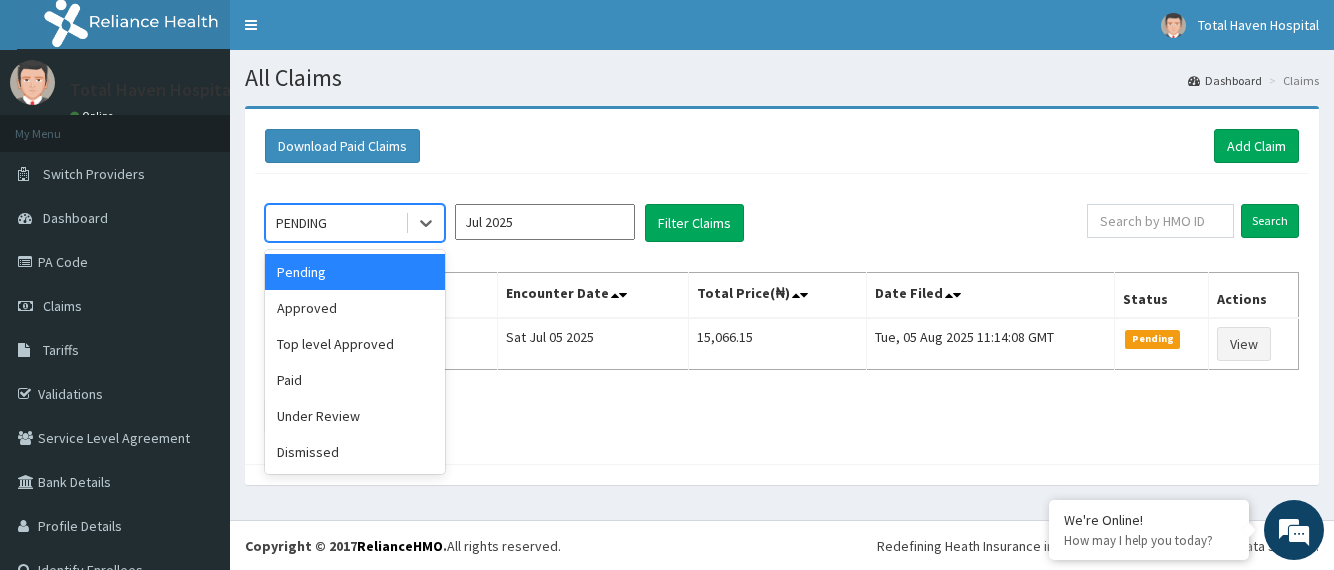 scroll, scrollTop: 0, scrollLeft: 0, axis: both 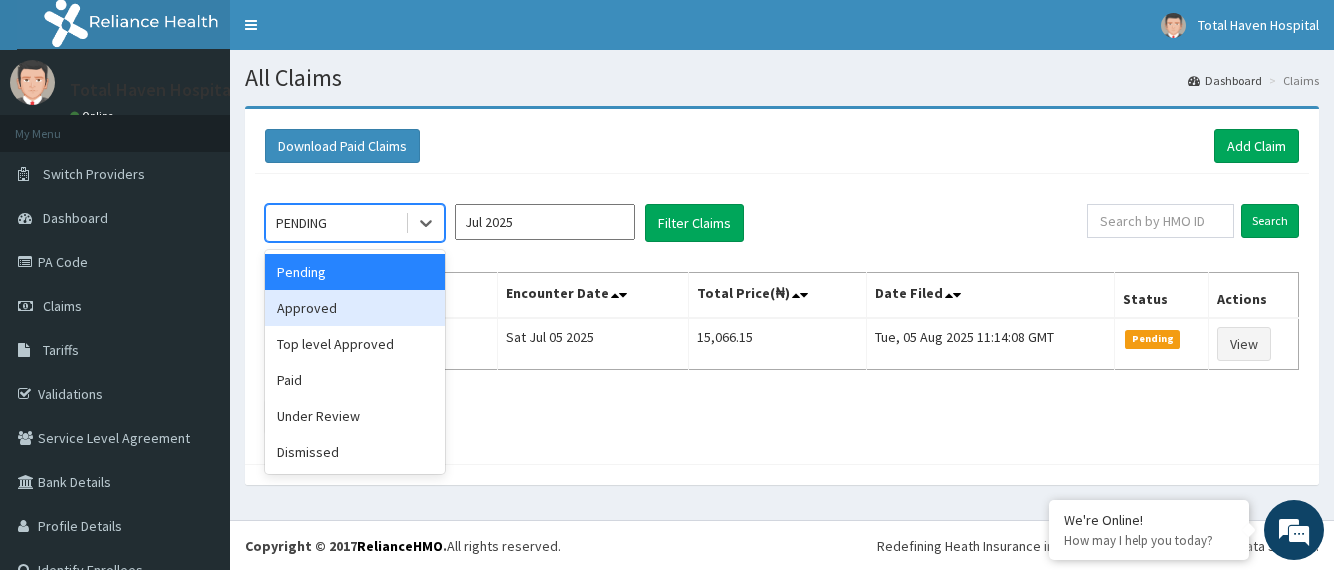 click on "Approved" at bounding box center (355, 308) 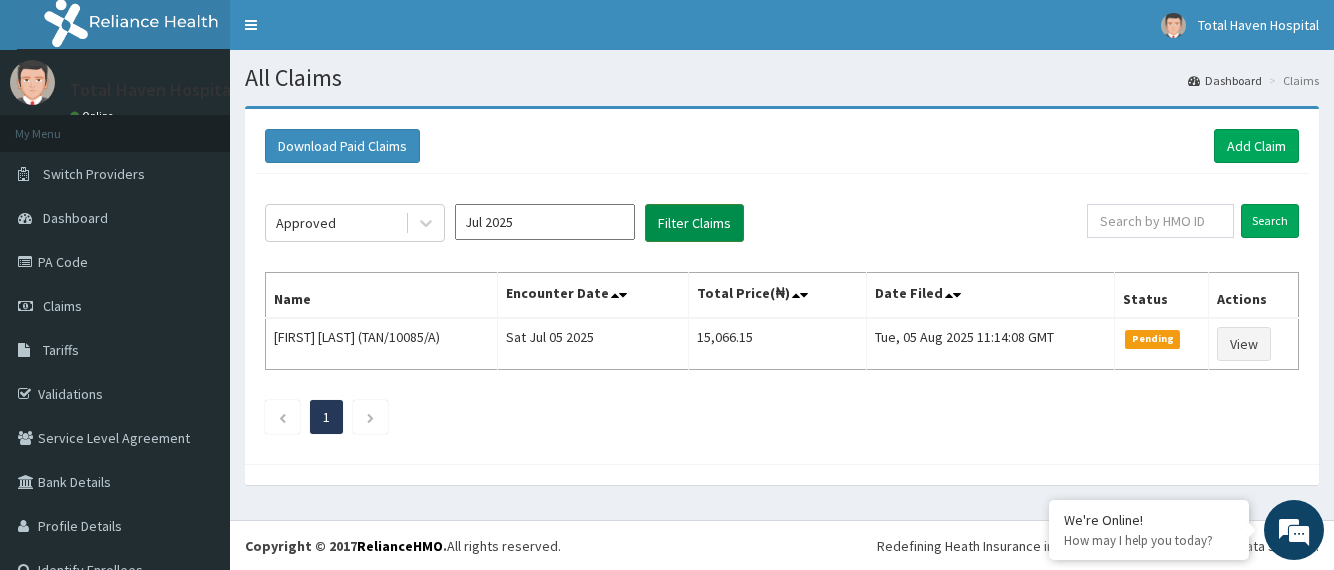 click on "Filter Claims" at bounding box center (694, 223) 